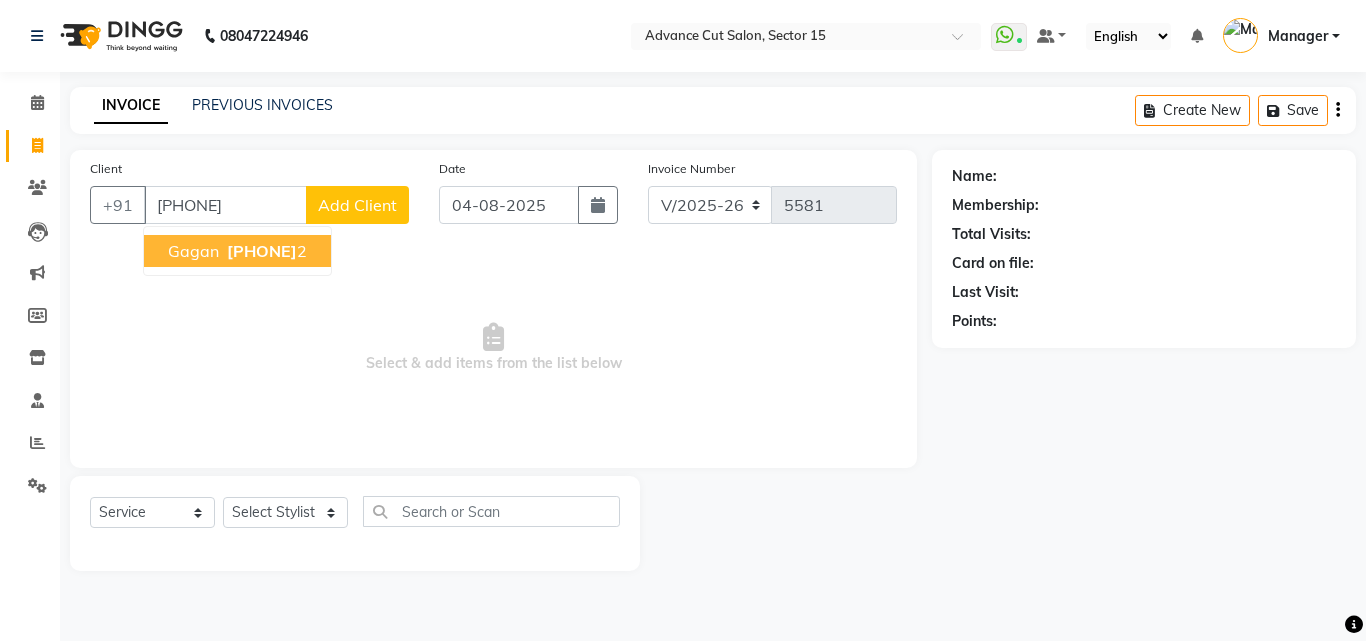 select on "6255" 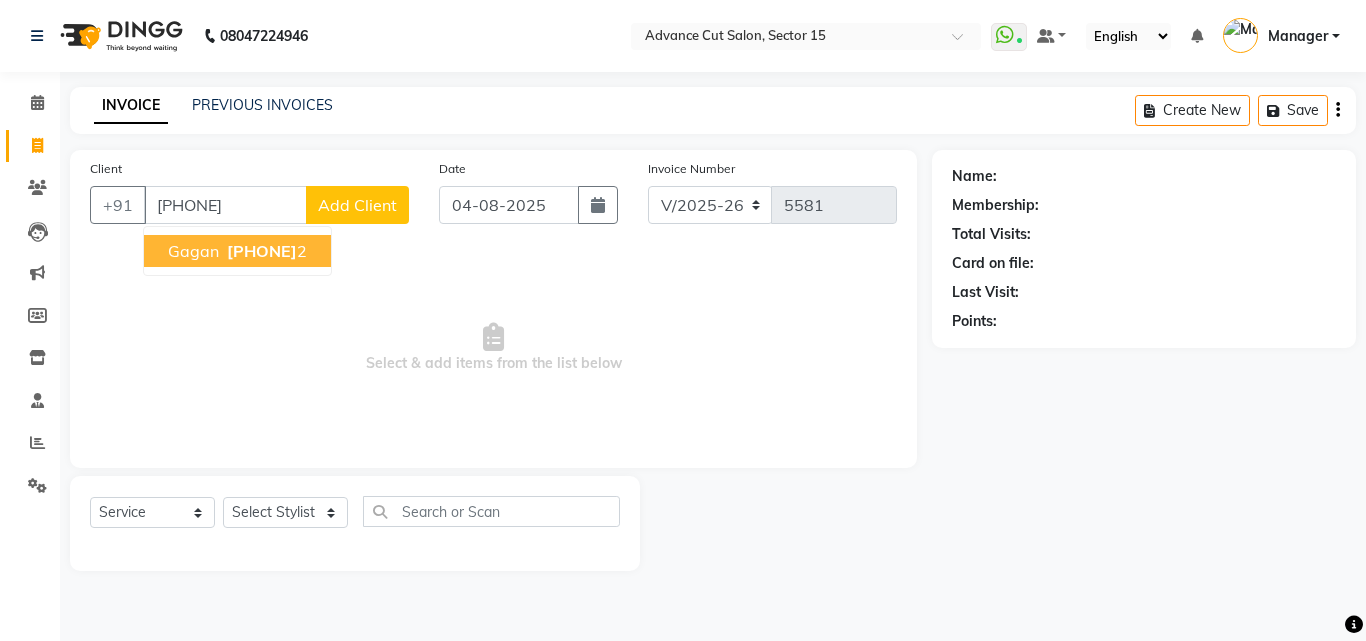scroll, scrollTop: 0, scrollLeft: 0, axis: both 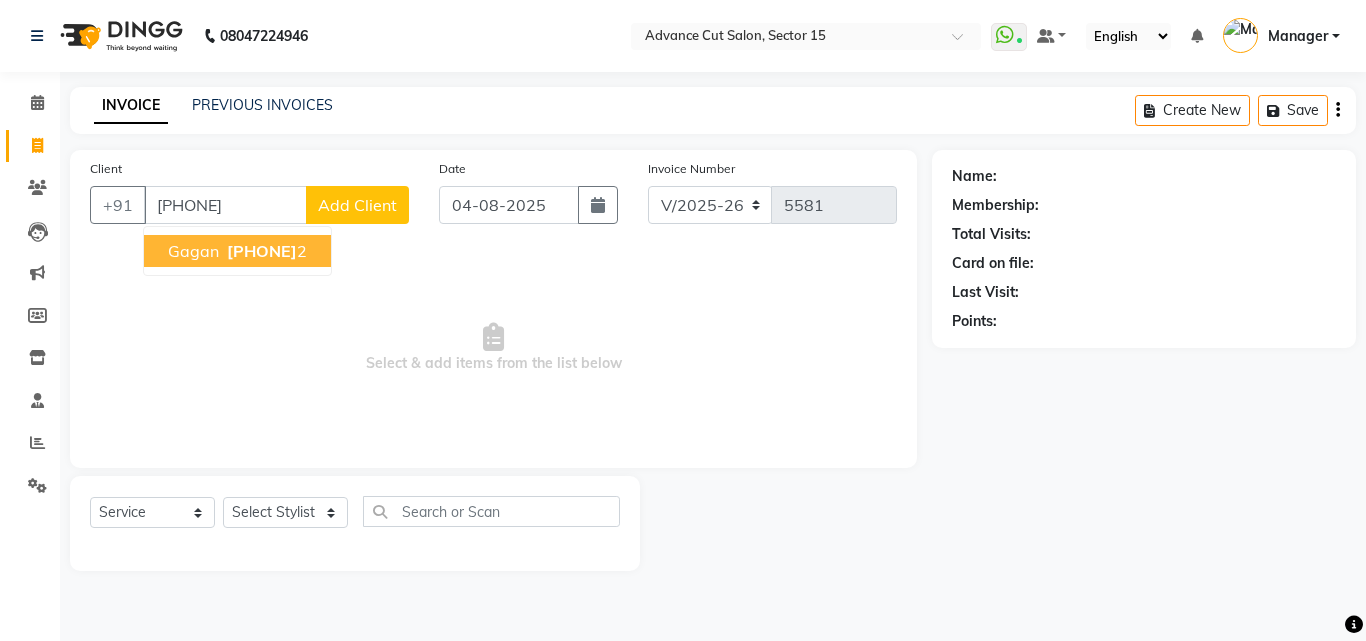 click on "[FIRST] 798232311 2" at bounding box center (237, 251) 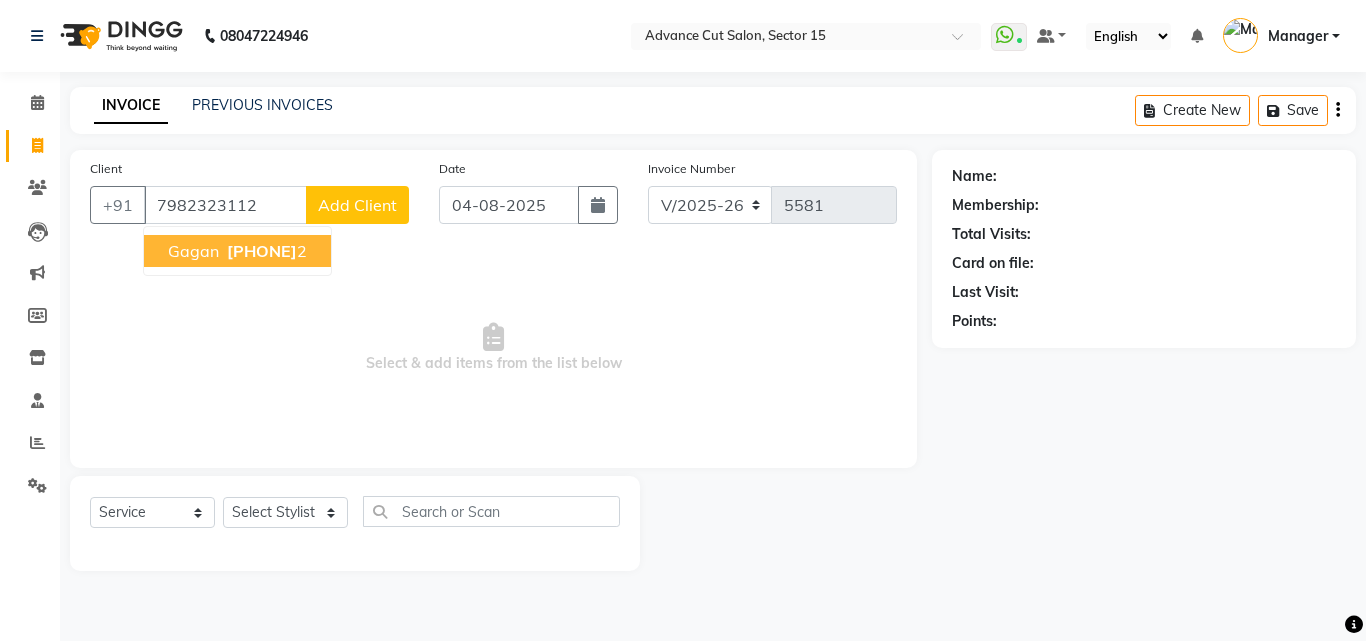 type on "7982323112" 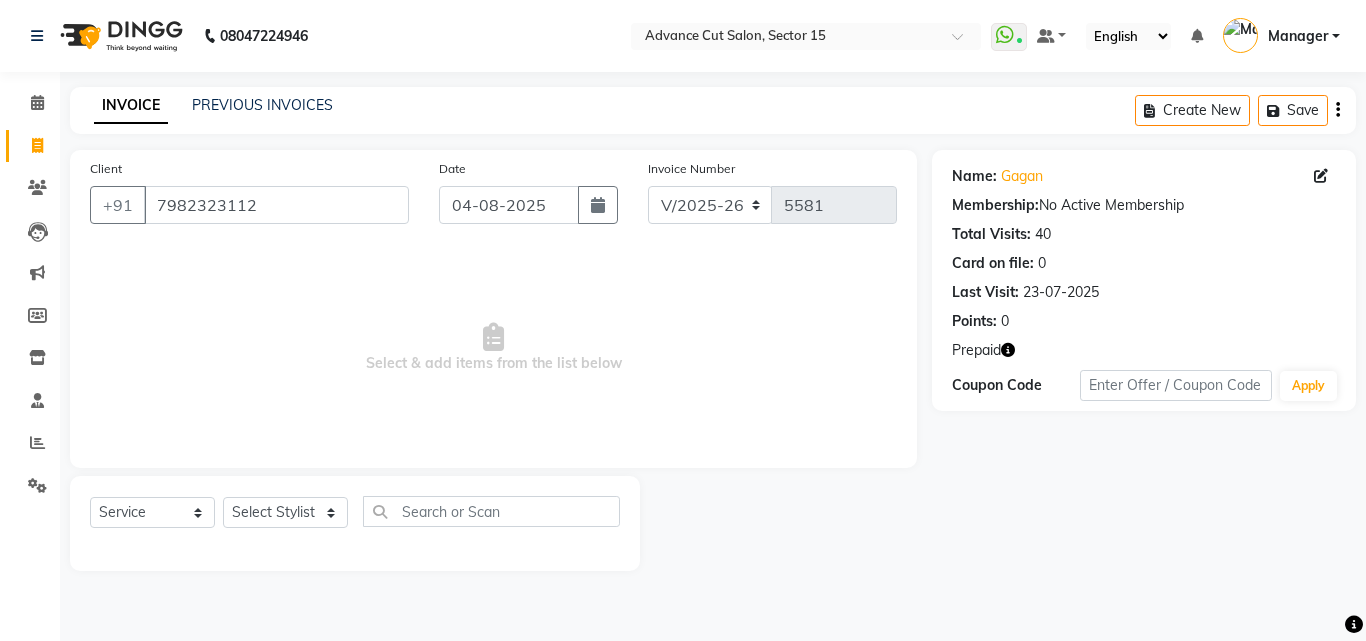 click on "Prepaid" 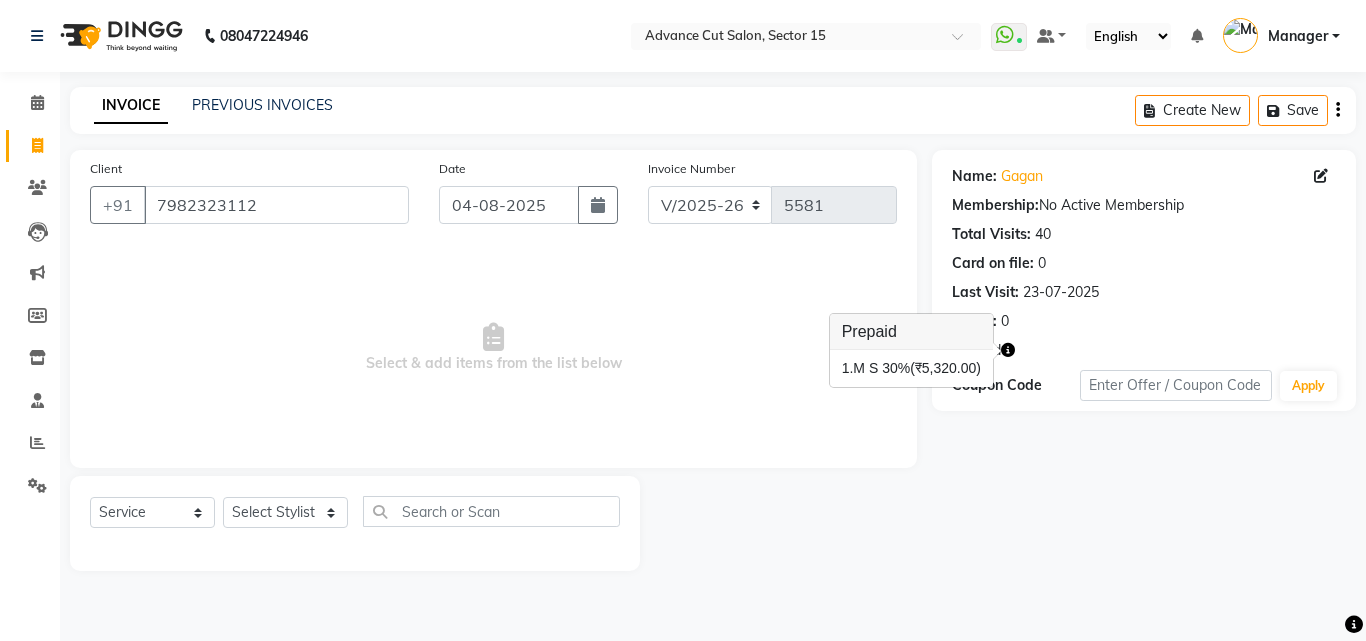 click on "1.   M S 30%	  (₹5,320.00)" at bounding box center (911, 368) 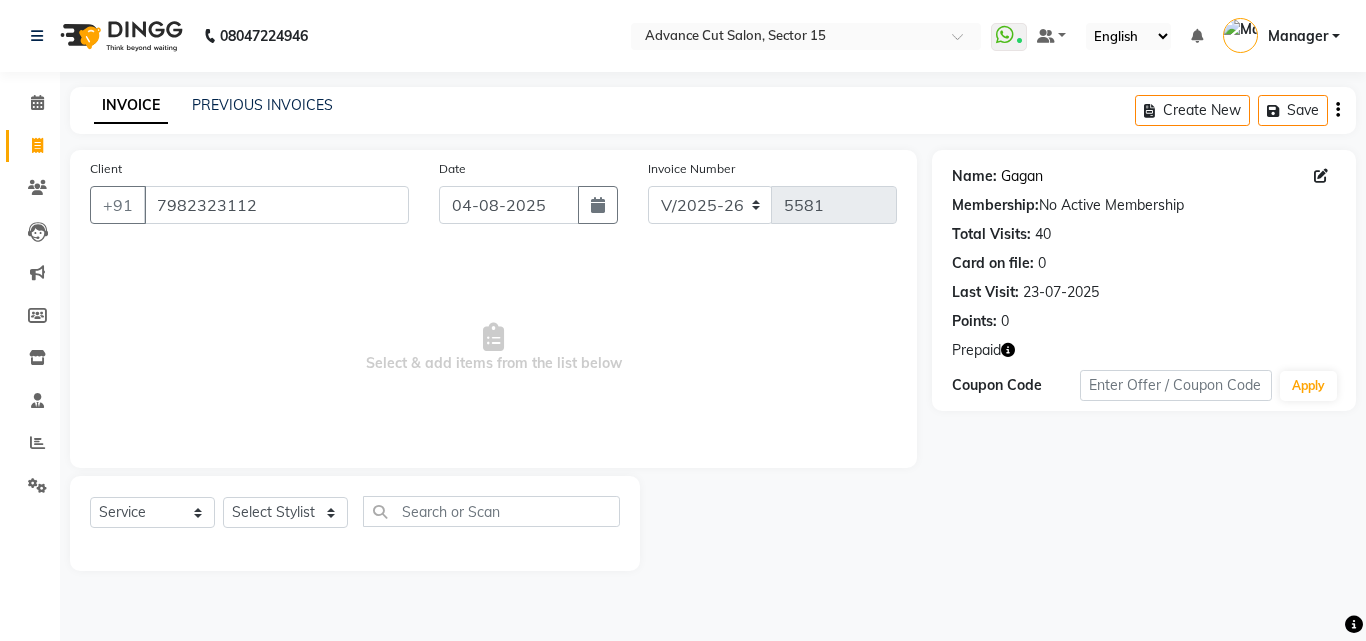 click on "Gagan" 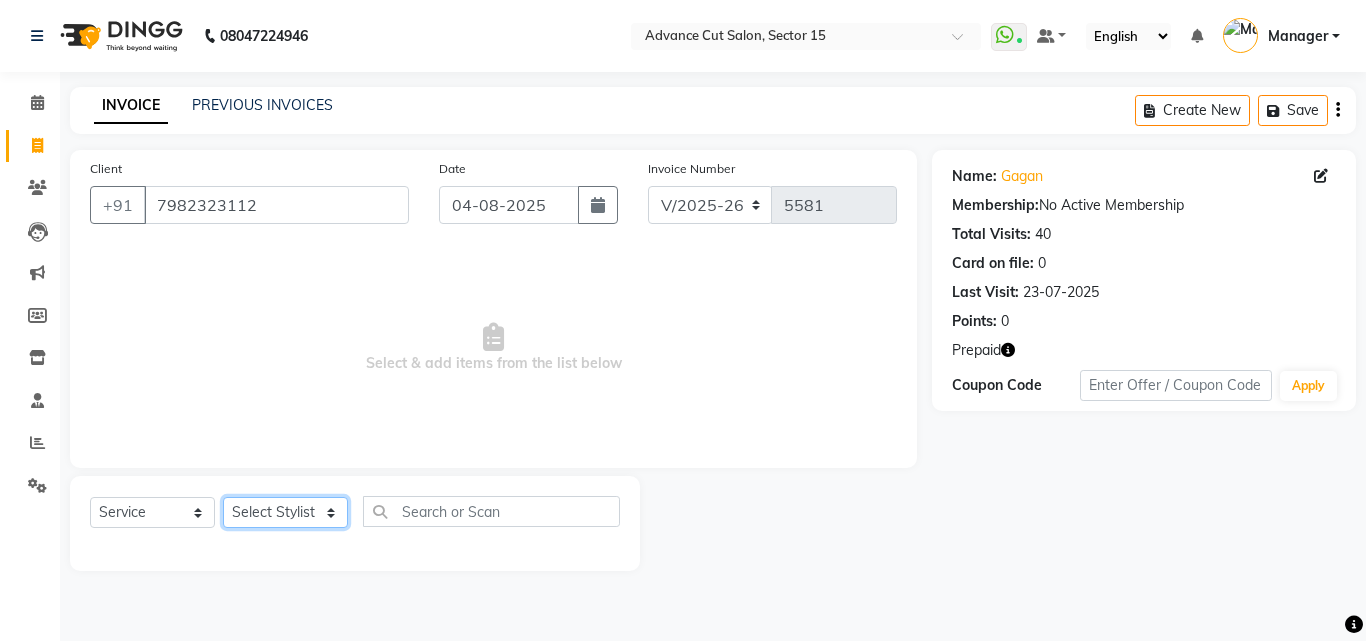 click on "Select Stylist Advance Cut  ASIF FARMAN HAIDER Iqbal KASHISH LUCKY Manager MANOJ NASEEM NASIR Nidhi Pooja  PRIYA RAEES RANI RASHID RIZWAN SACHIN SALMAN SANJAY Shahjad Shankar shuaib SONI" 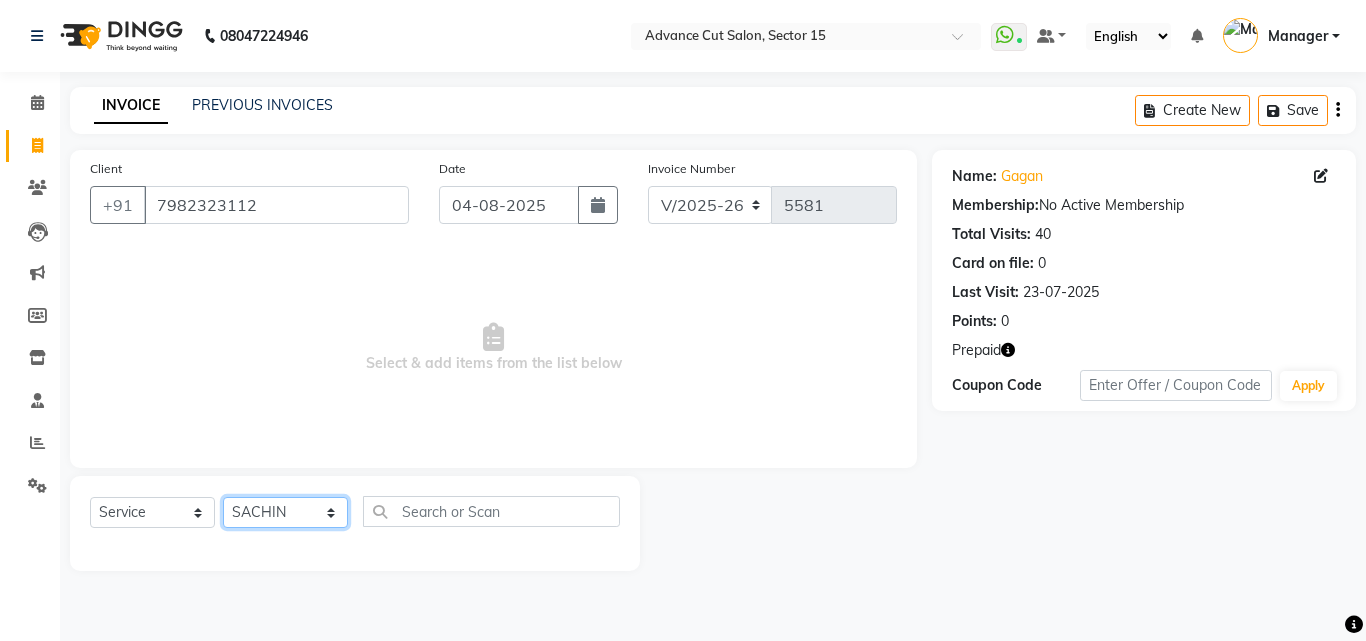 click on "Select Stylist Advance Cut  ASIF FARMAN HAIDER Iqbal KASHISH LUCKY Manager MANOJ NASEEM NASIR Nidhi Pooja  PRIYA RAEES RANI RASHID RIZWAN SACHIN SALMAN SANJAY Shahjad Shankar shuaib SONI" 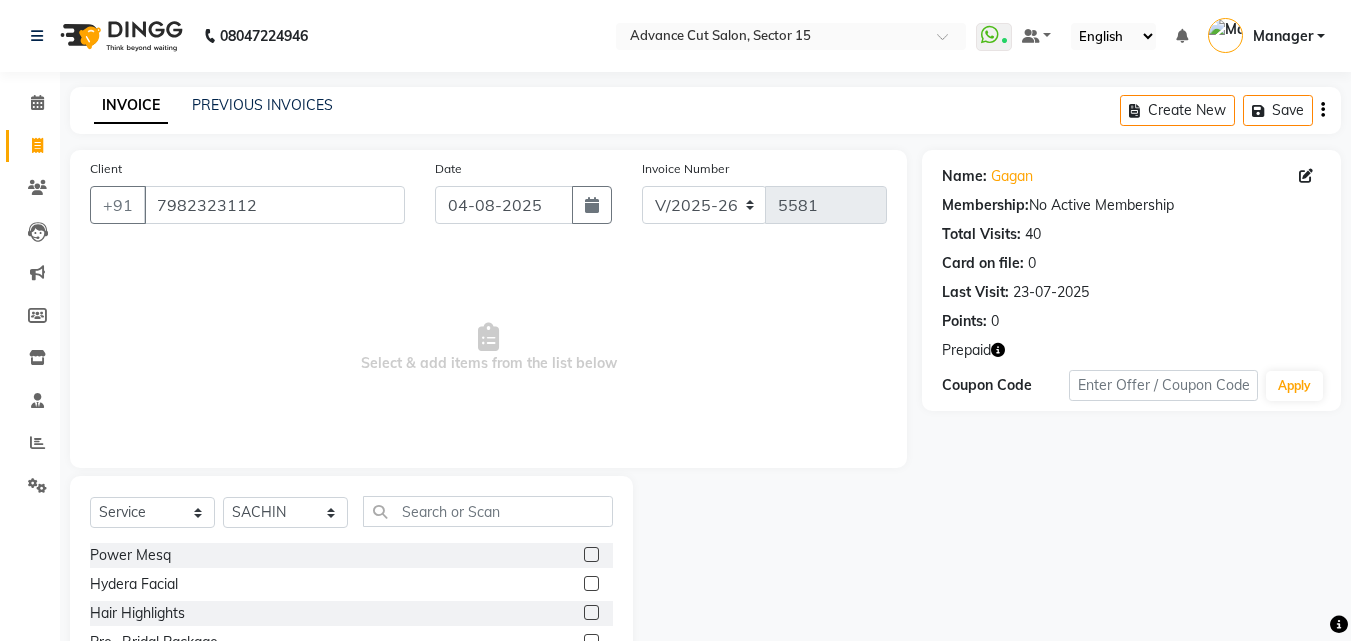 click on "Client +91 7982323112 Date 04-08-2025 Invoice Number V/2025 V/2025-26 5581  Select & add items from the list below" 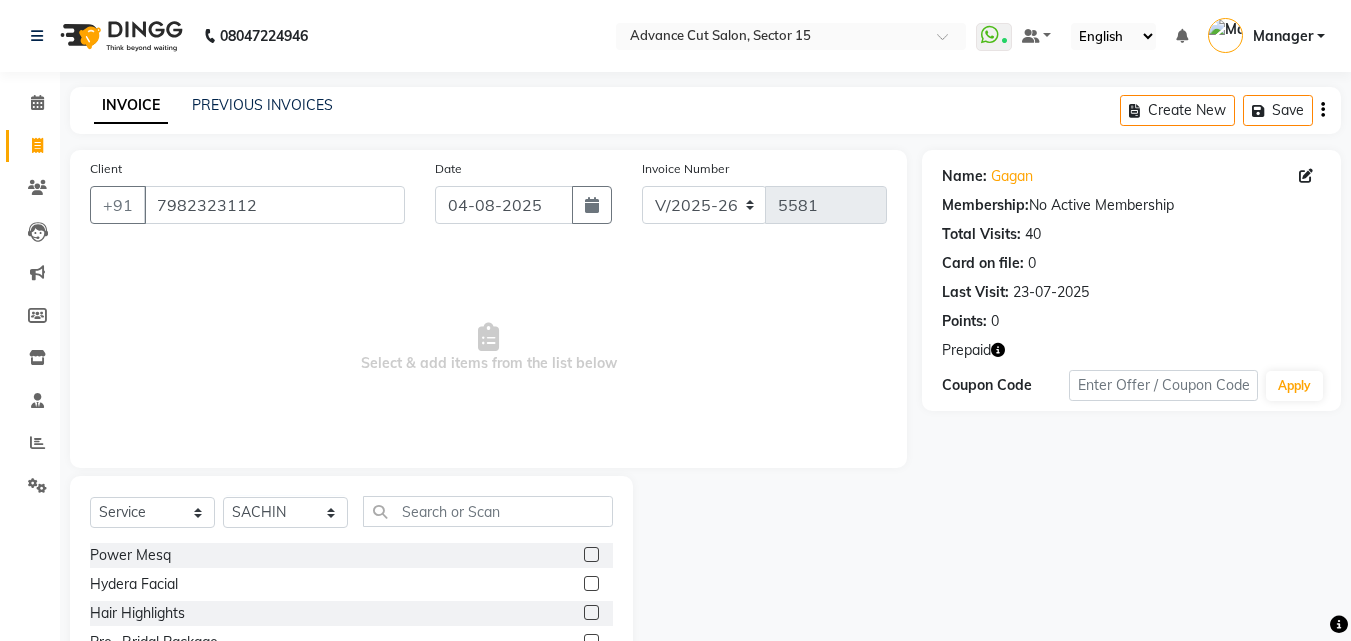 click on "Select  Service  Product  Membership  Package Voucher Prepaid Gift Card  Select Stylist Advance Cut  ASIF FARMAN HAIDER Iqbal KASHISH LUCKY Manager MANOJ NASEEM NASIR Nidhi Pooja  PRIYA RAEES RANI RASHID RIZWAN SACHIN SALMAN SANJAY Shahjad Shankar shuaib SONI" 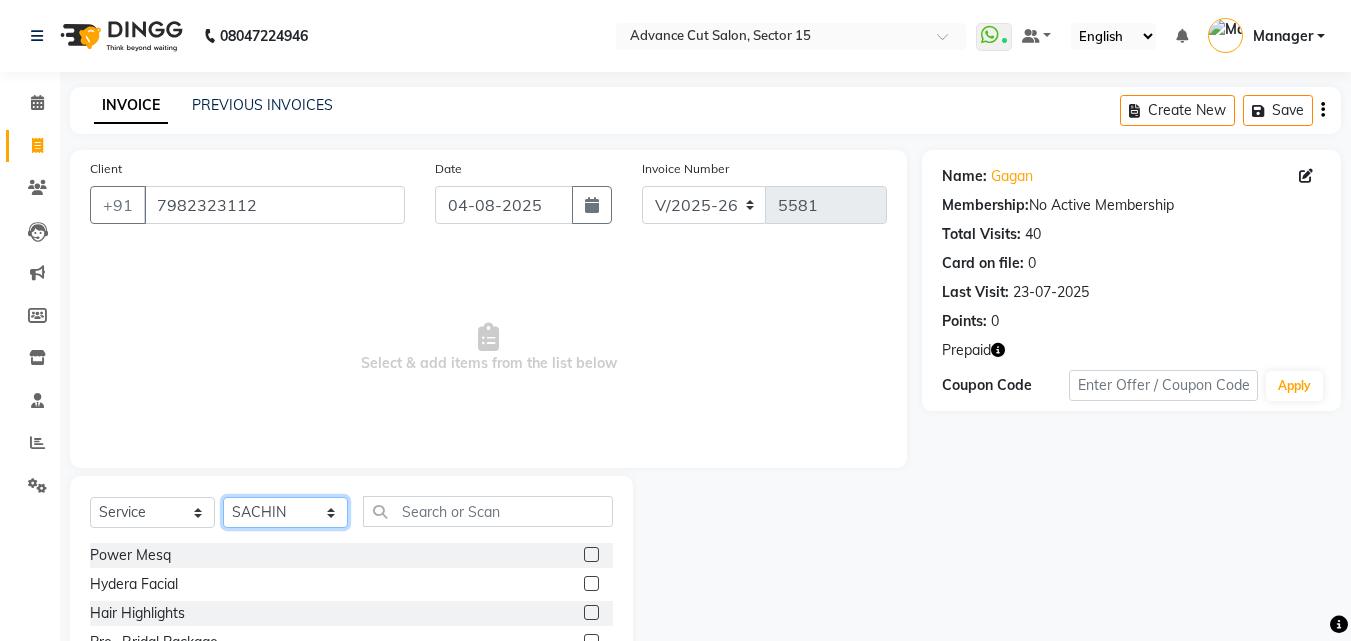 click on "Select Stylist Advance Cut  ASIF FARMAN HAIDER Iqbal KASHISH LUCKY Manager MANOJ NASEEM NASIR Nidhi Pooja  PRIYA RAEES RANI RASHID RIZWAN SACHIN SALMAN SANJAY Shahjad Shankar shuaib SONI" 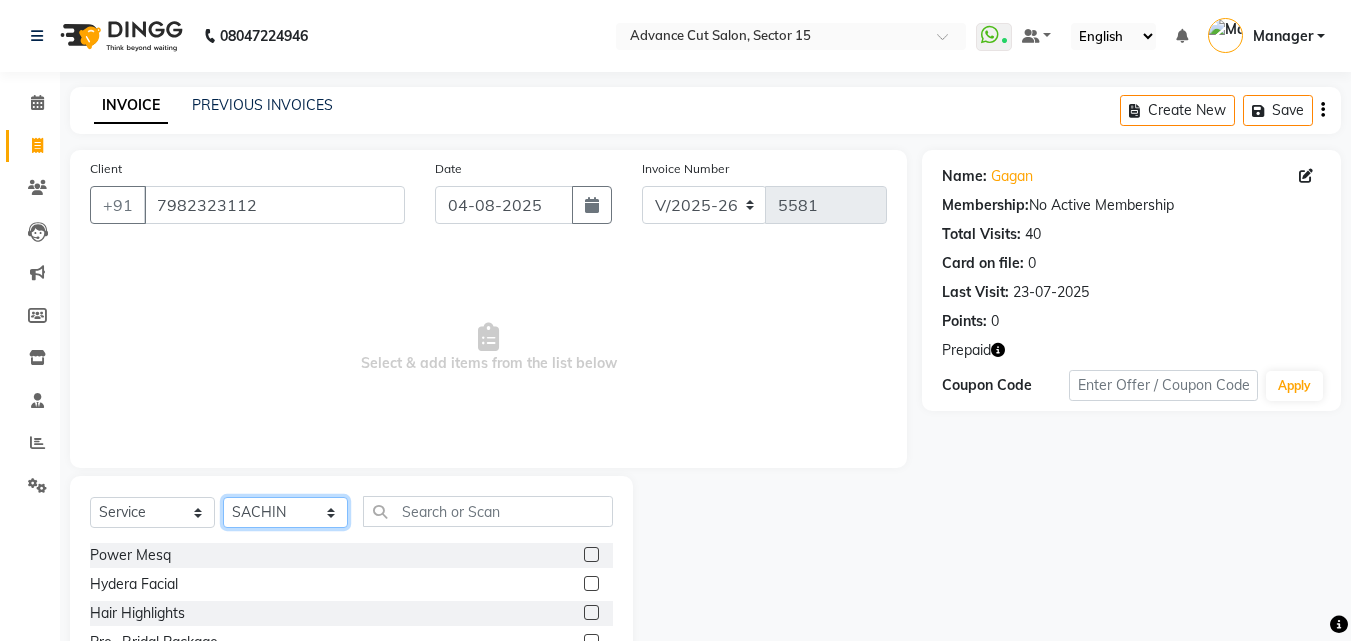select on "46502" 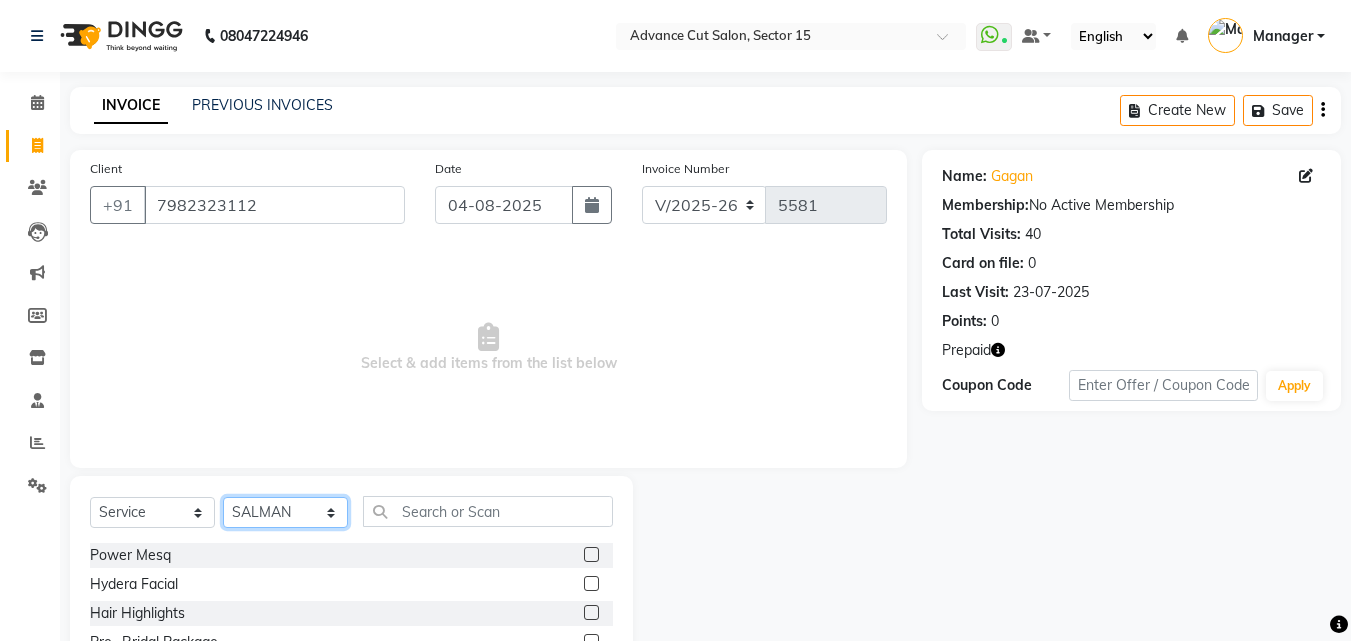 click on "Select Stylist Advance Cut  ASIF FARMAN HAIDER Iqbal KASHISH LUCKY Manager MANOJ NASEEM NASIR Nidhi Pooja  PRIYA RAEES RANI RASHID RIZWAN SACHIN SALMAN SANJAY Shahjad Shankar shuaib SONI" 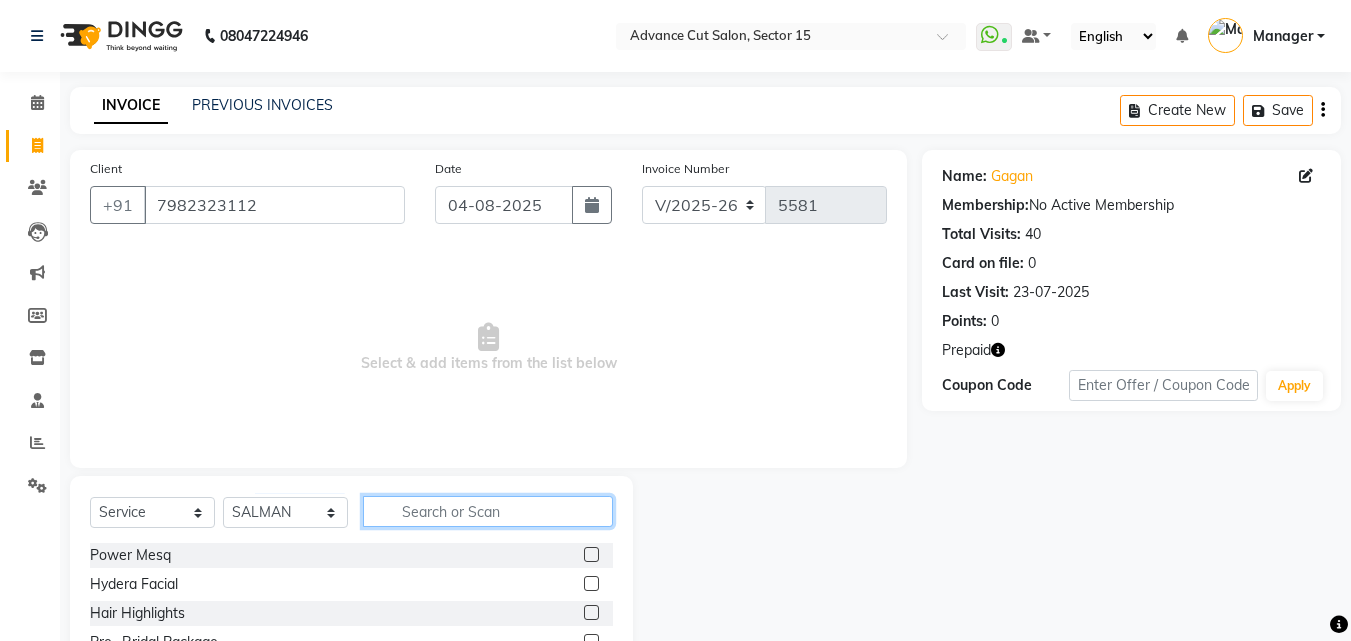 click 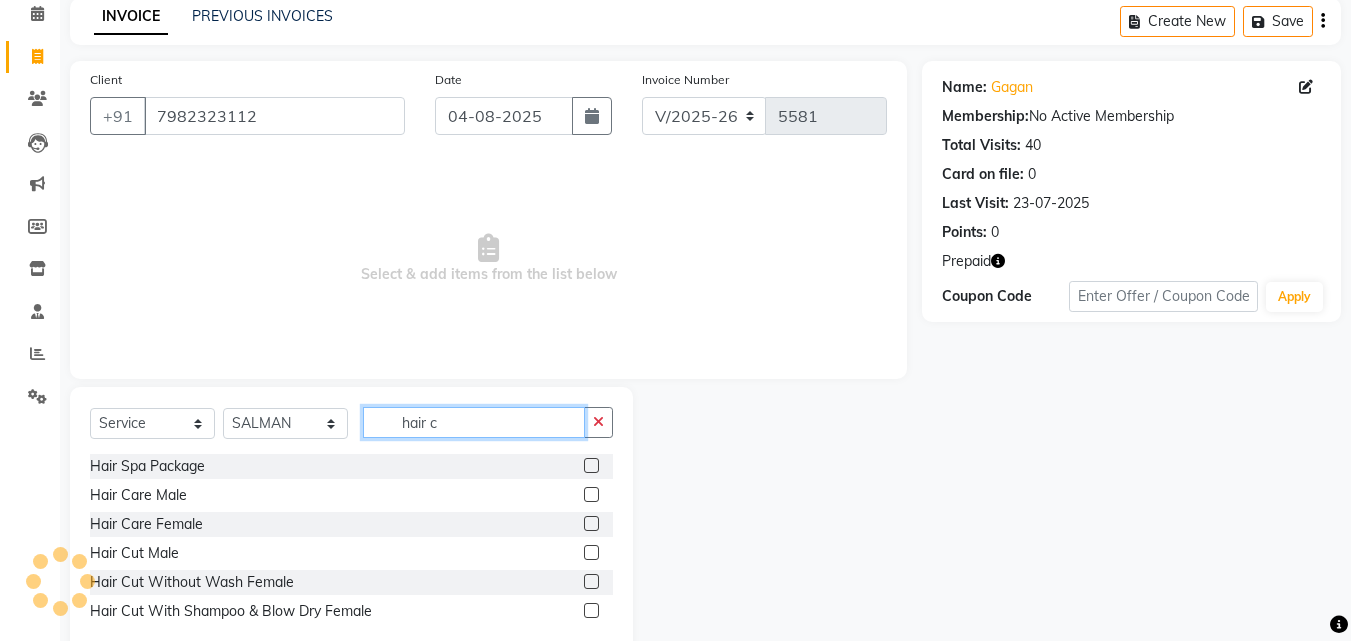 scroll, scrollTop: 134, scrollLeft: 0, axis: vertical 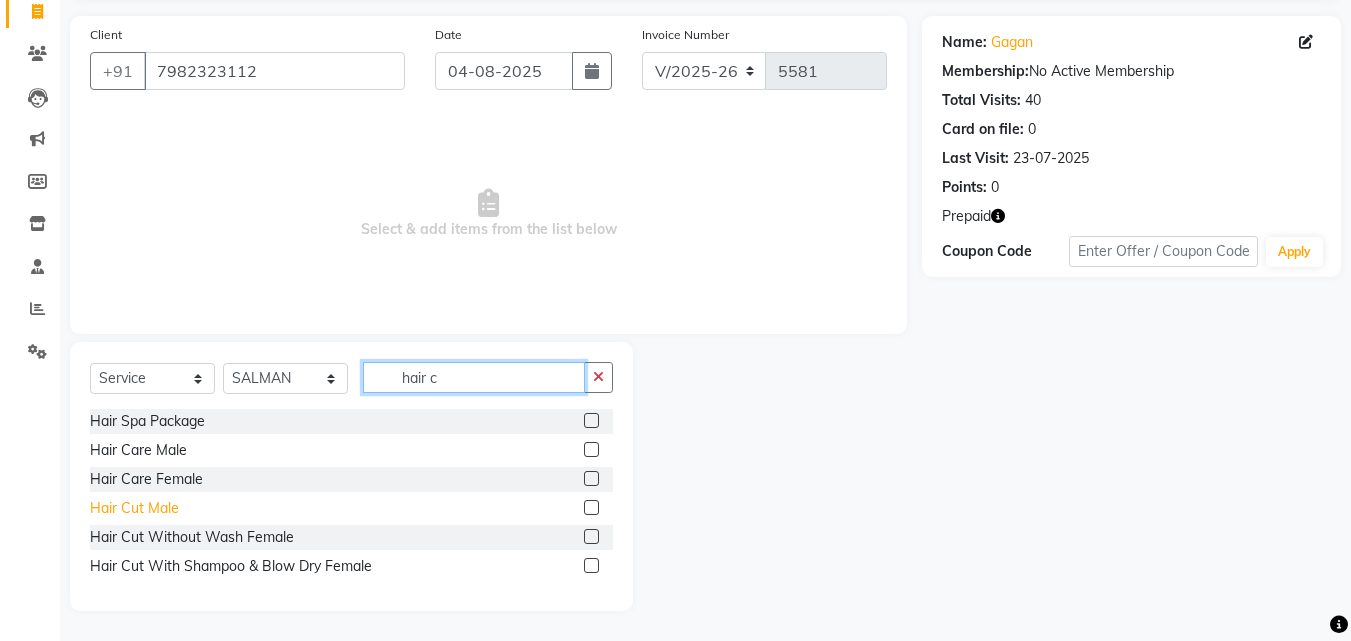 type on "hair c" 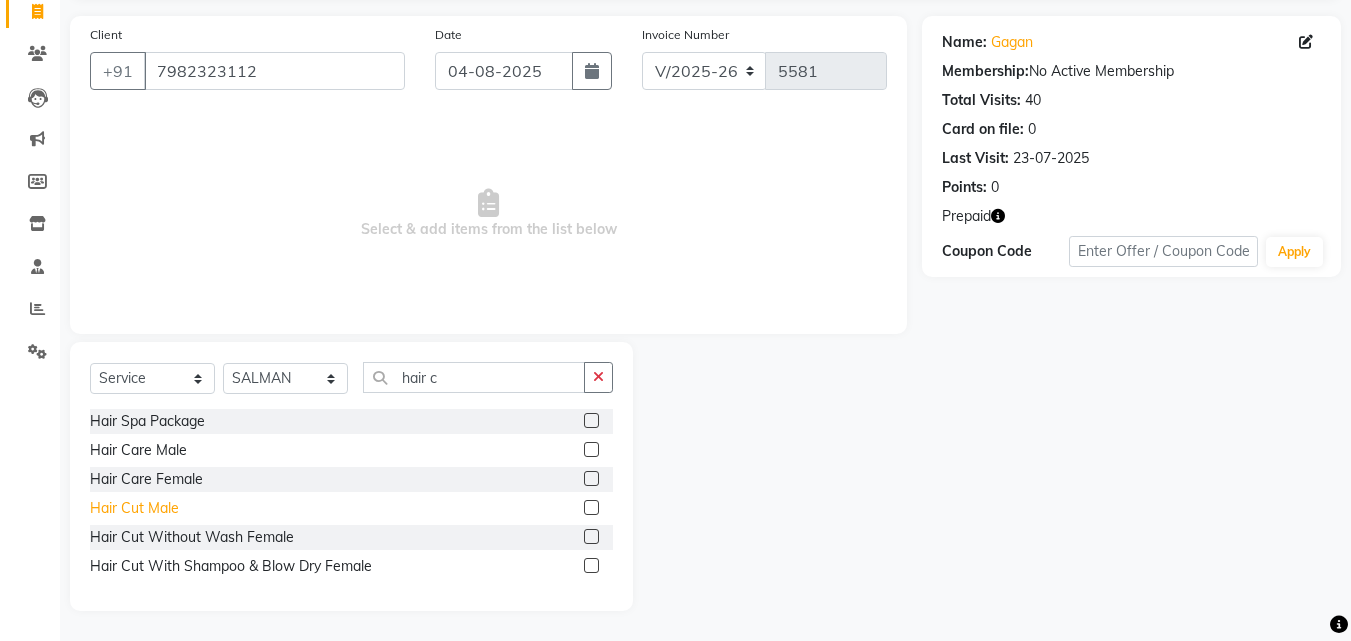 click on "Hair Cut  Male" 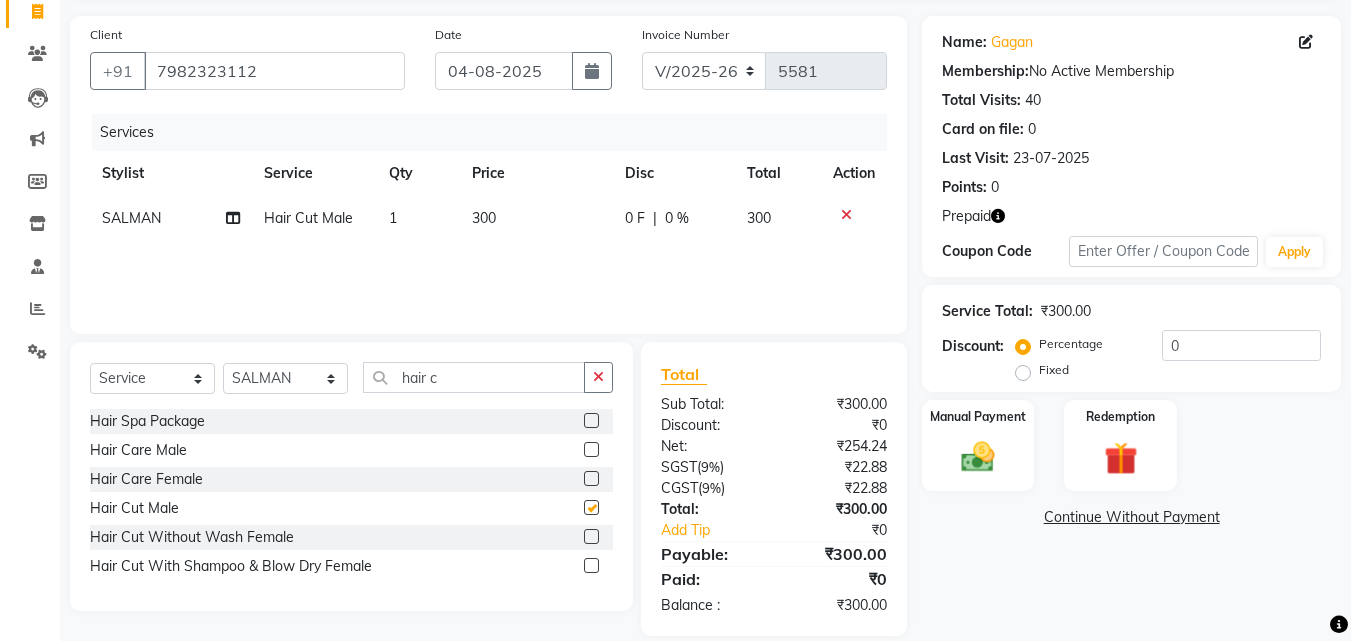 checkbox on "false" 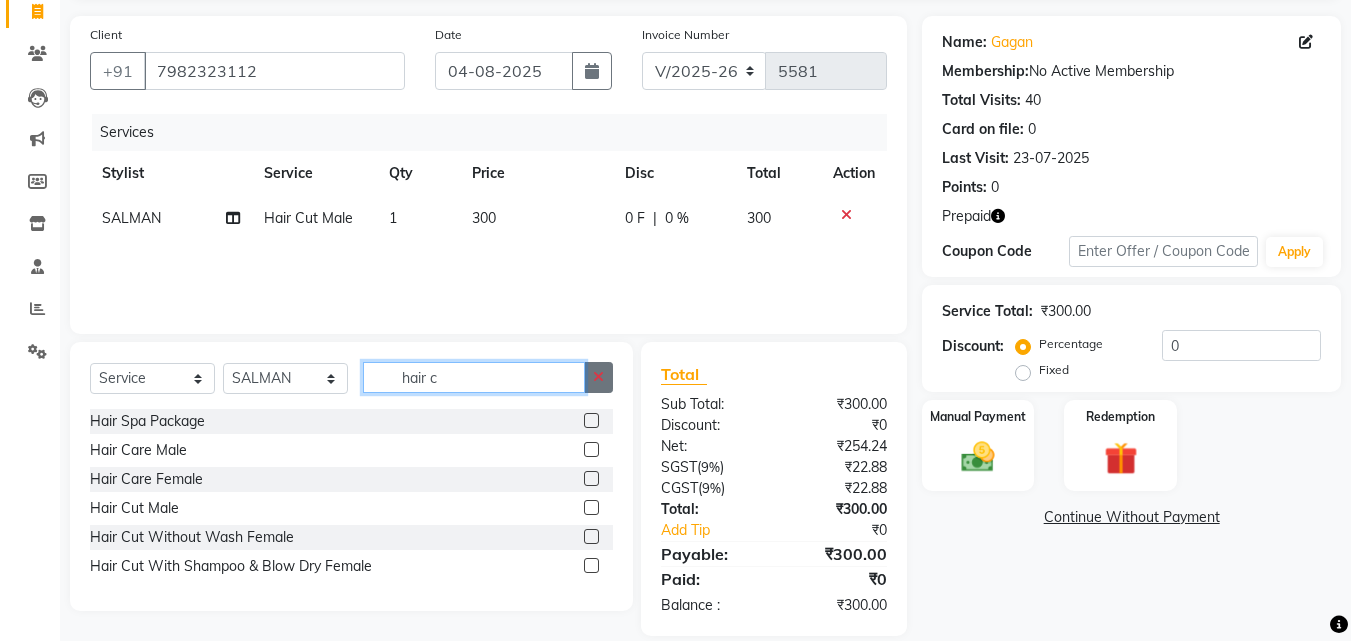 click on "hair c" 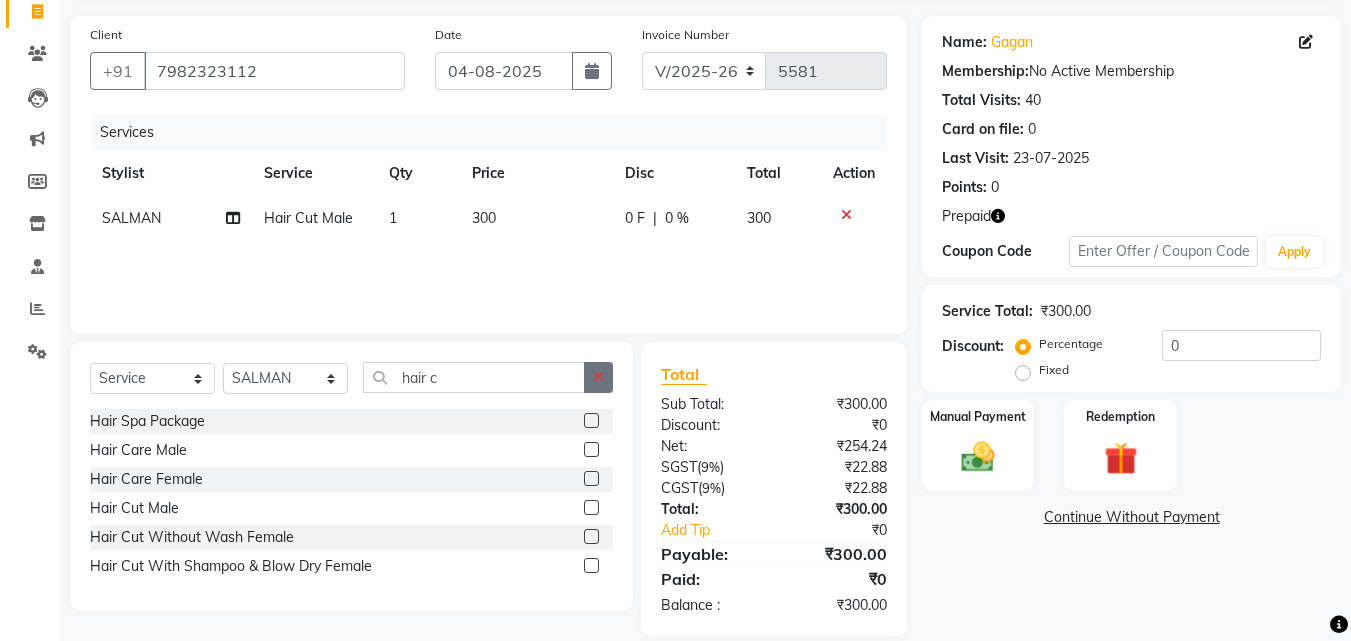 click 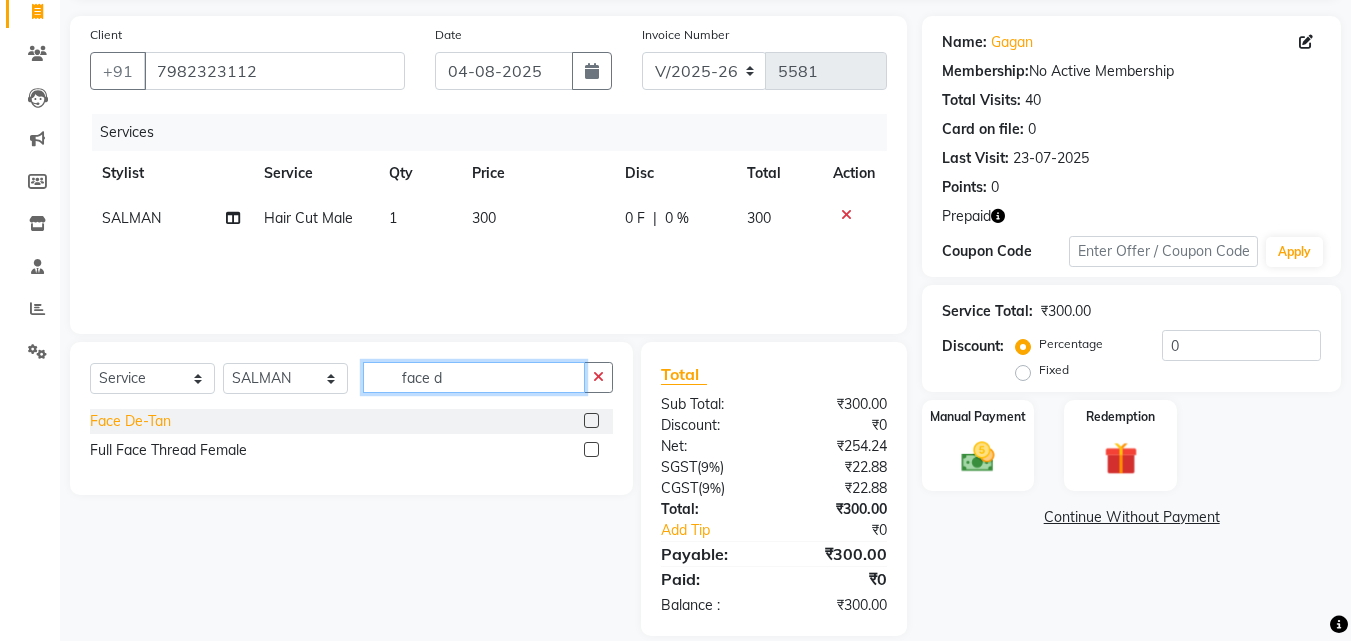 type on "face d" 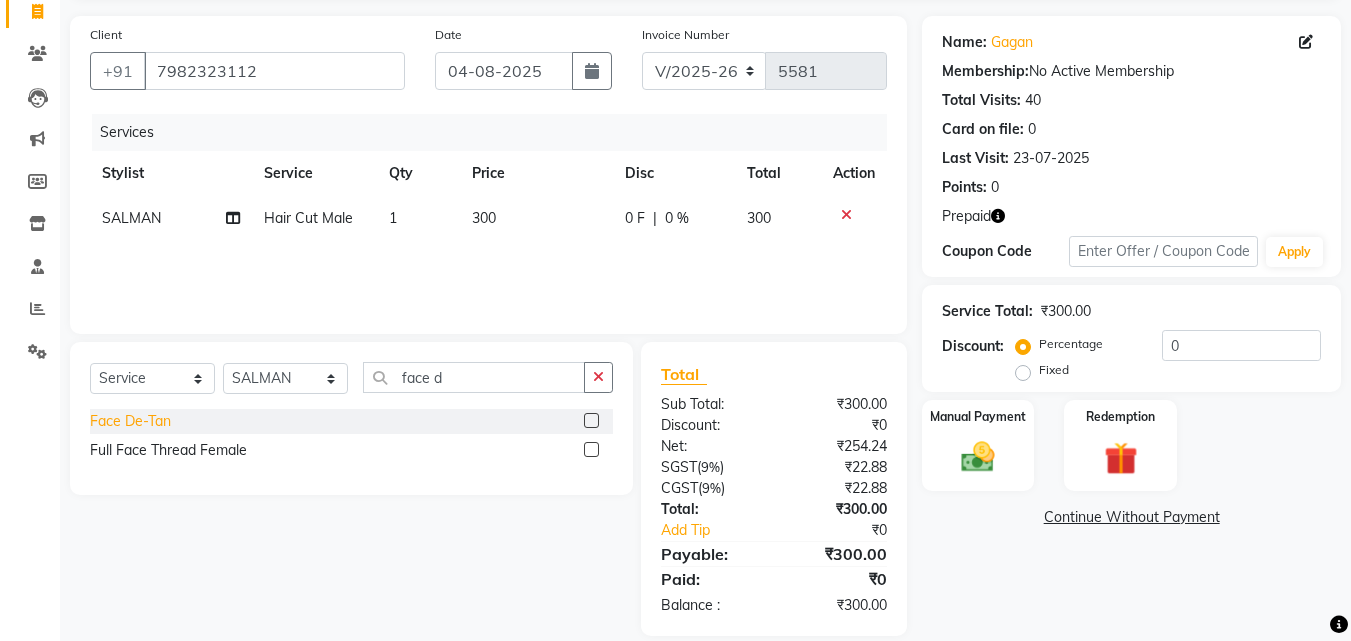 click on "Face De-Tan" 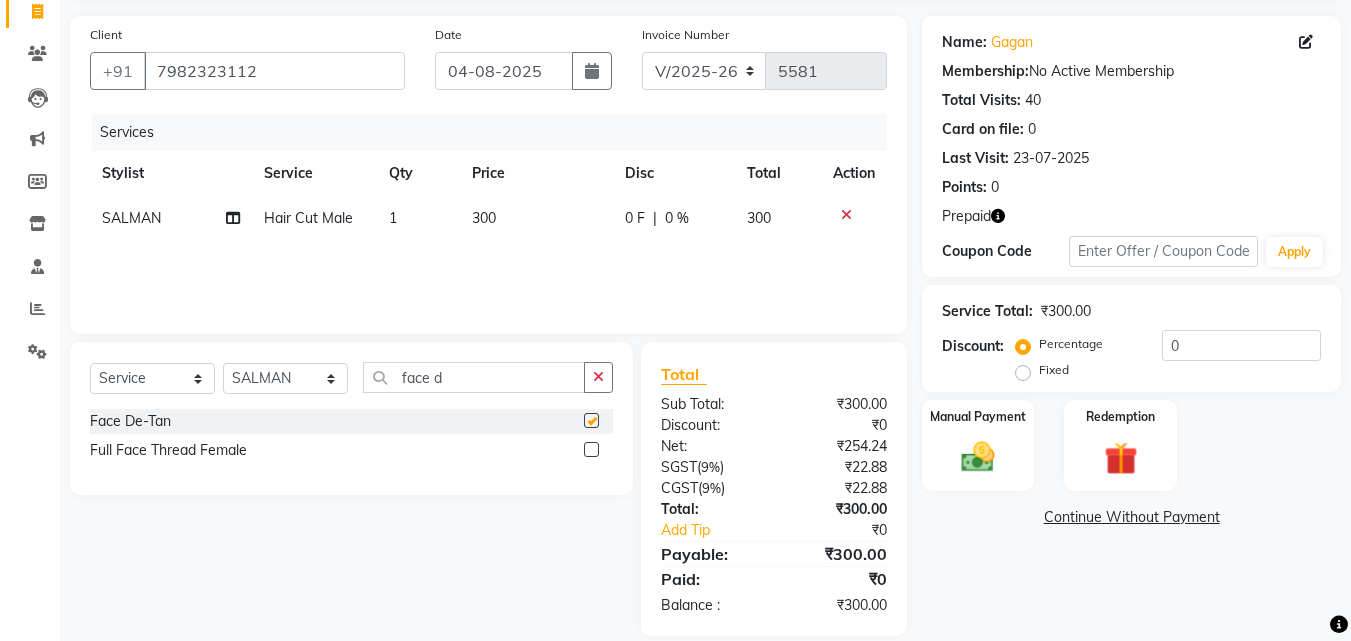 checkbox on "false" 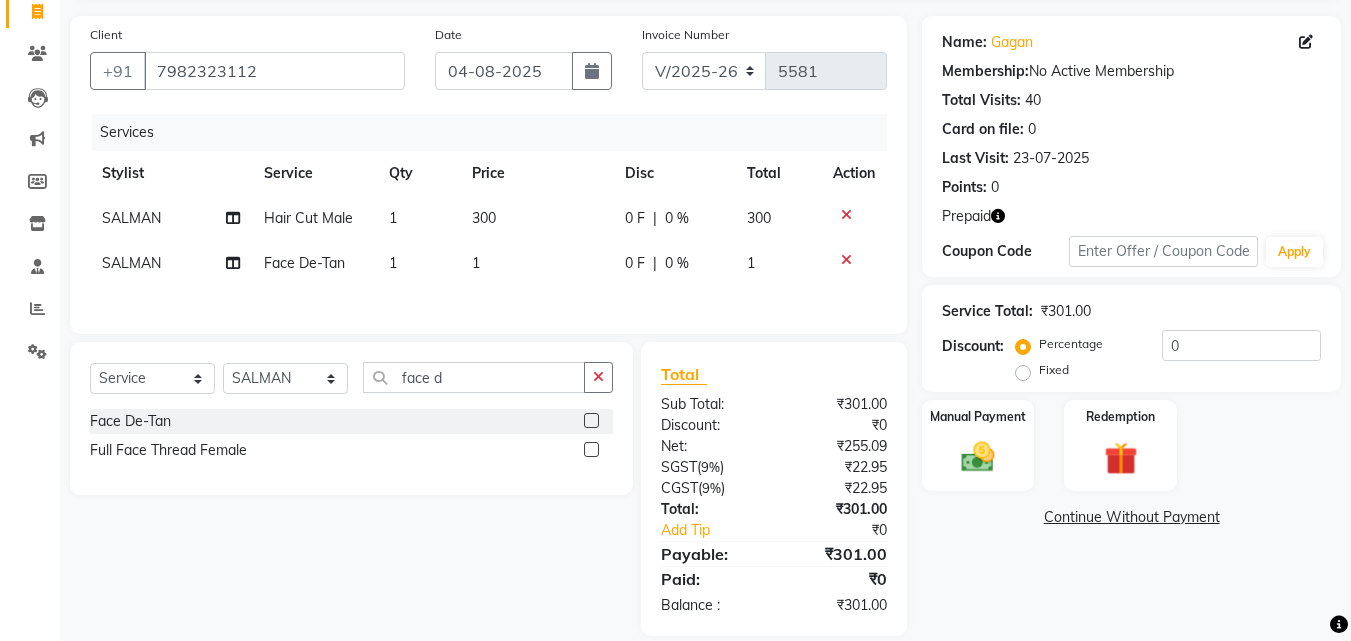 click on "1" 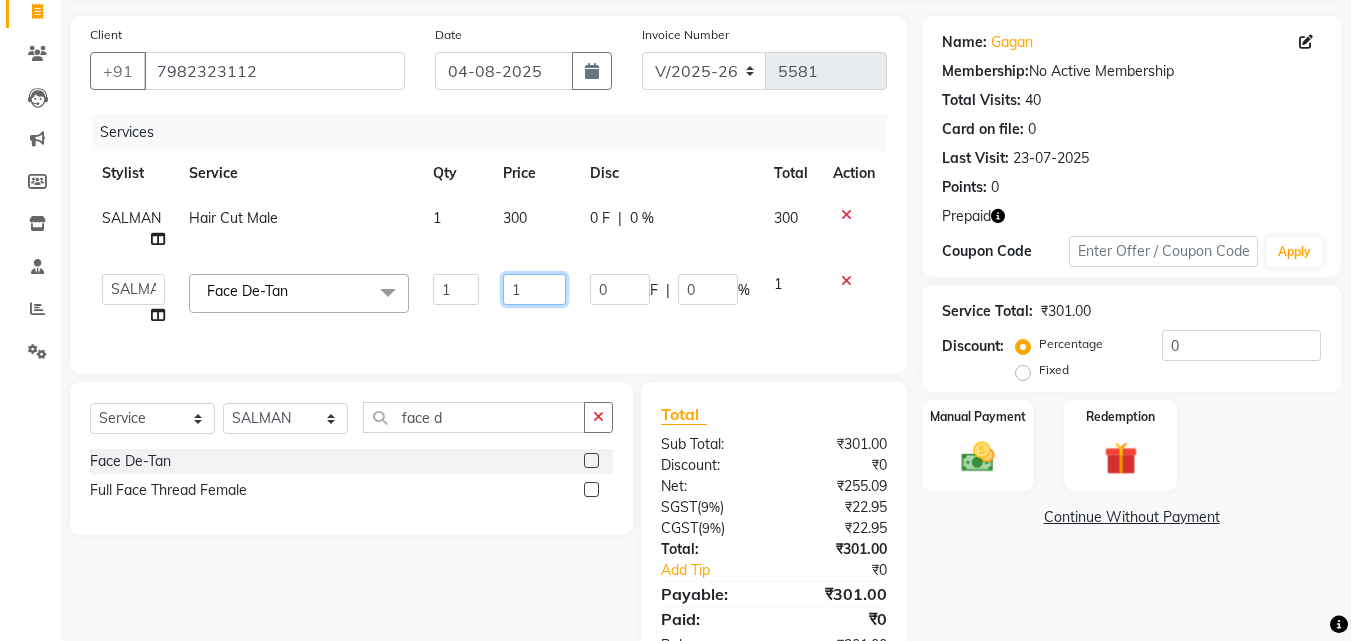 drag, startPoint x: 537, startPoint y: 267, endPoint x: 542, endPoint y: 279, distance: 13 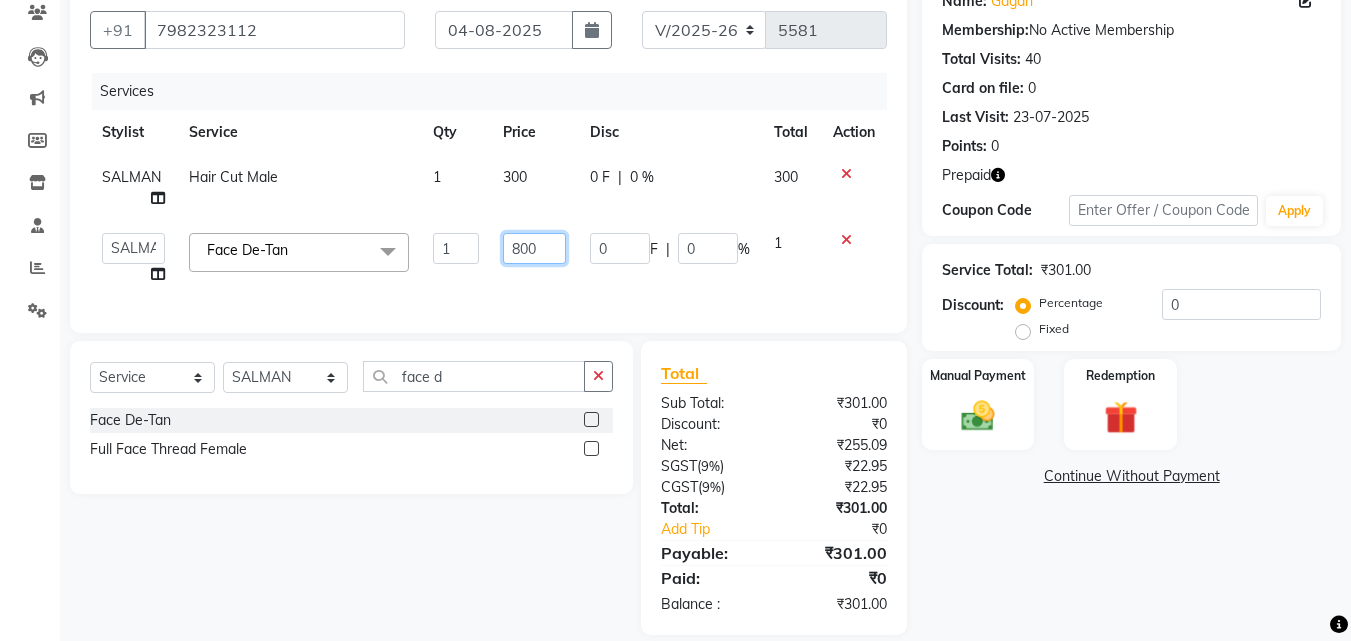 scroll, scrollTop: 214, scrollLeft: 0, axis: vertical 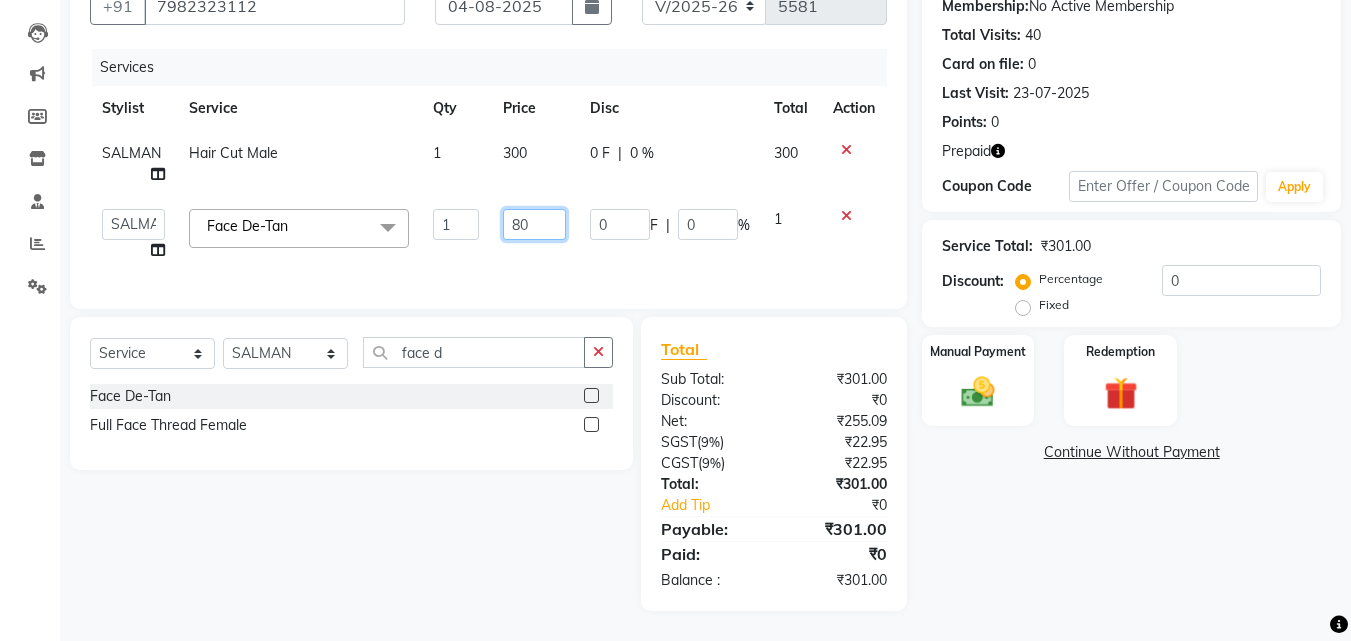 type on "8" 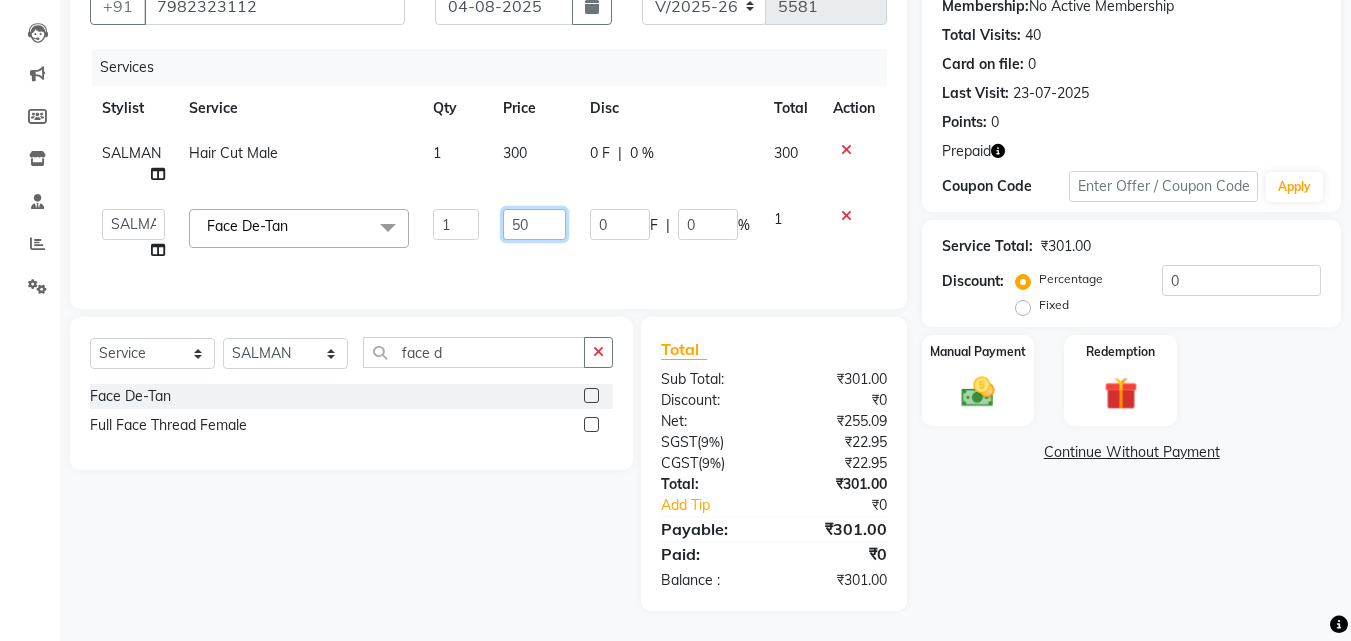 type on "500" 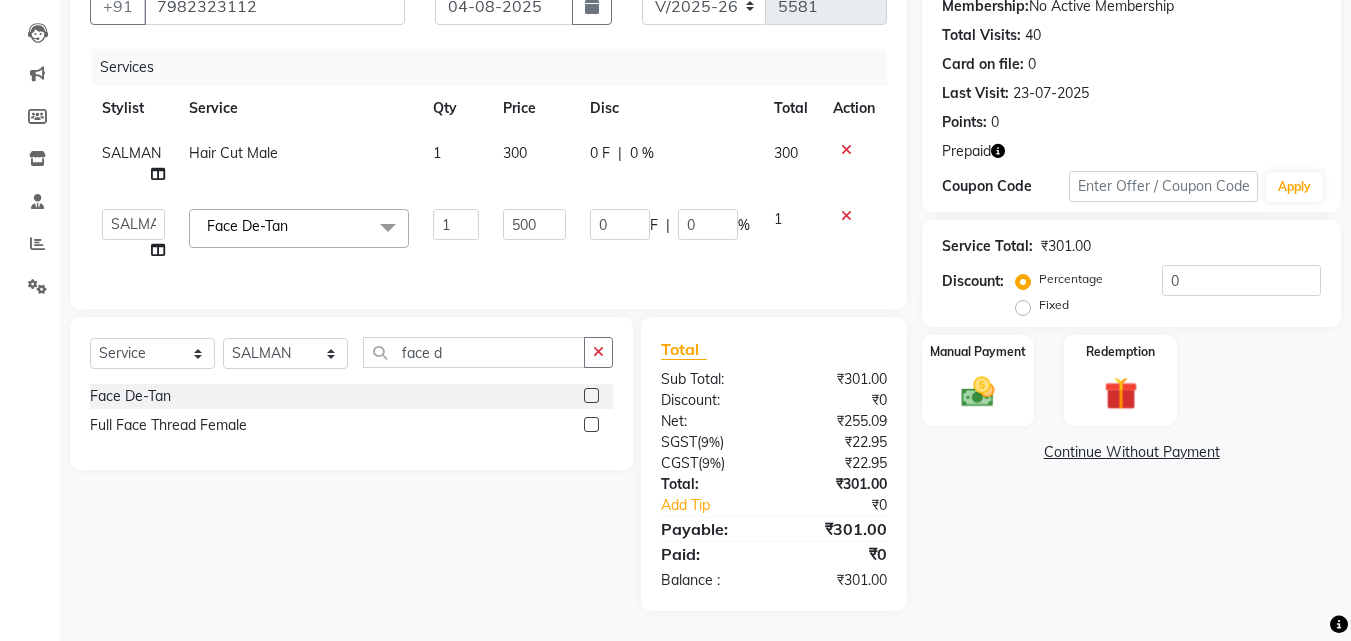 click on "Name: Gagan  Membership:  No Active Membership  Total Visits:  40 Card on file:  0 Last Visit:   23-07-2025 Points:   0  Prepaid Coupon Code Apply Service Total:  ₹301.00  Discount:  Percentage   Fixed  0 Manual Payment Redemption  Continue Without Payment" 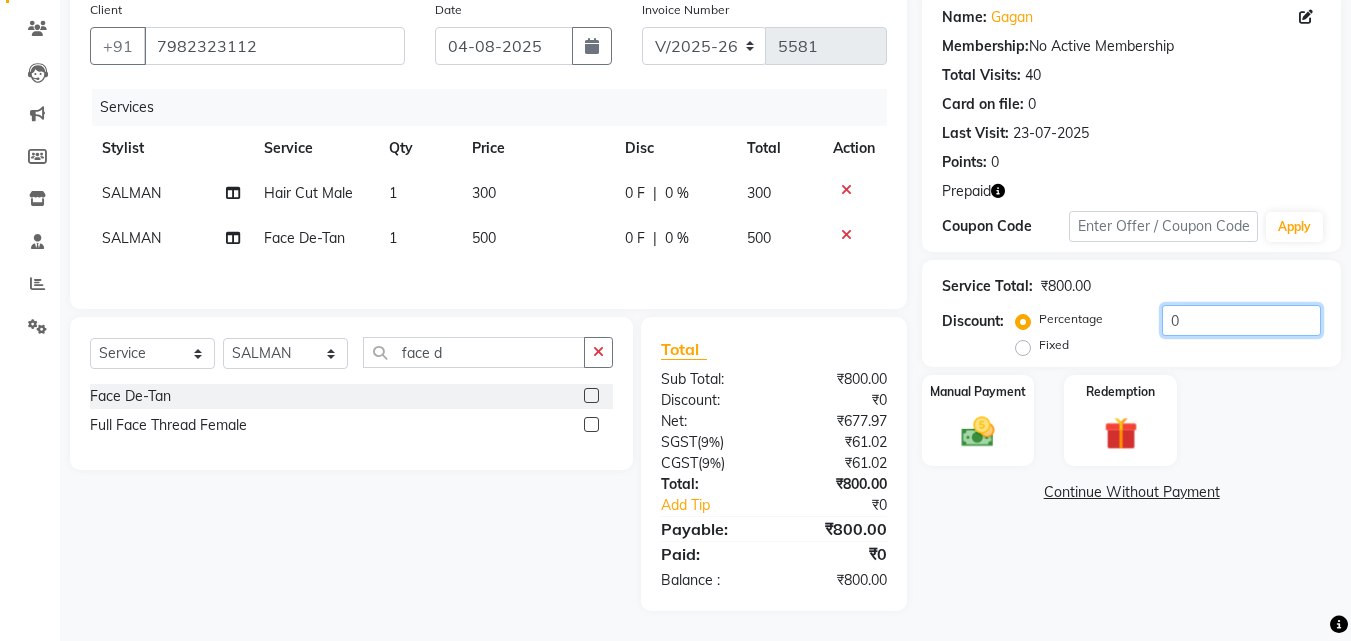 click on "0" 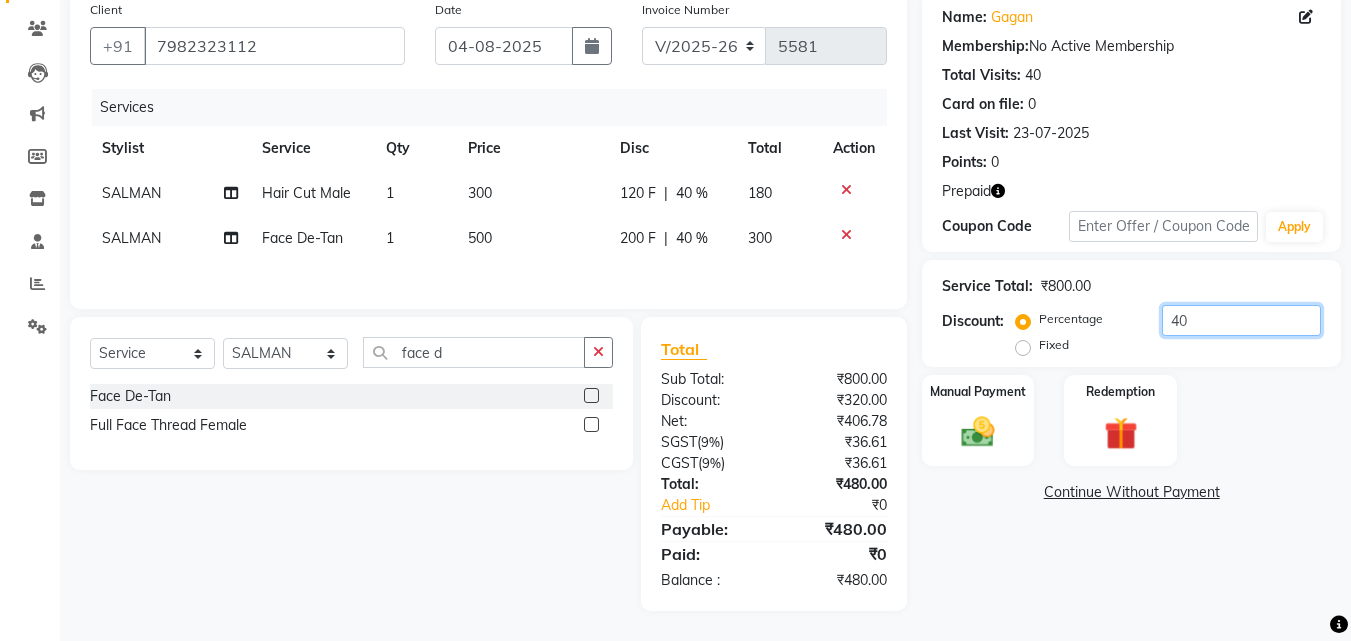 type on "40" 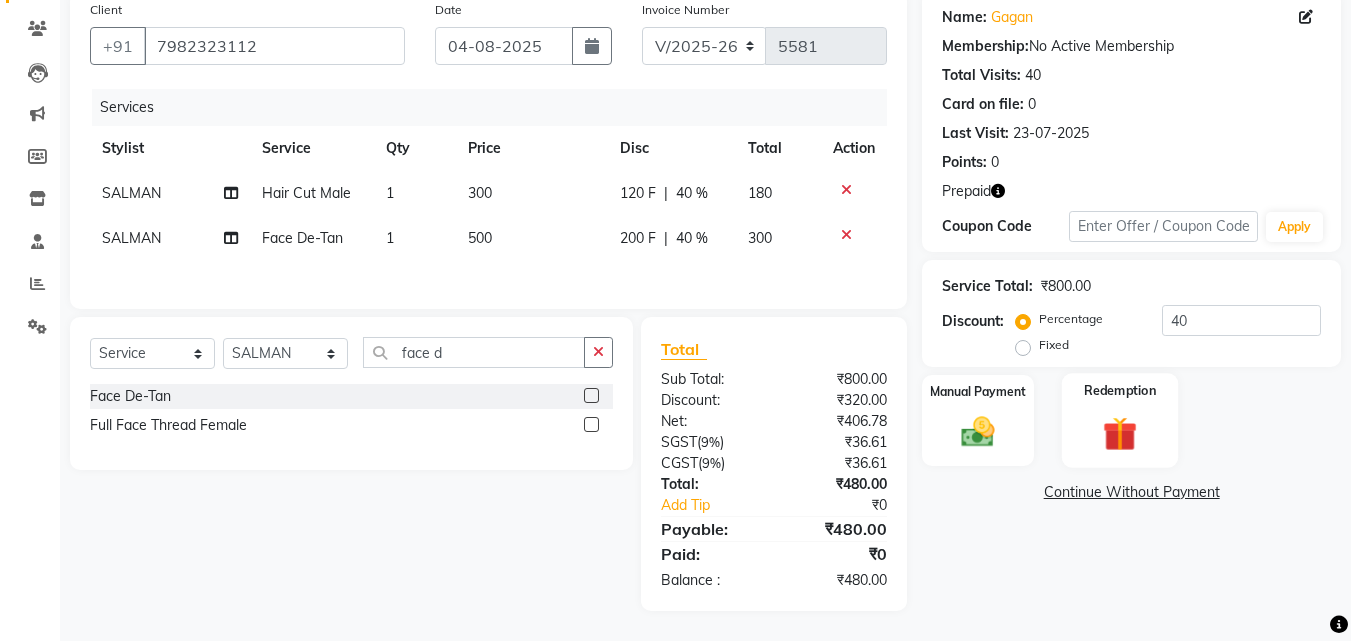 click 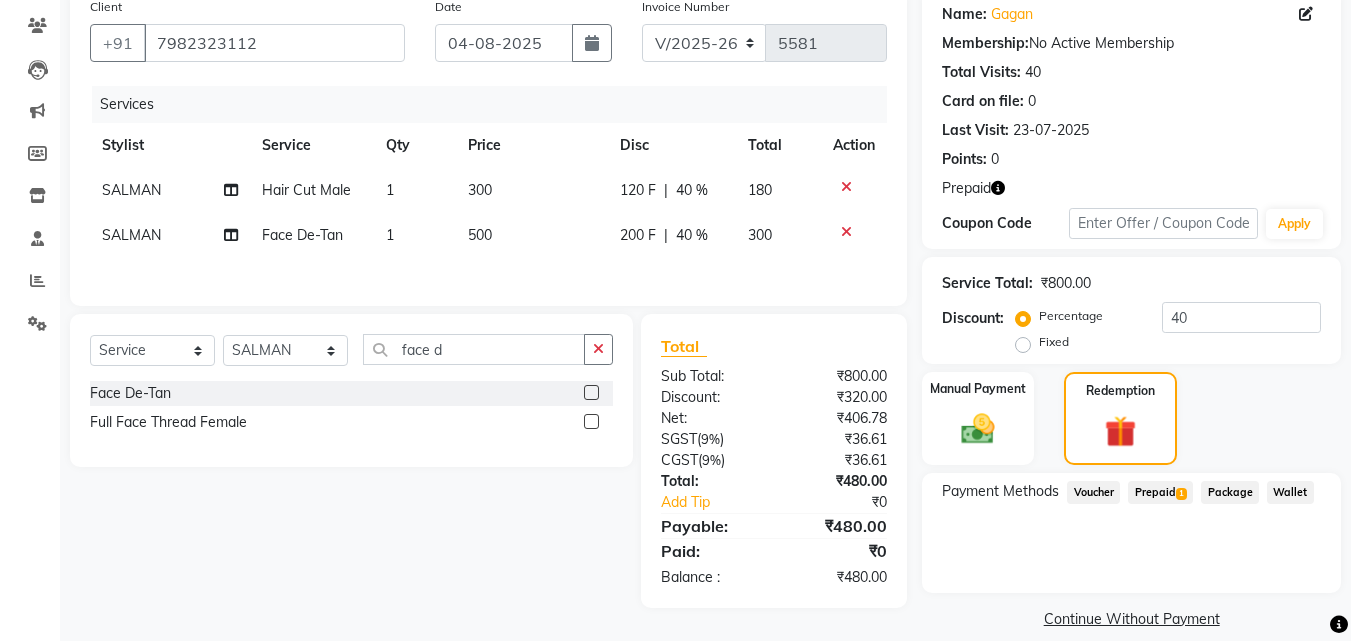 click on "Package" 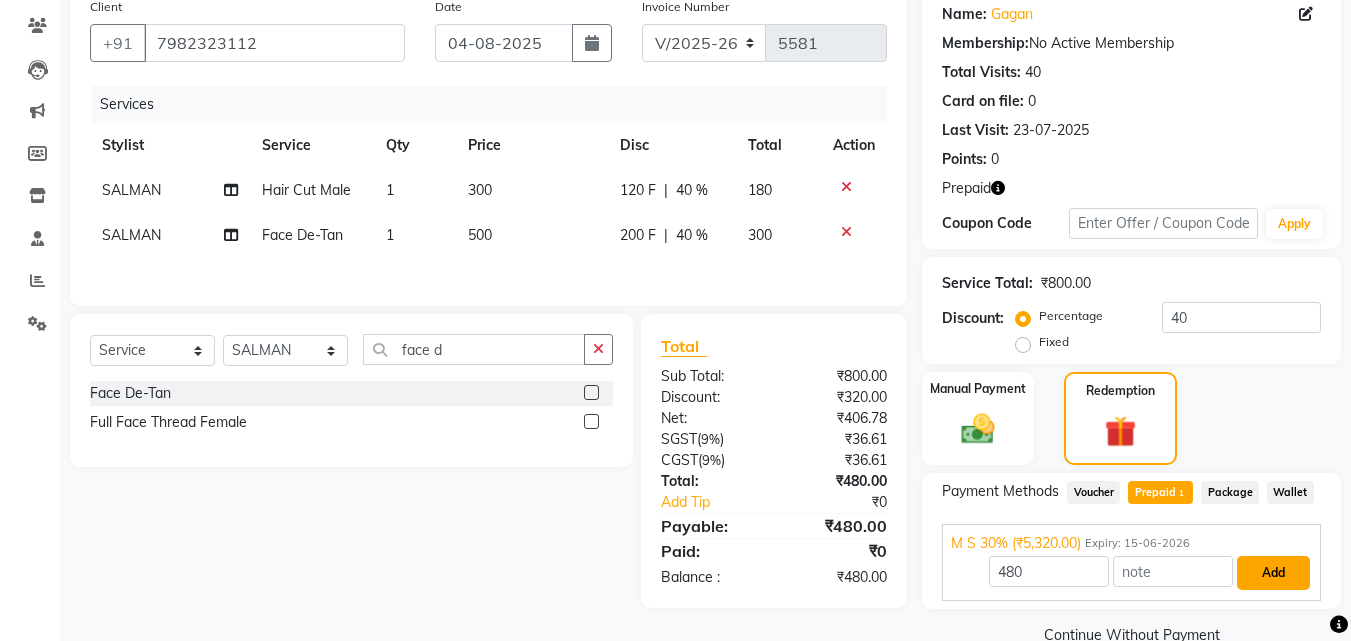 click on "Add" at bounding box center [1273, 573] 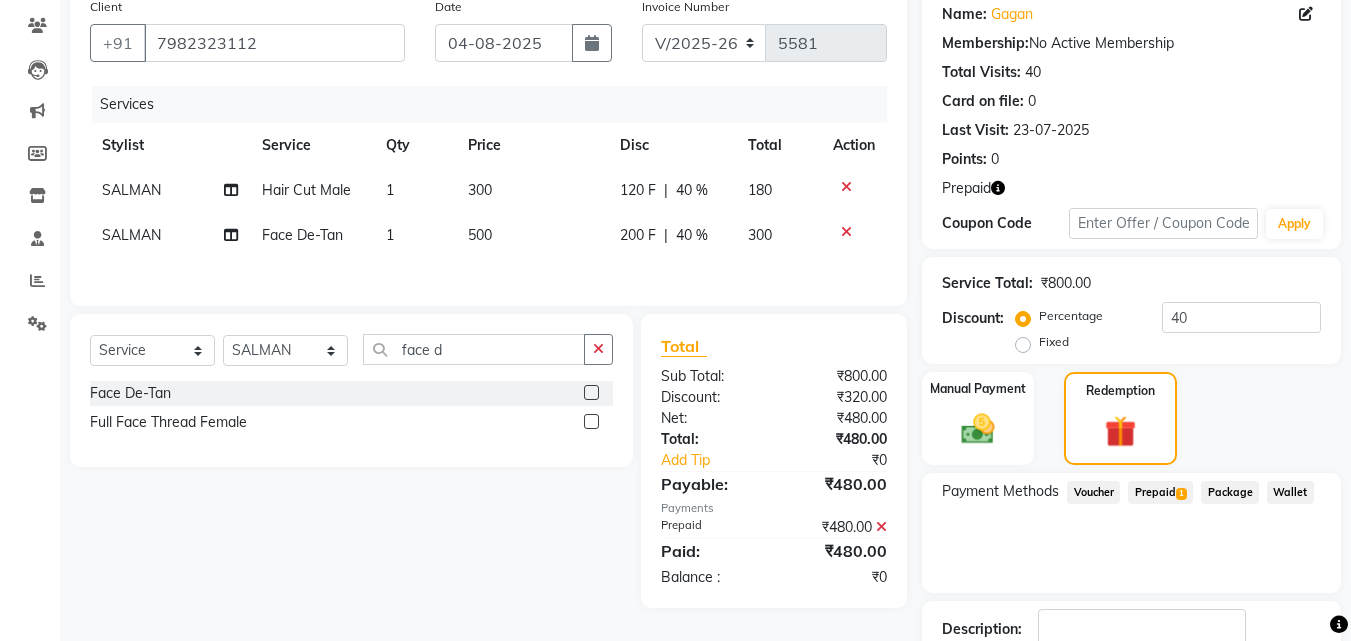scroll, scrollTop: 298, scrollLeft: 0, axis: vertical 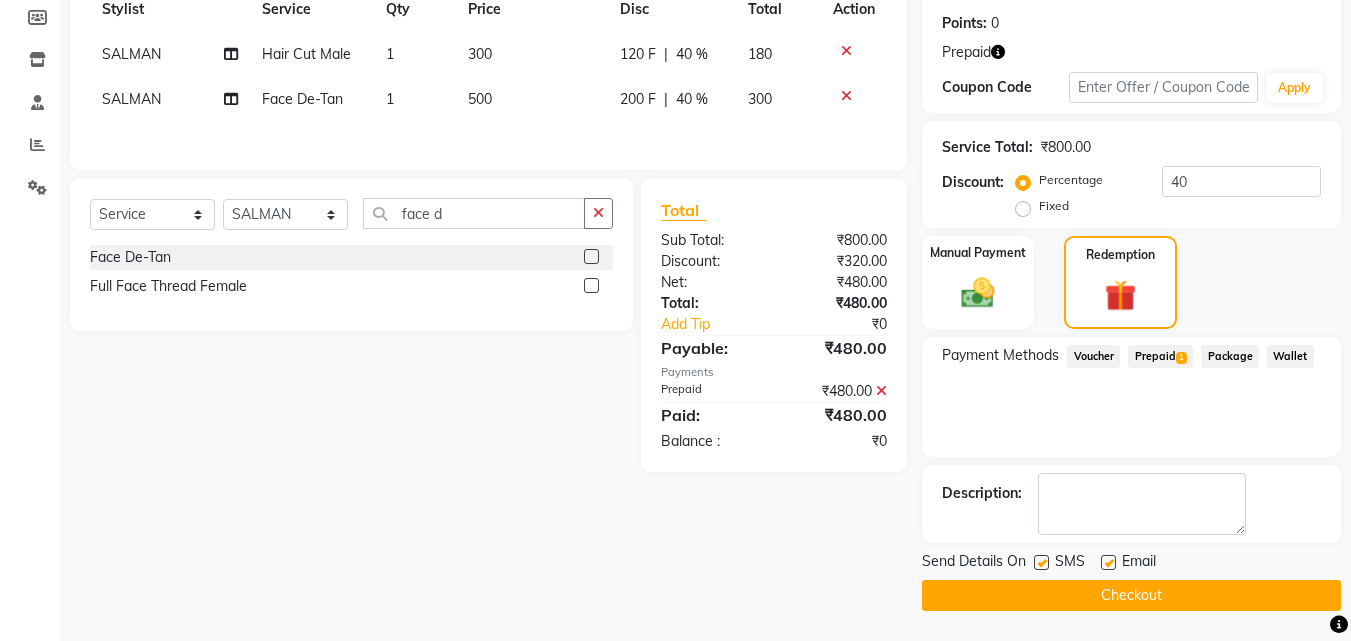 click on "SMS" 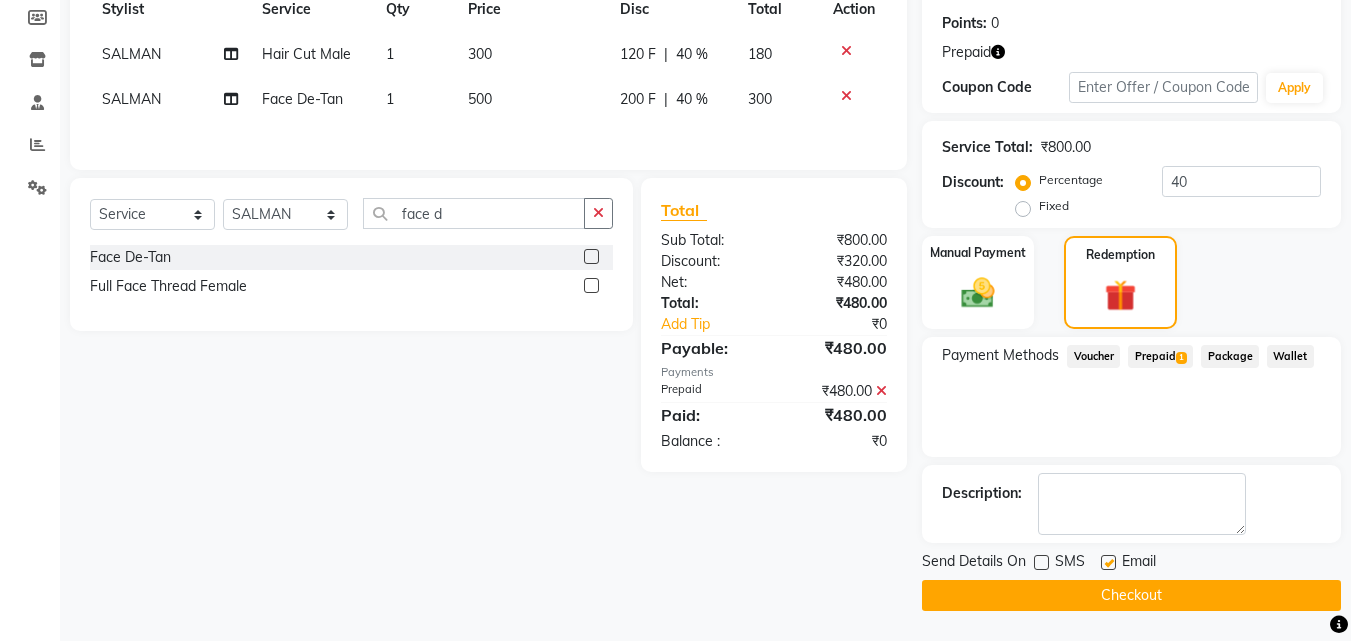 click 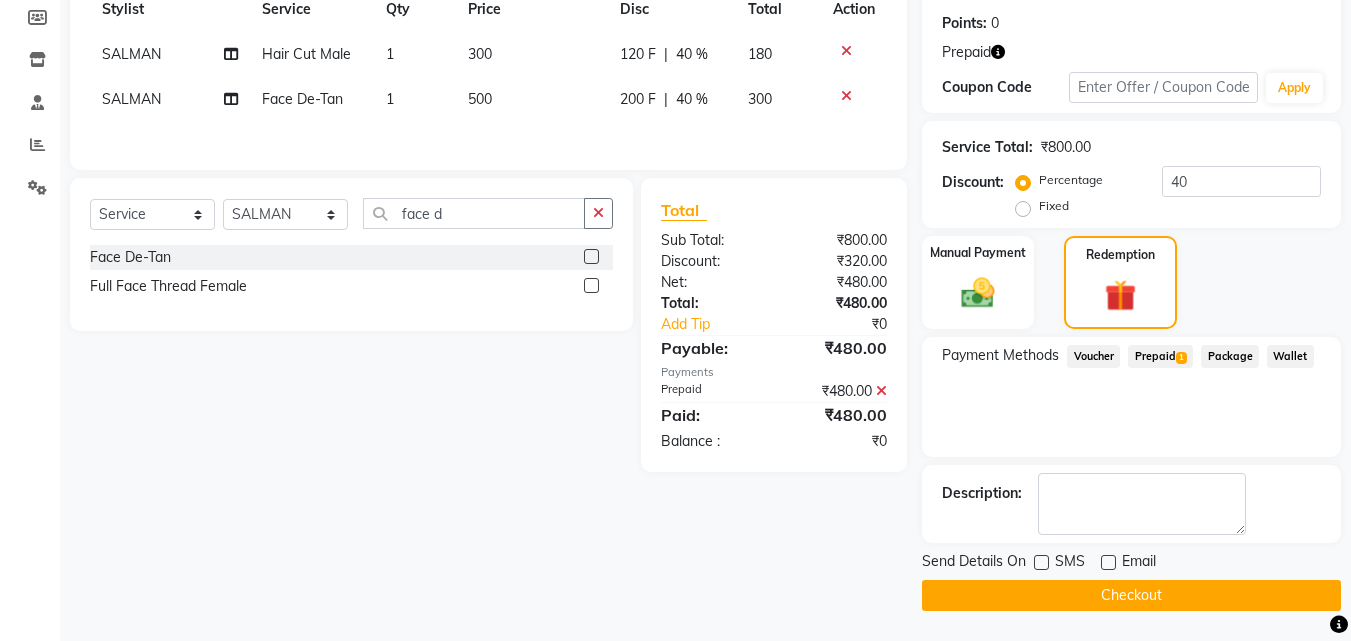 click on "Checkout" 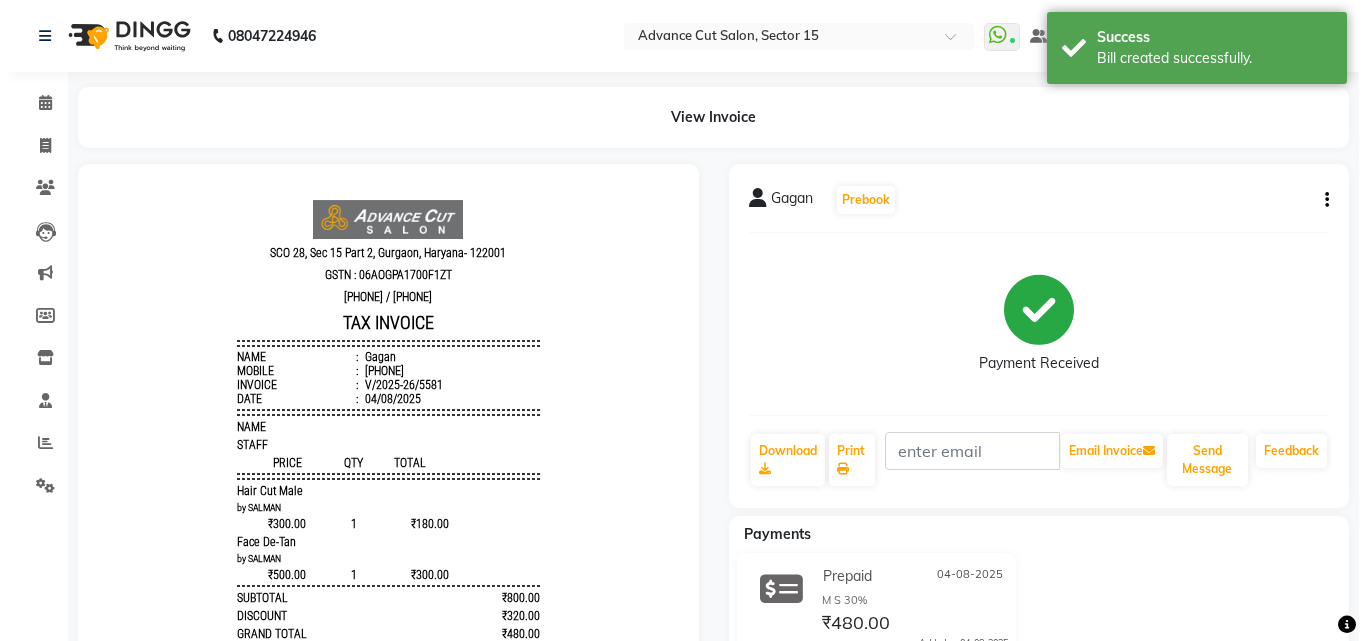 scroll, scrollTop: 0, scrollLeft: 0, axis: both 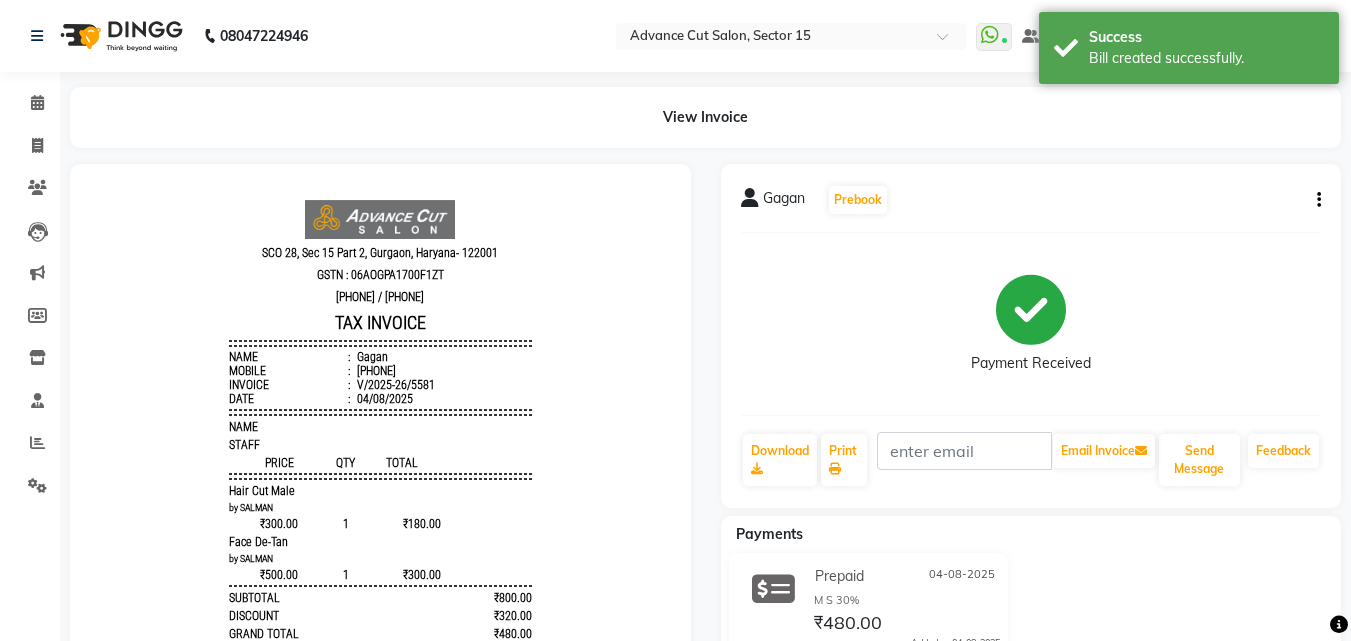 click on "Name  :
Gagan" at bounding box center (380, 357) 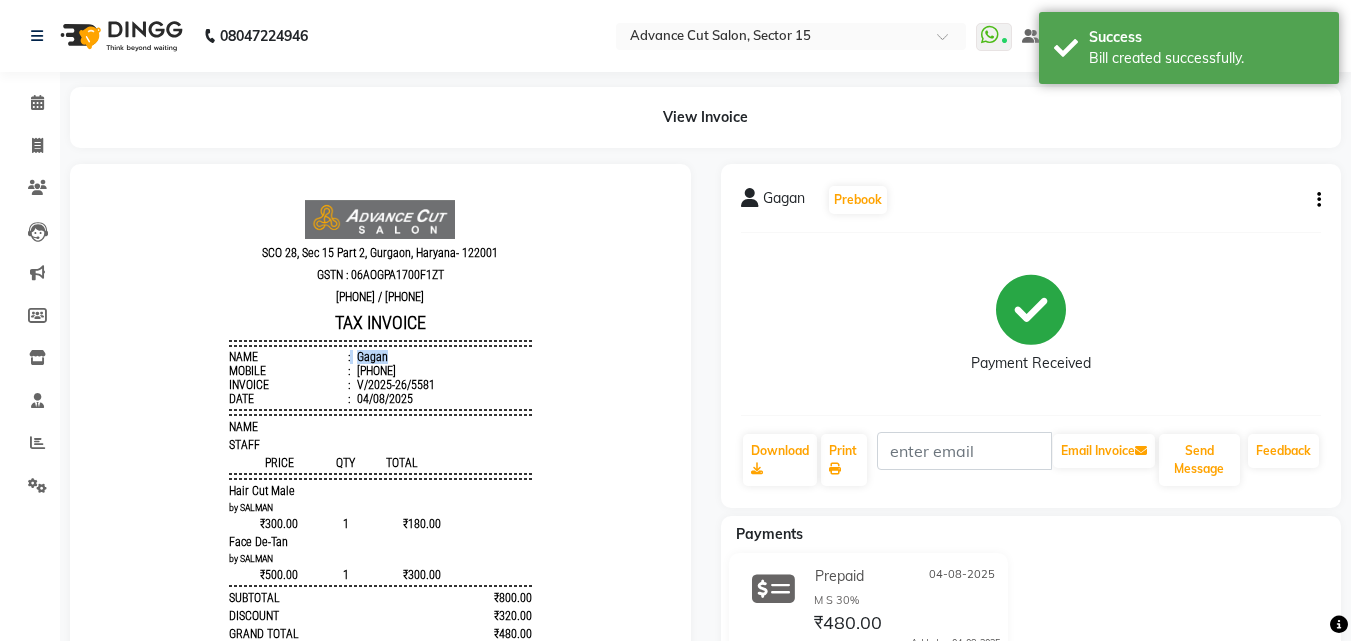click on "Name  :
Gagan
Mobile :
917982323112
Invoice  :
V/2025-26/5581
Date  :
04/08/2025" at bounding box center [380, 378] 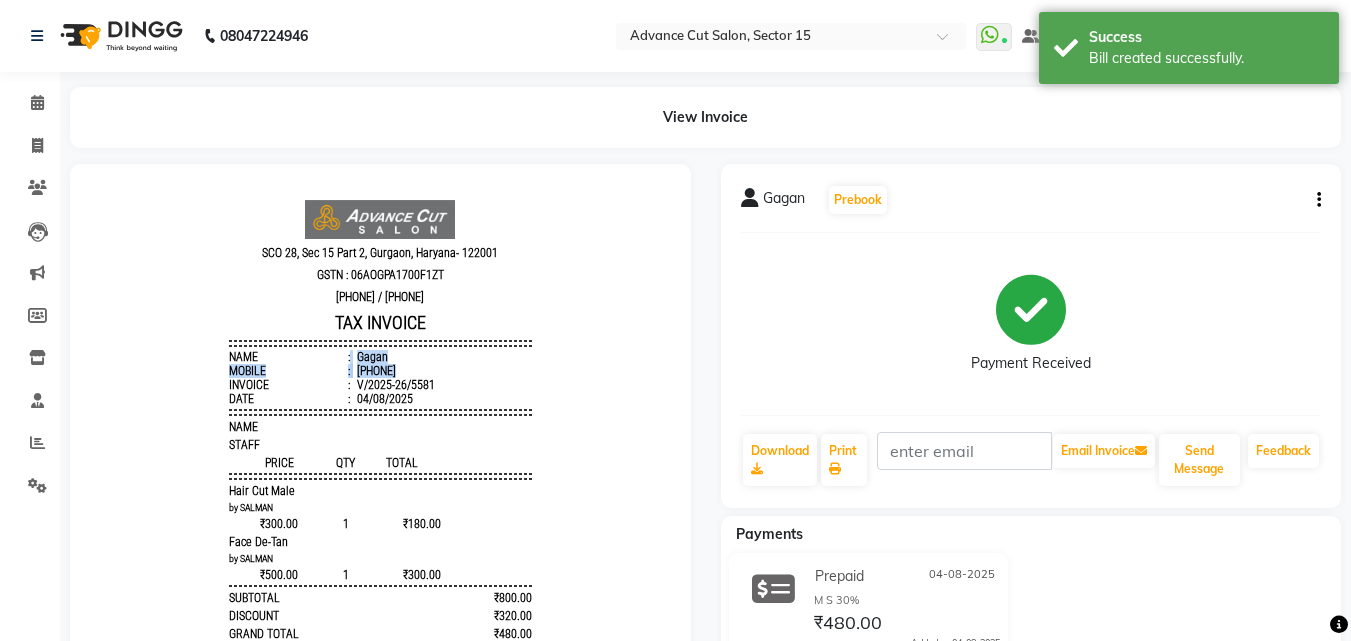 click on "917982323112" at bounding box center (374, 371) 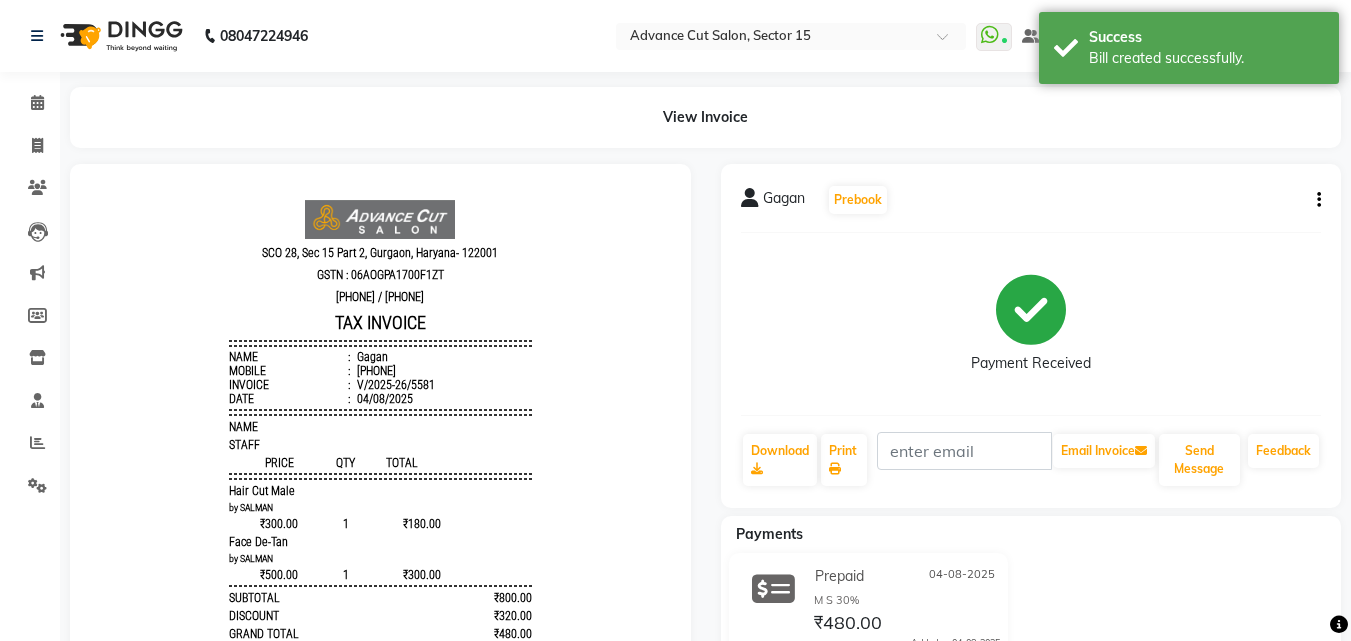 click on "917982323112" at bounding box center [374, 371] 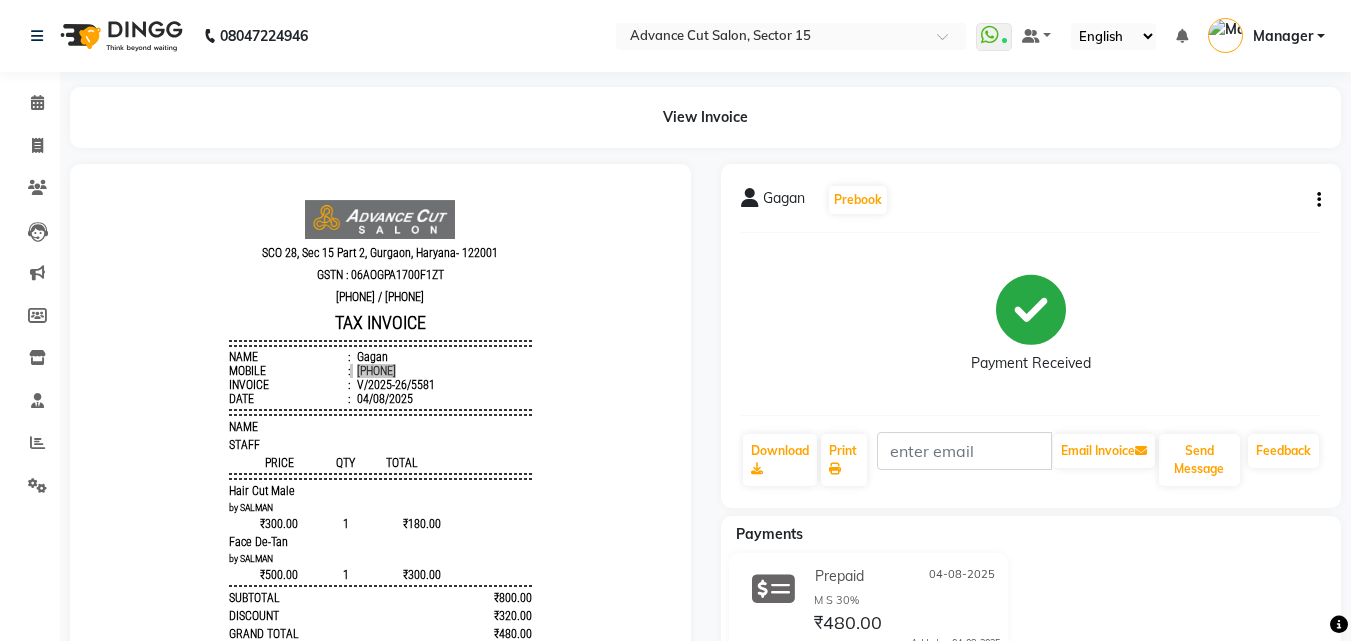 copy on "917982323112" 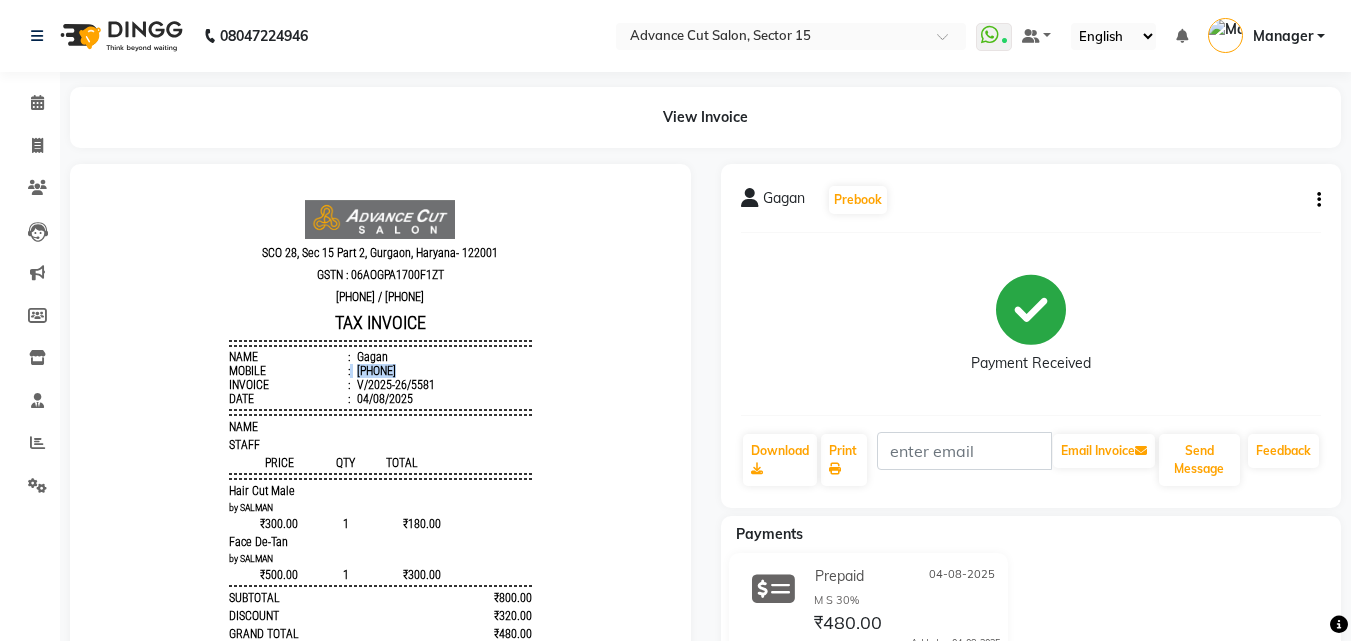 click on "Invoice  :
V/2025-26/5581" at bounding box center [380, 385] 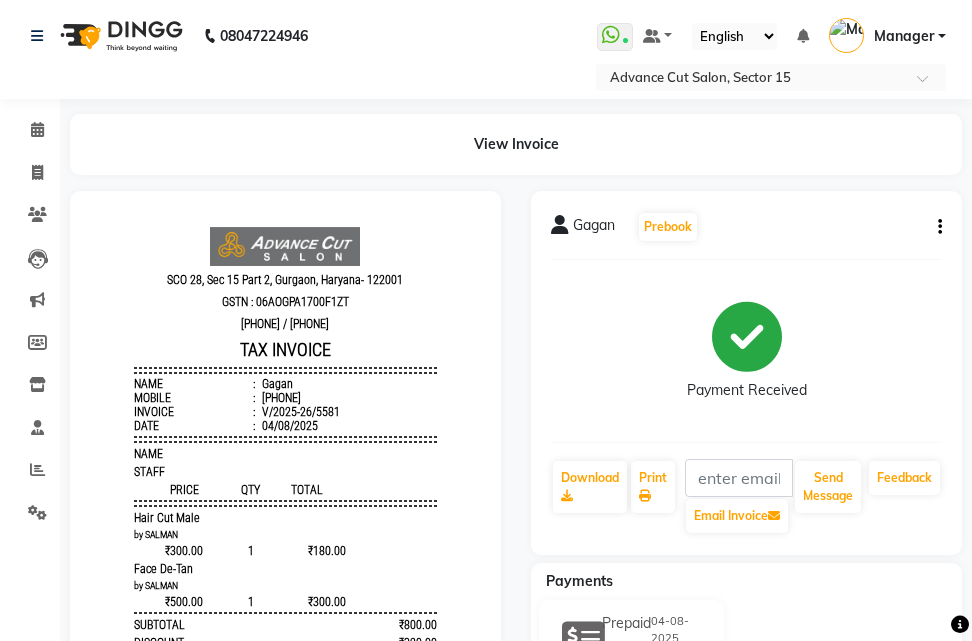 click on "View Invoice" 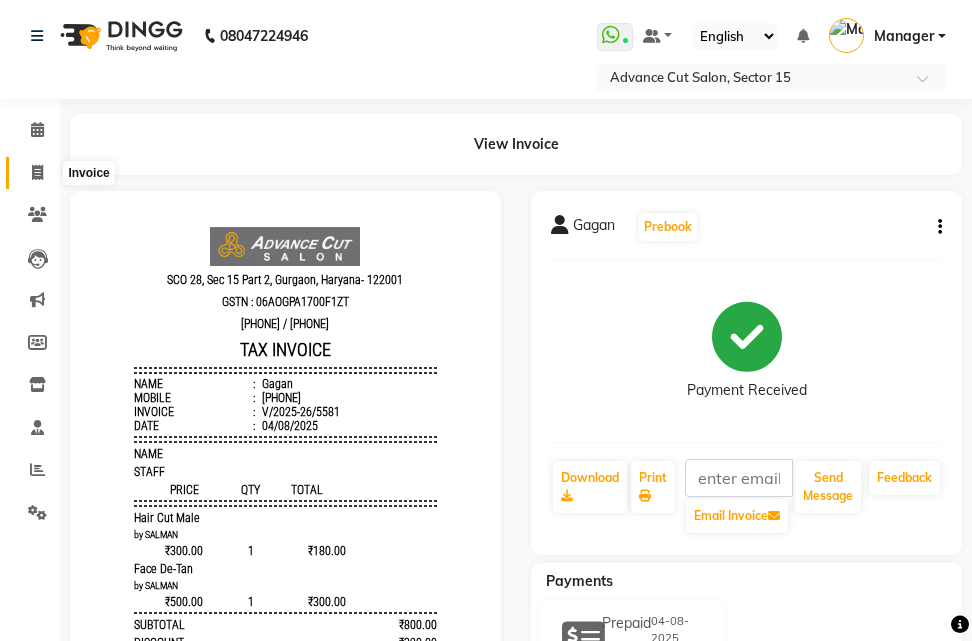 click 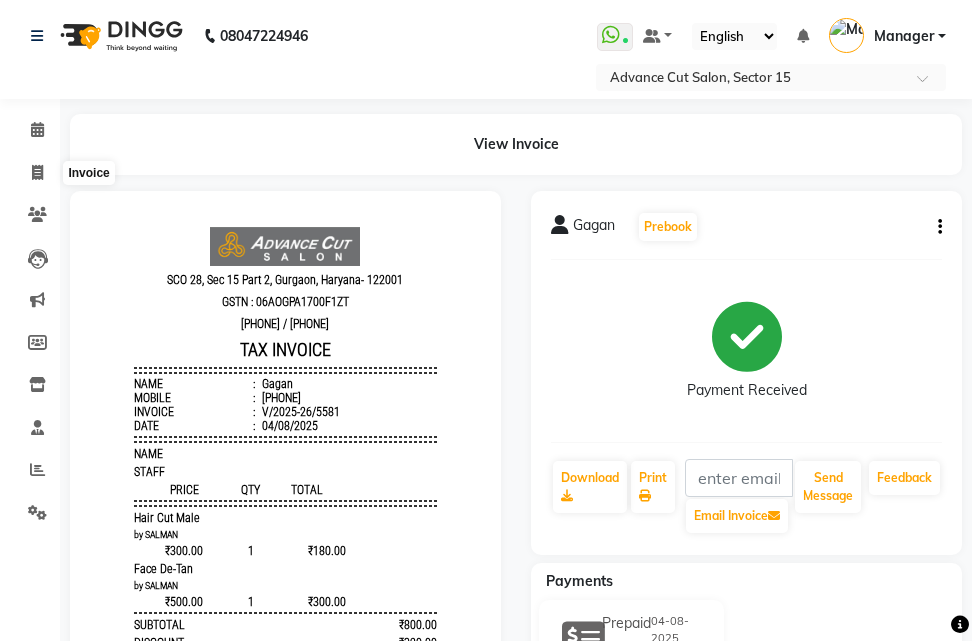 select on "service" 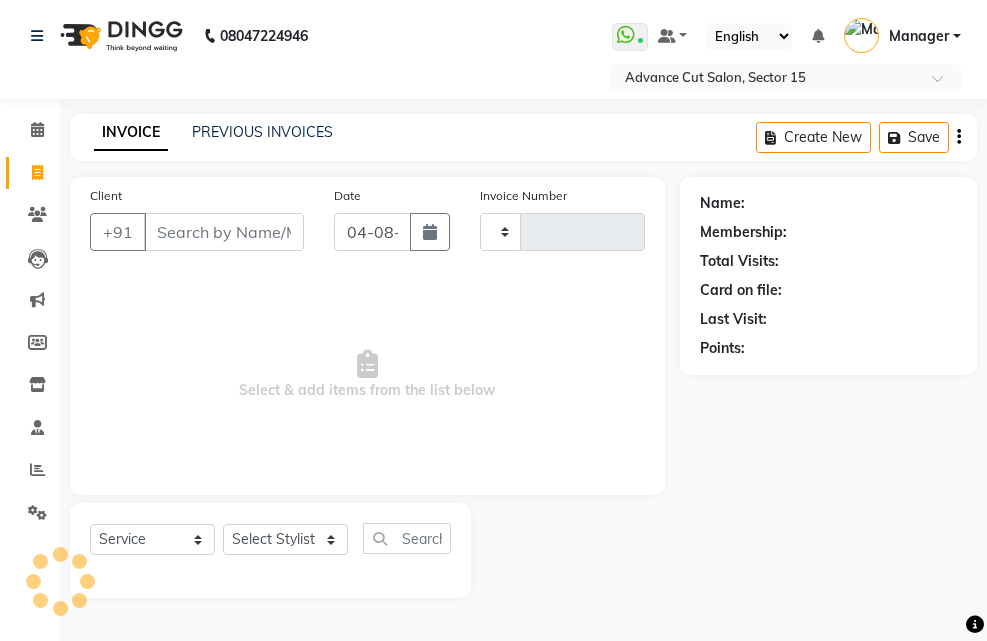 type on "5582" 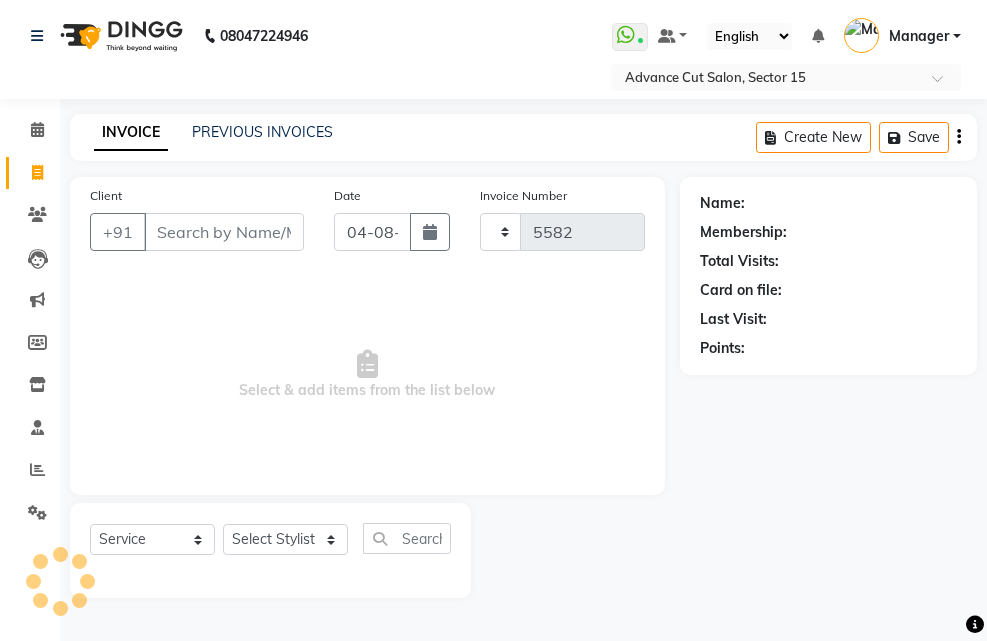 select on "6255" 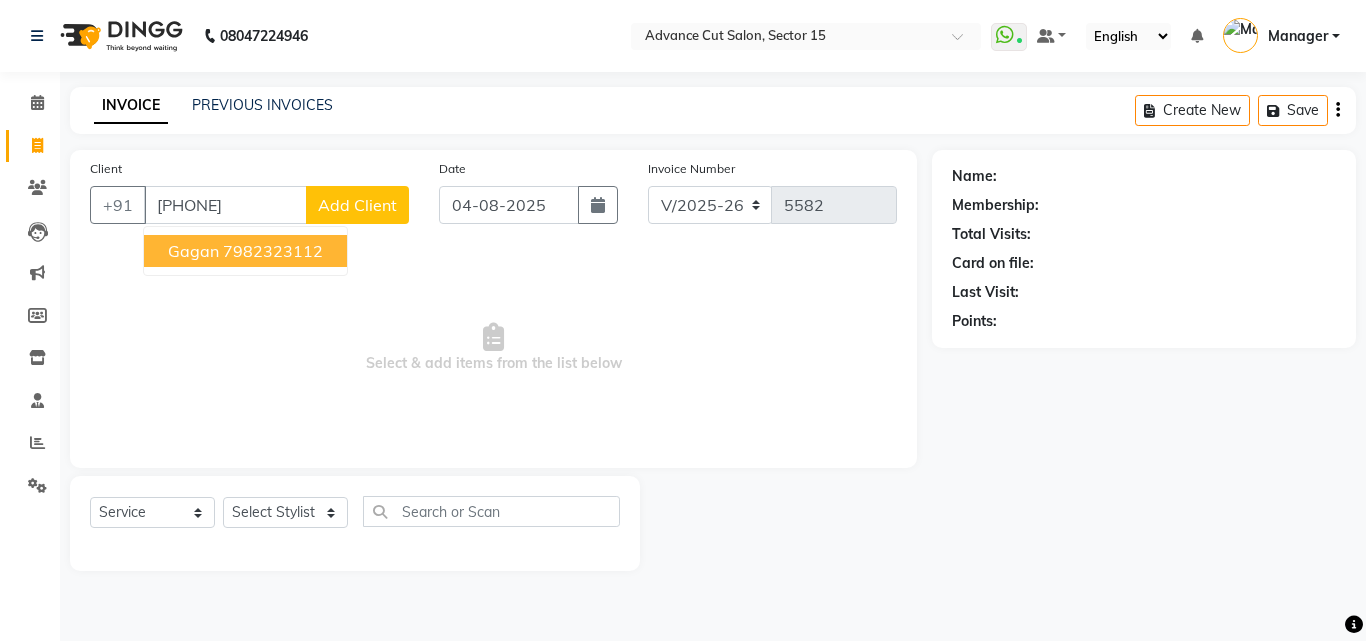 click on "7982323112" at bounding box center [273, 251] 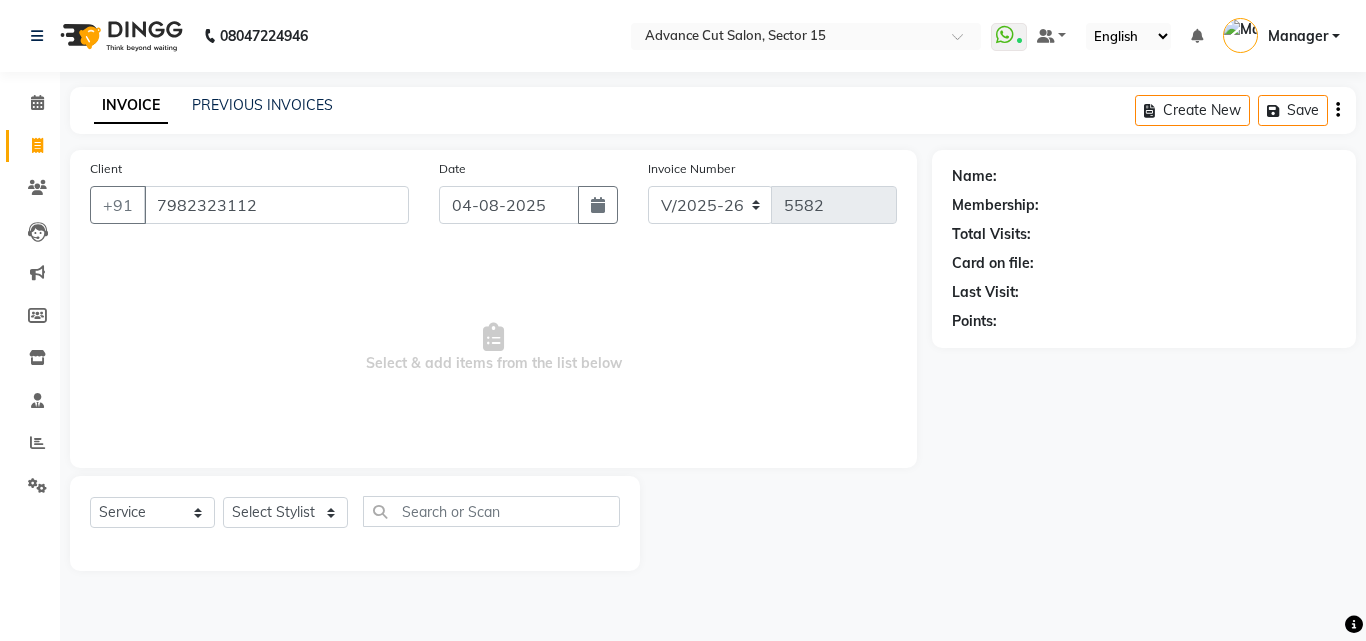 type on "7982323112" 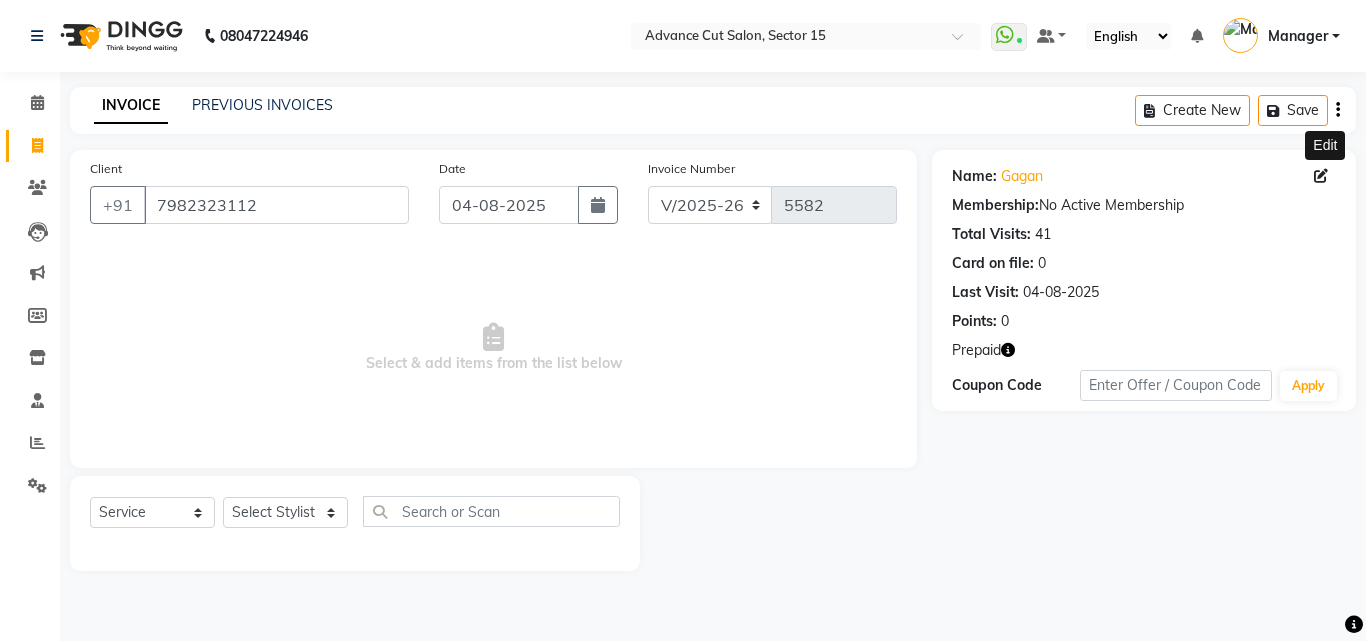 click 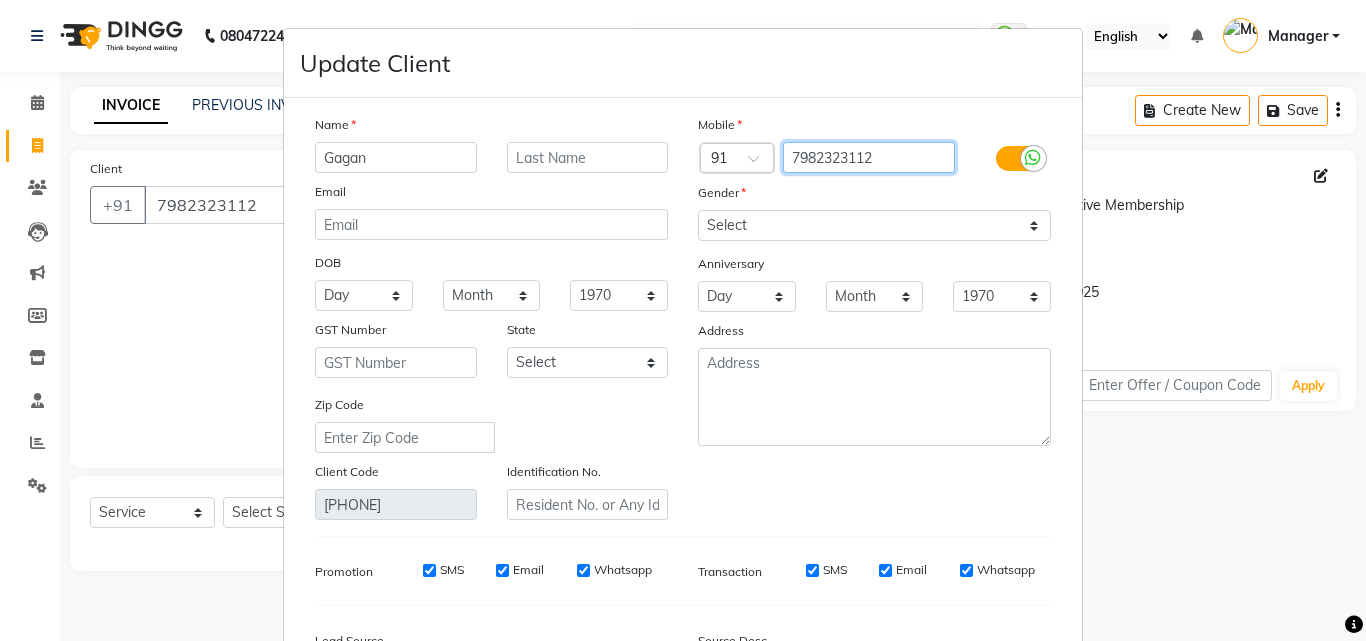 click on "7982323112" at bounding box center [869, 157] 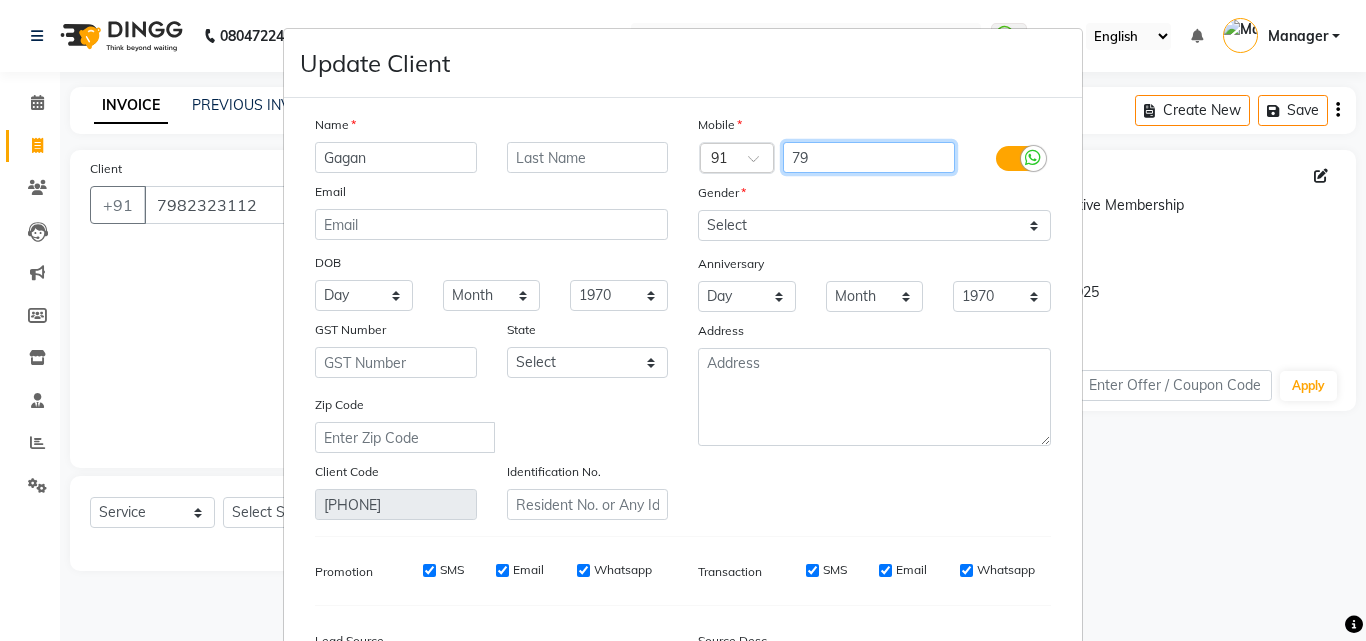 type on "7" 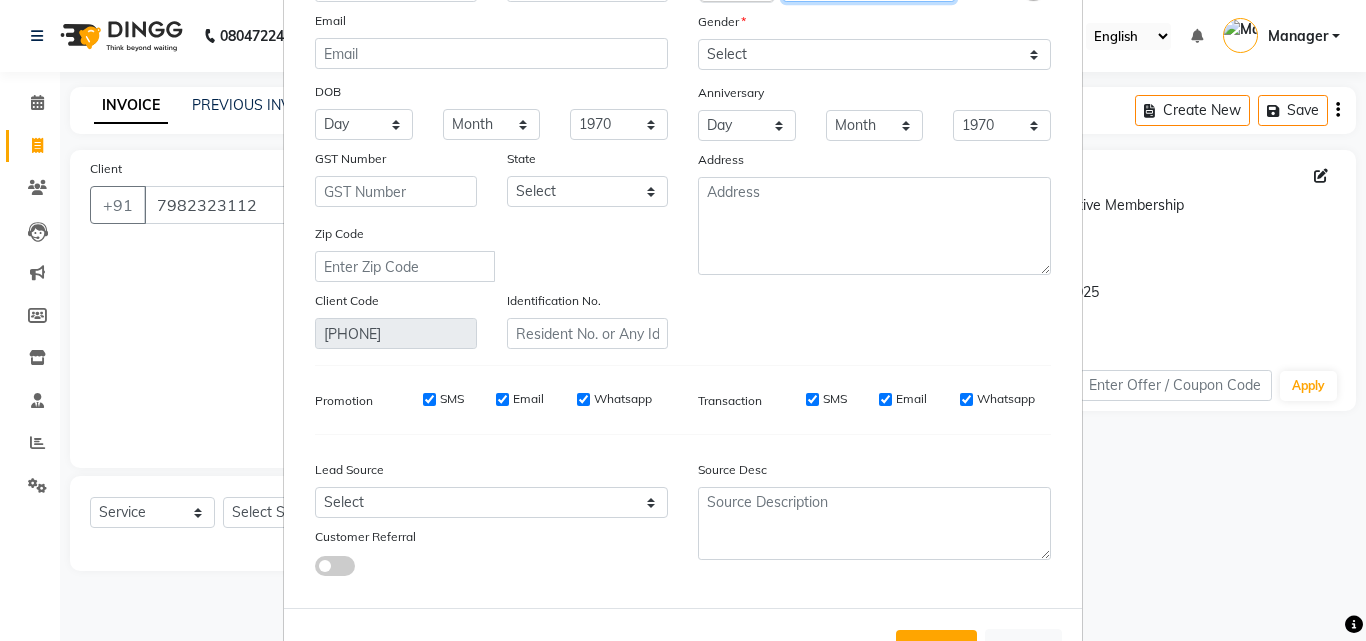 scroll, scrollTop: 246, scrollLeft: 0, axis: vertical 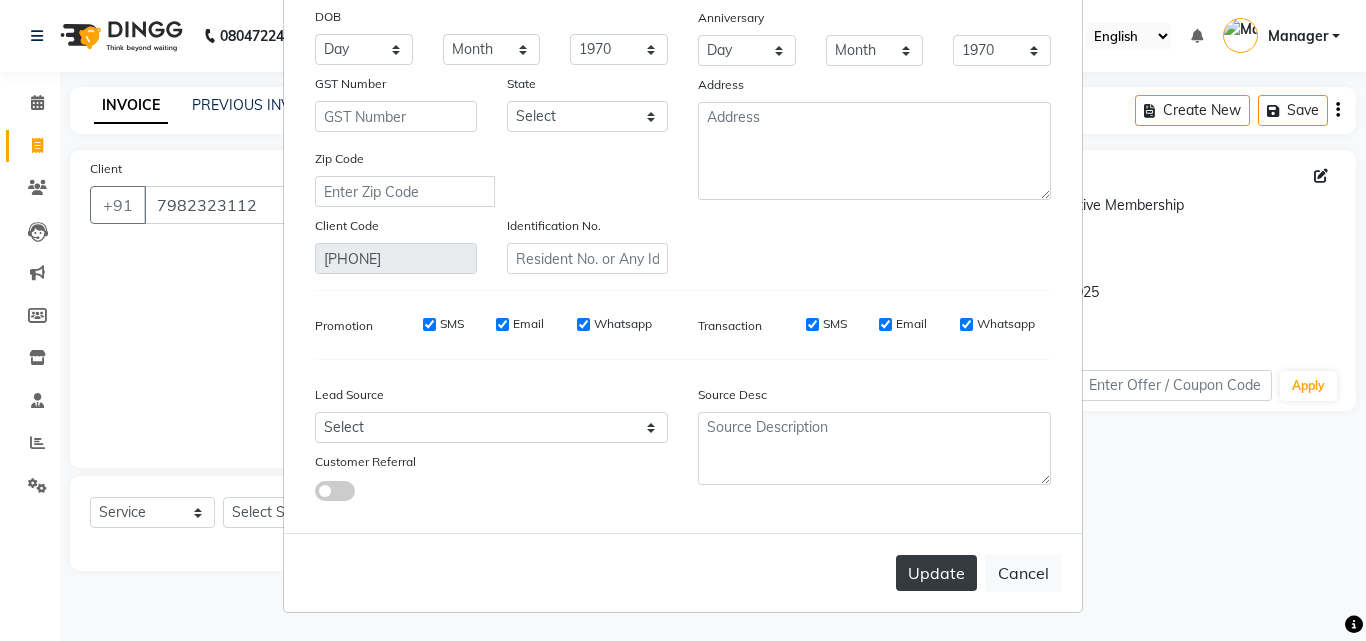 type on "[PHONE]" 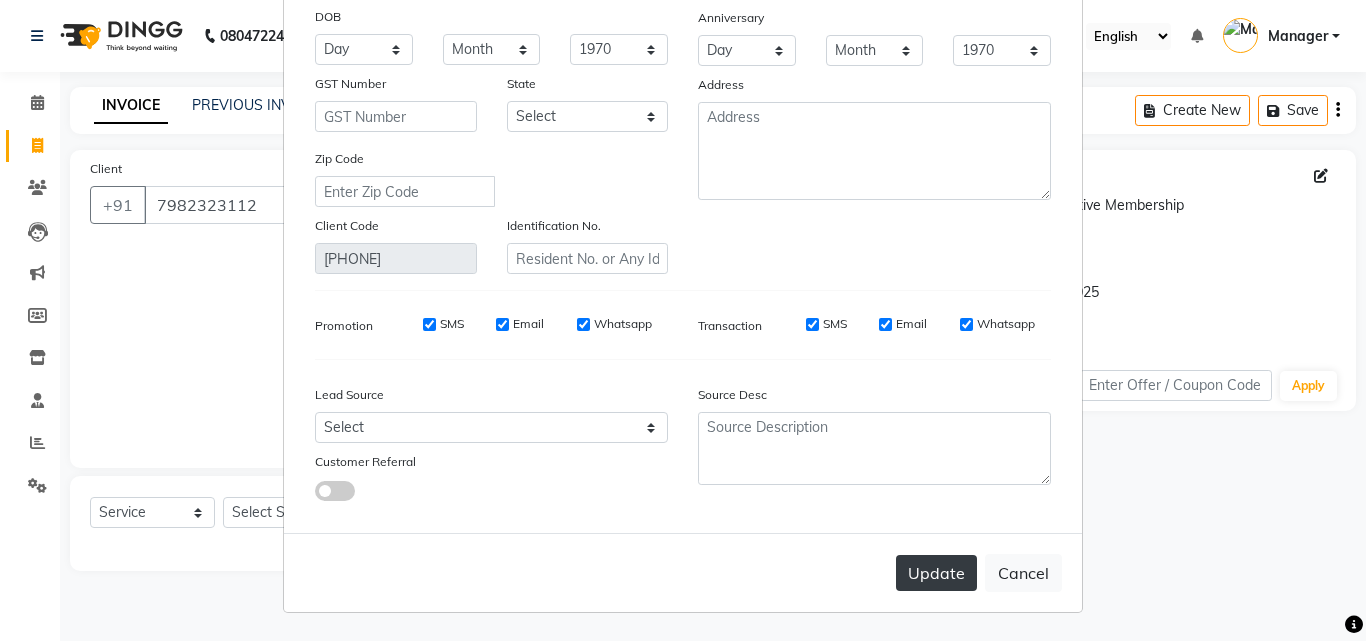 click on "Update" at bounding box center (936, 573) 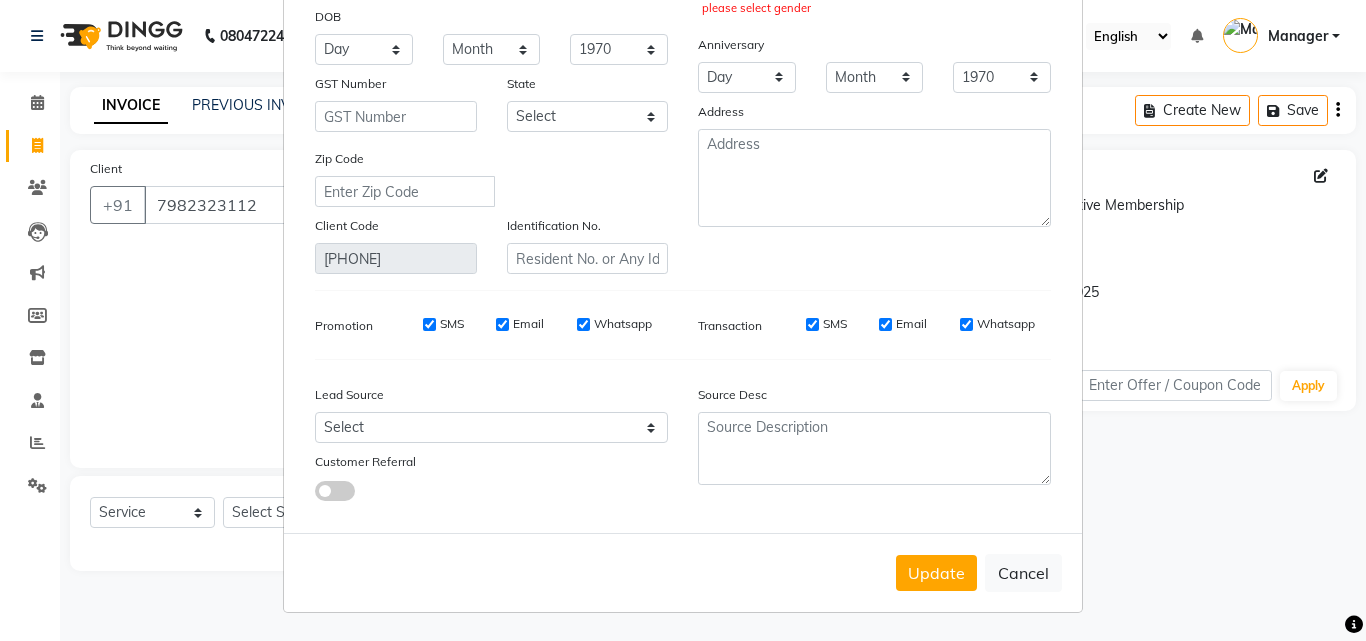scroll, scrollTop: 0, scrollLeft: 0, axis: both 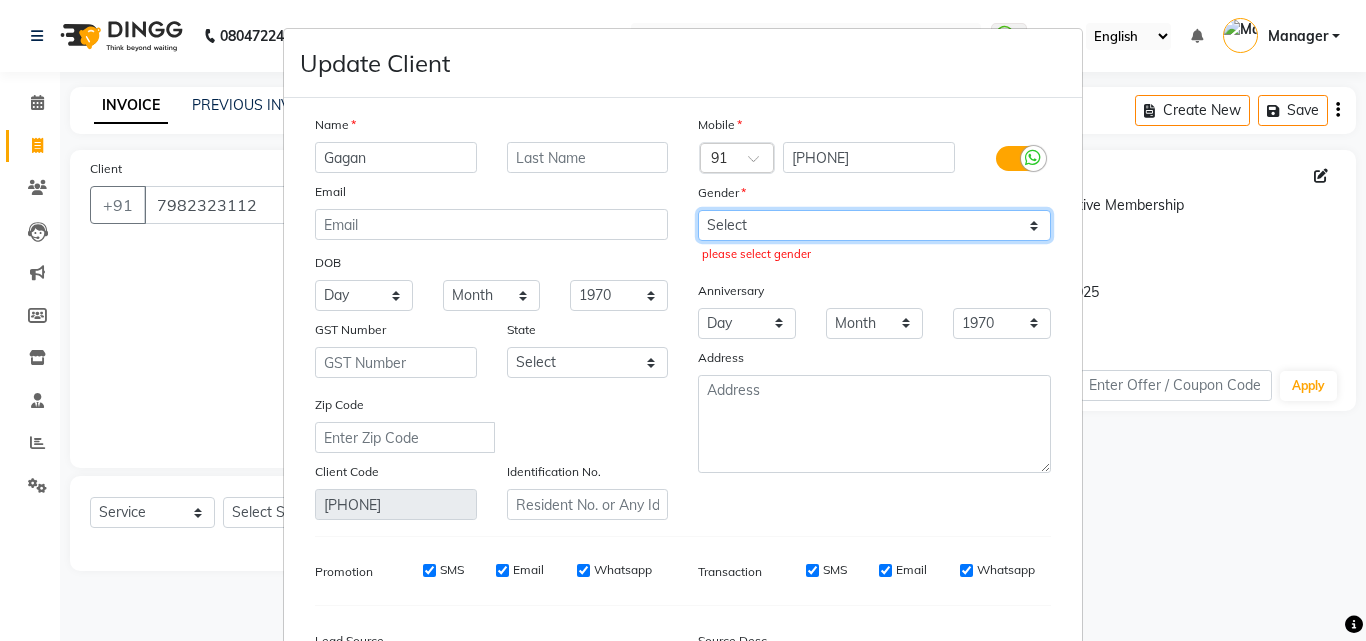 click on "Select Male Female Other Prefer Not To Say" at bounding box center (874, 225) 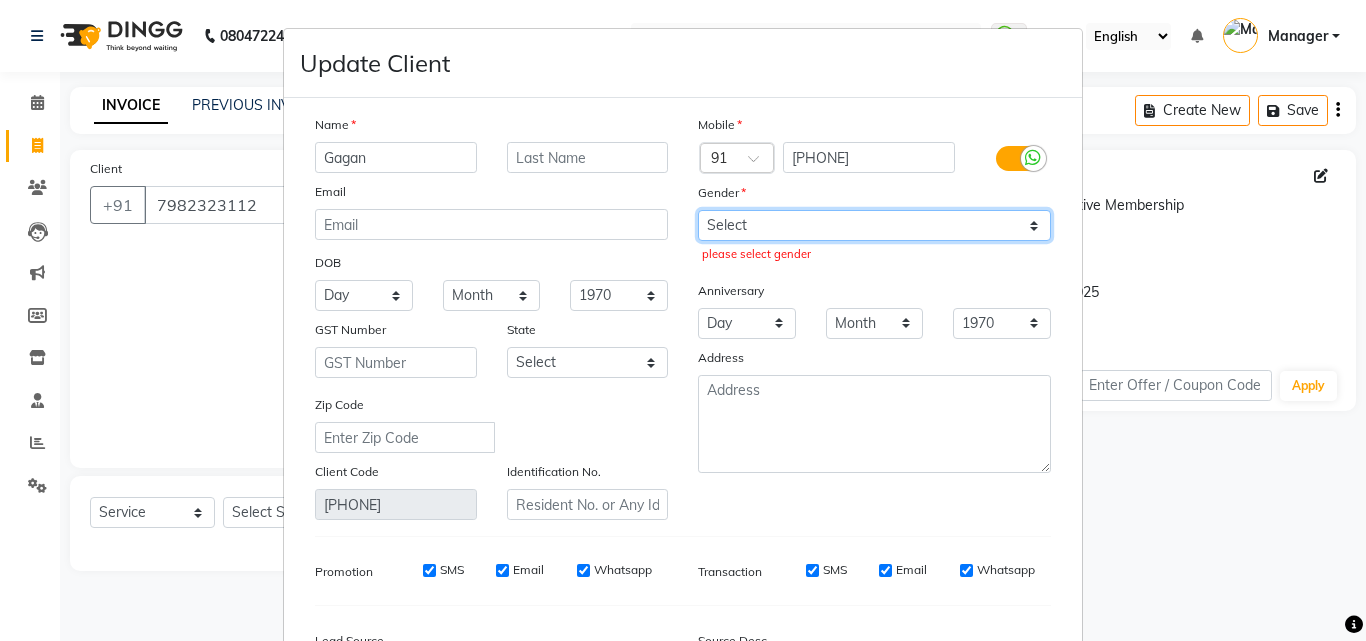 select on "male" 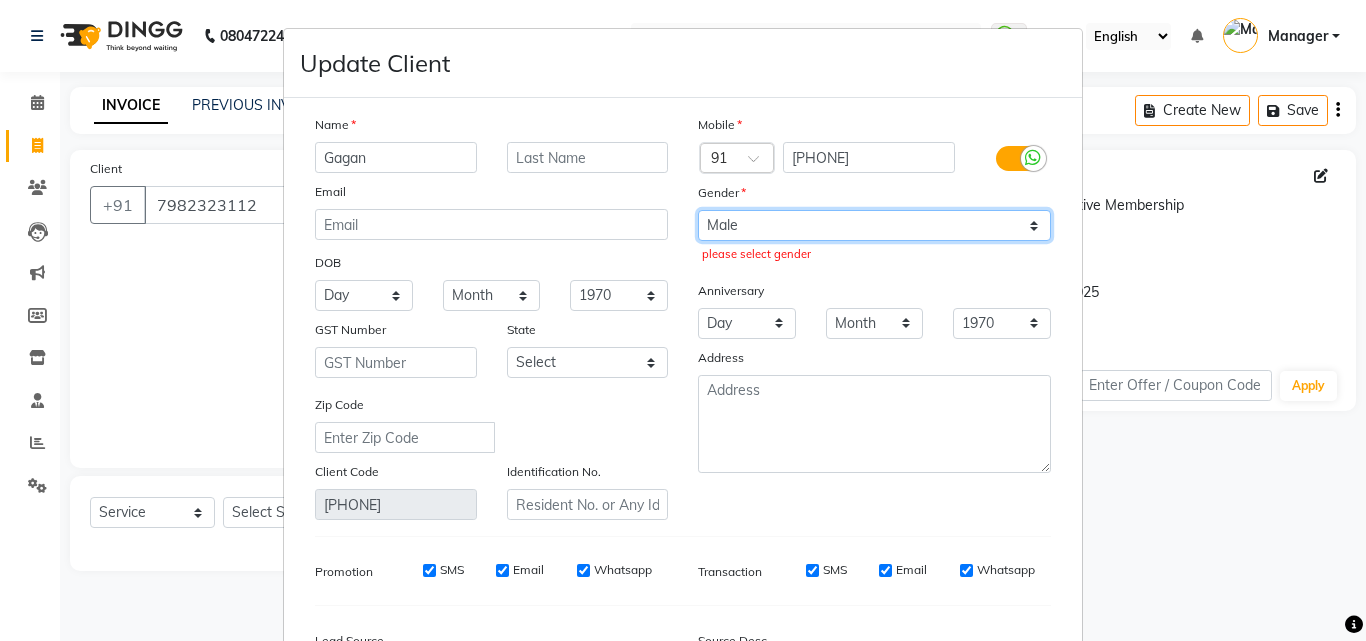 click on "Select Male Female Other Prefer Not To Say" at bounding box center [874, 225] 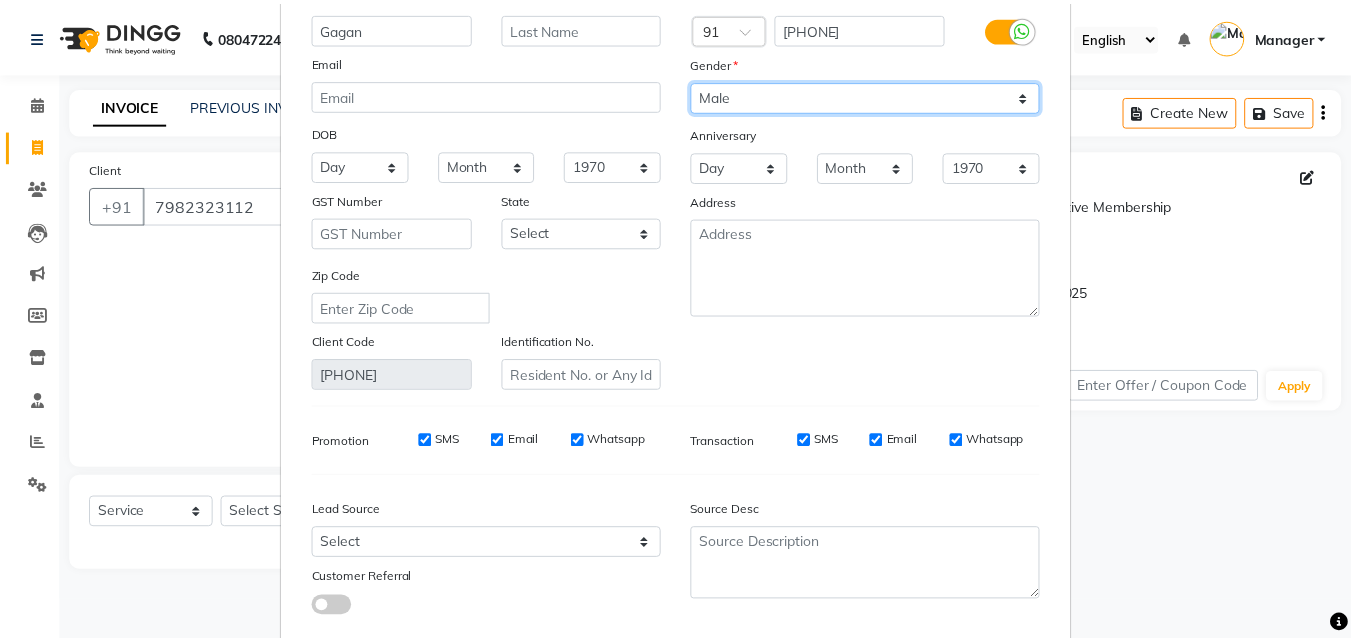 scroll, scrollTop: 246, scrollLeft: 0, axis: vertical 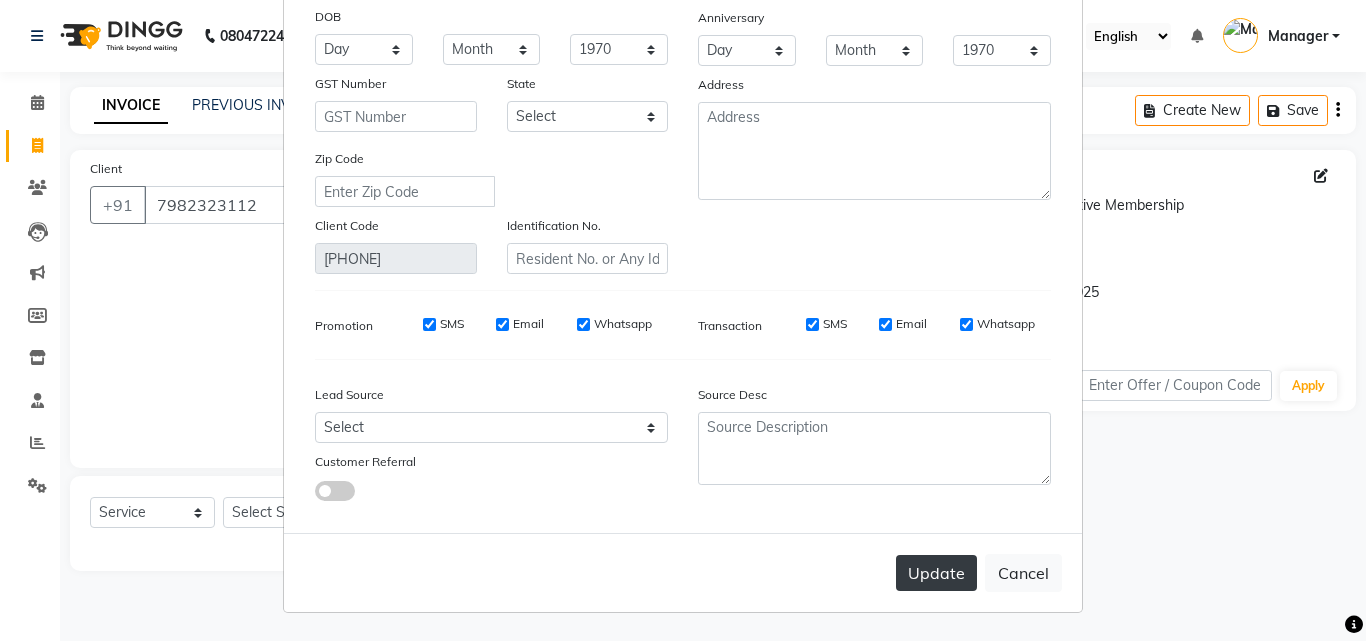 click on "Update" at bounding box center [936, 573] 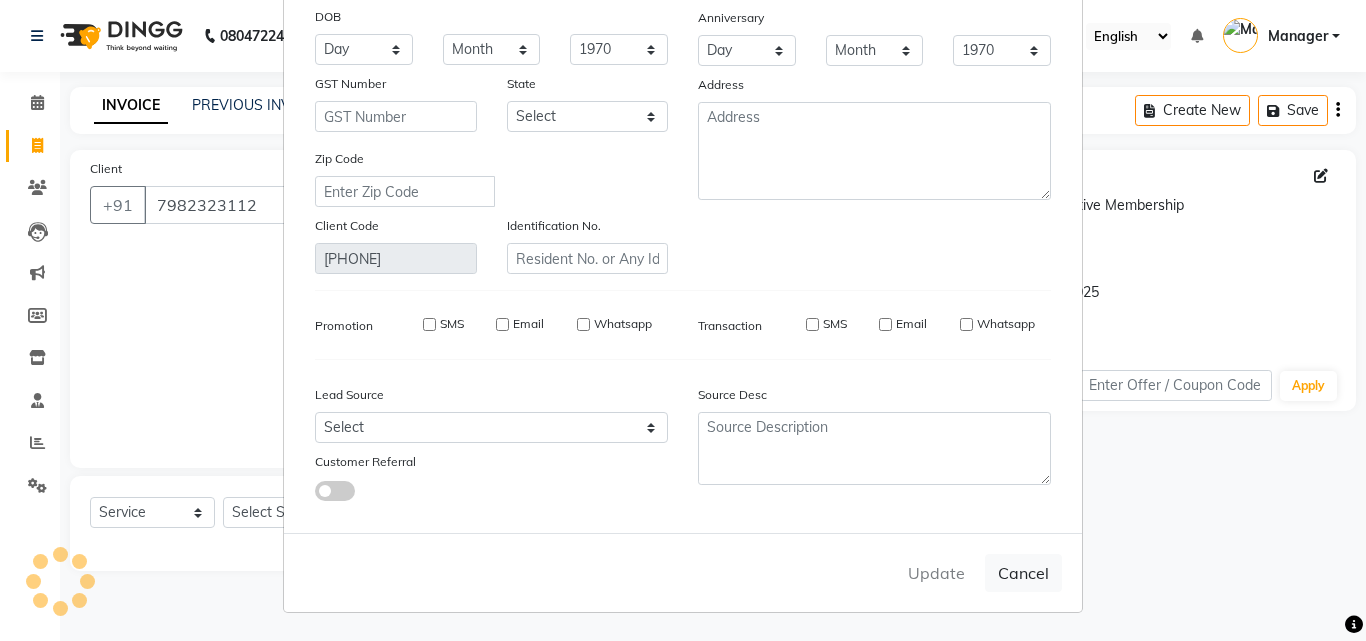 type on "[PHONE]" 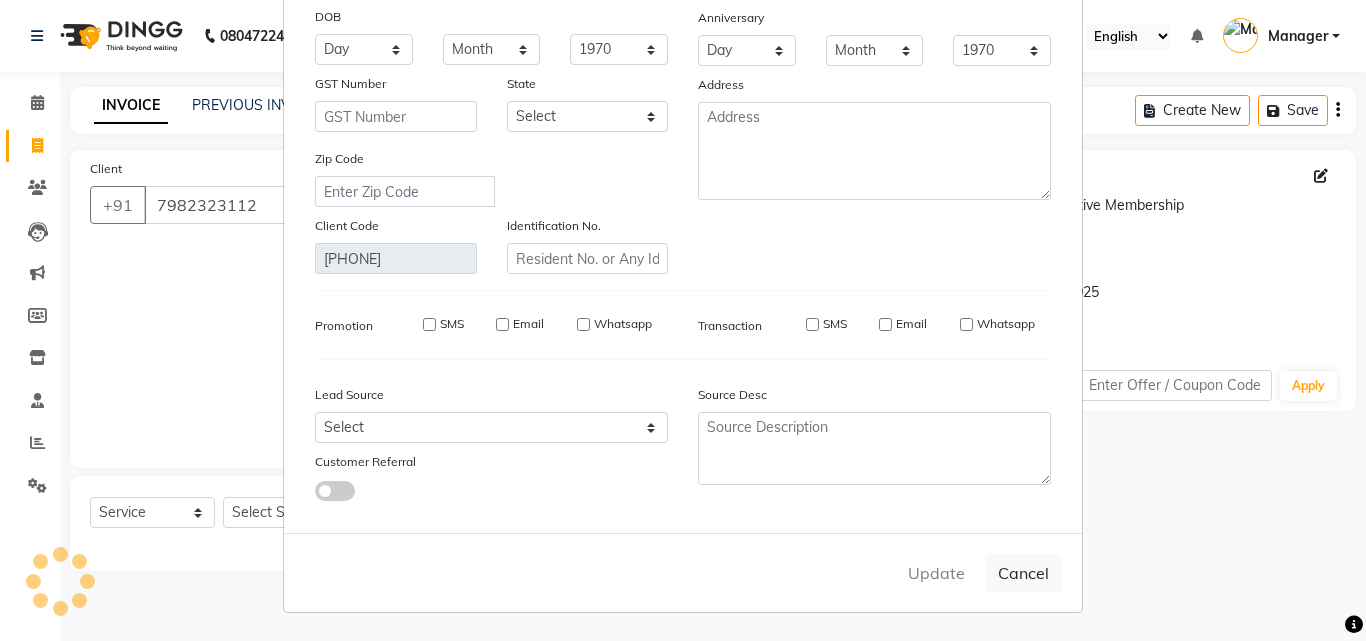 type 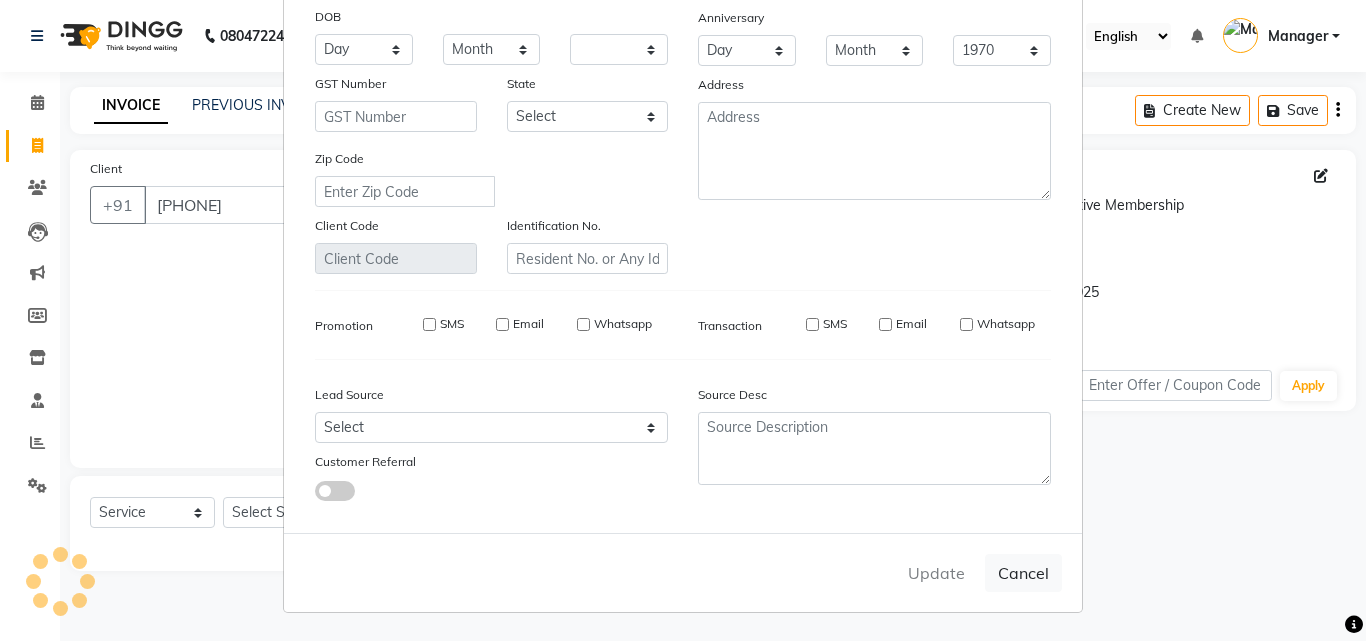 select 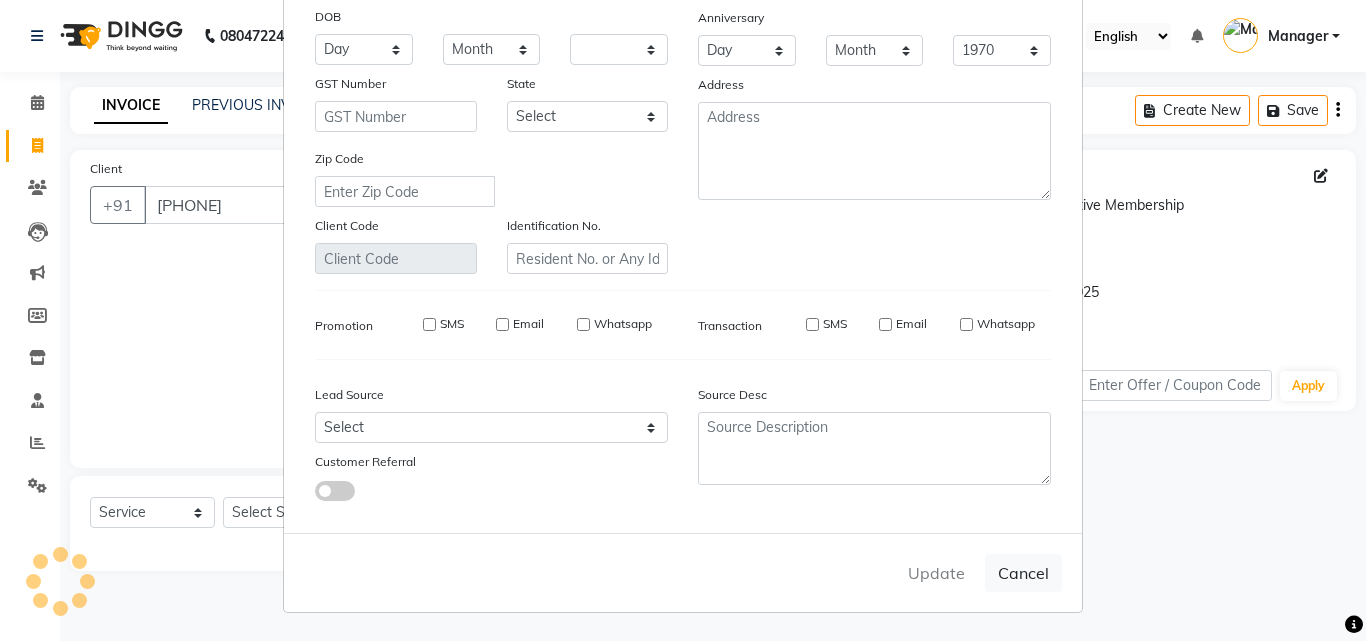 select 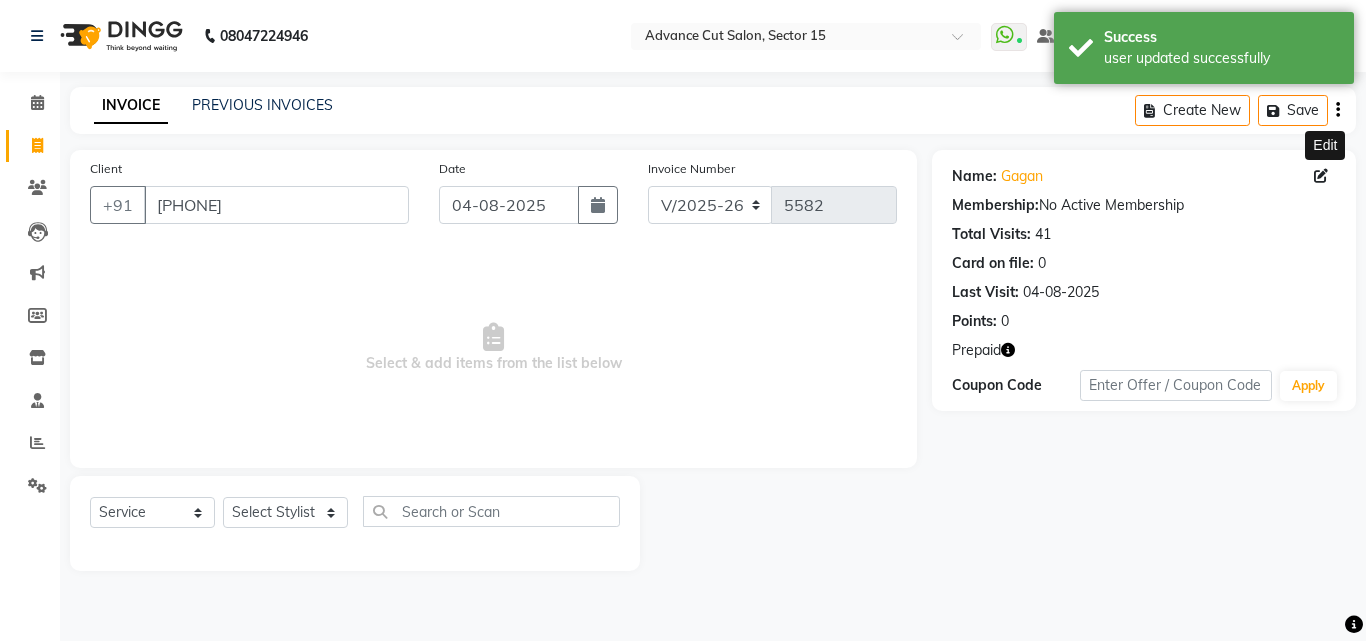 click on "Name: Gagan  Edit Membership:  No Active Membership  Total Visits:  41 Card on file:  0 Last Visit:   04-08-2025 Points:   0  Prepaid Coupon Code Apply" 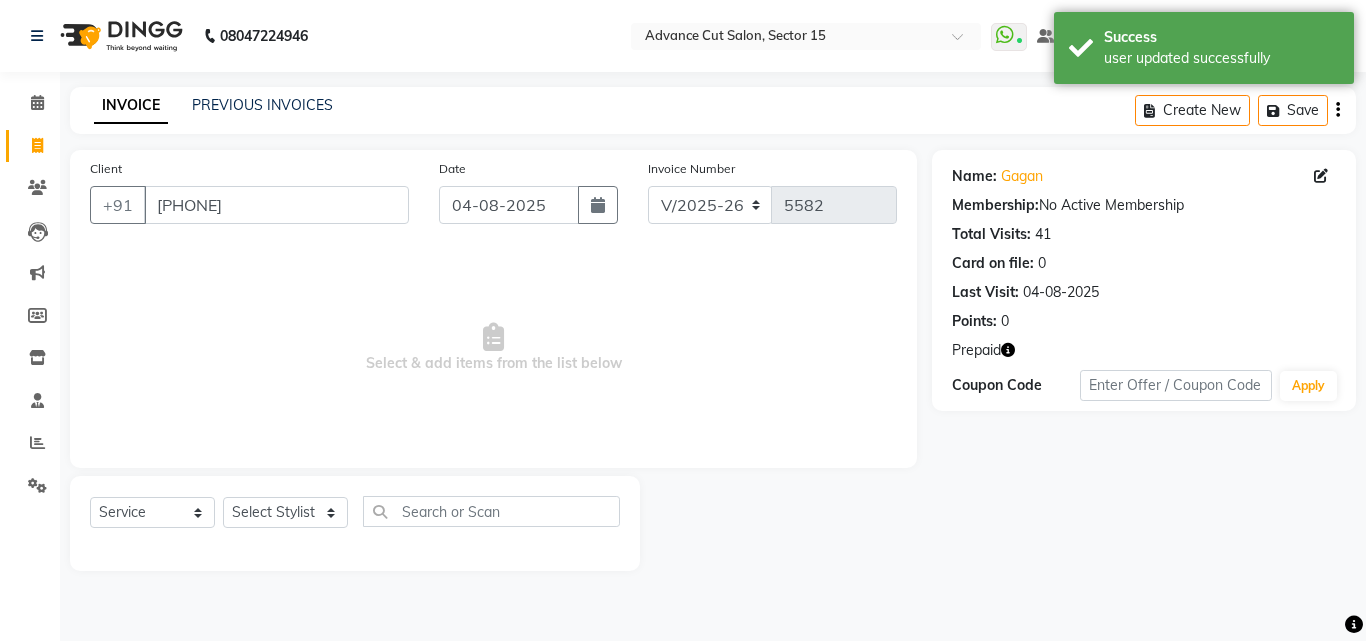 click 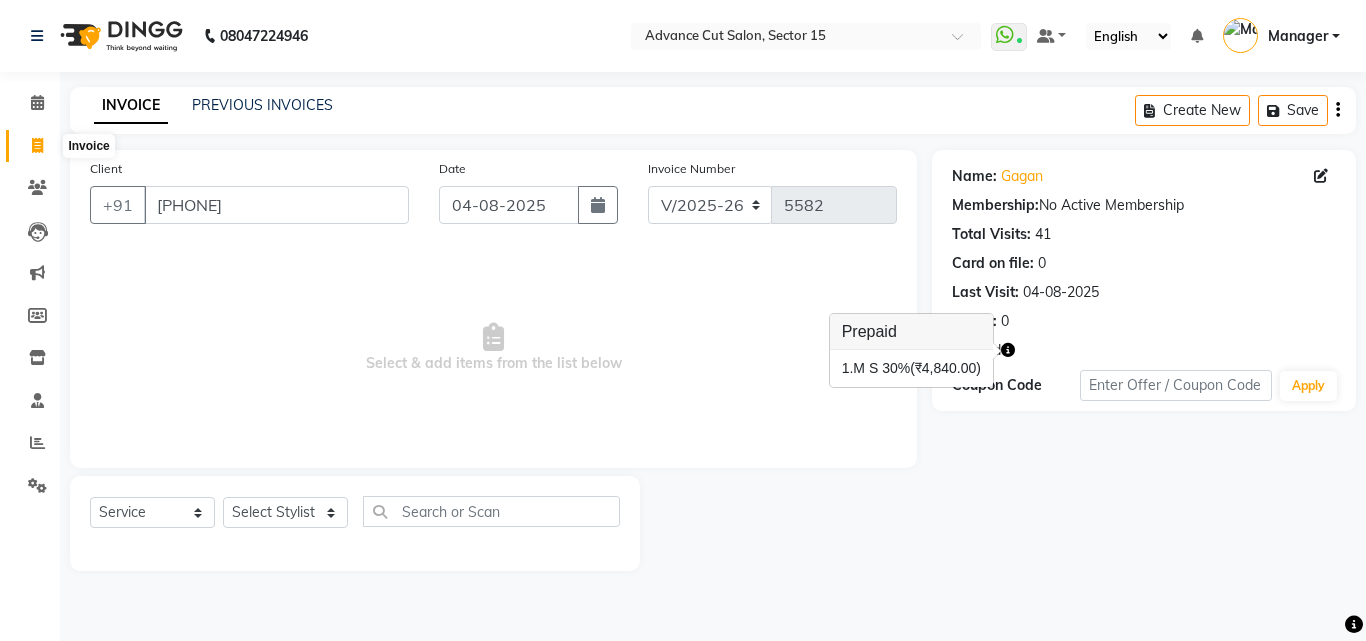 click 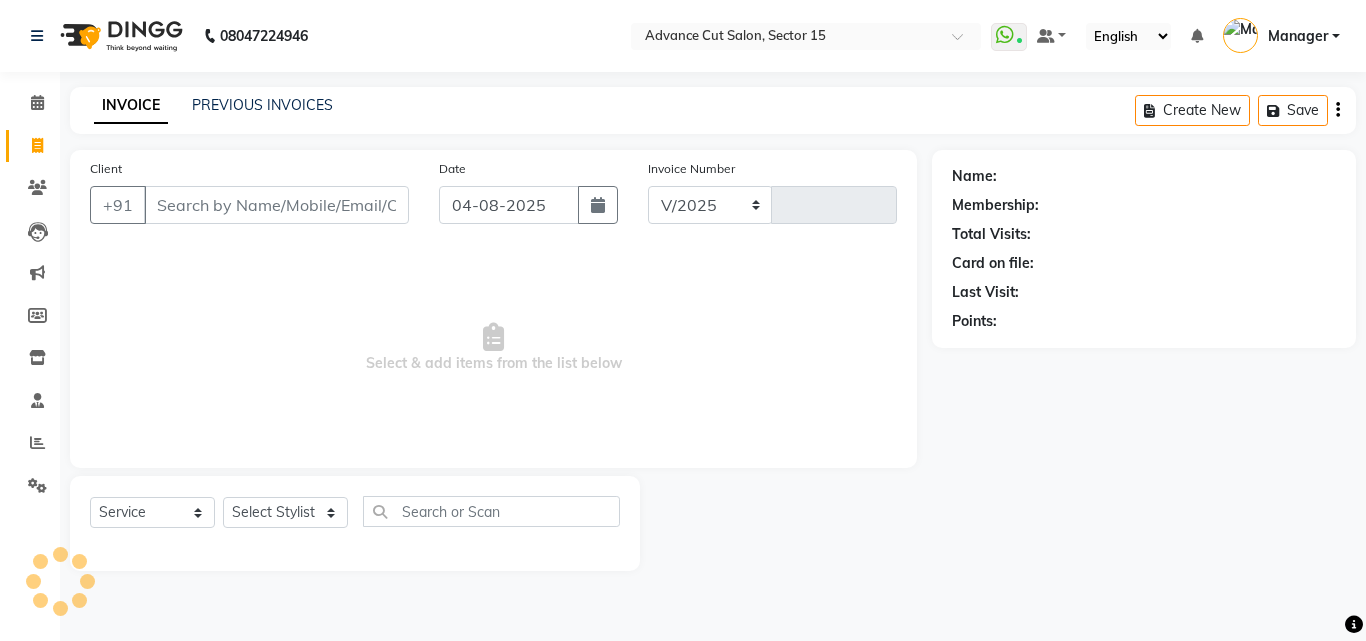 select on "6255" 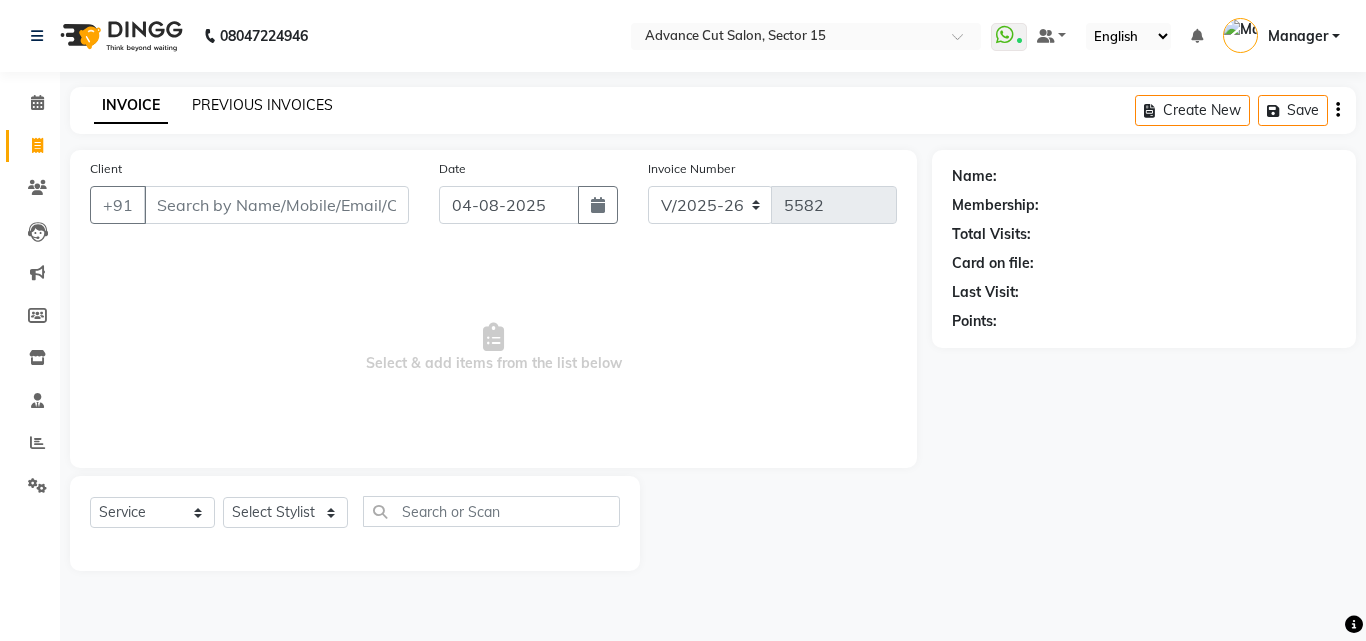 click on "PREVIOUS INVOICES" 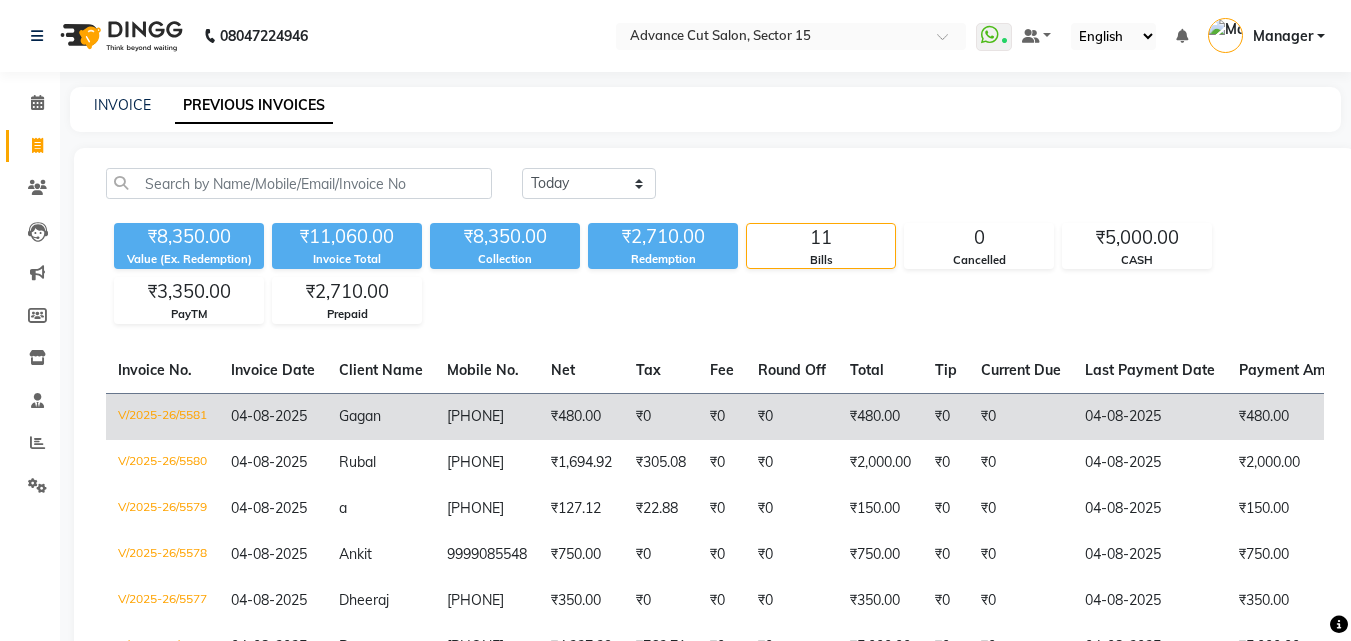 click on "₹480.00" 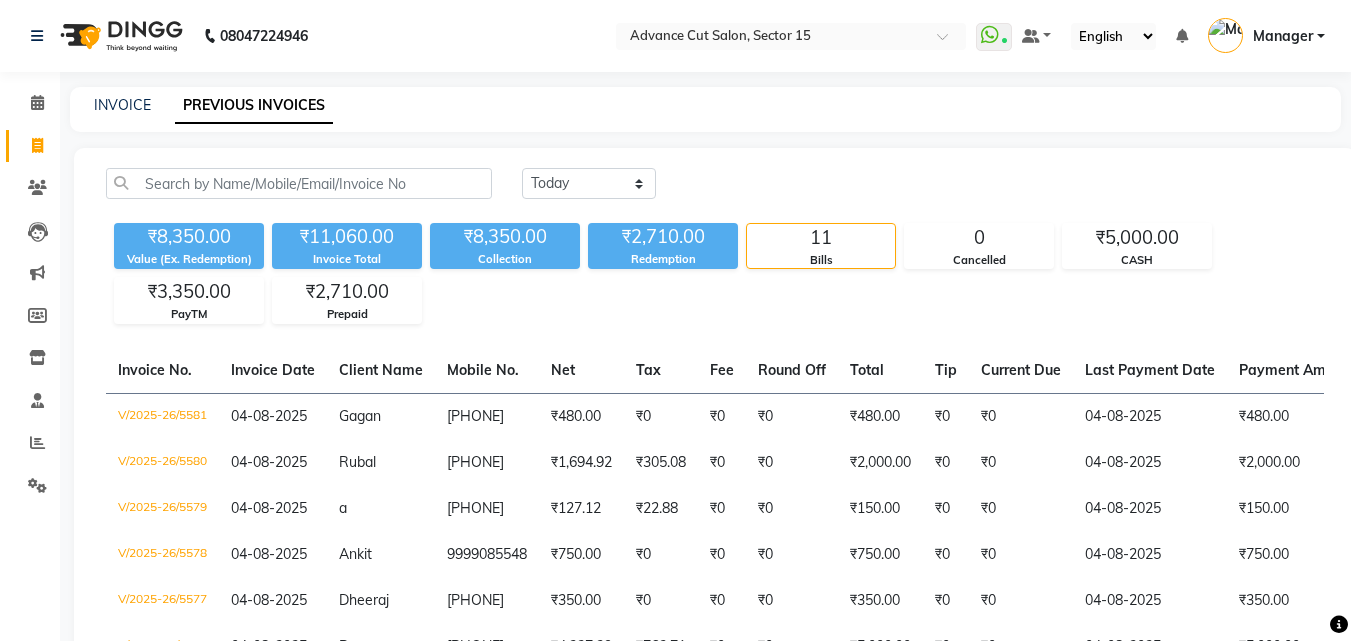 click on "Invoice" 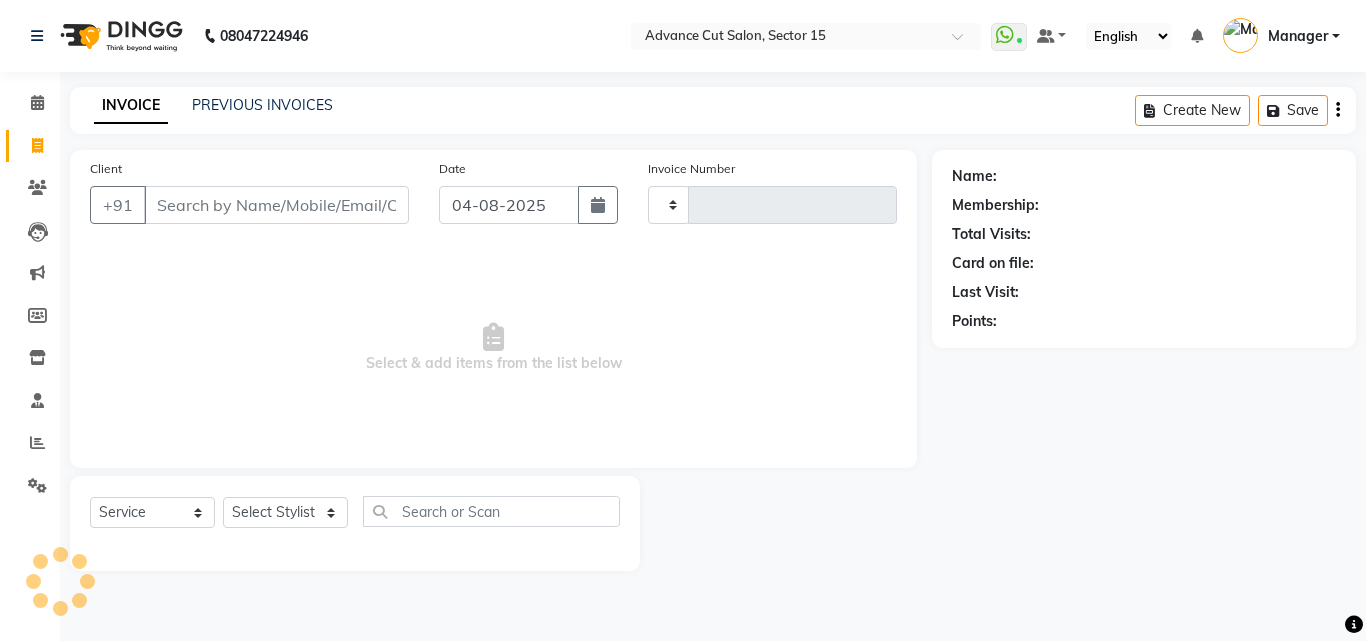 type on "5582" 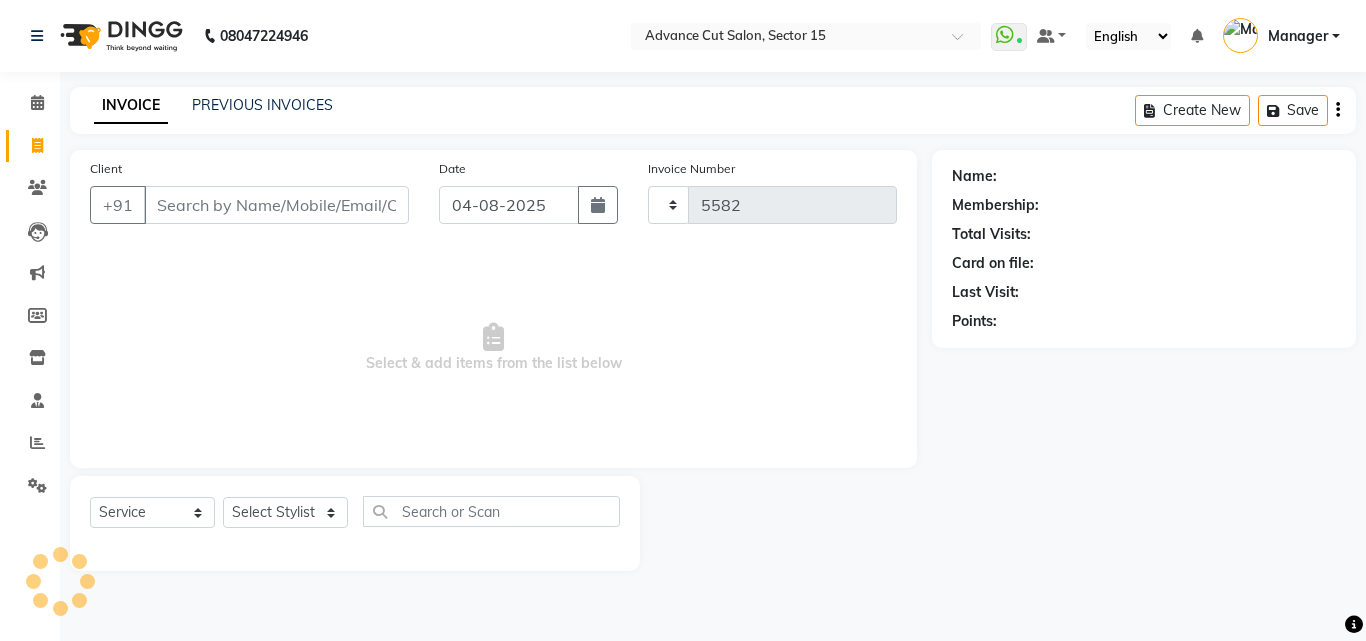 select on "6255" 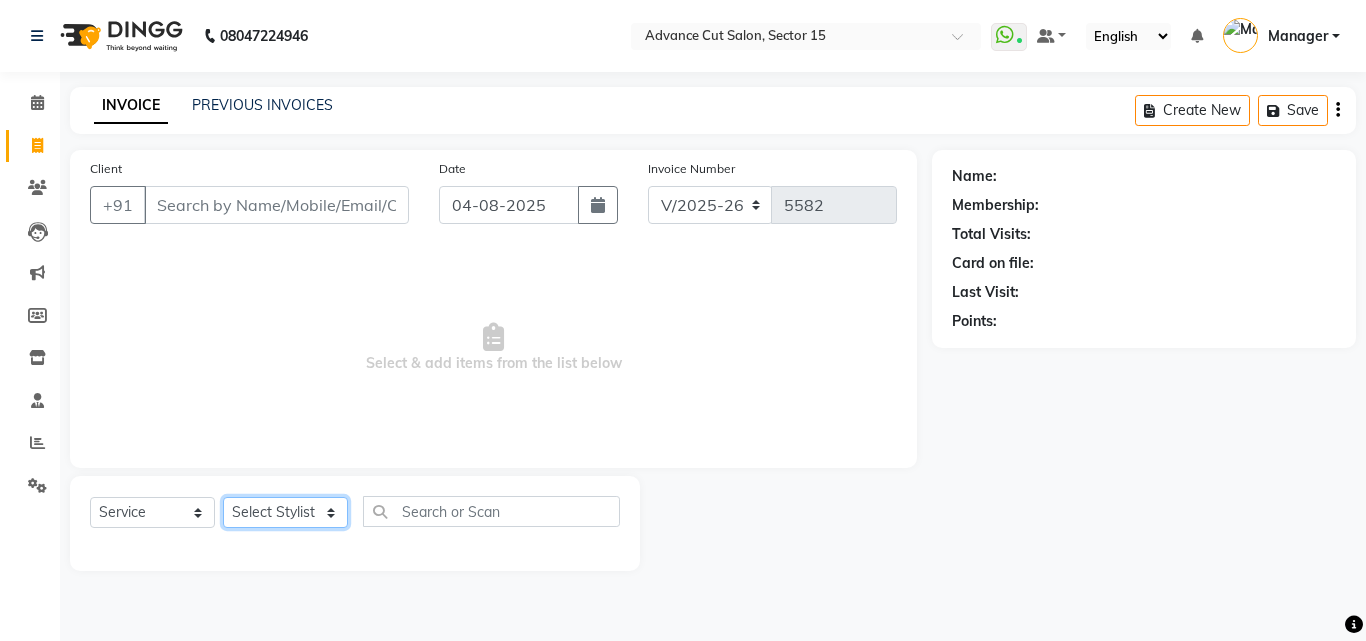 click on "Select Stylist Advance Cut  ASIF FARMAN HAIDER Iqbal KASHISH LUCKY Manager MANOJ NASEEM NASIR Nidhi Pooja  PRIYA RAEES RANI RASHID RIZWAN SACHIN SALMAN SANJAY Shahjad Shankar shuaib SONI" 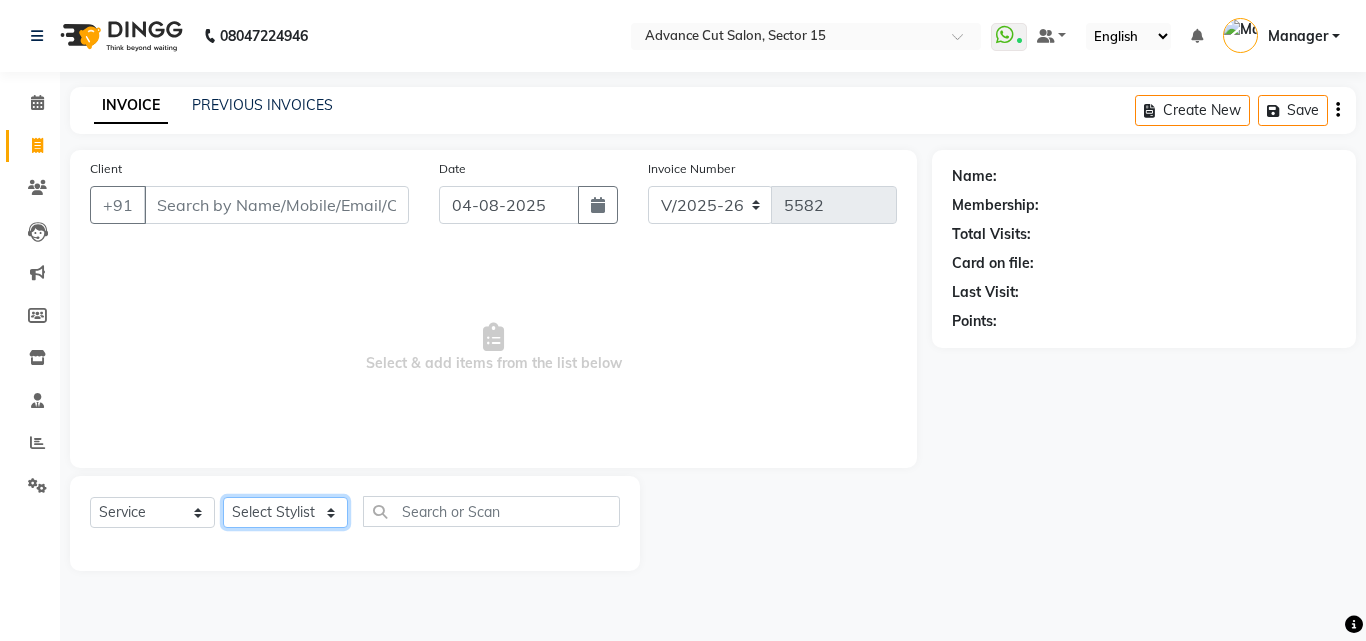 select on "46515" 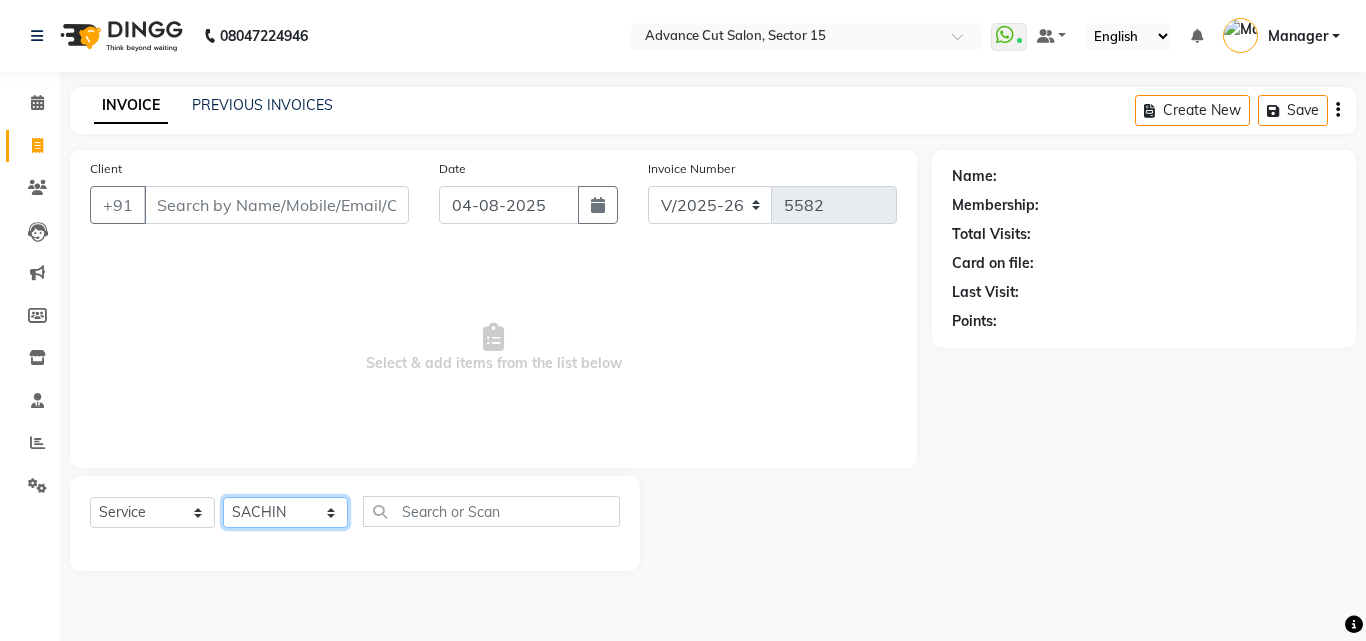 click on "Select Stylist Advance Cut  ASIF FARMAN HAIDER Iqbal KASHISH LUCKY Manager MANOJ NASEEM NASIR Nidhi Pooja  PRIYA RAEES RANI RASHID RIZWAN SACHIN SALMAN SANJAY Shahjad Shankar shuaib SONI" 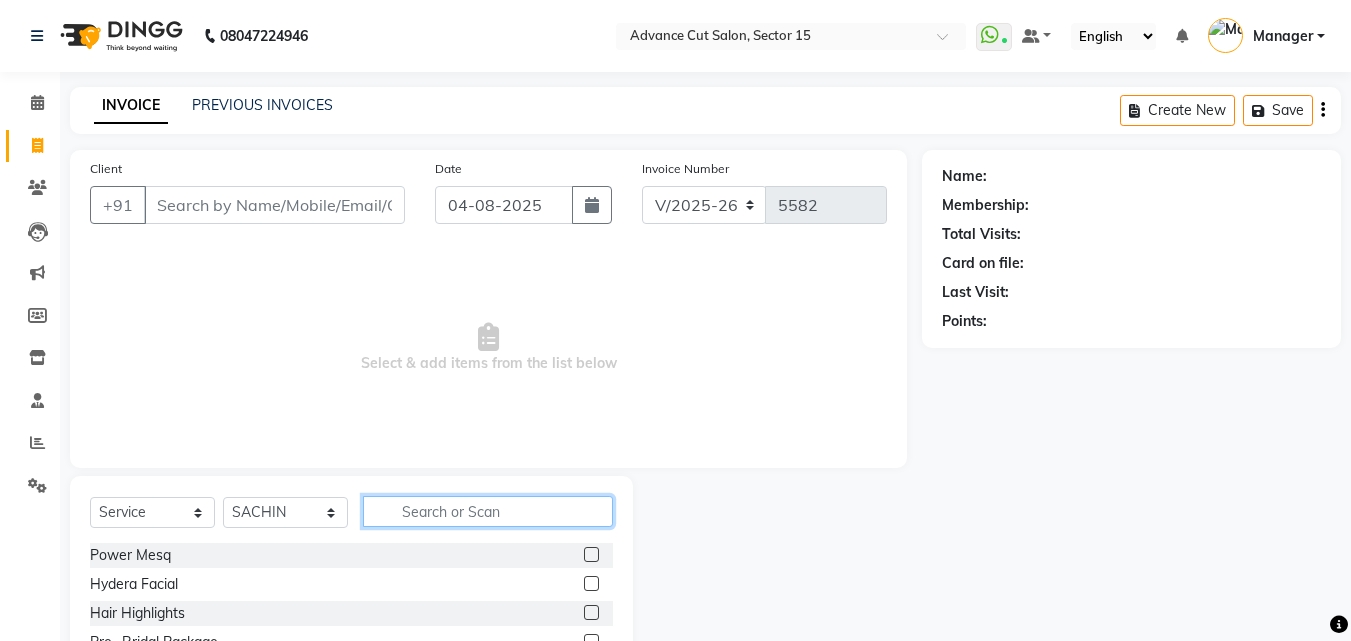 click 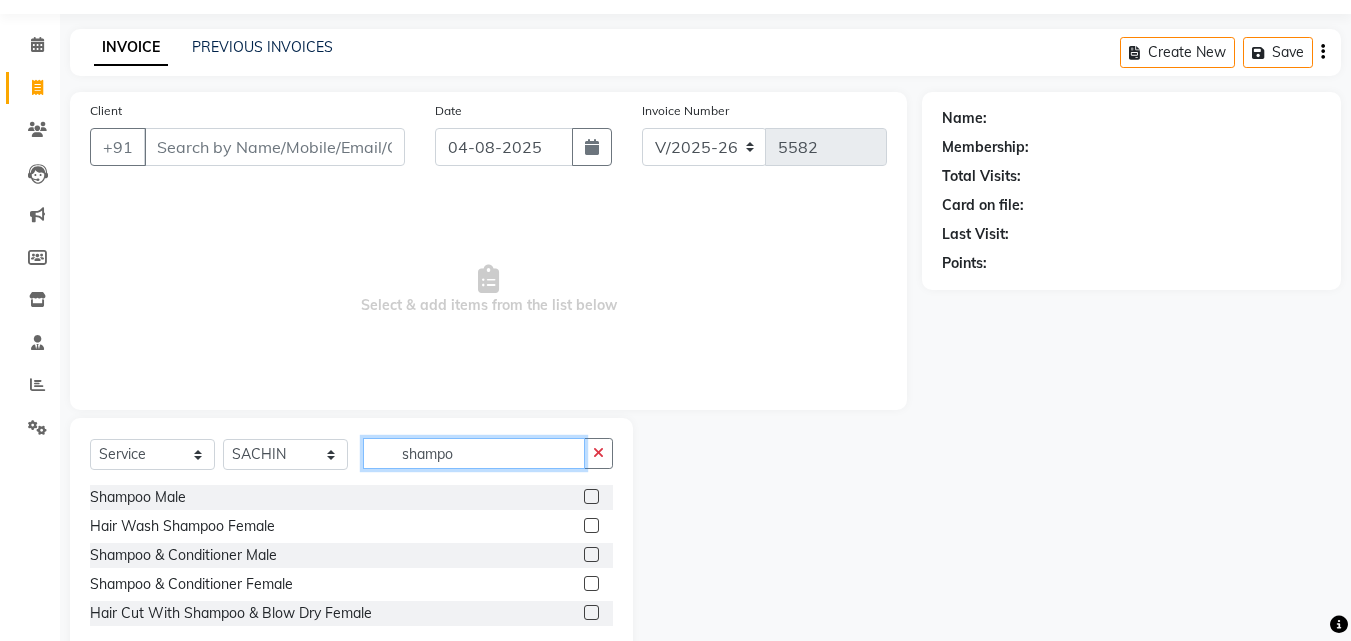 scroll, scrollTop: 105, scrollLeft: 0, axis: vertical 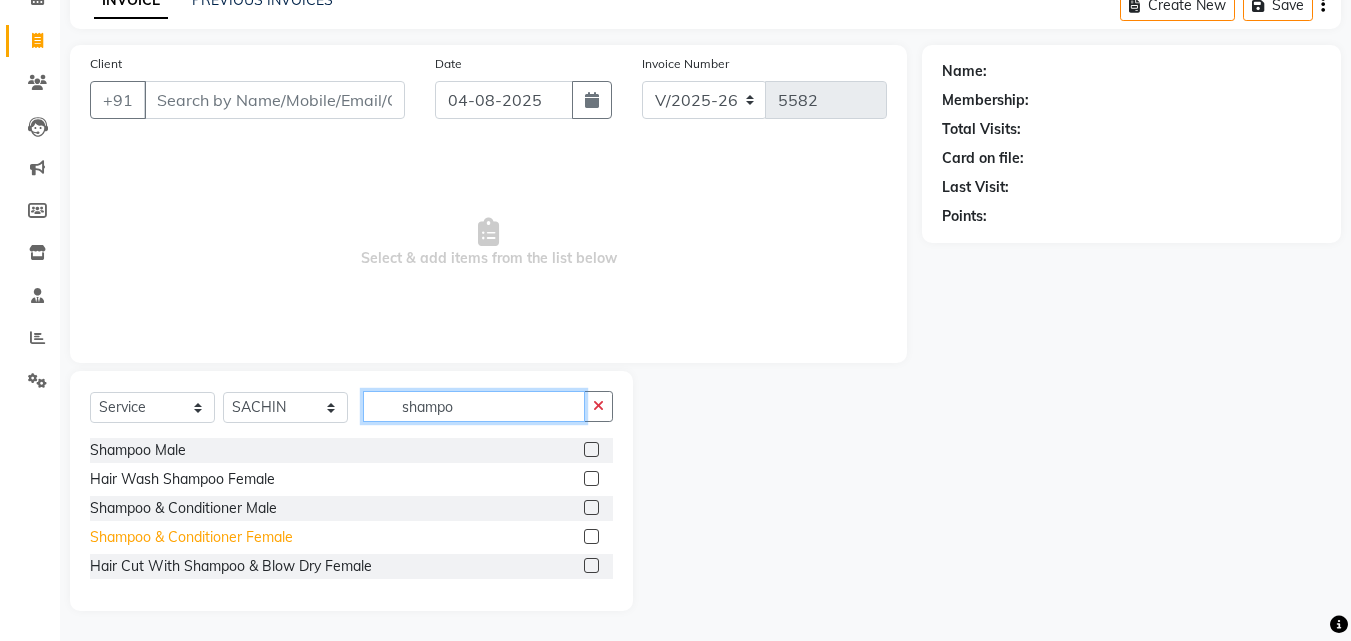 type on "shampo" 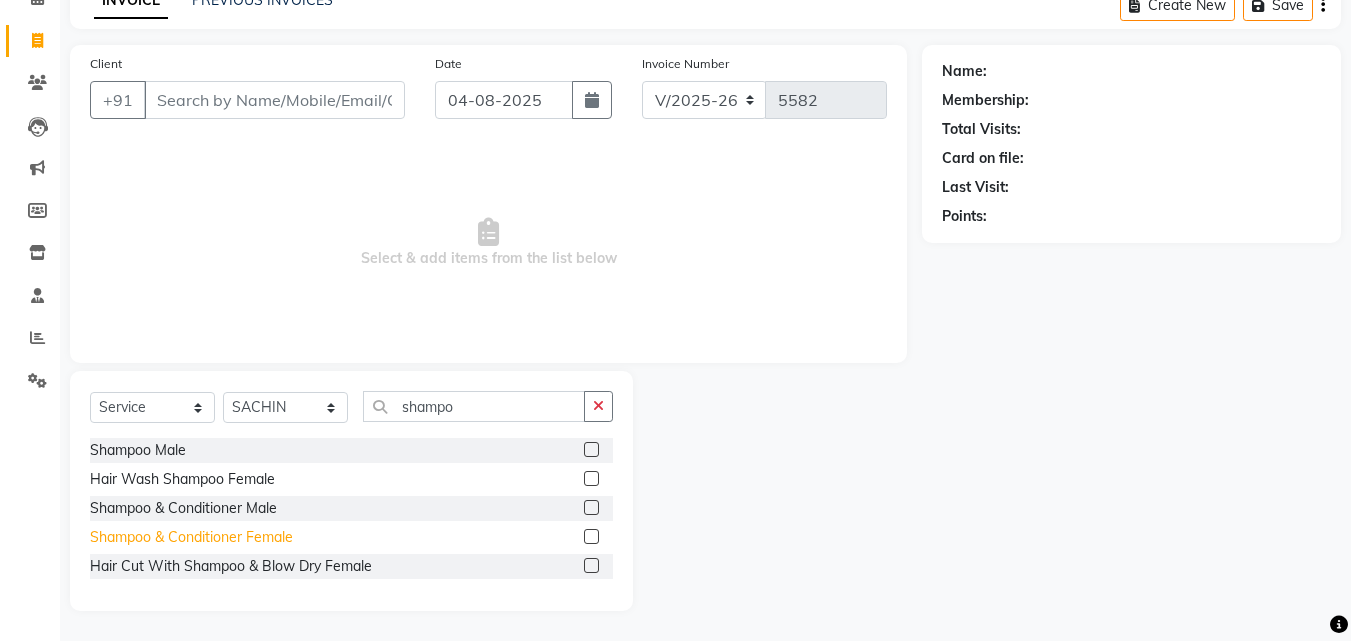 click on "Shampoo & Conditioner Female" 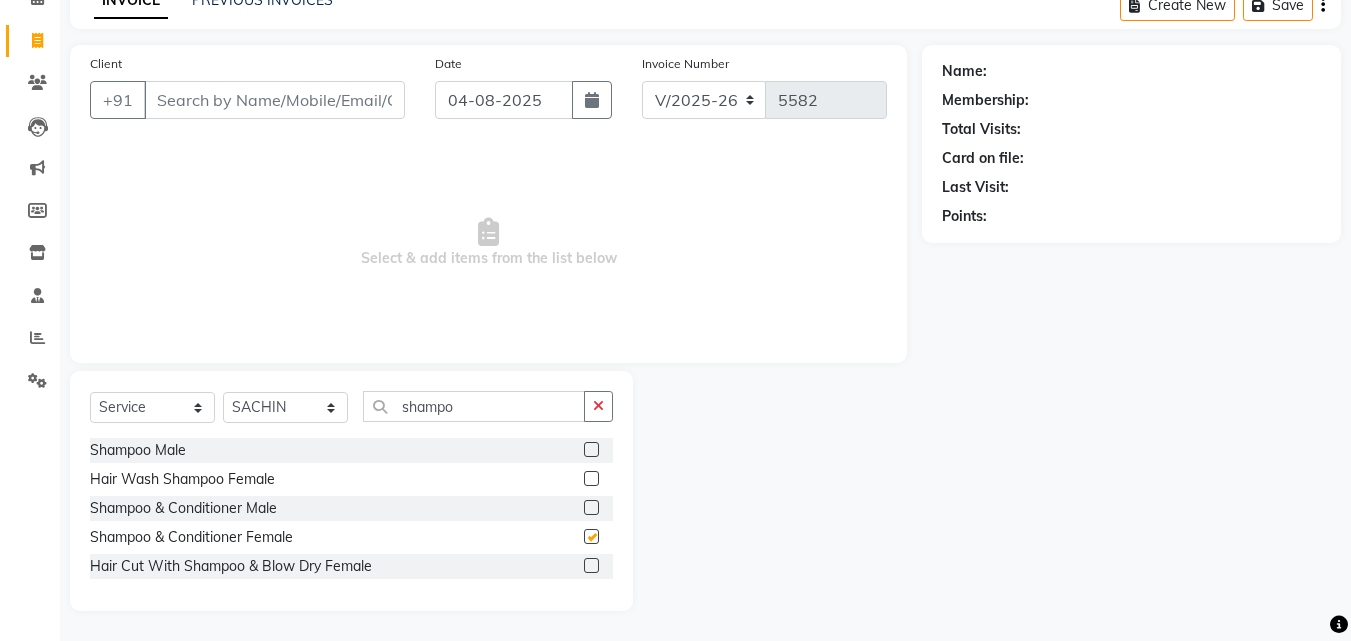 checkbox on "false" 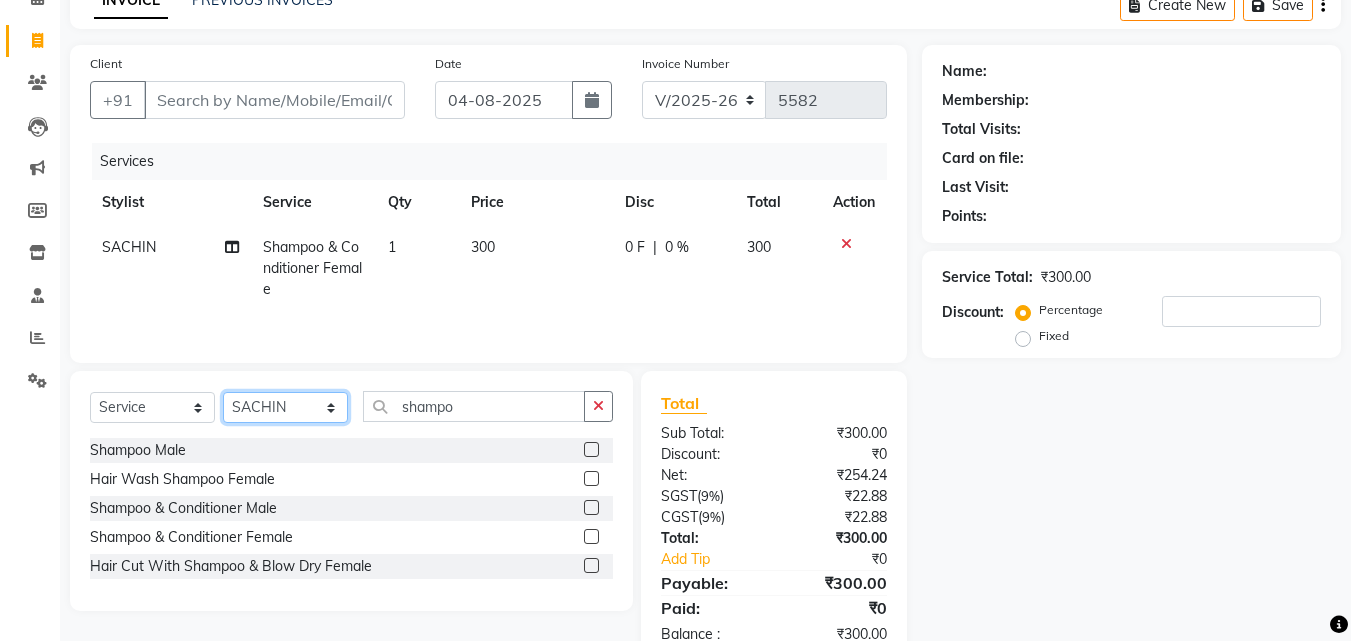 click on "Select Stylist Advance Cut  ASIF FARMAN HAIDER Iqbal KASHISH LUCKY Manager MANOJ NASEEM NASIR Nidhi Pooja  PRIYA RAEES RANI RASHID RIZWAN SACHIN SALMAN SANJAY Shahjad Shankar shuaib SONI" 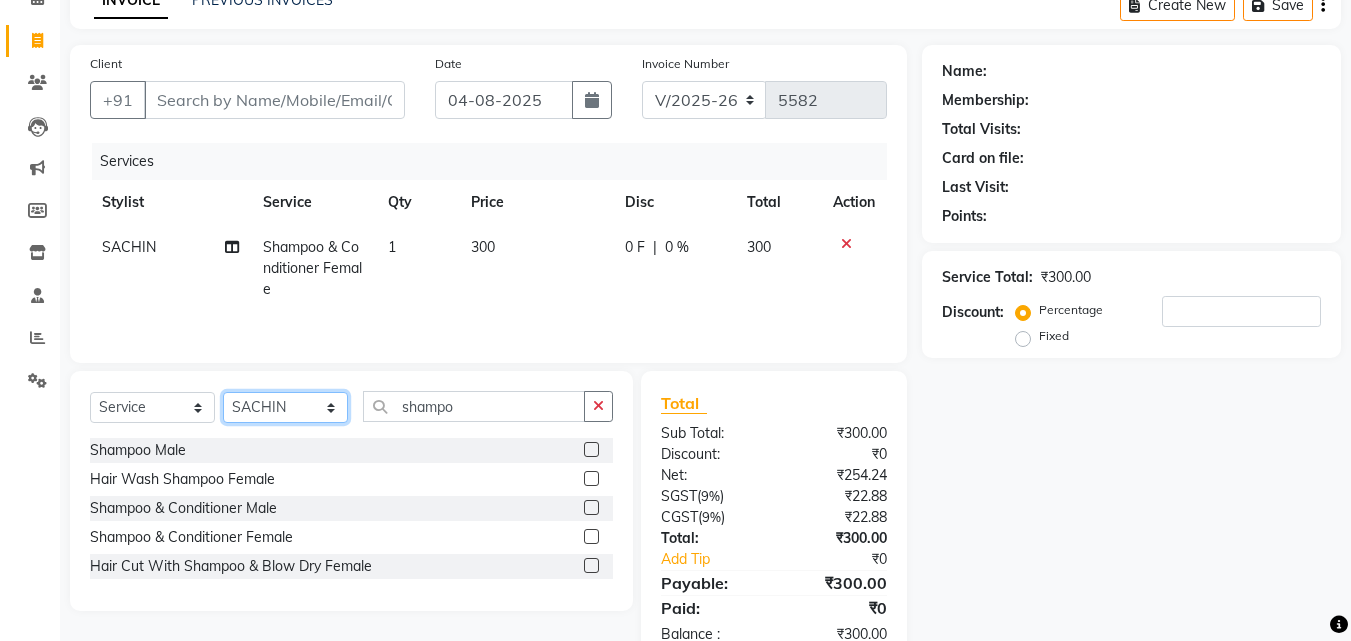 select on "46510" 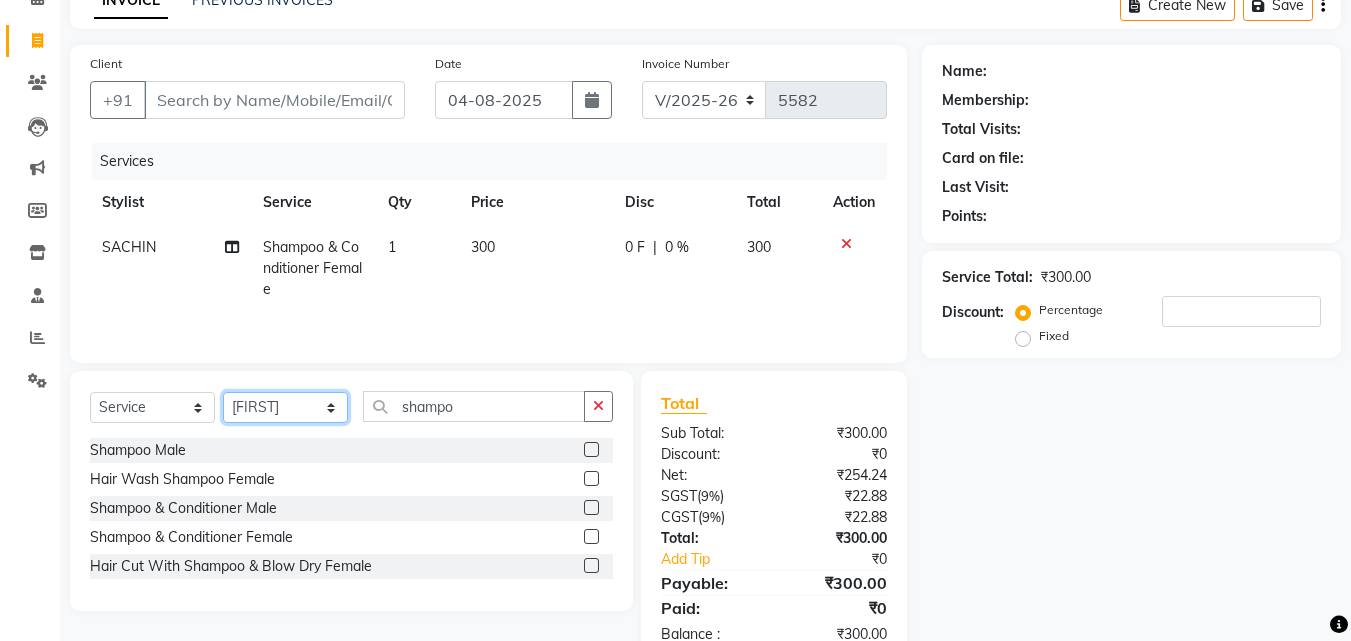 click on "Select Stylist Advance Cut  ASIF FARMAN HAIDER Iqbal KASHISH LUCKY Manager MANOJ NASEEM NASIR Nidhi Pooja  PRIYA RAEES RANI RASHID RIZWAN SACHIN SALMAN SANJAY Shahjad Shankar shuaib SONI" 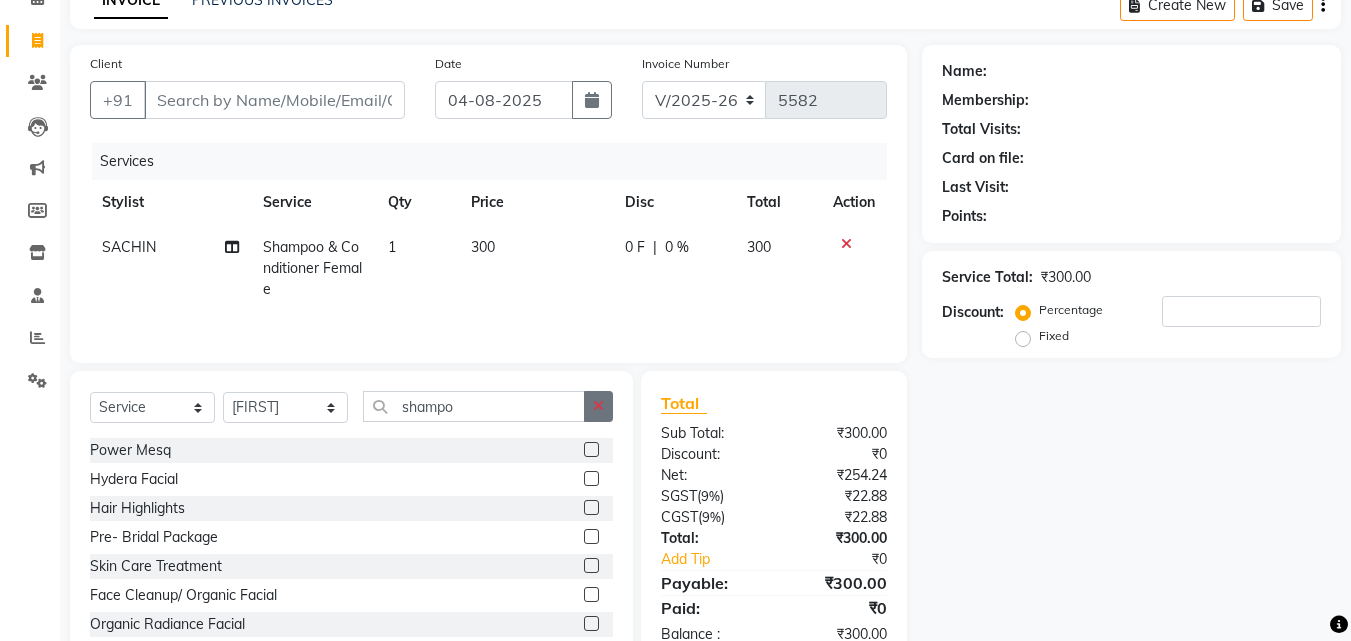 drag, startPoint x: 618, startPoint y: 406, endPoint x: 601, endPoint y: 405, distance: 17.029387 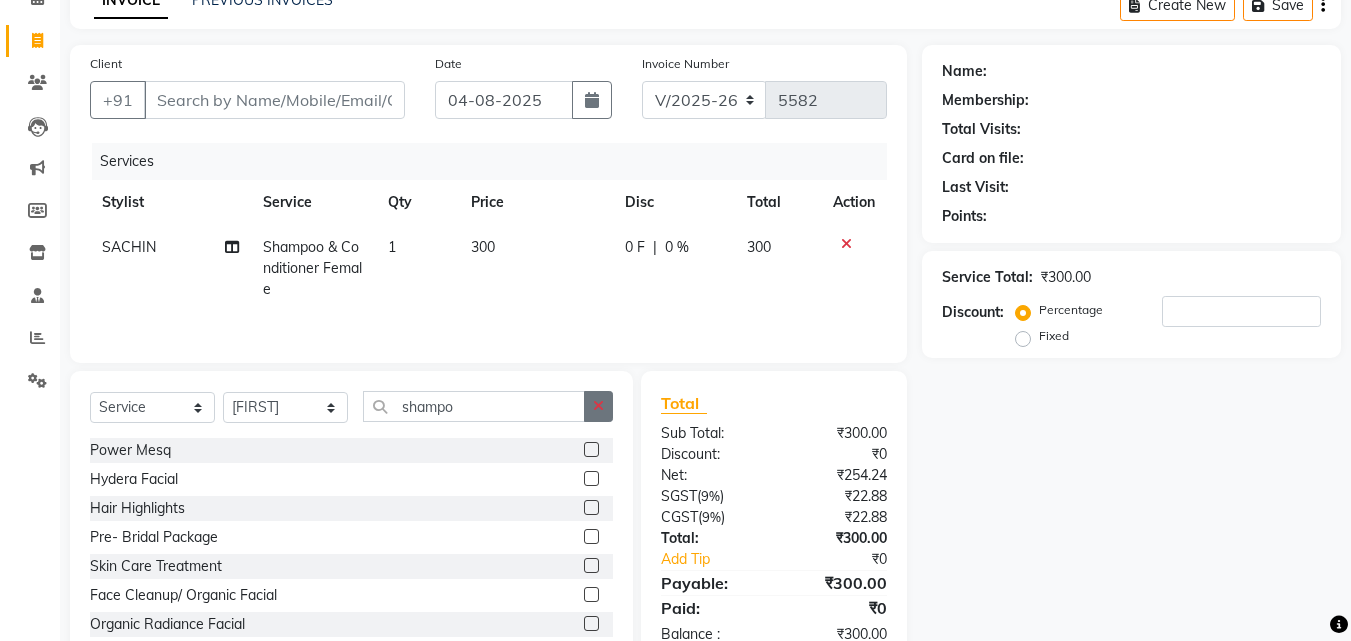 click 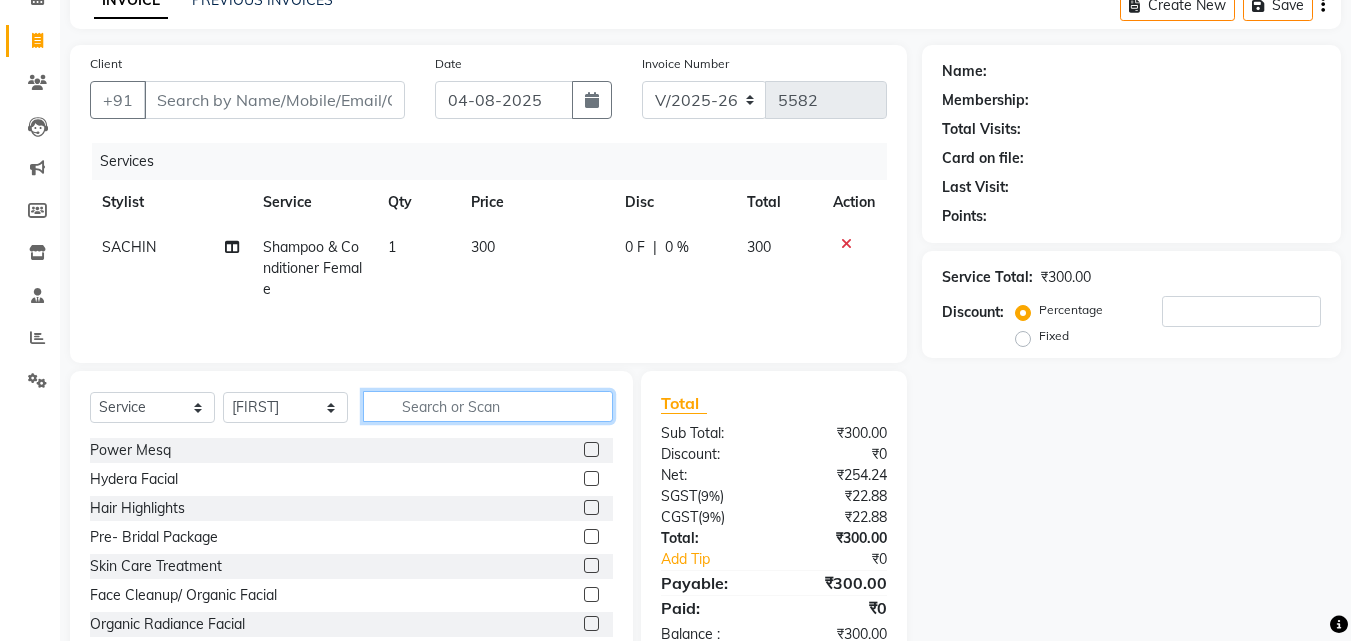 click 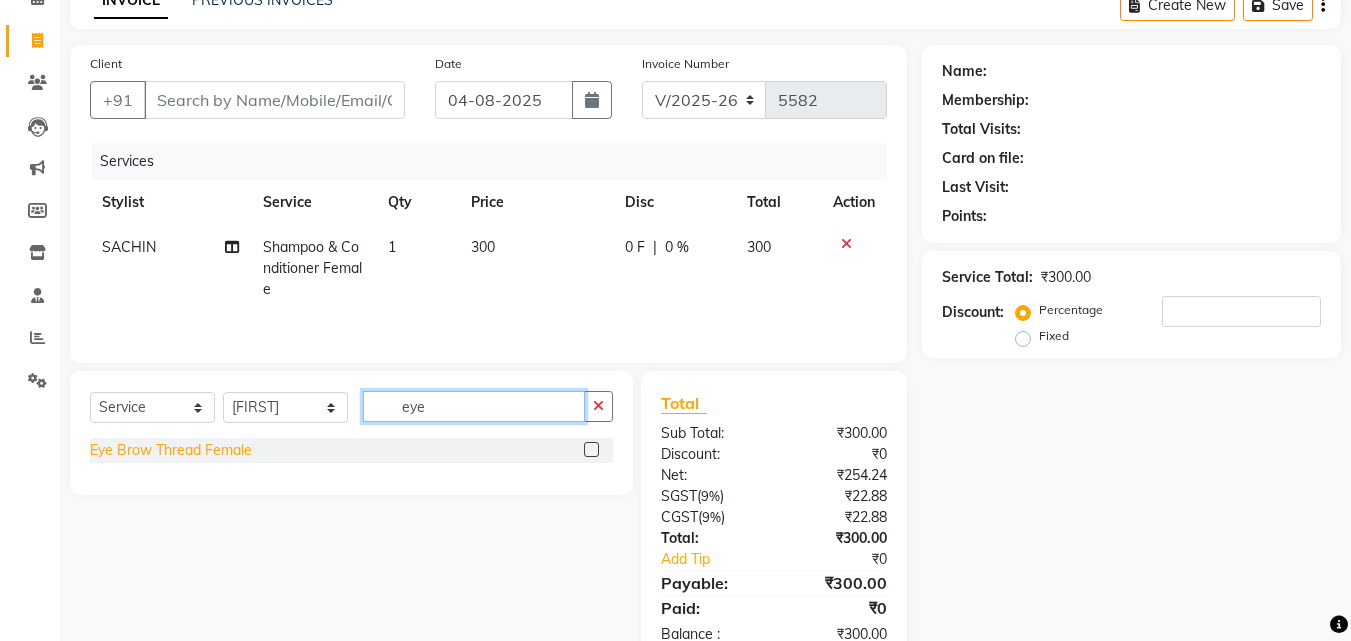 type on "eye" 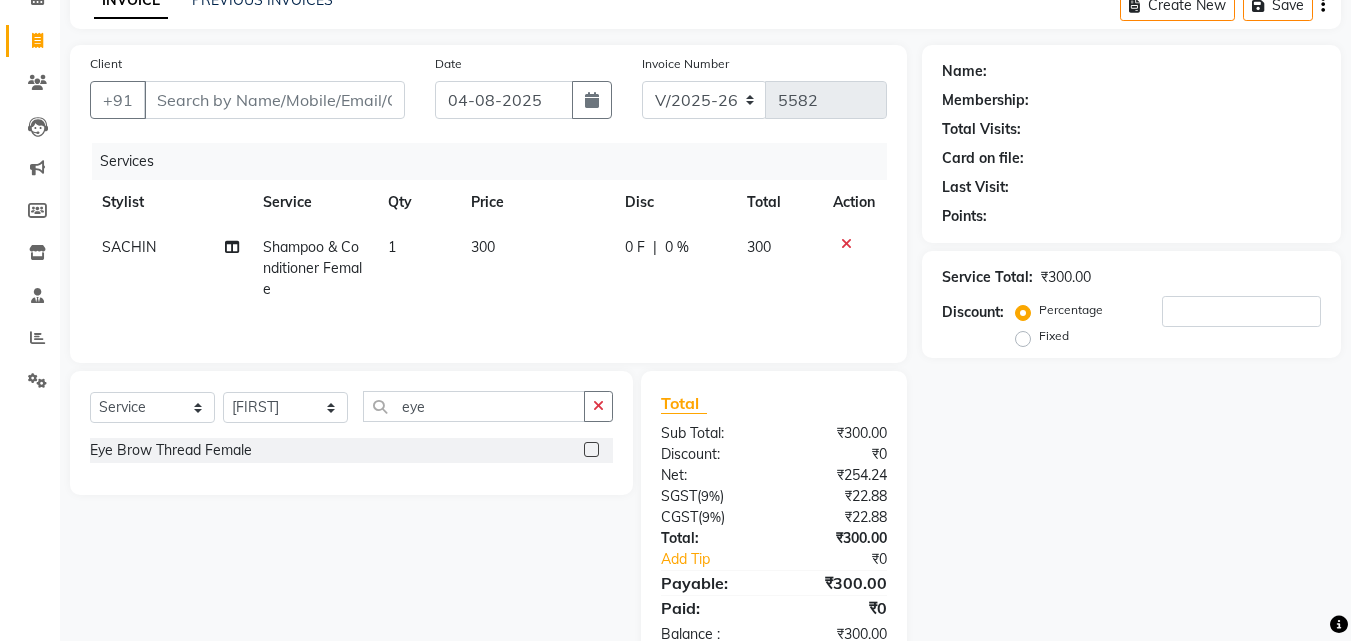 click on "Eye Brow Thread Female" 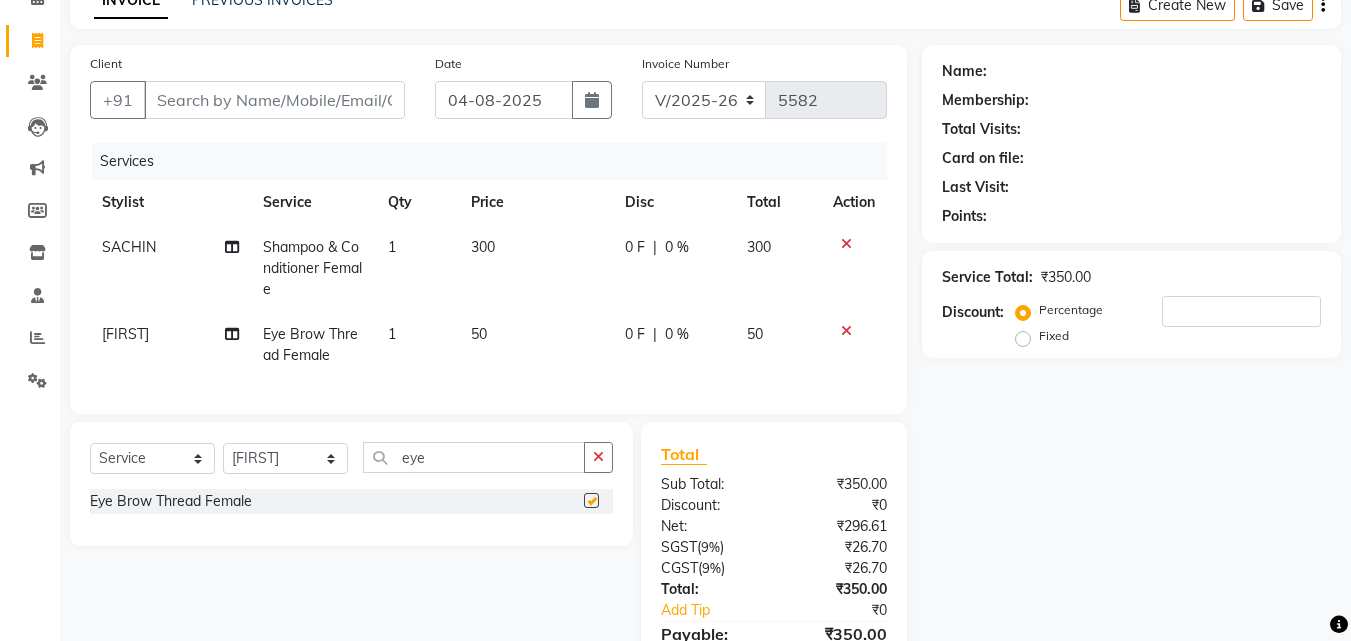 checkbox on "false" 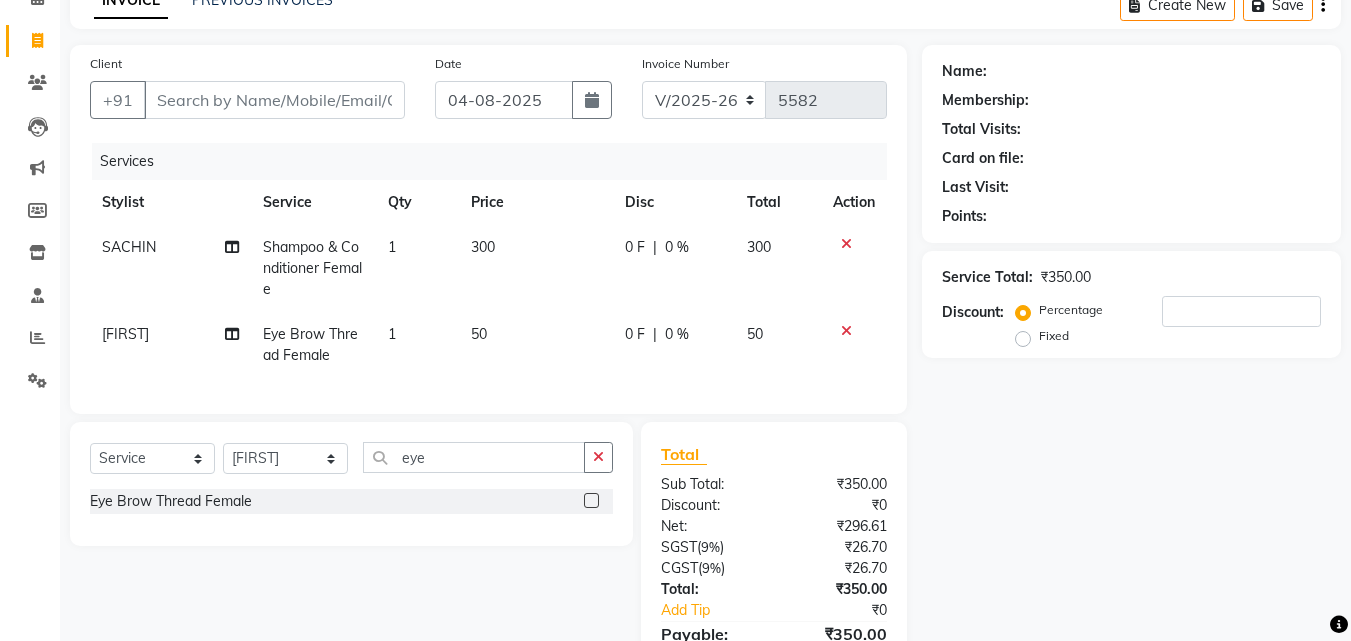 click on "Select  Service  Product  Membership  Package Voucher Prepaid Gift Card  Select Stylist Advance Cut  ASIF FARMAN HAIDER Iqbal KASHISH LUCKY Manager MANOJ NASEEM NASIR Nidhi Pooja  PRIYA RAEES RANI RASHID RIZWAN SACHIN SALMAN SANJAY Shahjad Shankar shuaib SONI eye Eye Brow Thread Female" 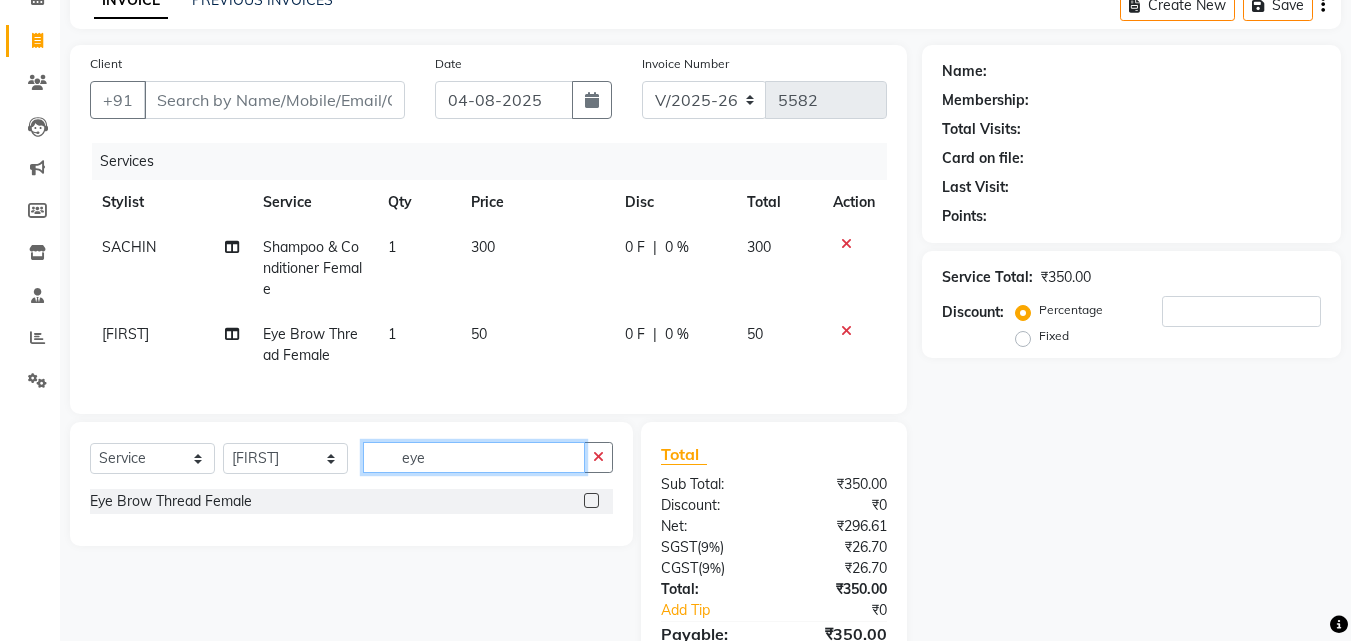 click on "eye" 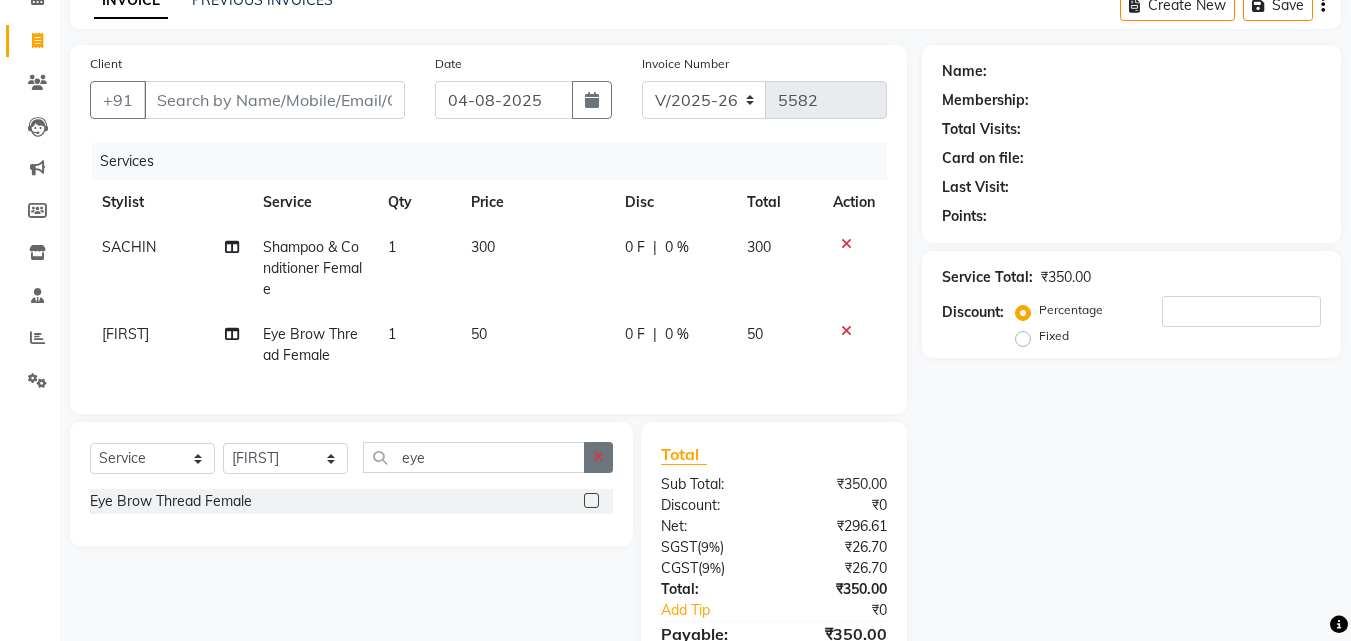 click 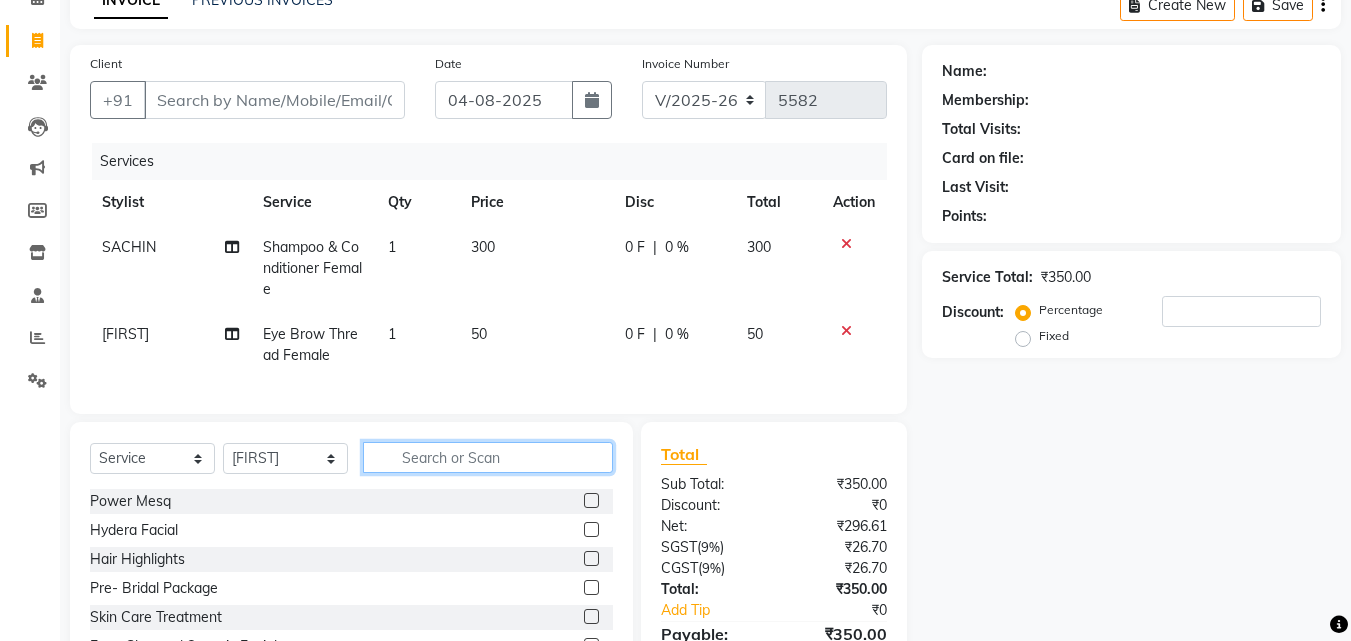 click 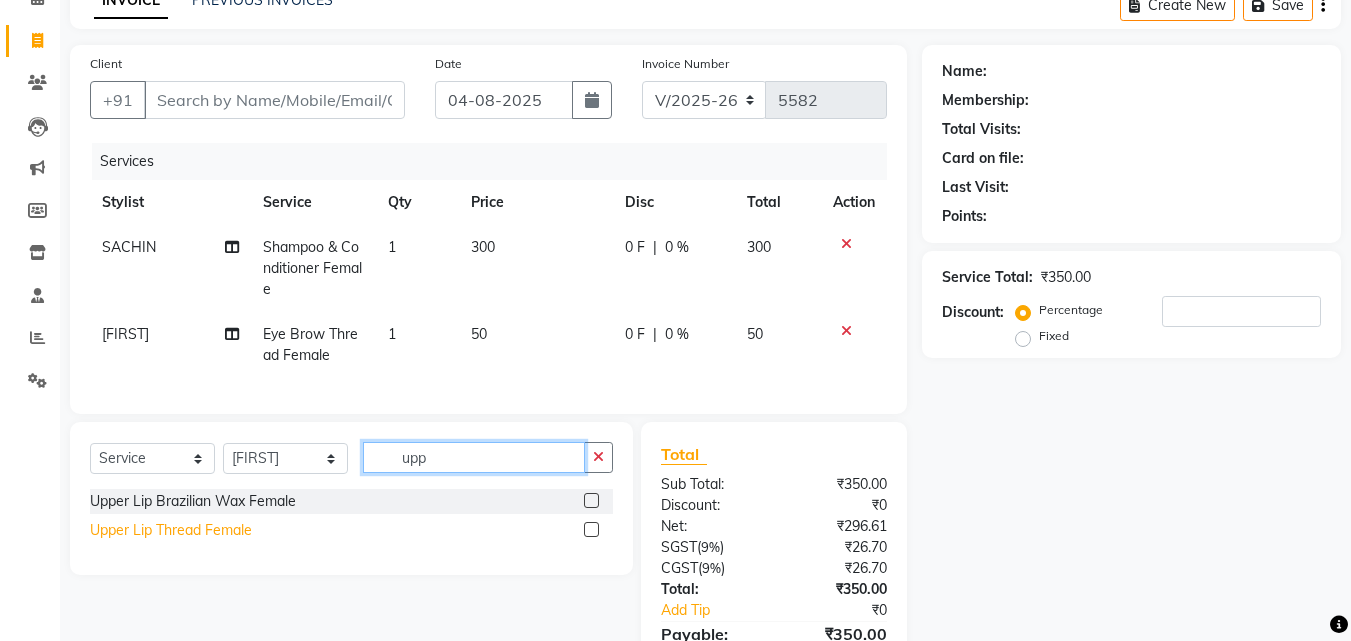 type on "upp" 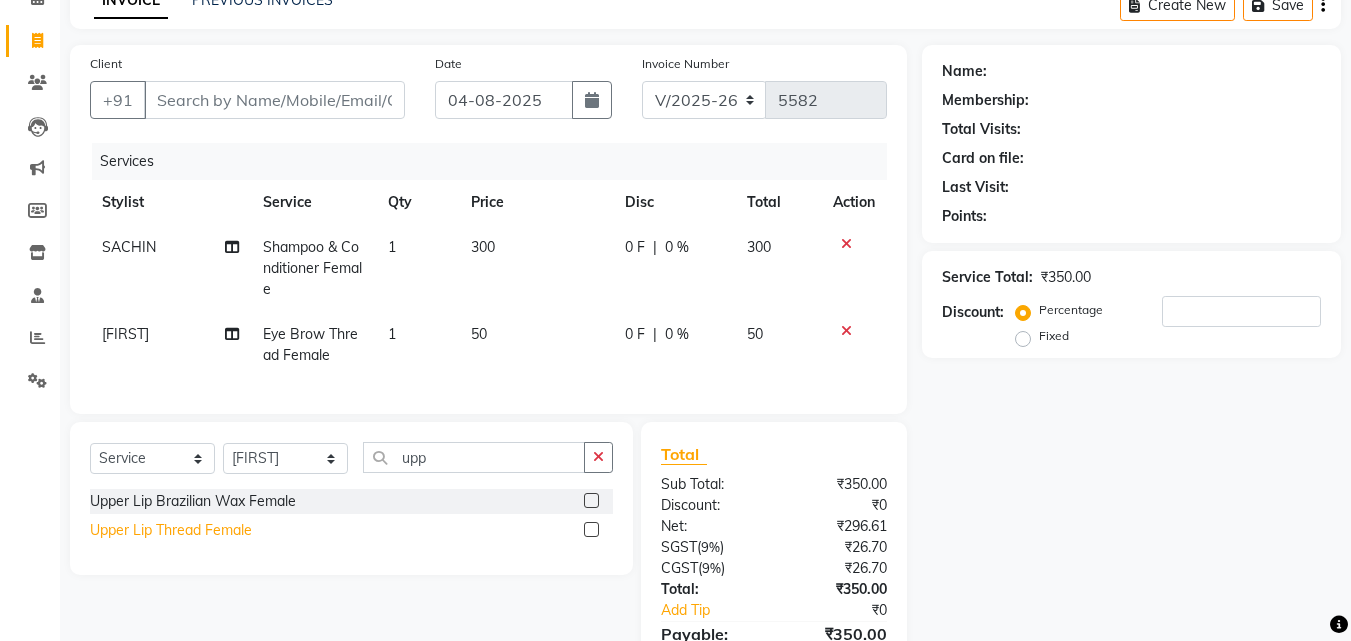 click on "Upper Lip Thread Female" 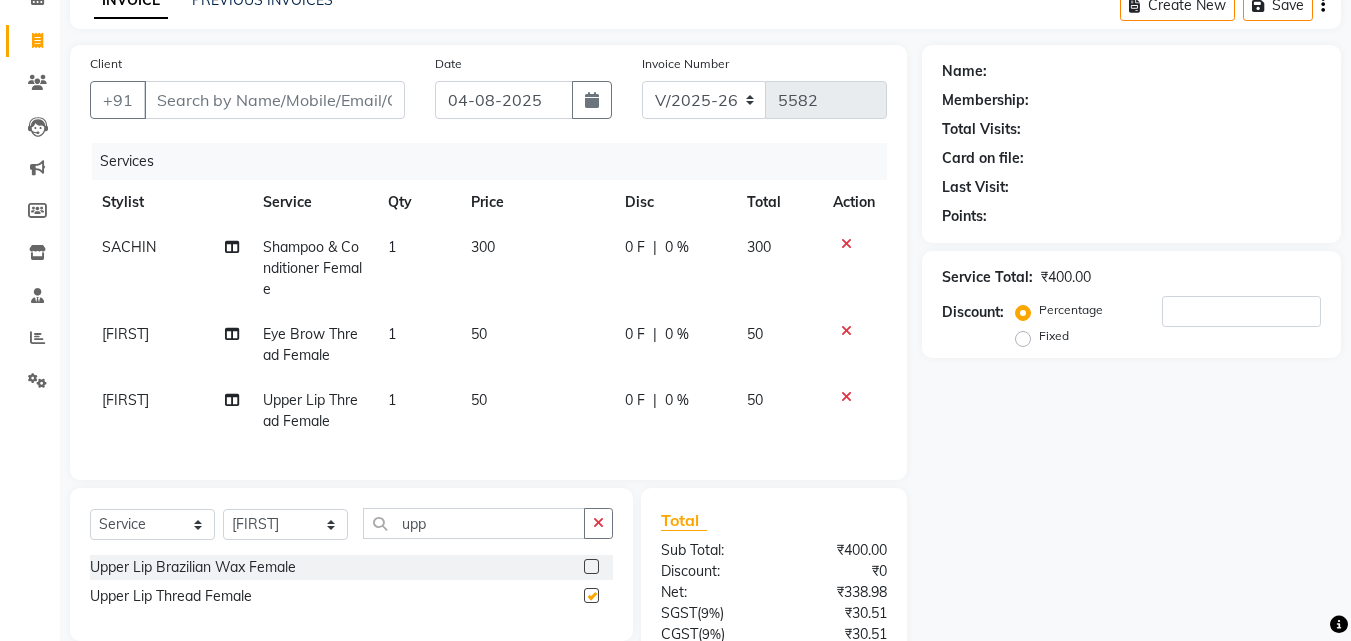 checkbox on "false" 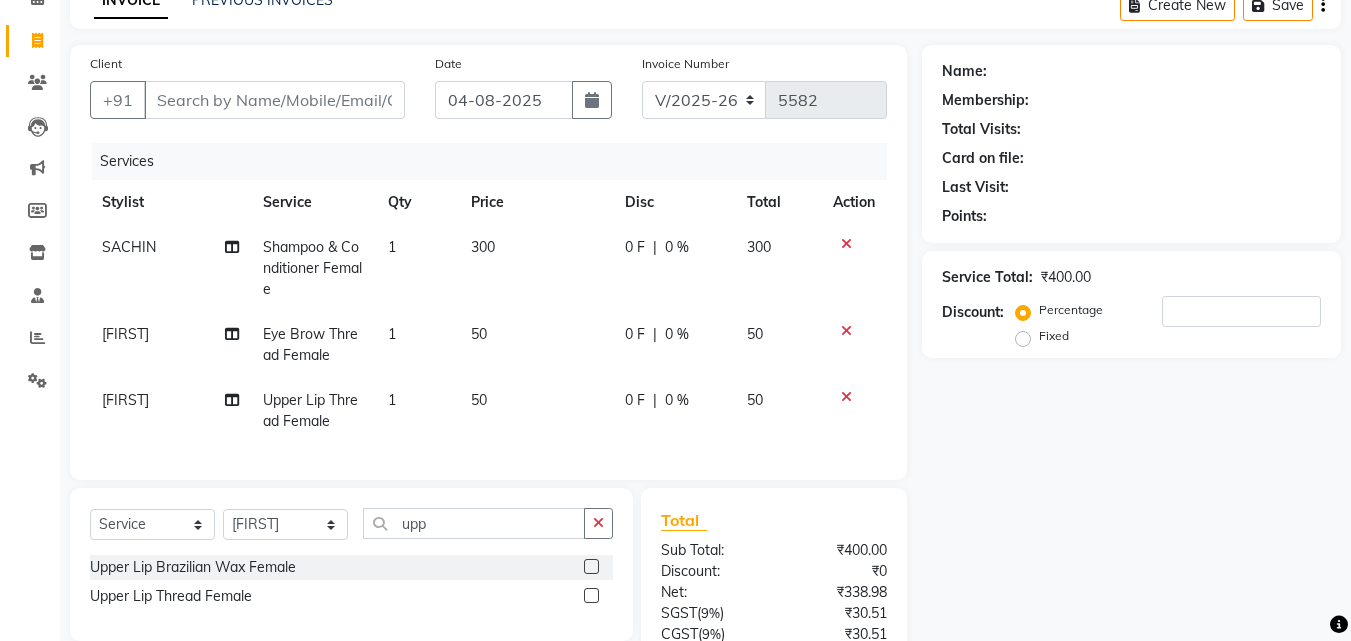 click on "300" 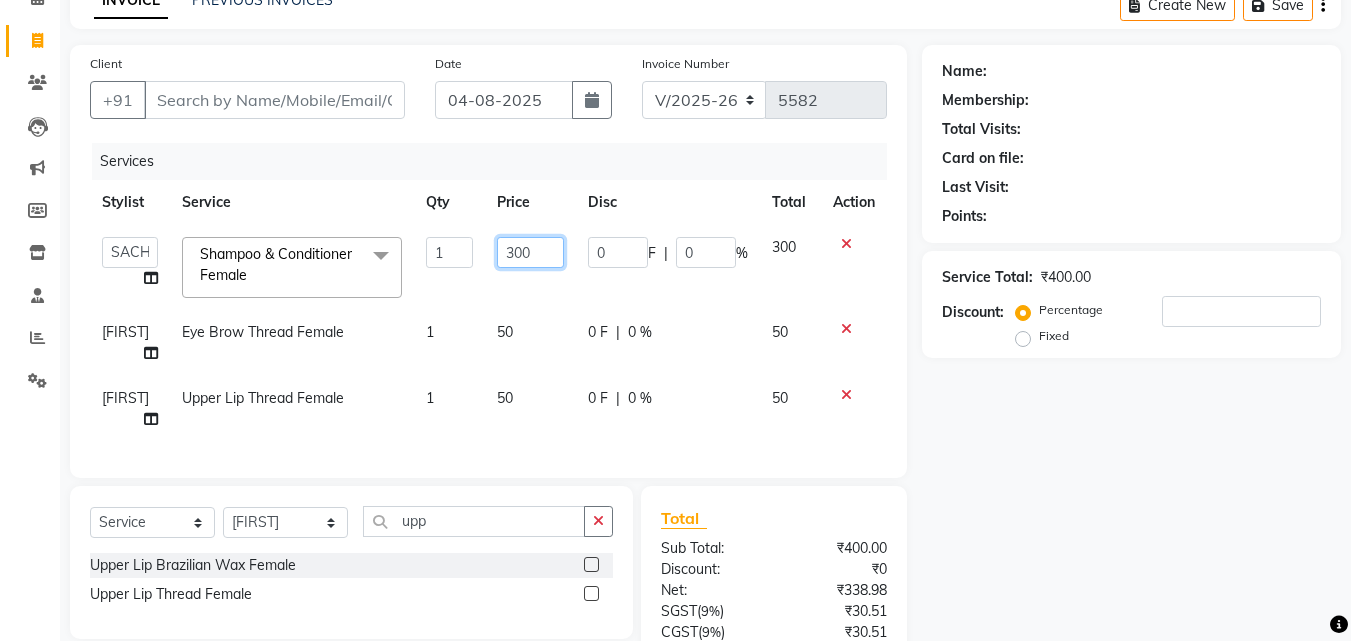 click on "300" 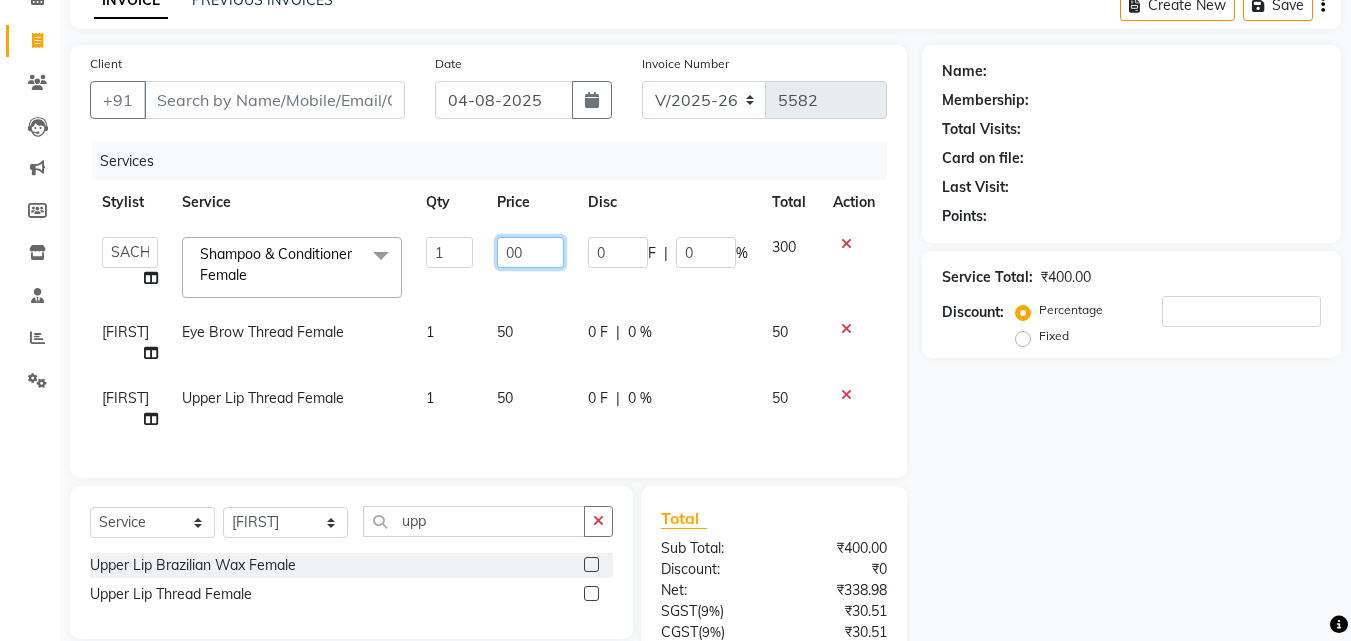 type on "500" 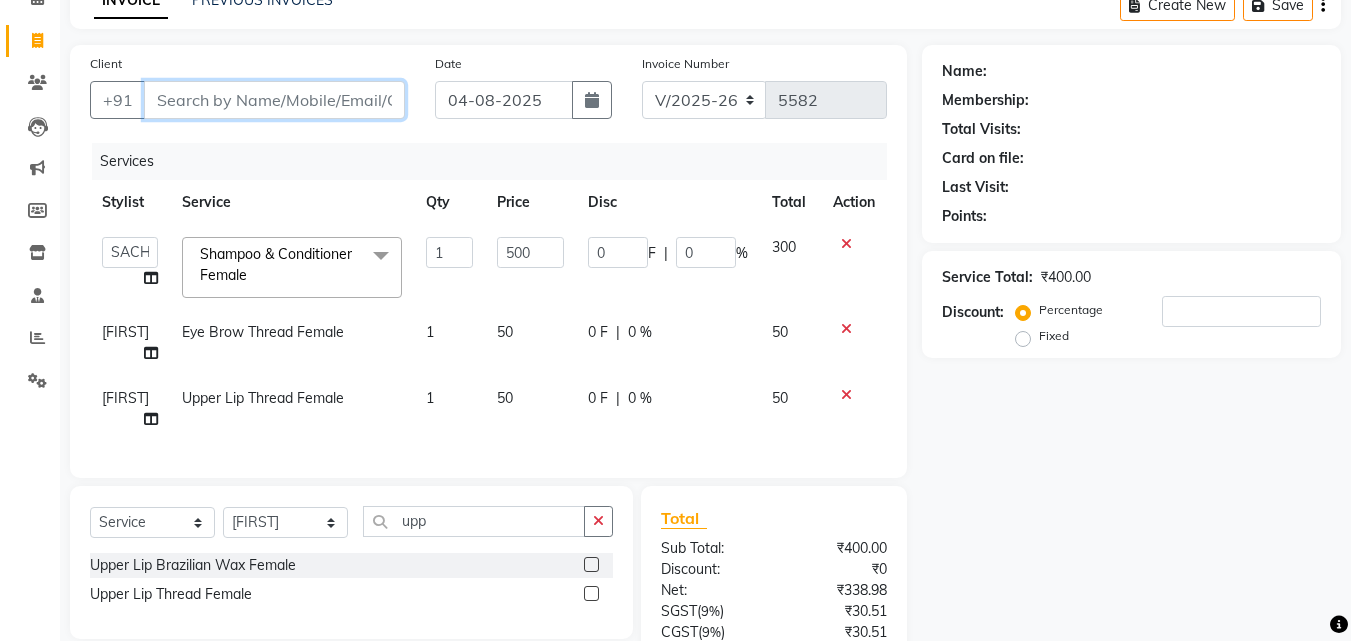 click on "Client" at bounding box center (274, 100) 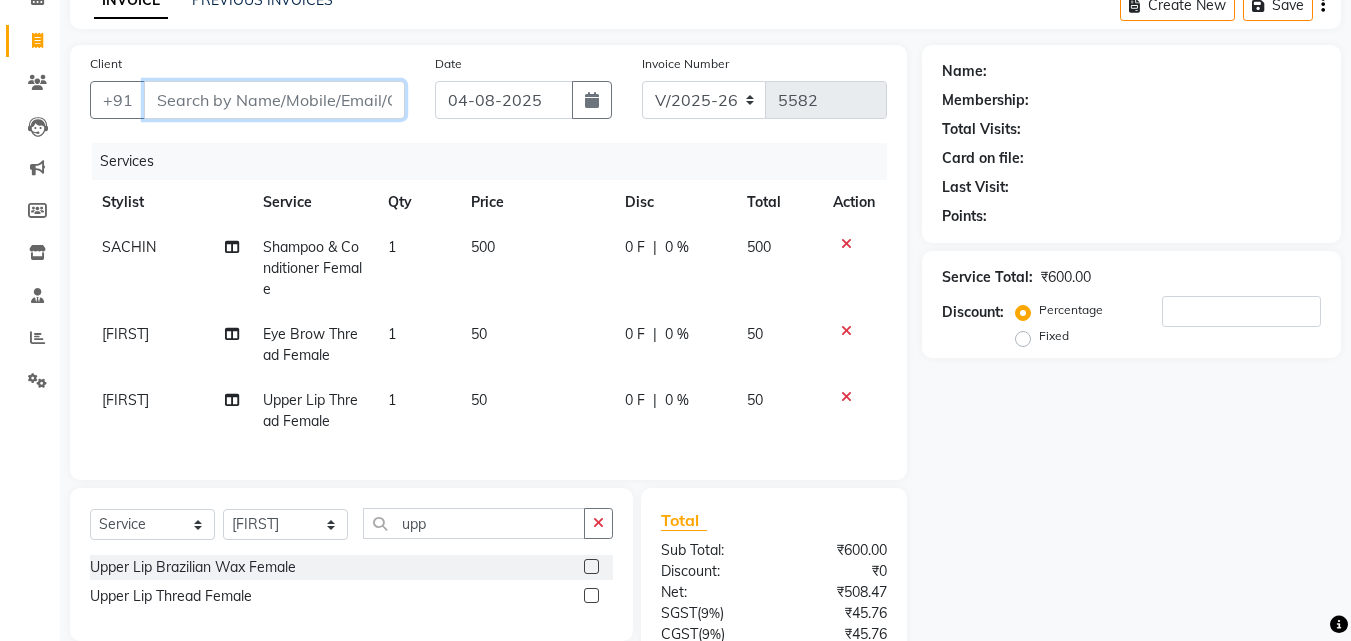 type on "9" 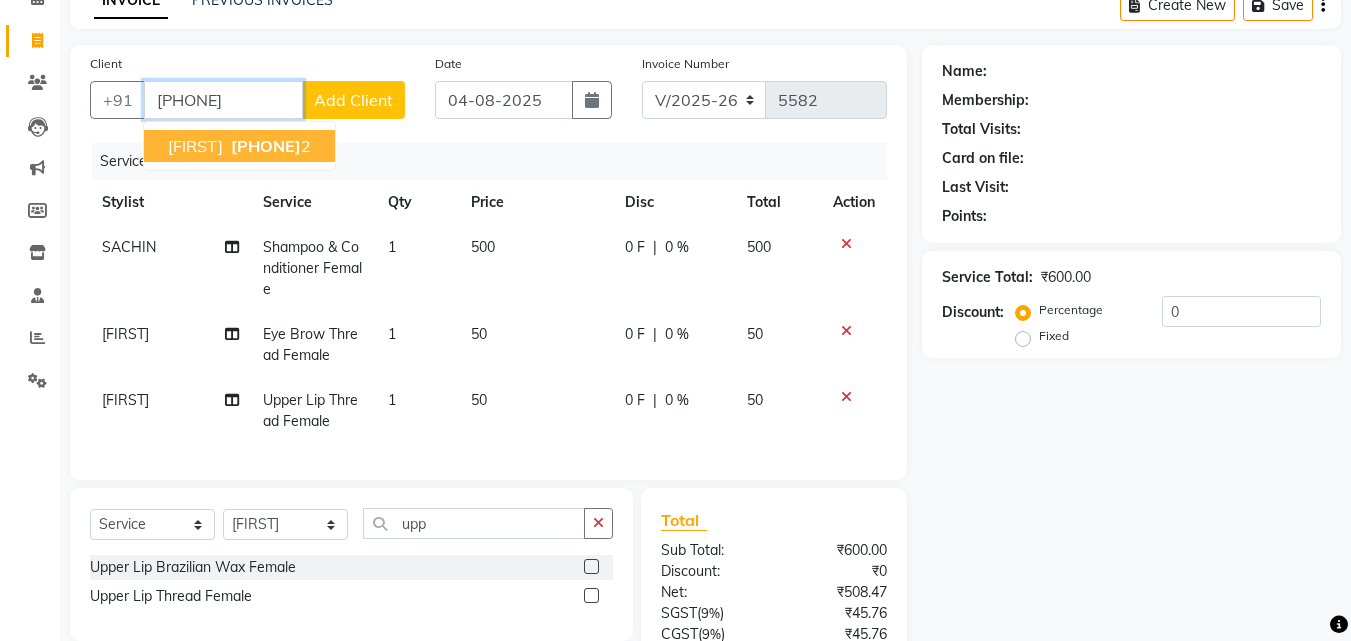 click on "989904018" at bounding box center (266, 146) 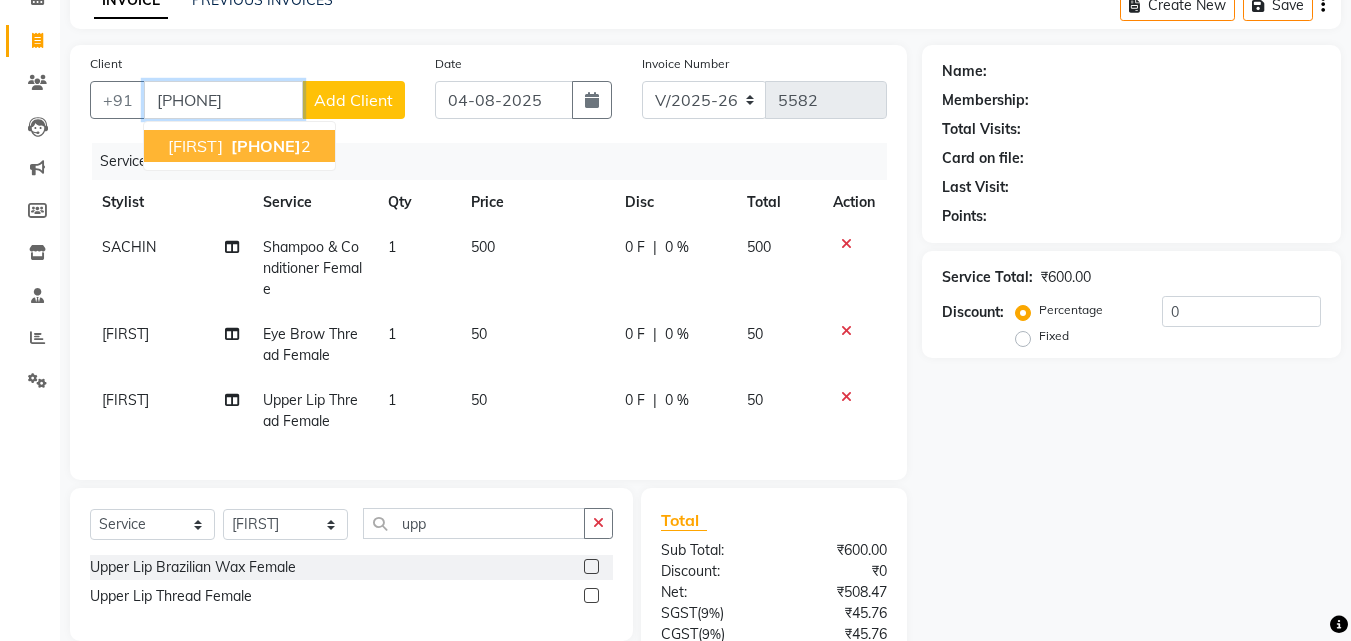 type on "[PHONE]" 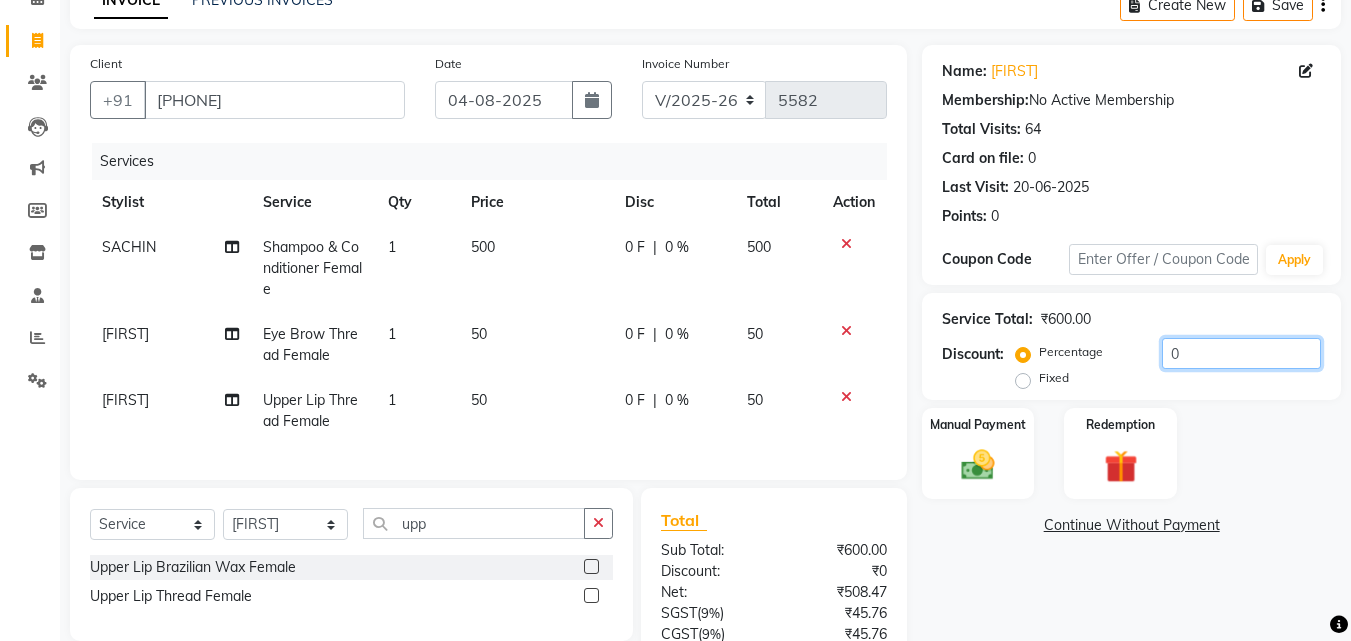 click on "0" 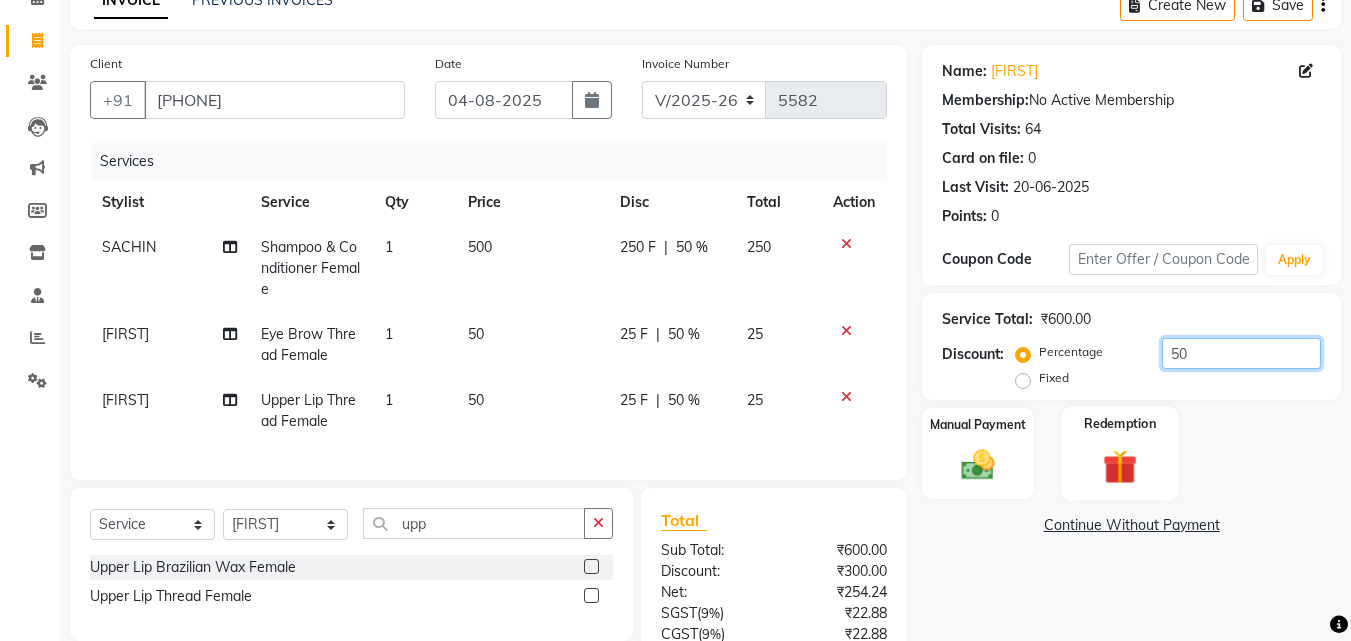 type on "50" 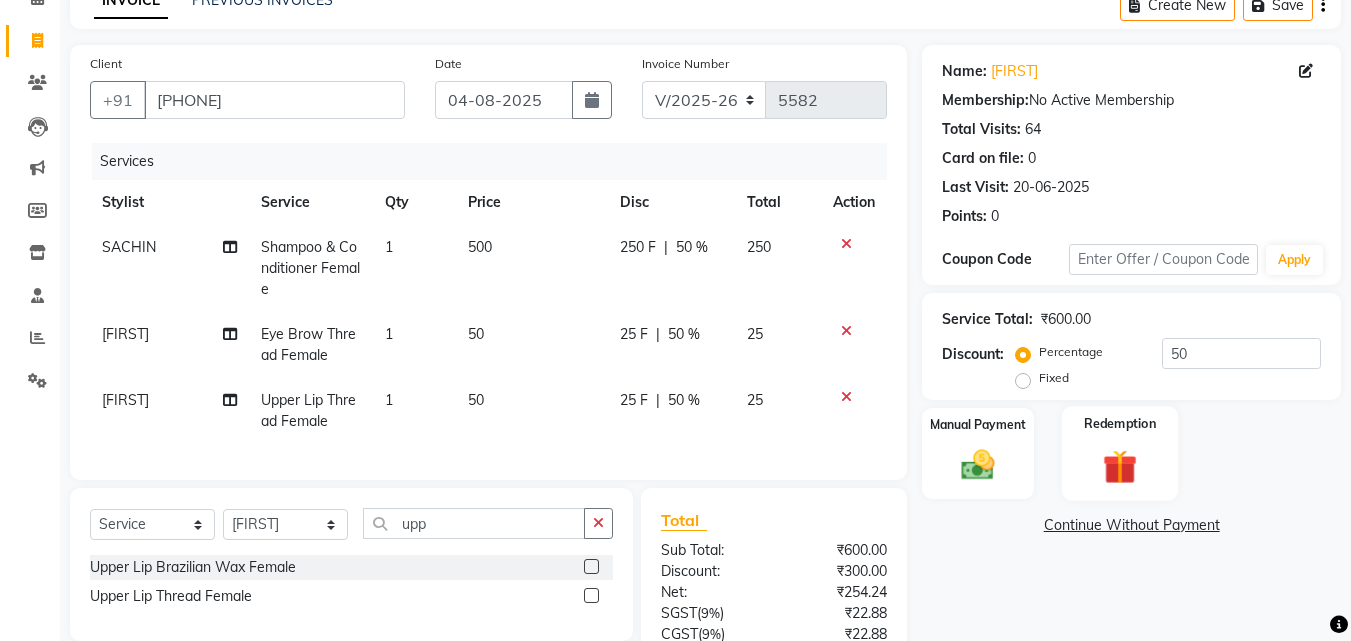 click on "Redemption" 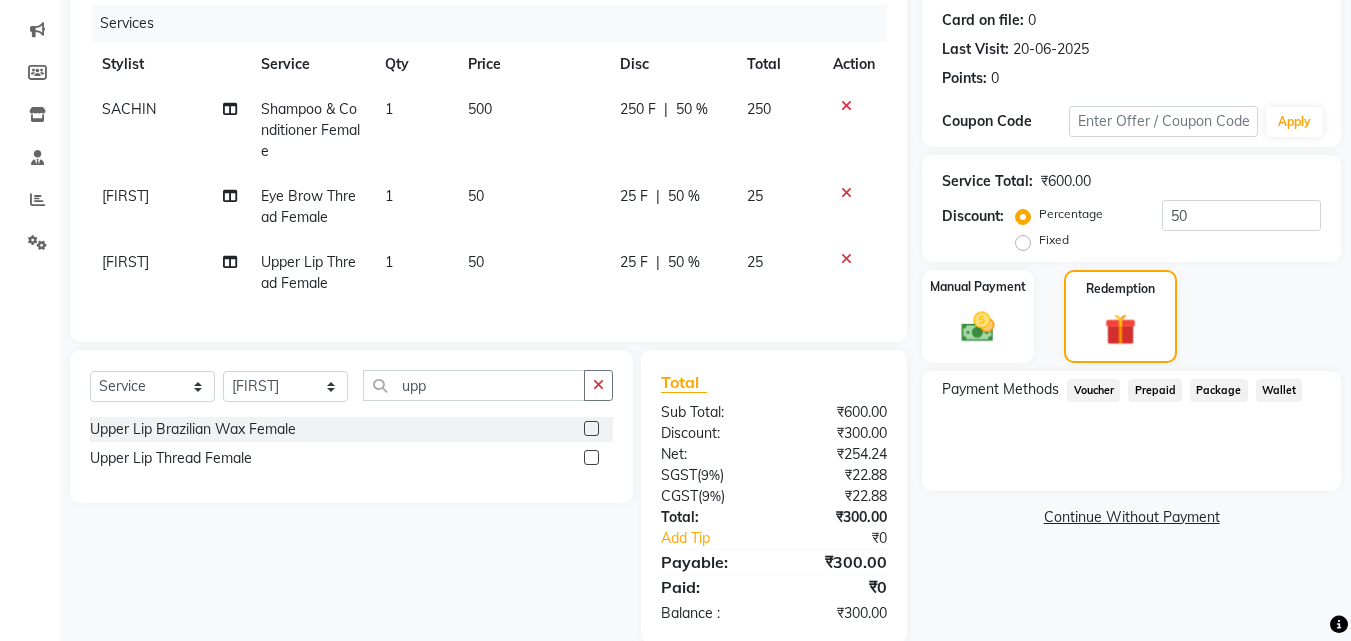 scroll, scrollTop: 291, scrollLeft: 0, axis: vertical 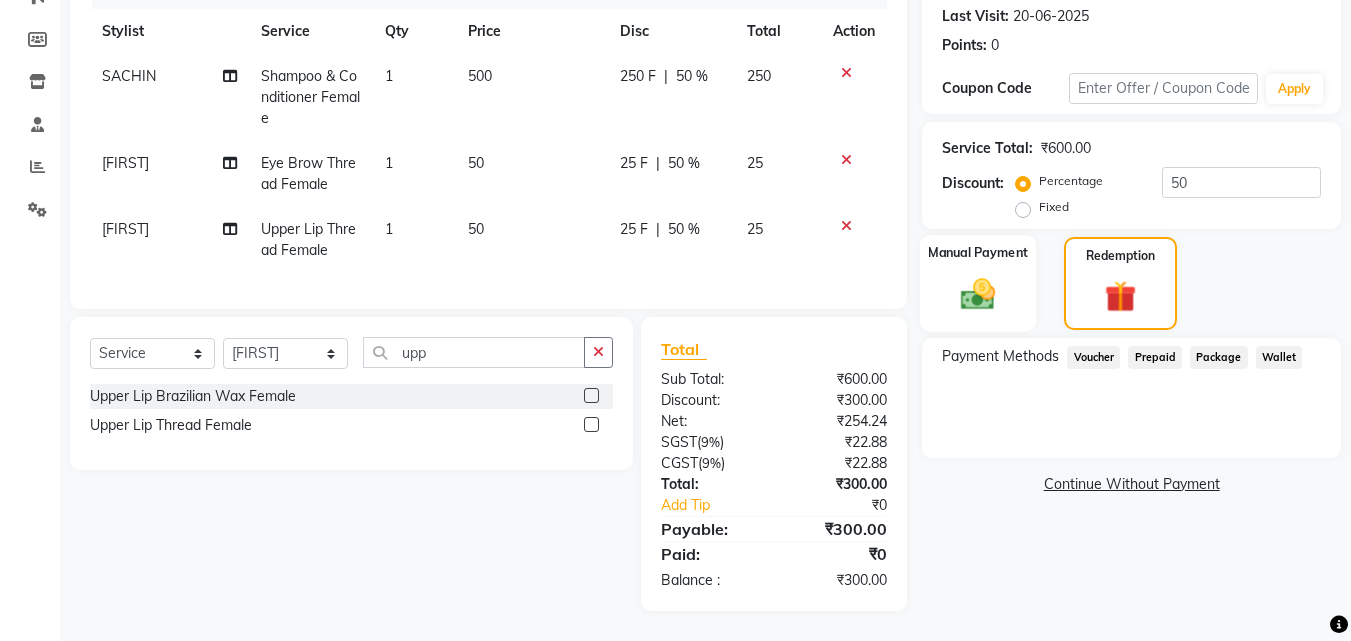 click on "Manual Payment" 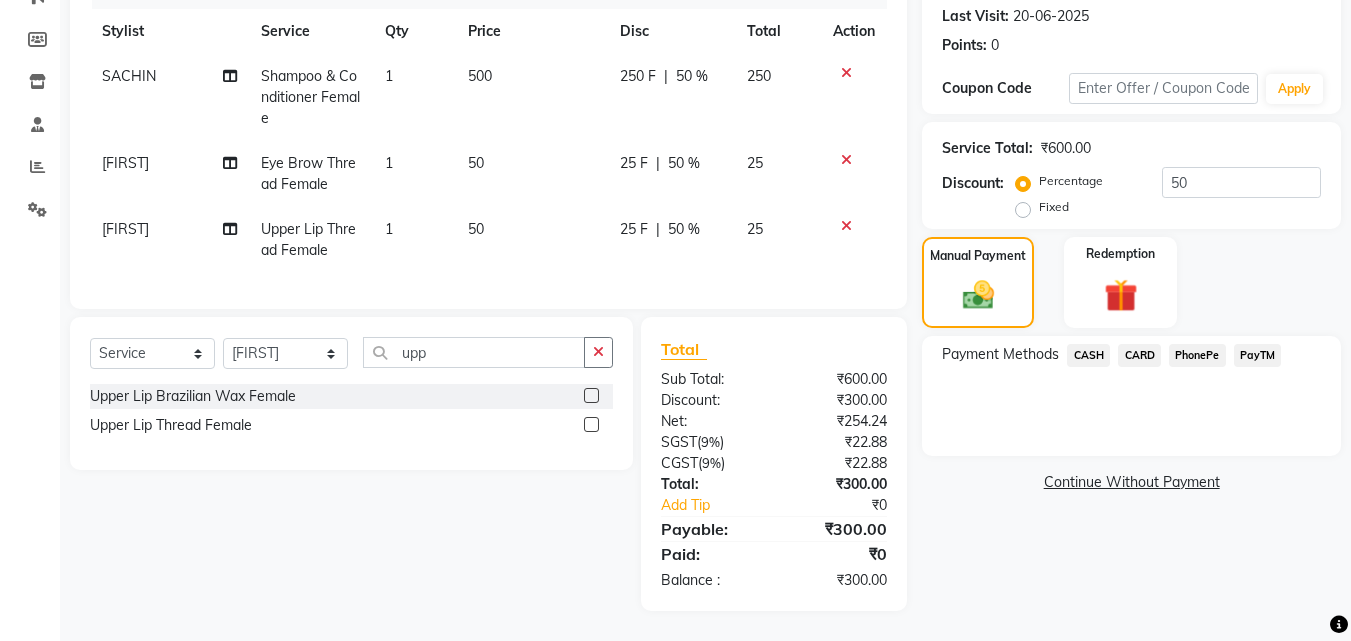 click on "PayTM" 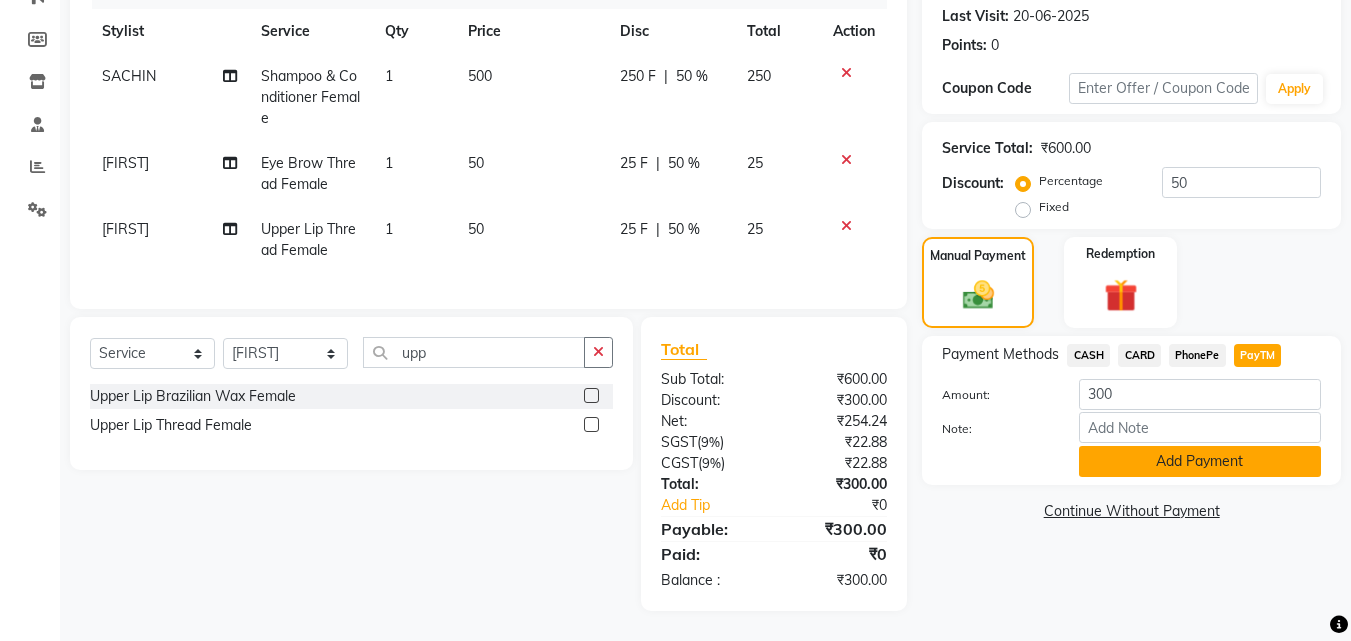 click on "Add Payment" 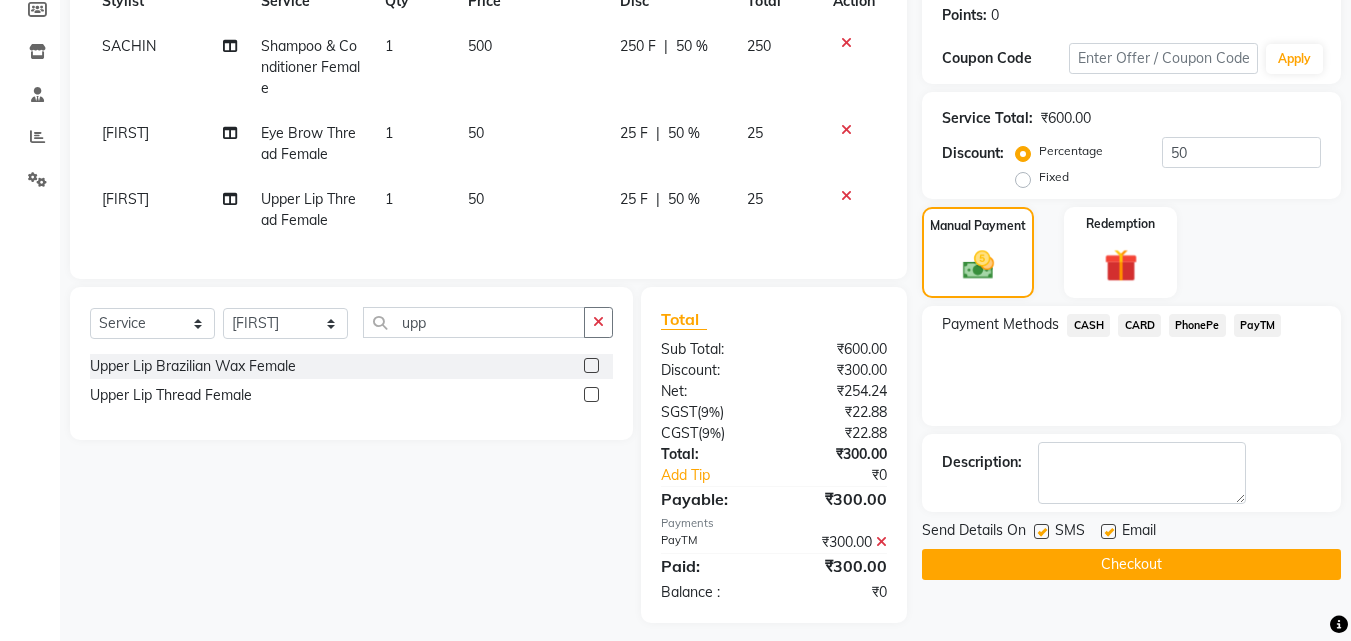 scroll, scrollTop: 333, scrollLeft: 0, axis: vertical 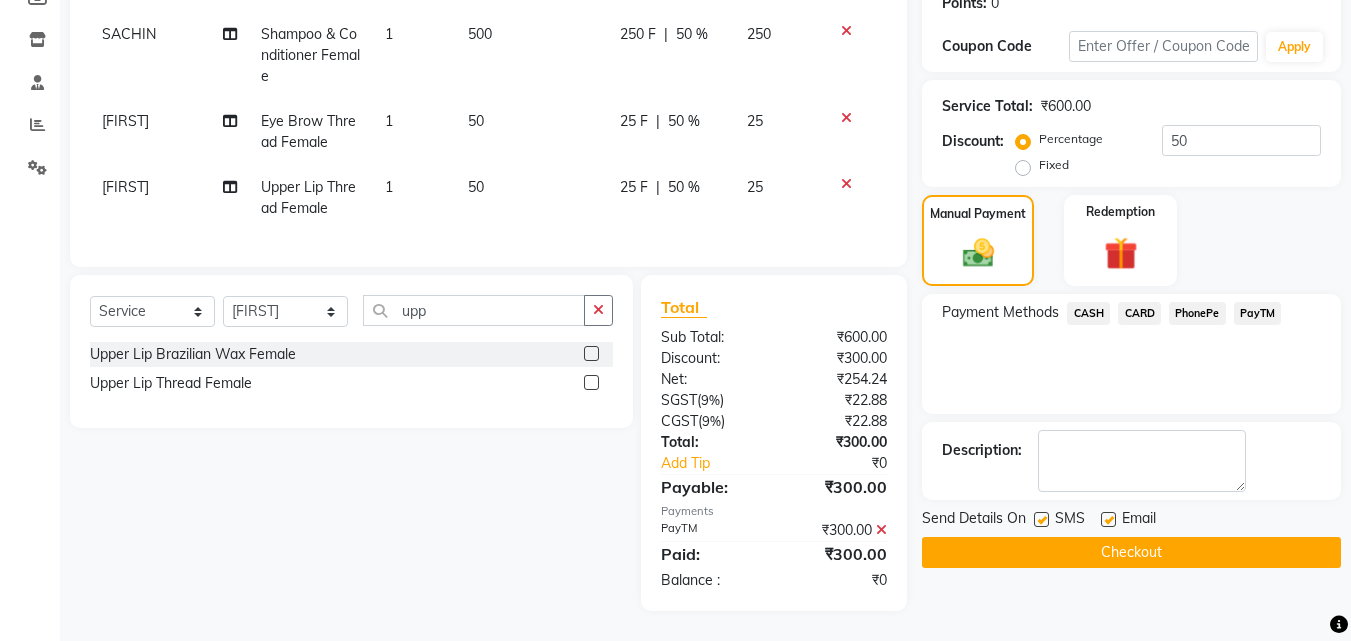 click on "Checkout" 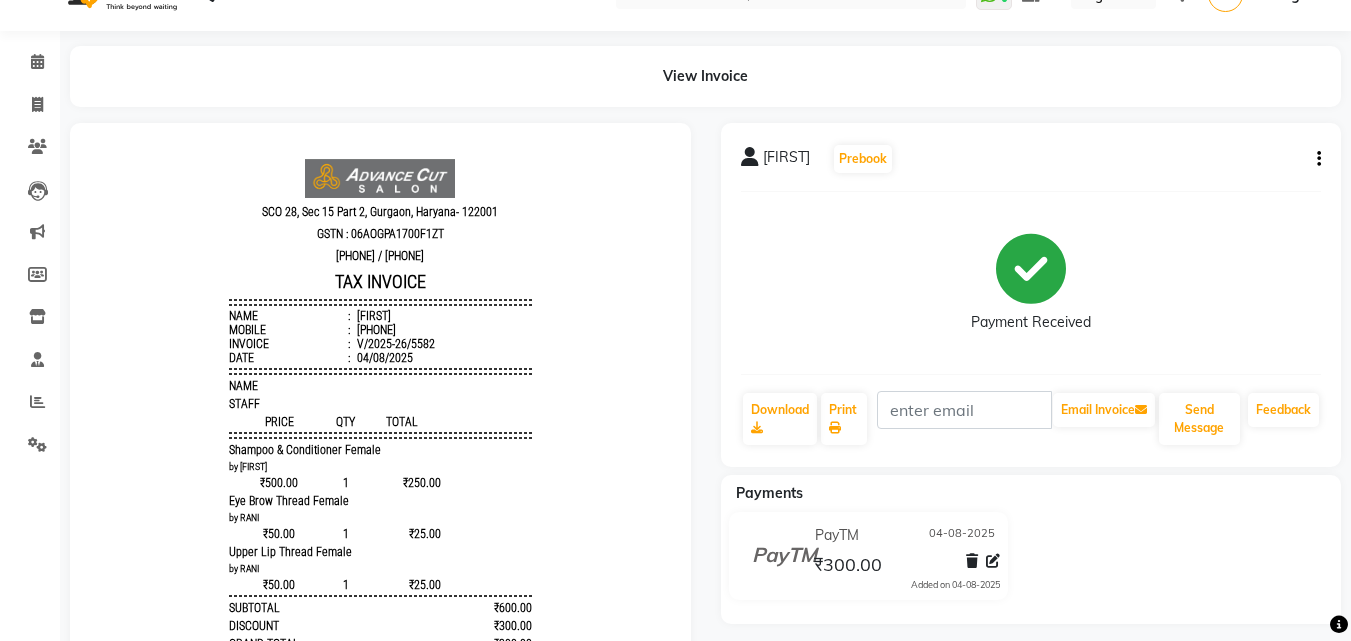 scroll, scrollTop: 0, scrollLeft: 0, axis: both 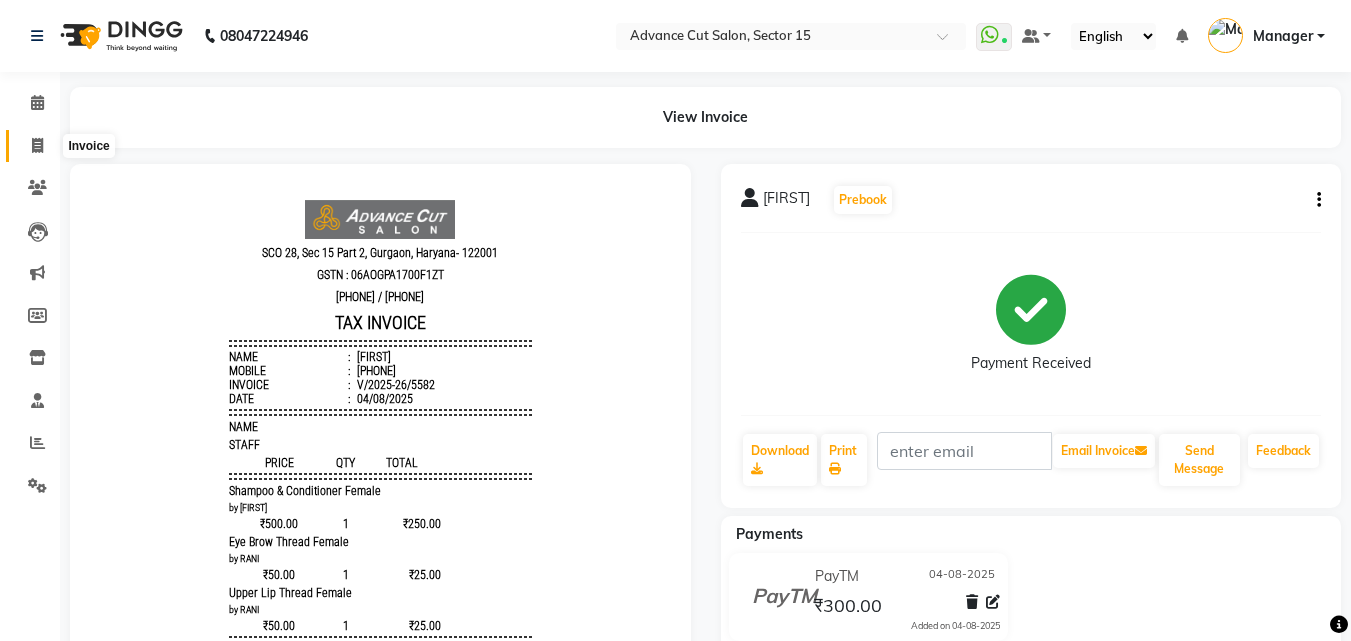 click 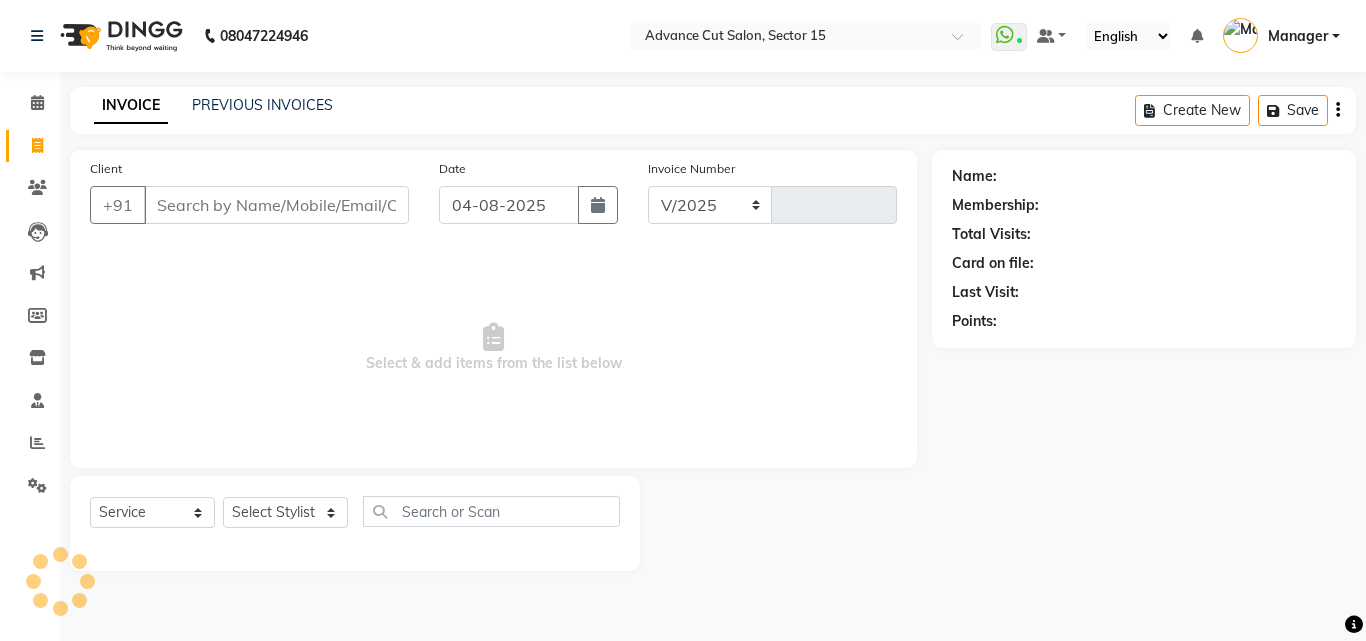 select on "6255" 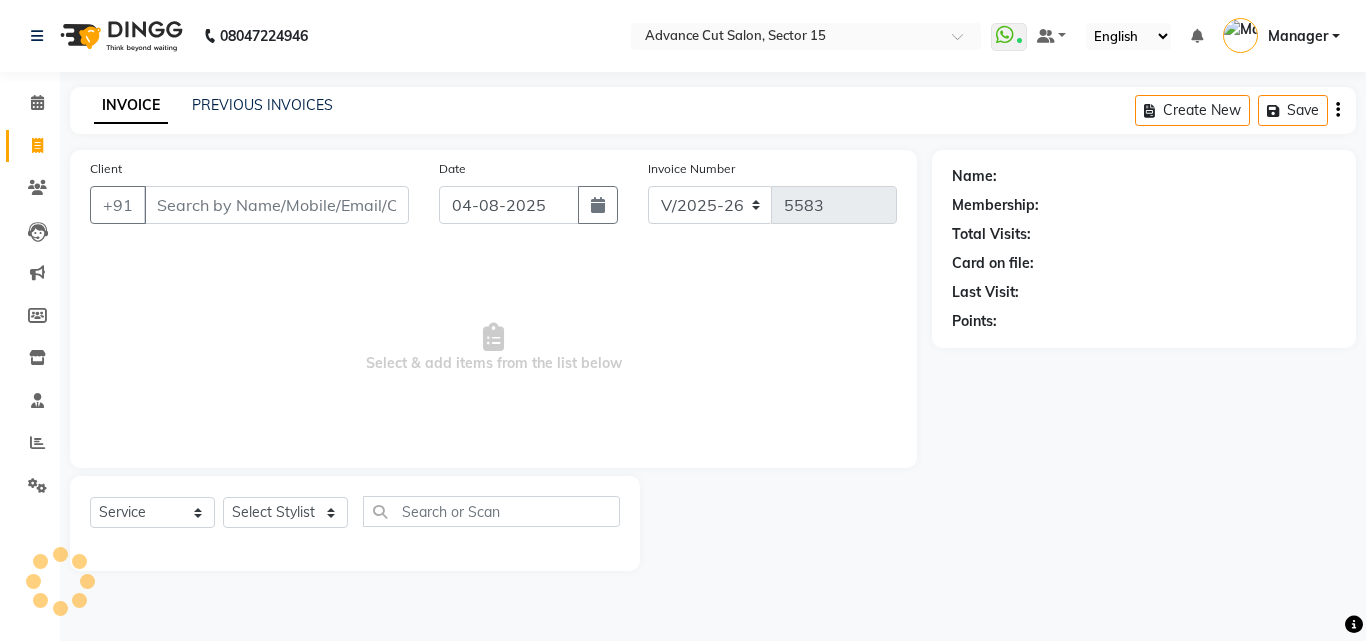 click on "Client +91" 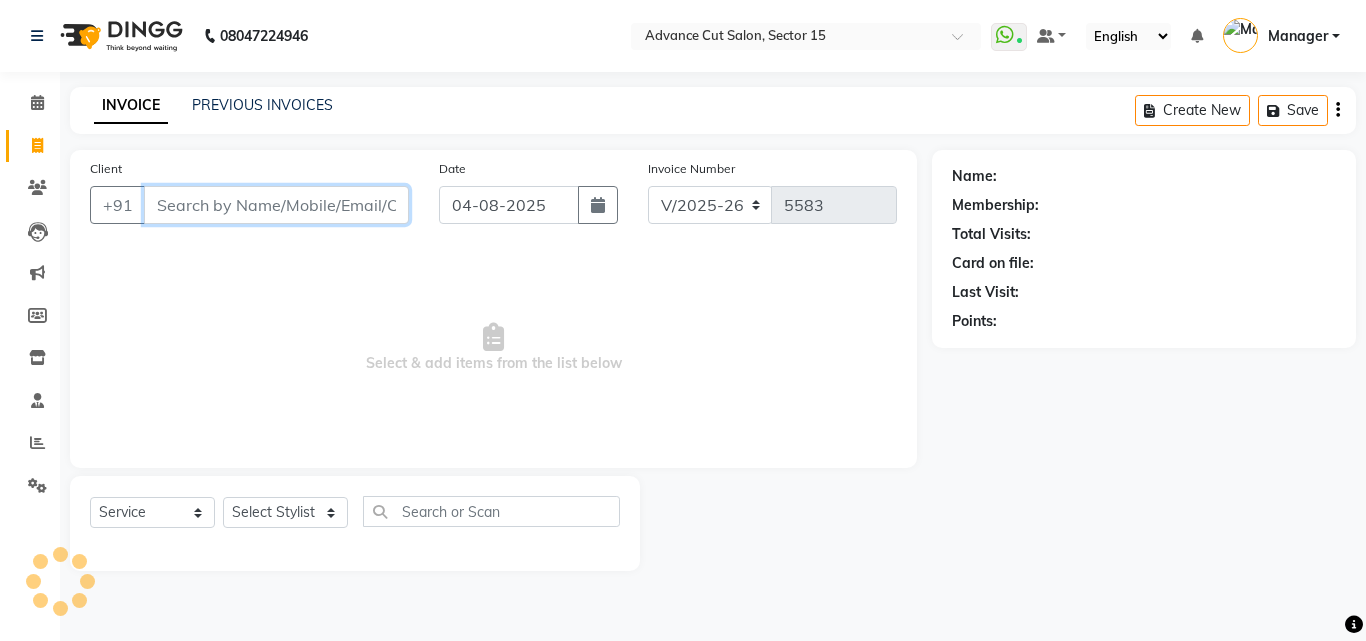 click on "Client" at bounding box center [276, 205] 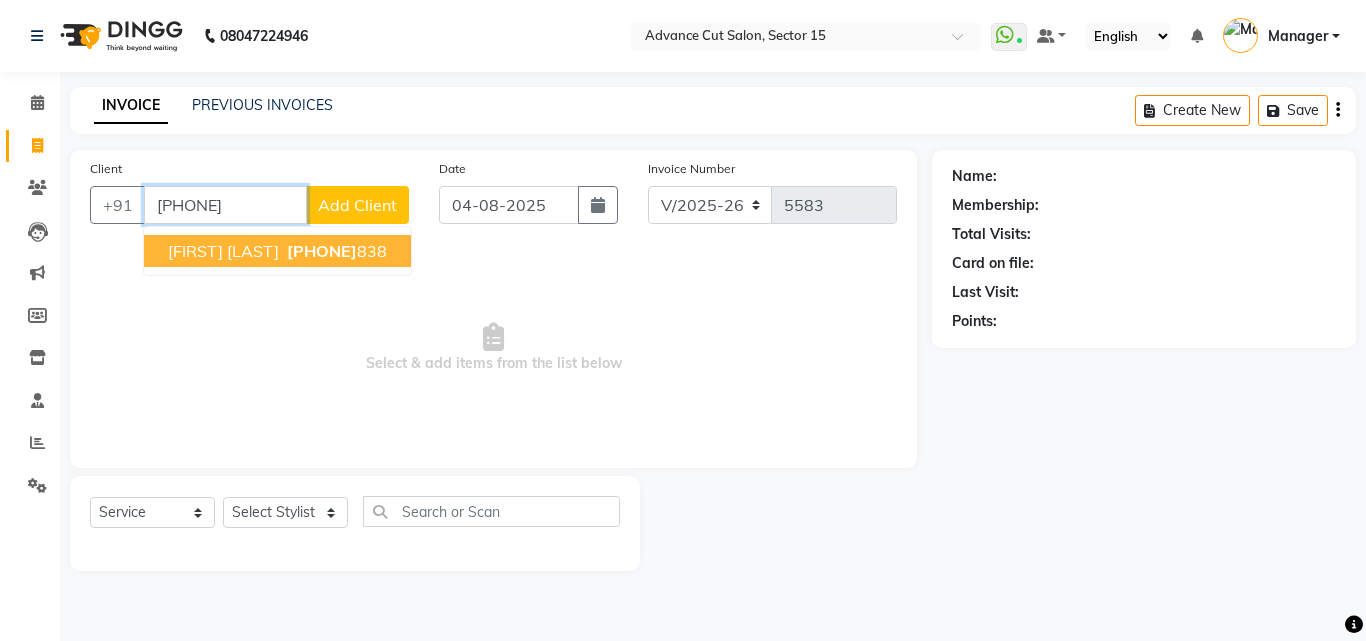 click on "9958340" at bounding box center [322, 251] 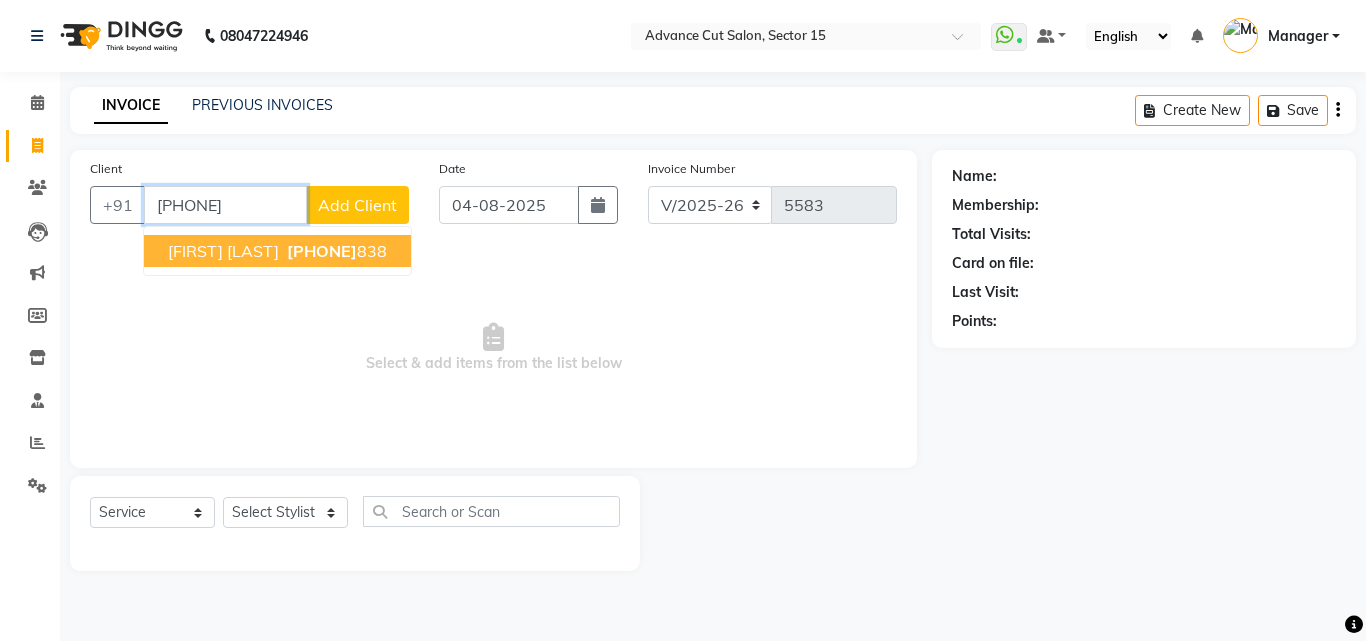 type on "[PHONE]" 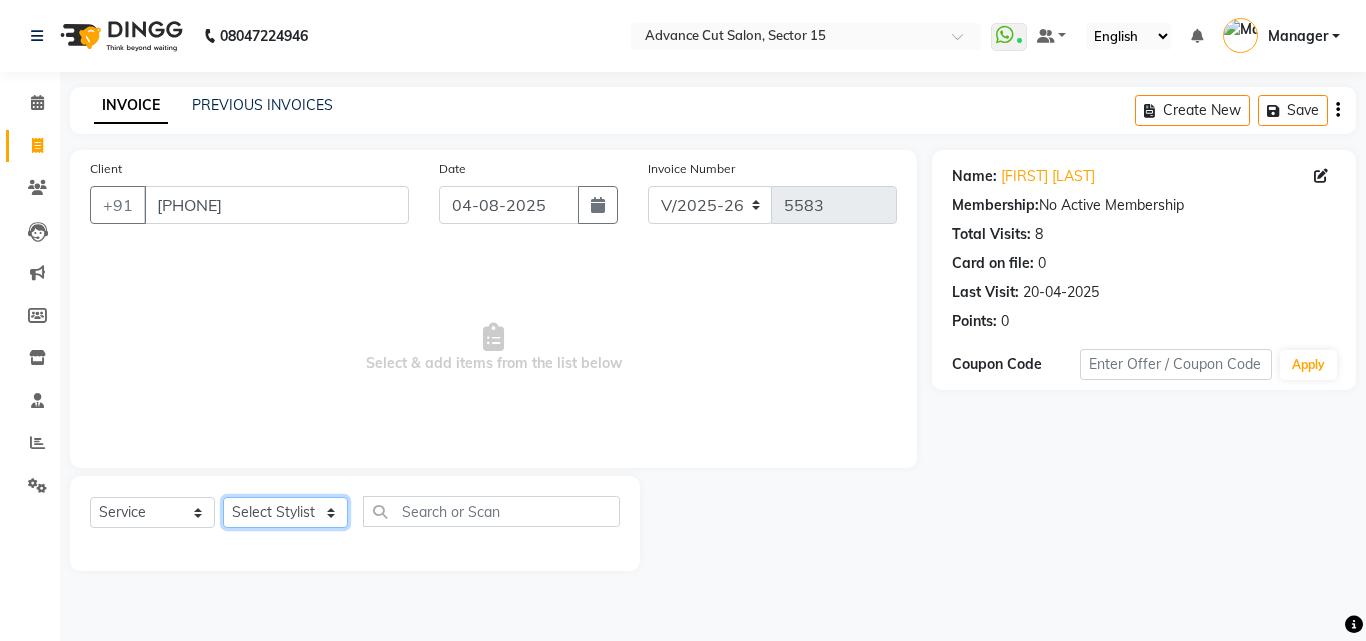 click on "Select Stylist Advance Cut  ASIF FARMAN HAIDER Iqbal KASHISH LUCKY Manager MANOJ NASEEM NASIR Nidhi Pooja  PRIYA RAEES RANI RASHID RIZWAN SACHIN SALMAN SANJAY Shahjad Shankar shuaib SONI" 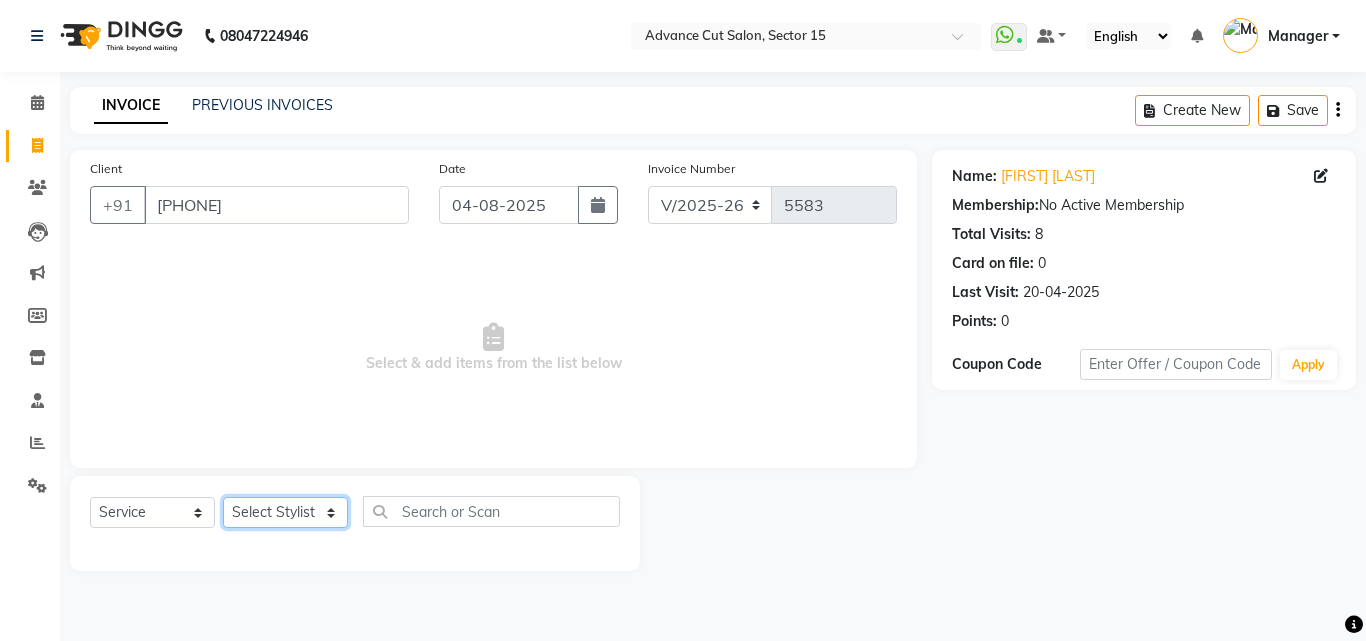 click on "Select Stylist Advance Cut  ASIF FARMAN HAIDER Iqbal KASHISH LUCKY Manager MANOJ NASEEM NASIR Nidhi Pooja  PRIYA RAEES RANI RASHID RIZWAN SACHIN SALMAN SANJAY Shahjad Shankar shuaib SONI" 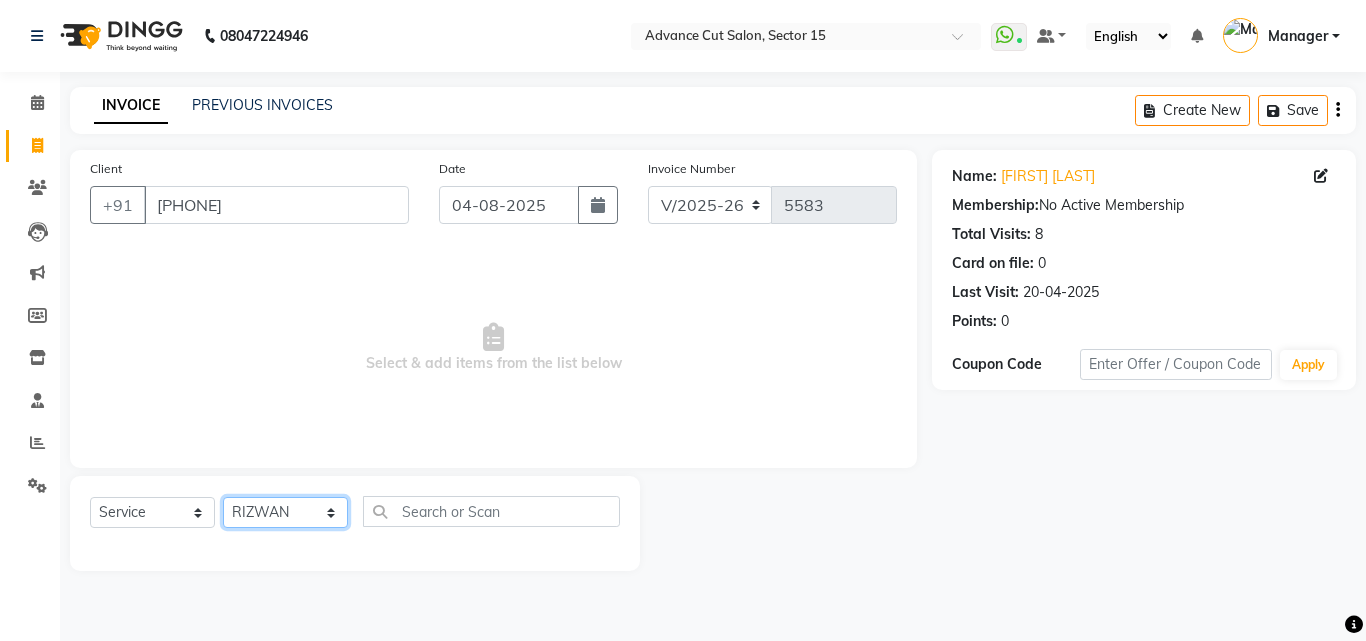 click on "Select Stylist Advance Cut  ASIF FARMAN HAIDER Iqbal KASHISH LUCKY Manager MANOJ NASEEM NASIR Nidhi Pooja  PRIYA RAEES RANI RASHID RIZWAN SACHIN SALMAN SANJAY Shahjad Shankar shuaib SONI" 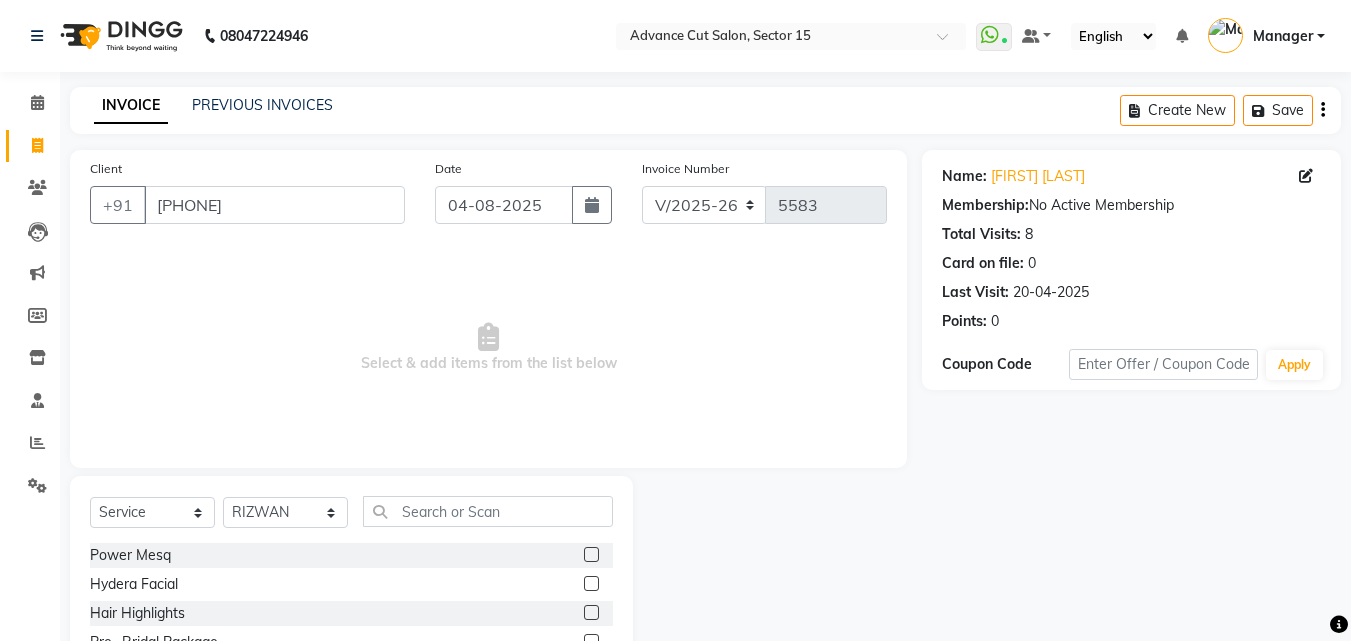 click on "Select  Service  Product  Membership  Package Voucher Prepaid Gift Card  Select Stylist Advance Cut  ASIF FARMAN HAIDER Iqbal KASHISH LUCKY Manager MANOJ NASEEM NASIR Nidhi Pooja  PRIYA RAEES RANI RASHID RIZWAN SACHIN SALMAN SANJAY Shahjad Shankar shuaib SONI Power Mesq  Hydera Facial  Hair Highlights  Pre- Bridal Package  Skin Care Treatment  Face Cleanup/ Organic Facial  Organic Radiance Facial  Body Massage  Body Dtan  Body Polishing  Balayage Color  Kanpeki Facial  Face De-Tan  Hair Spa Package  Skin Door Facial  Kara-Smooth  Groom Makeup  Hair Set  Package Male  Keratin Treatment  Package Female  Arms Trimming  Full Body Wax  Kanpeki Cleanup  Pro Longer Hair Treatment  Fiber Plex Hair Treatment  Foot Massage  Kera Shine Treatment  Metal Dx Hair Treatment  Nano Plastia  Beard Color  Aminexil  Botox Hair Treatment  Gel Nail Paint  Nail Extension  Nail Arts  Pre - Groom Package   Nail Removal   Pulpveda Facial  NanoGel Organic treatment   Ear wax   Nose wax  Pumming   Upper Lip Brazilian Wax Female" 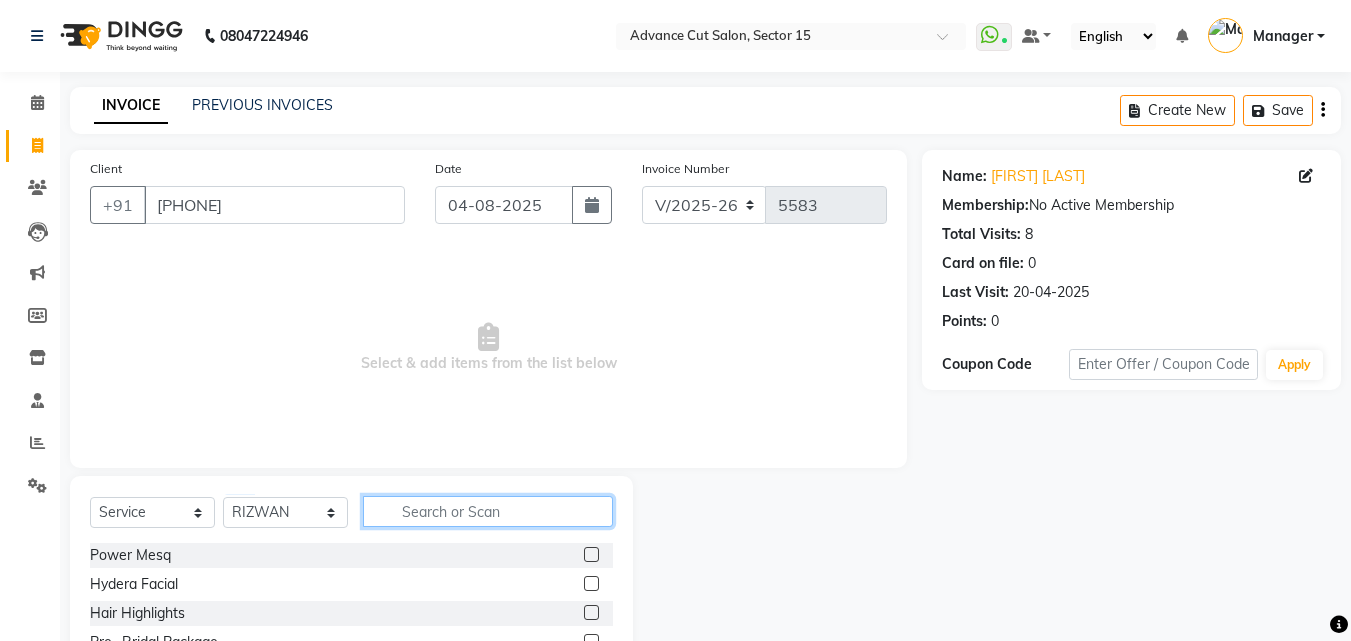 click 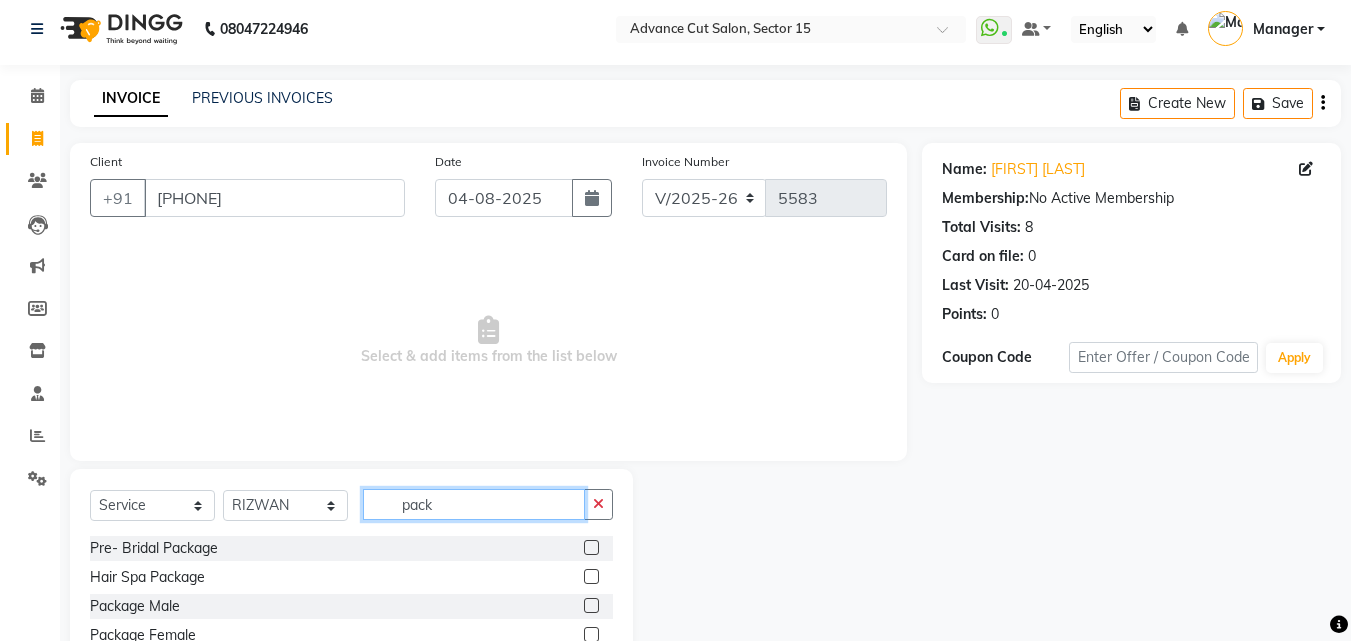 scroll, scrollTop: 105, scrollLeft: 0, axis: vertical 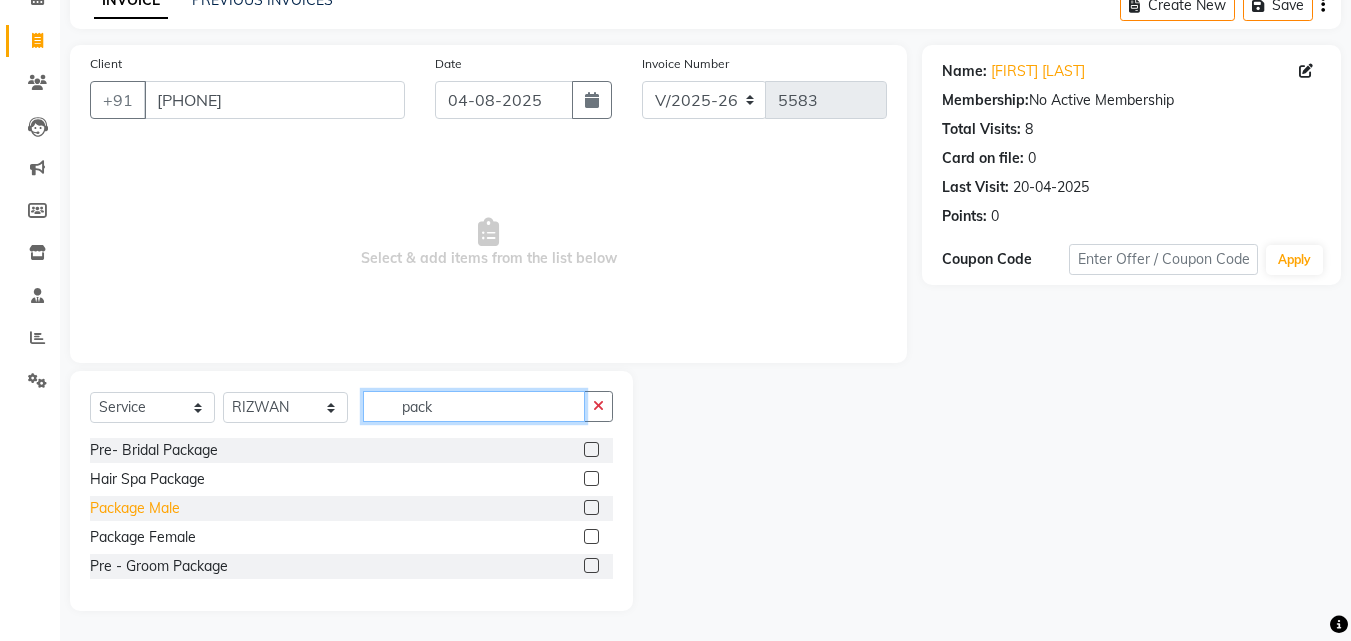 type on "pack" 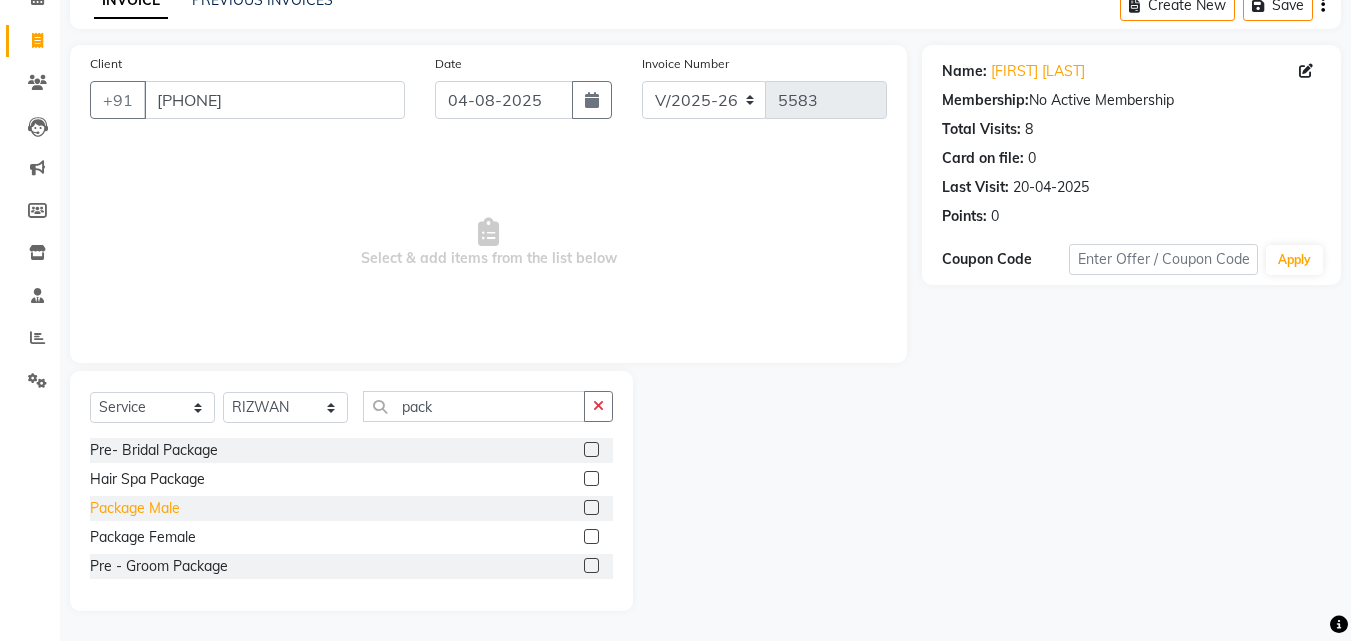 click on "Package Male" 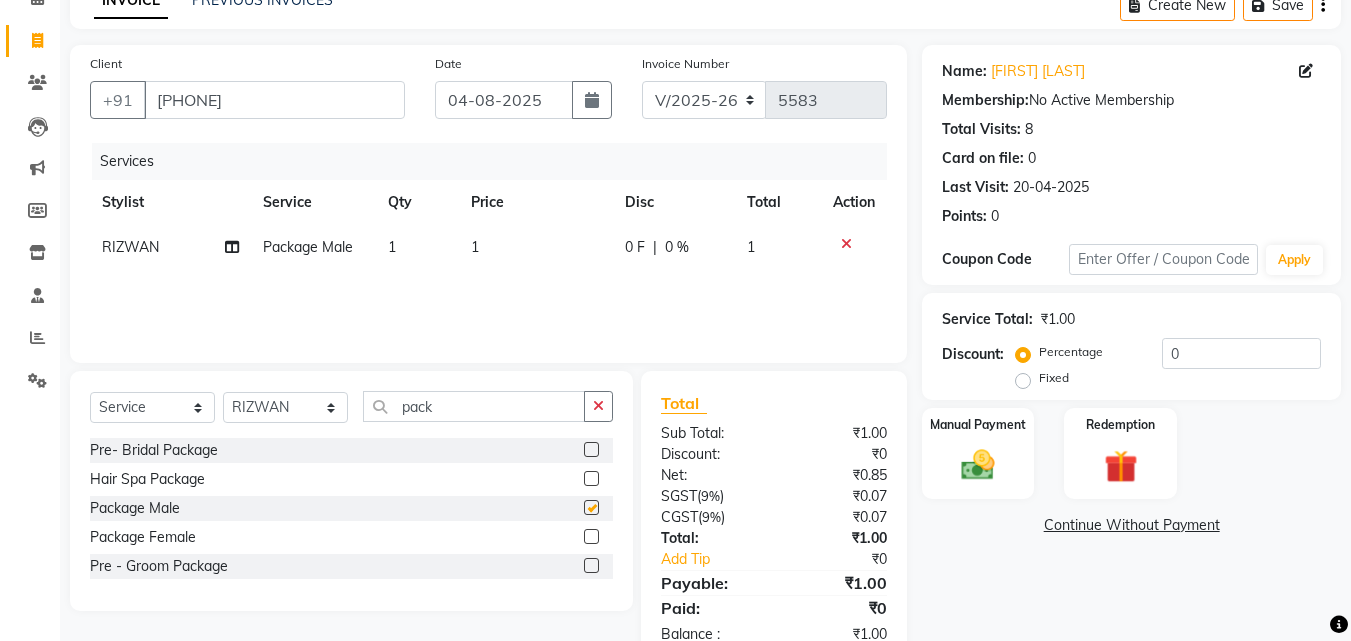checkbox on "false" 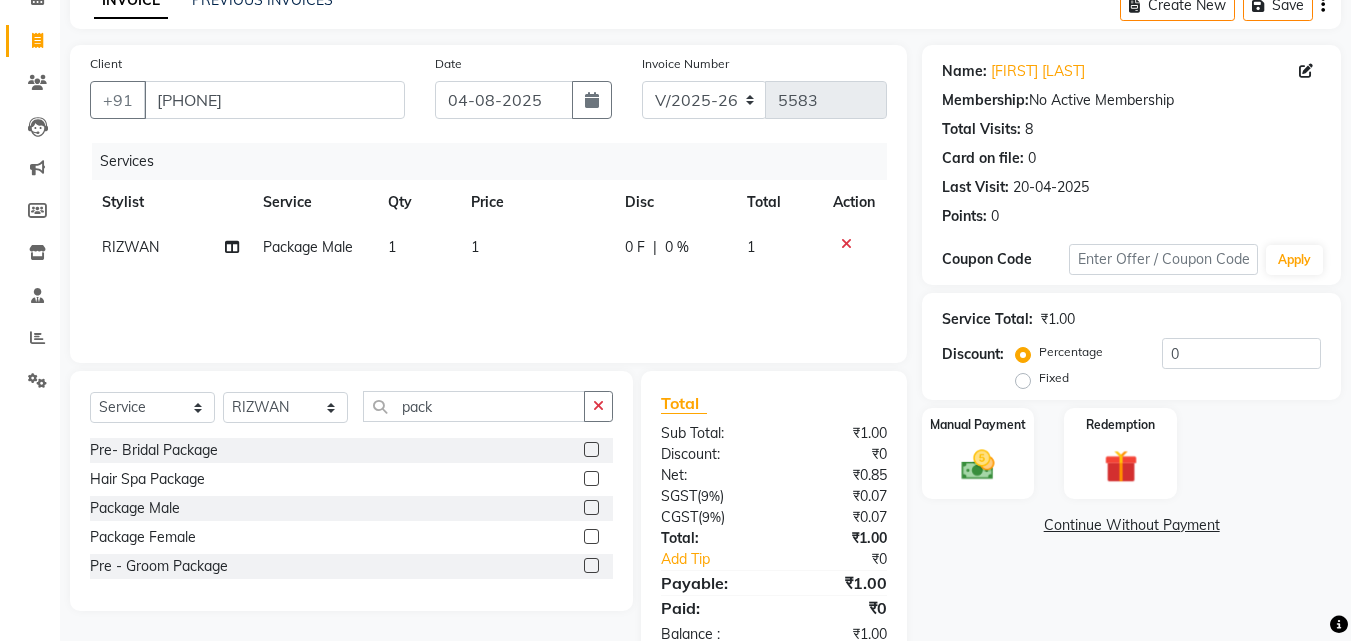 click on "1" 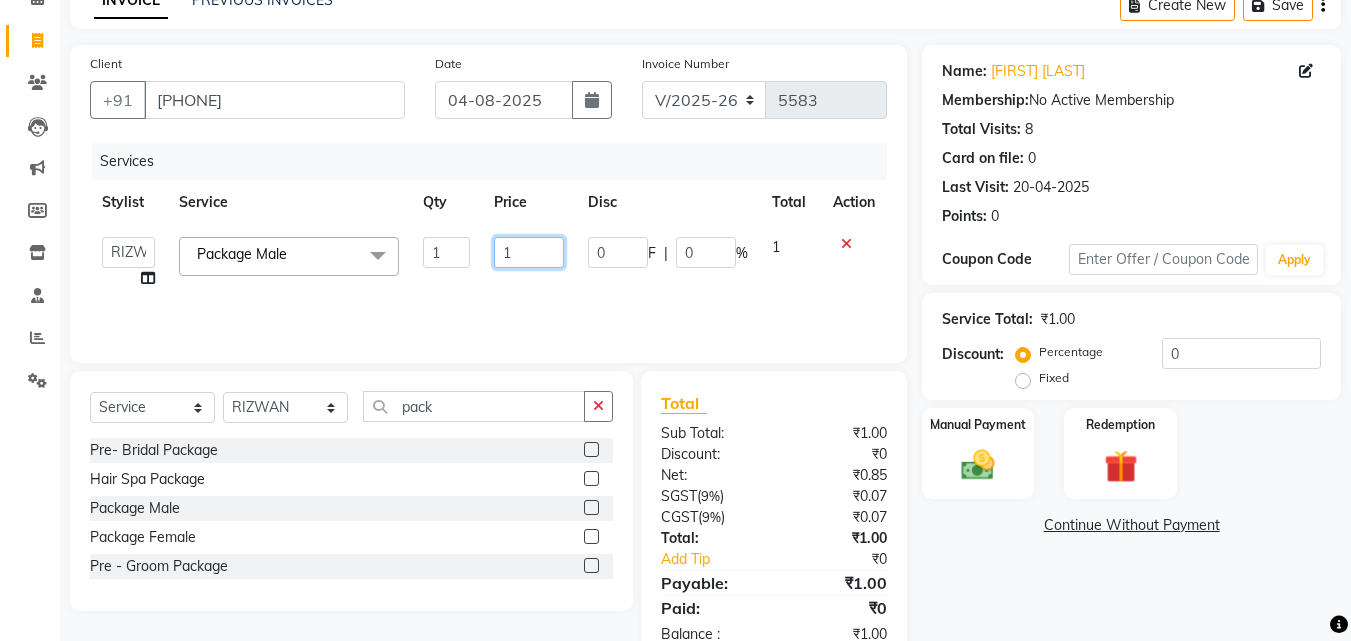 drag, startPoint x: 513, startPoint y: 235, endPoint x: 522, endPoint y: 253, distance: 20.12461 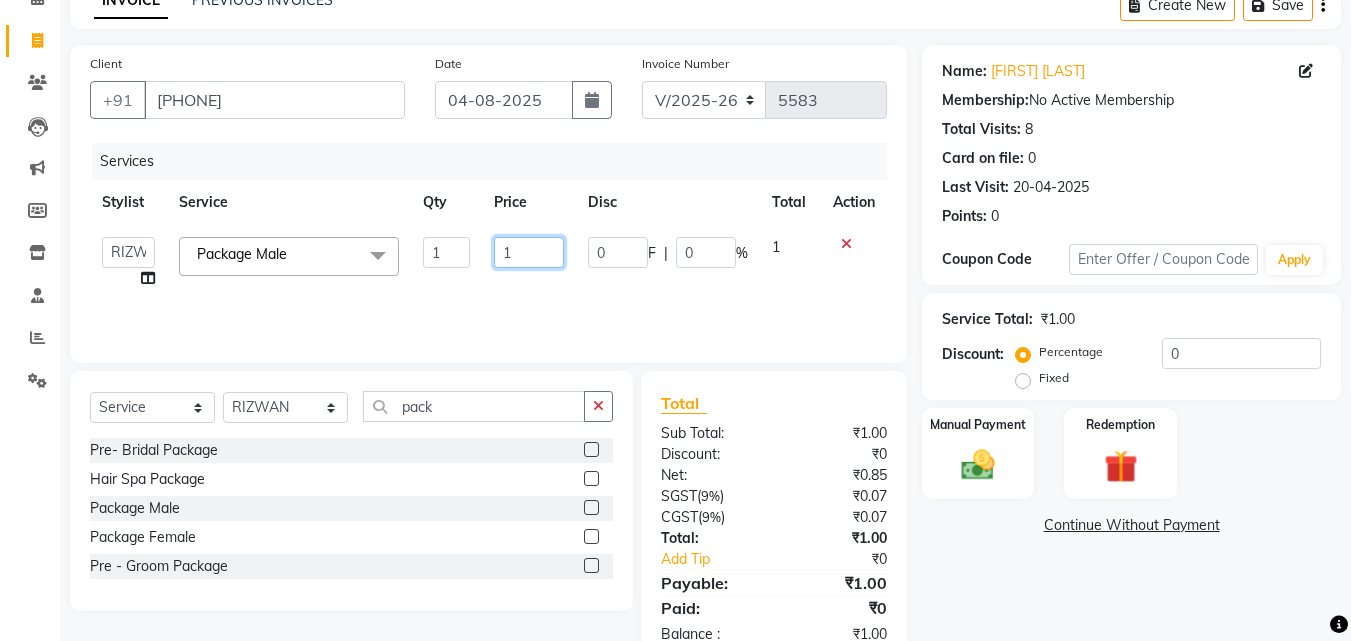 click on "1" 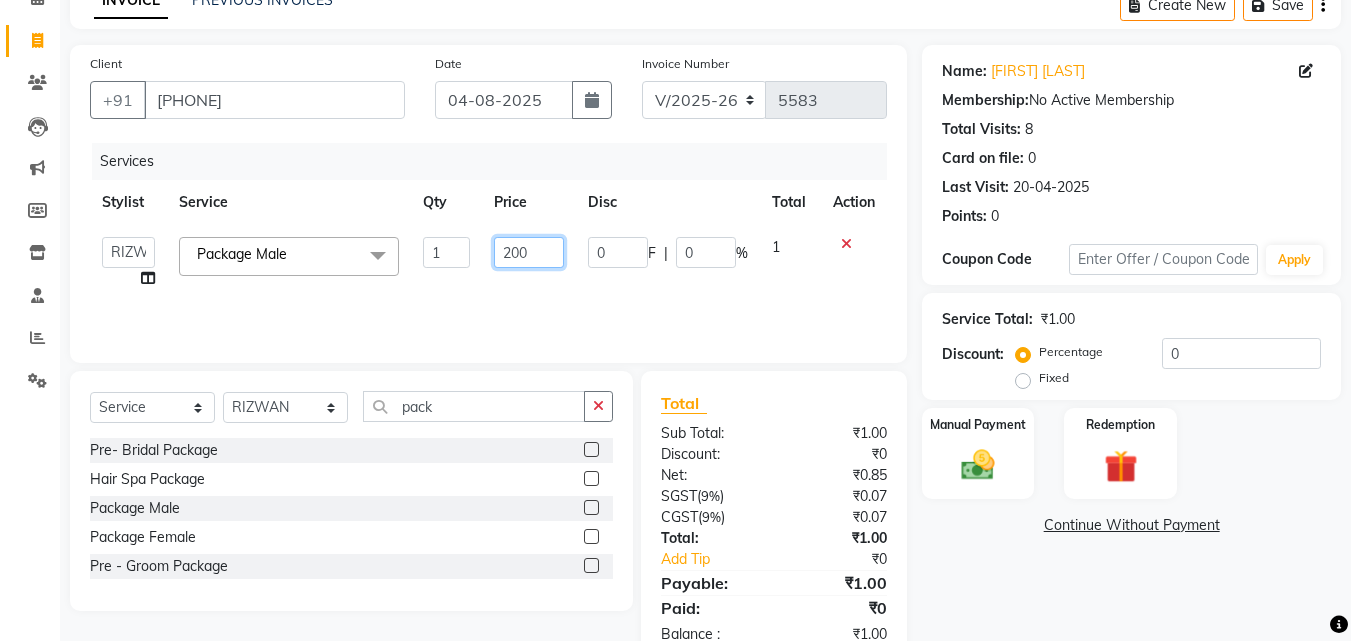 type on "2000" 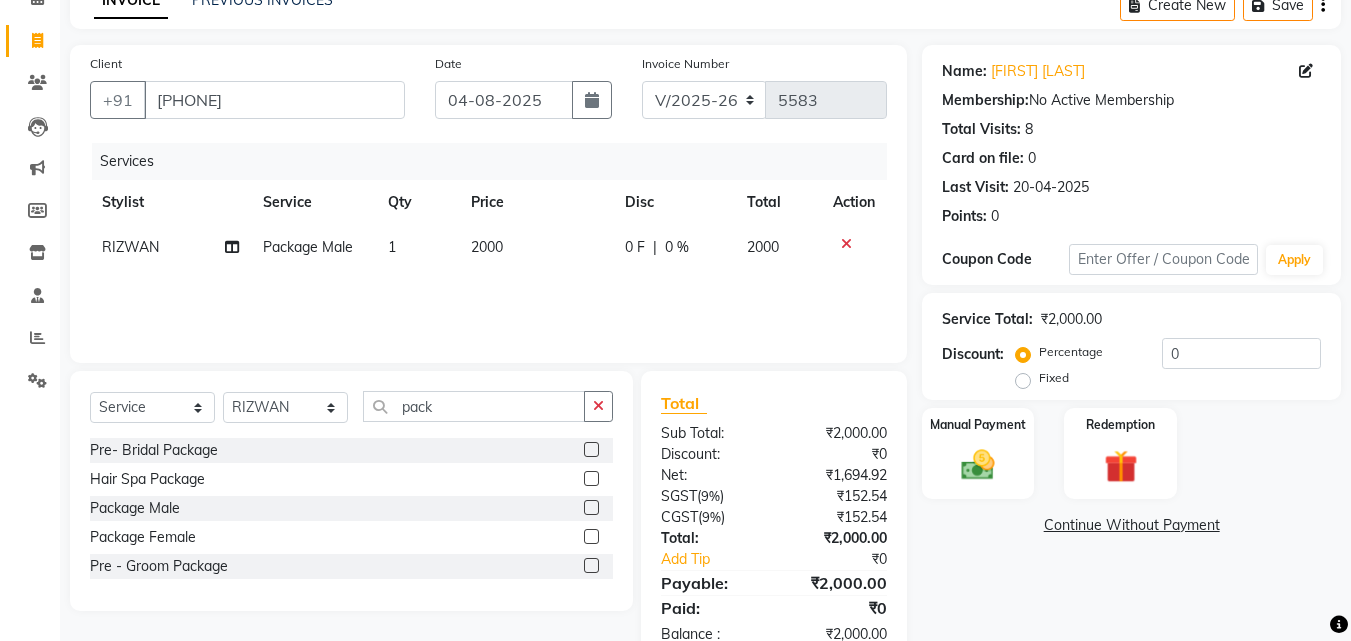 click on "Name: Pronit Banarjee Membership:  No Active Membership  Total Visits:  8 Card on file:  0 Last Visit:   20-04-2025 Points:   0  Coupon Code Apply Service Total:  ₹2,000.00  Discount:  Percentage   Fixed  0 Manual Payment Redemption  Continue Without Payment" 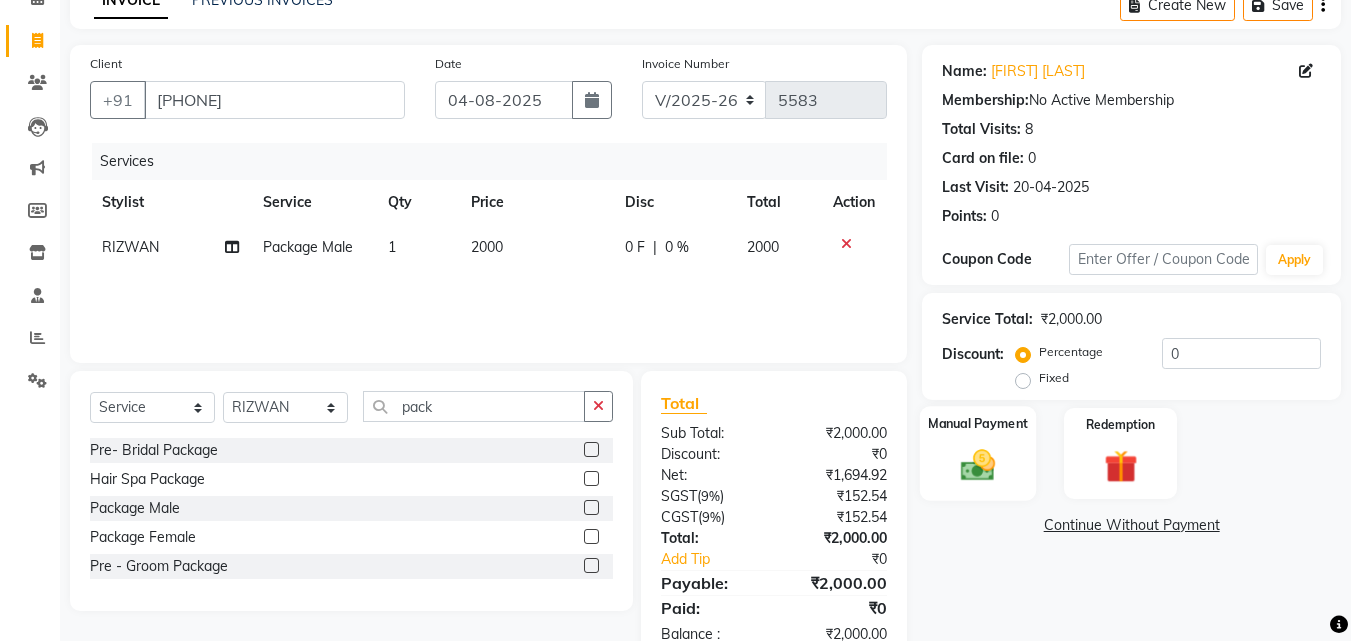 click 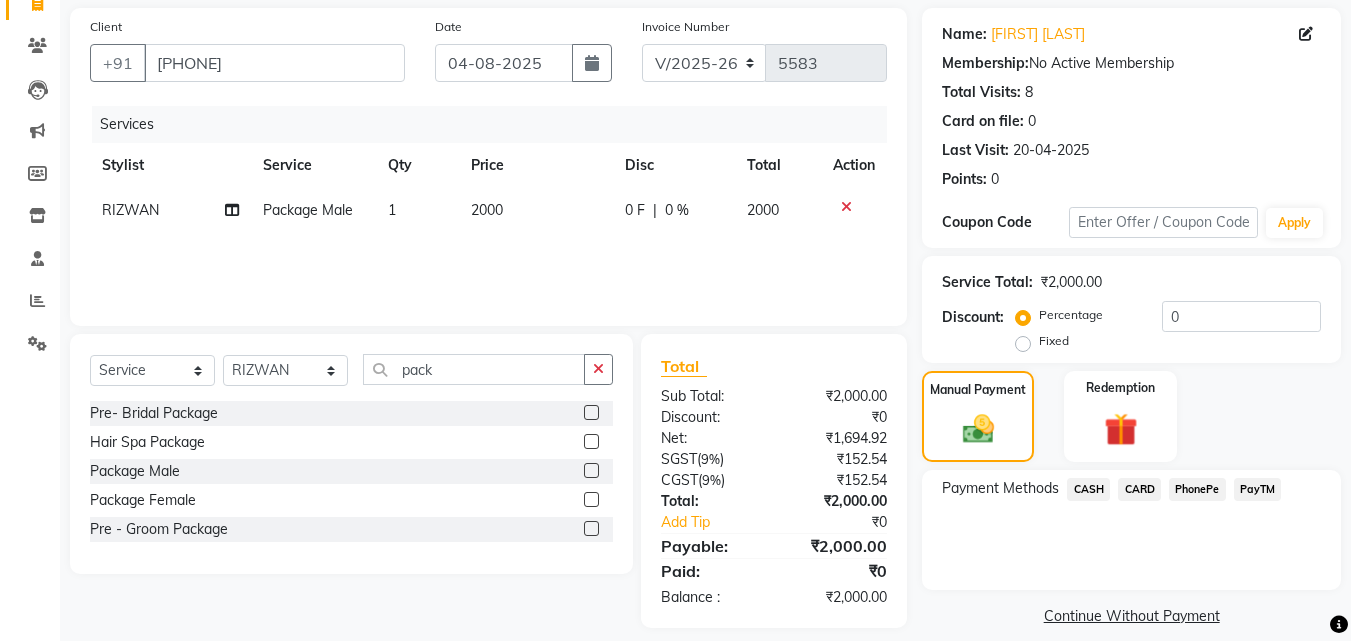 scroll, scrollTop: 162, scrollLeft: 0, axis: vertical 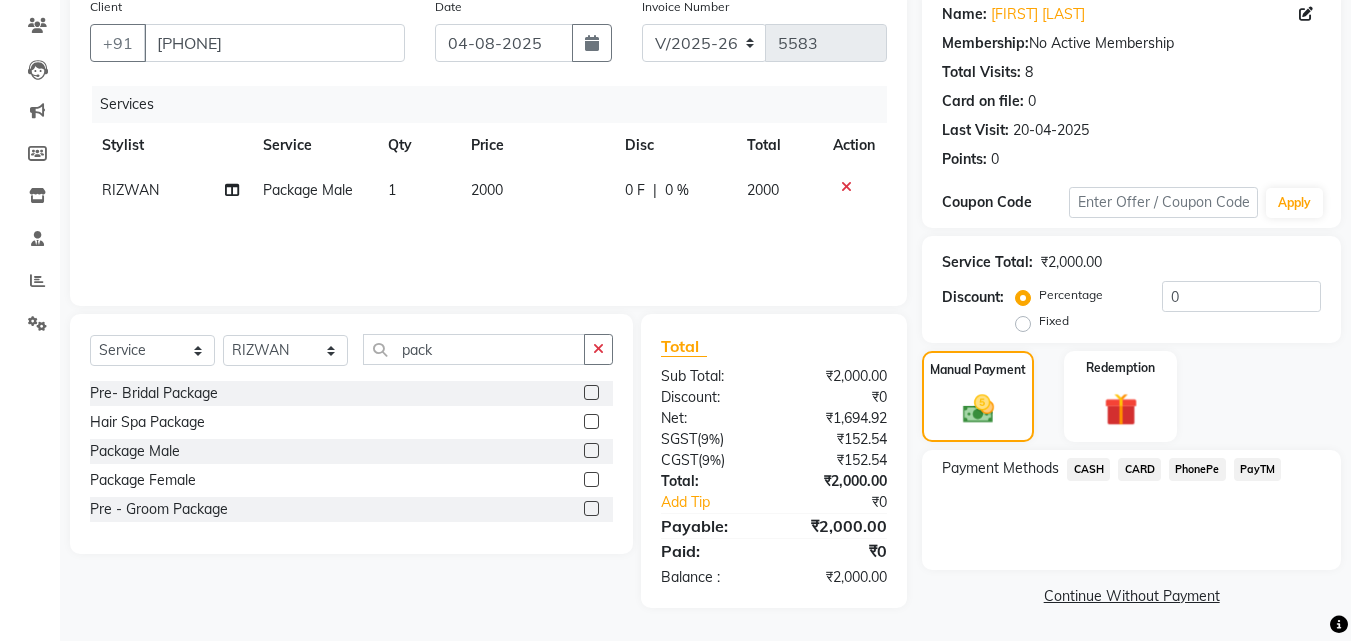 click on "PayTM" 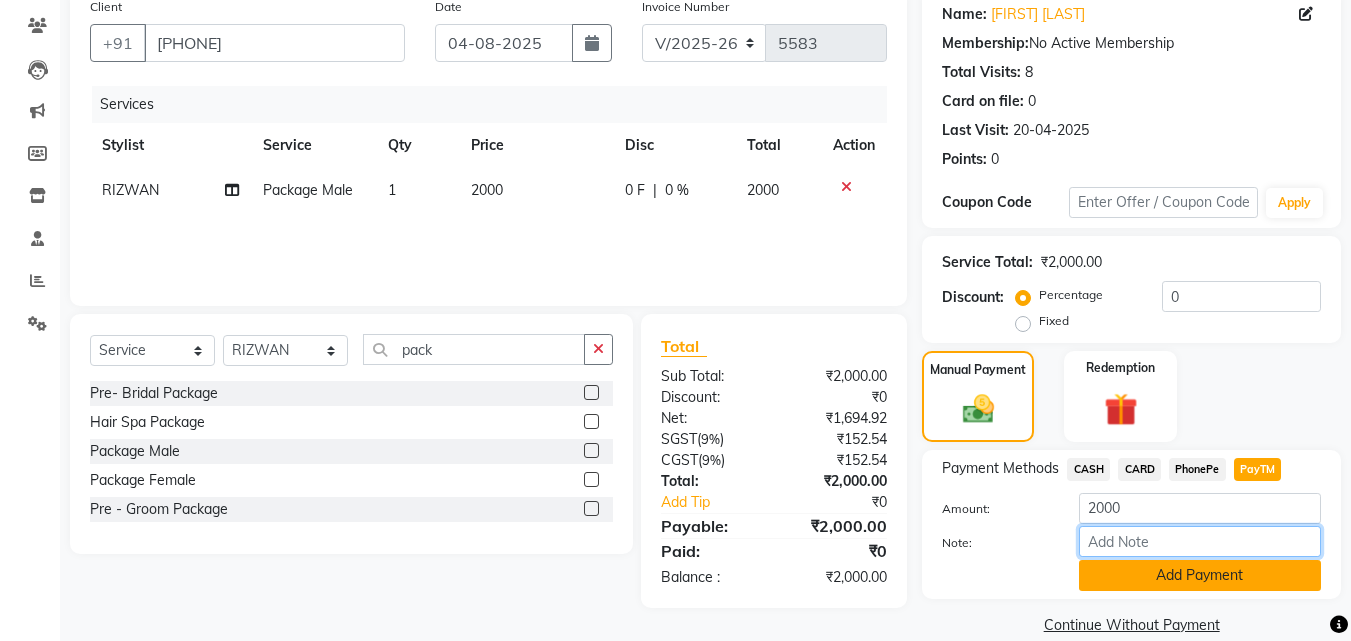 click on "Amount: 2000 Note: Add Payment" 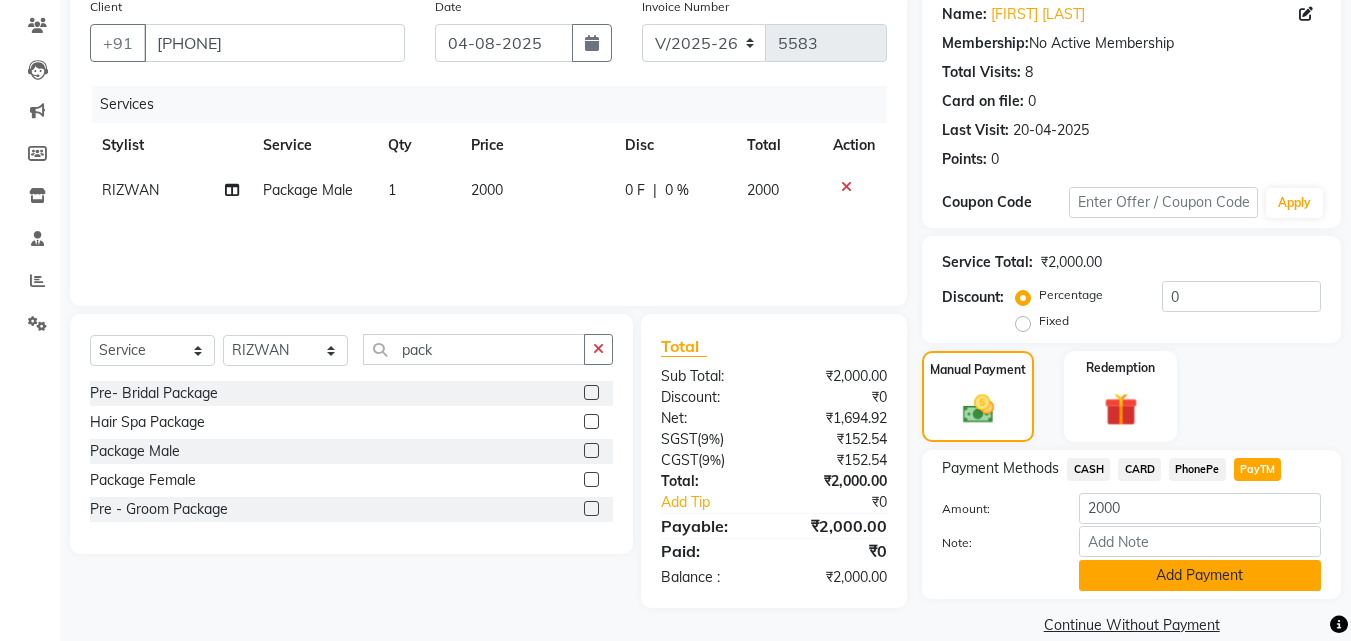click on "Add Payment" 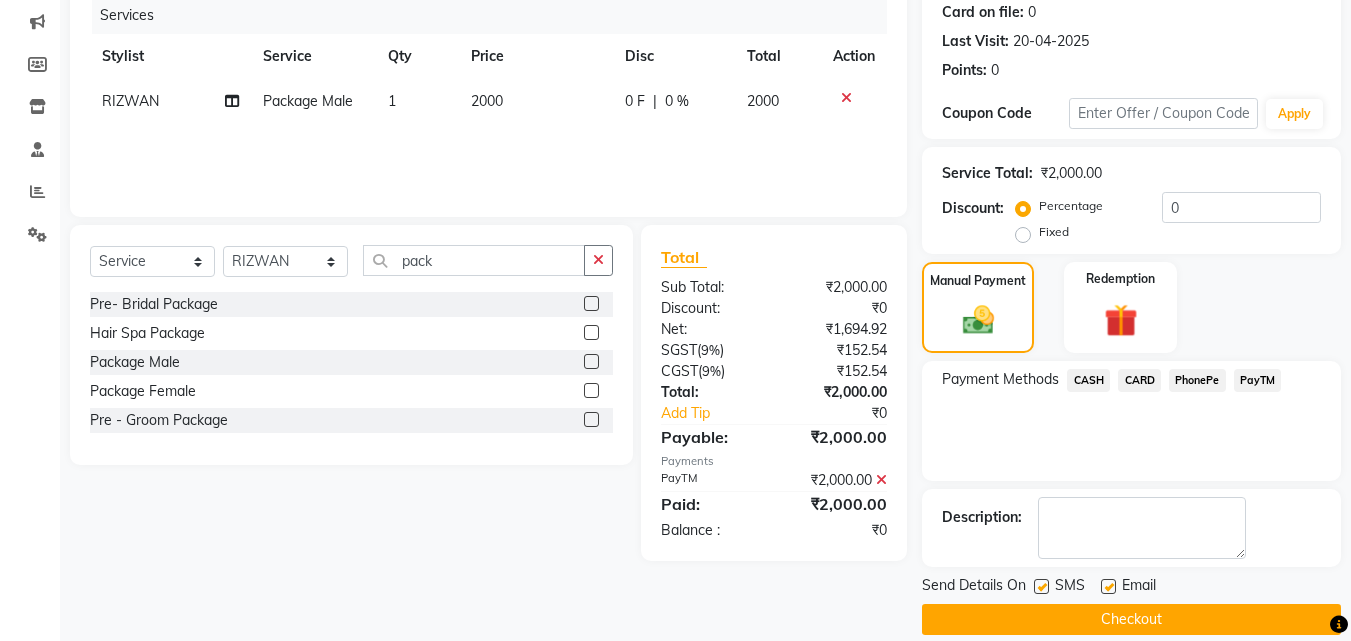 scroll, scrollTop: 275, scrollLeft: 0, axis: vertical 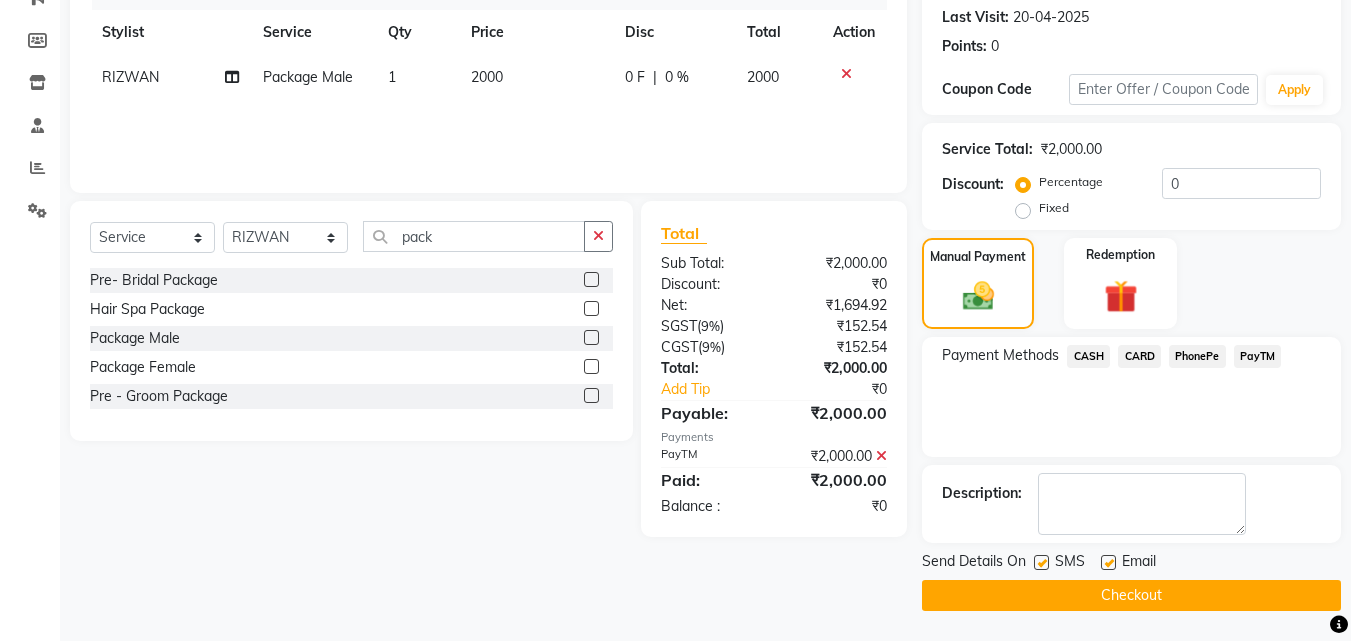 click on "Send Details On SMS Email  Checkout" 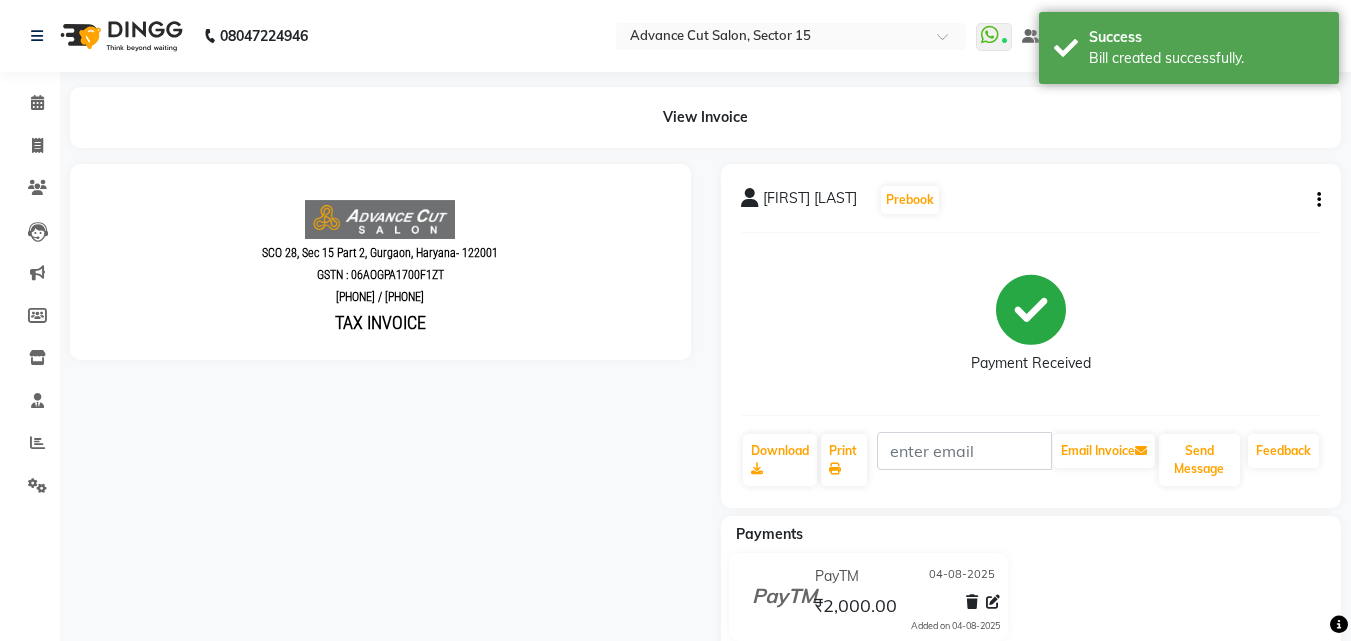 scroll, scrollTop: 0, scrollLeft: 0, axis: both 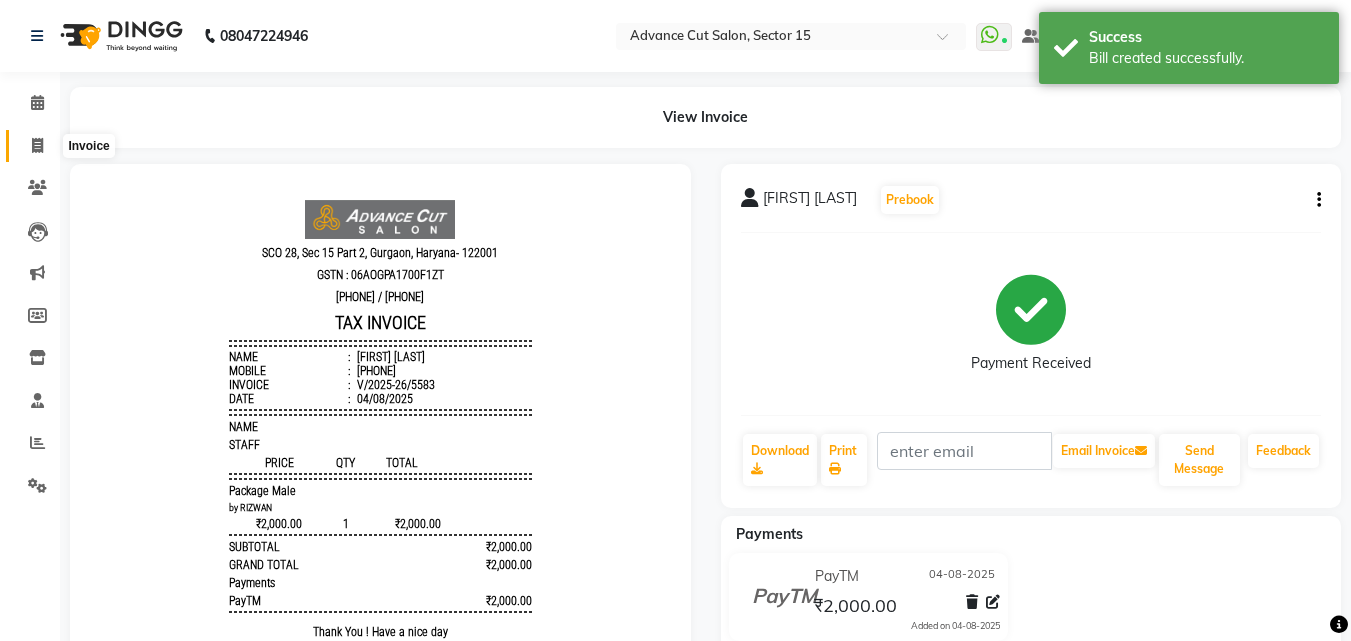 click 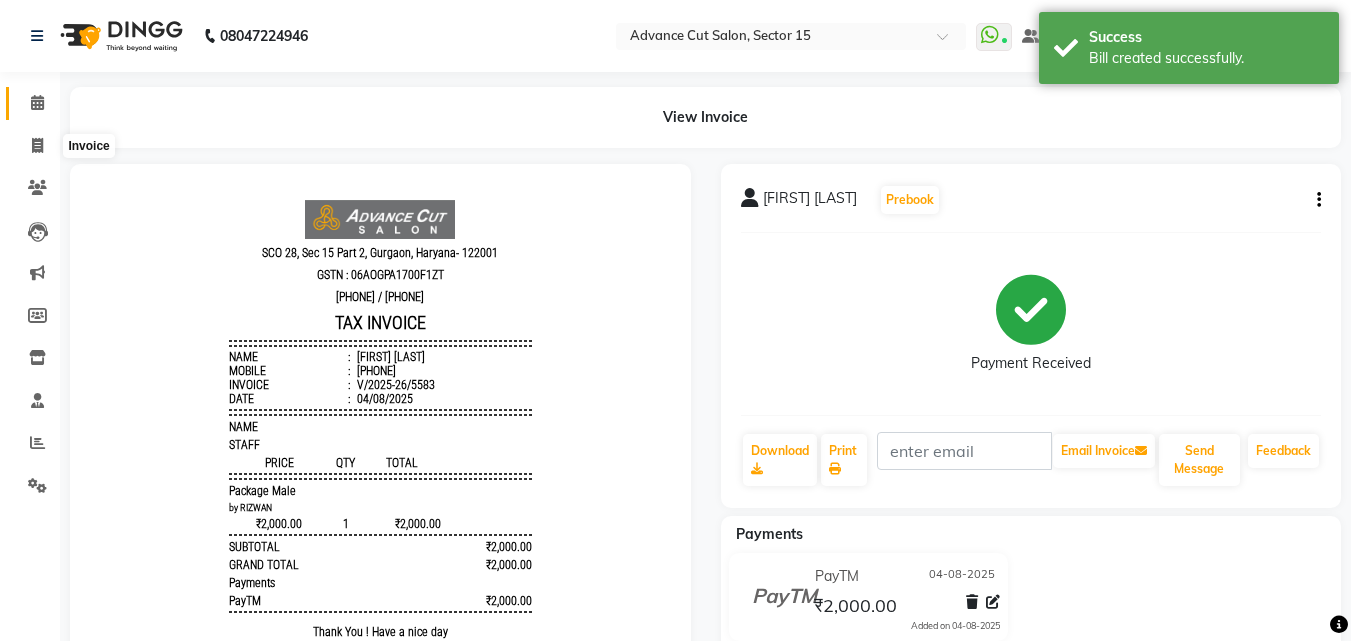 select on "service" 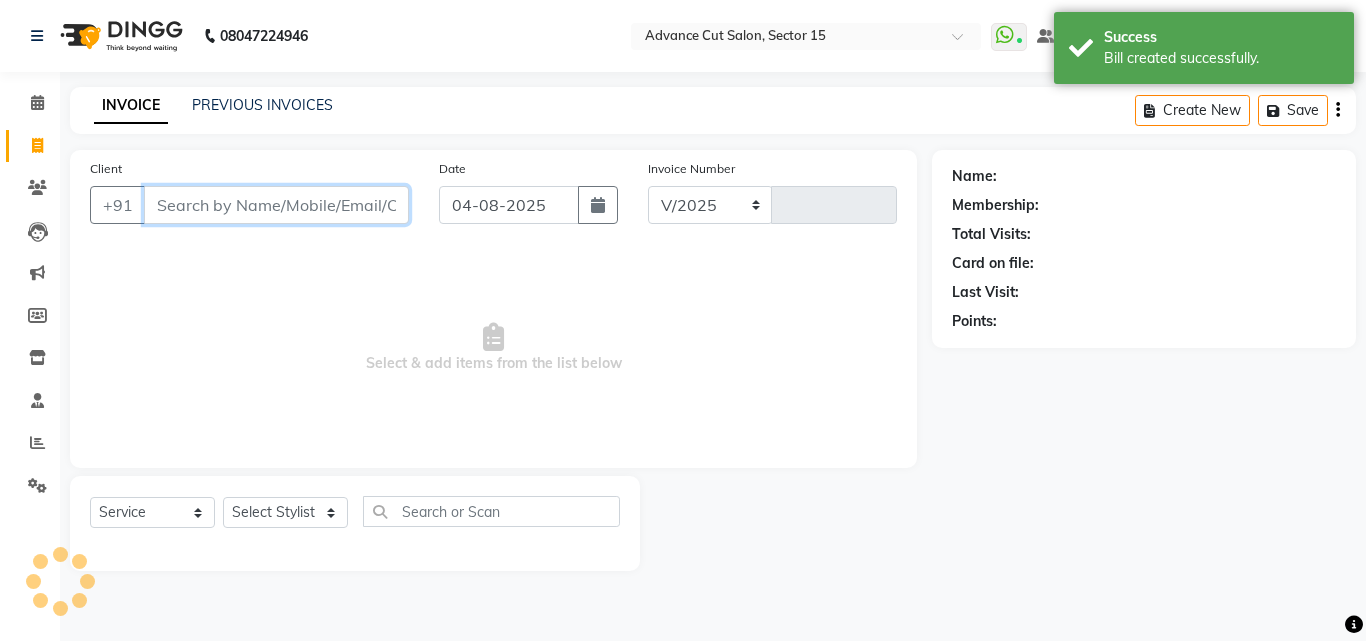 select on "6255" 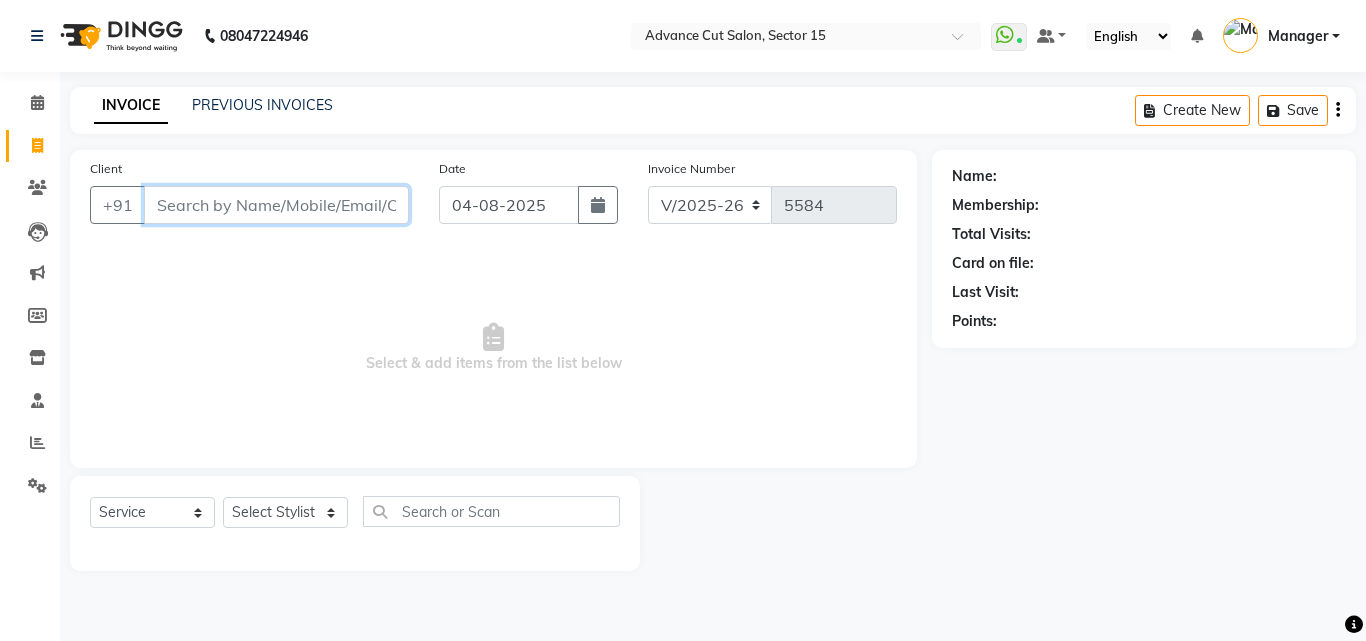 click on "Client" at bounding box center [276, 205] 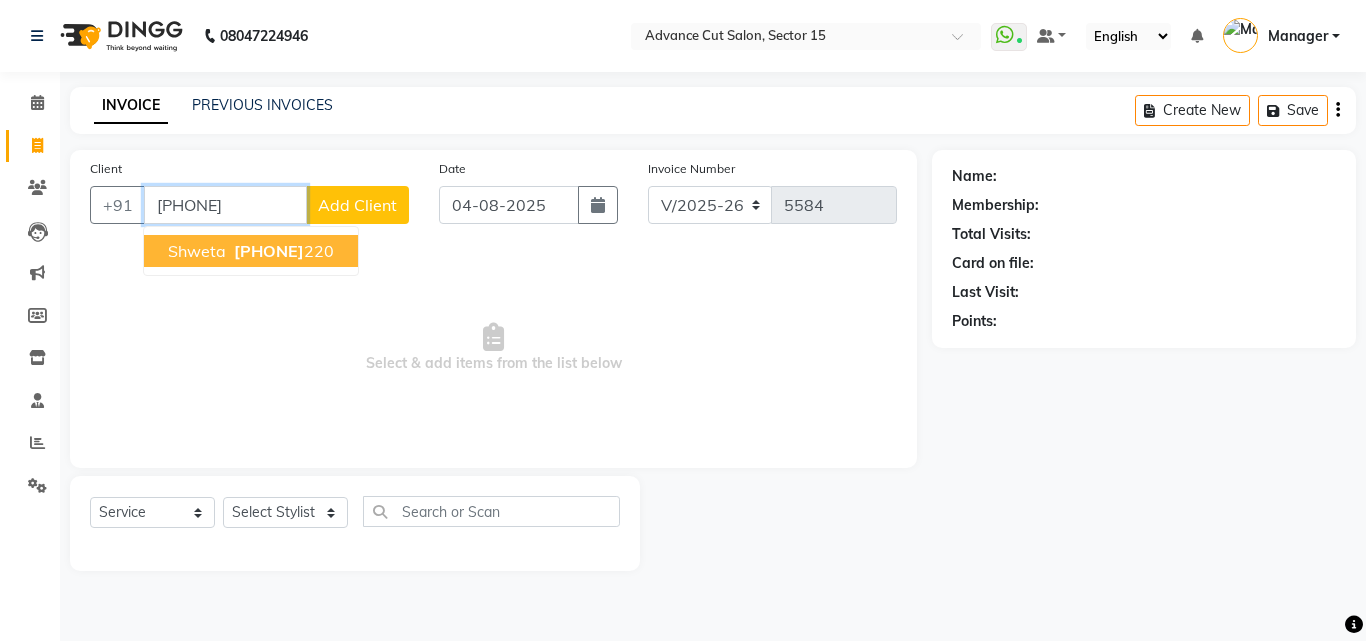 click on "9650710 220" at bounding box center [282, 251] 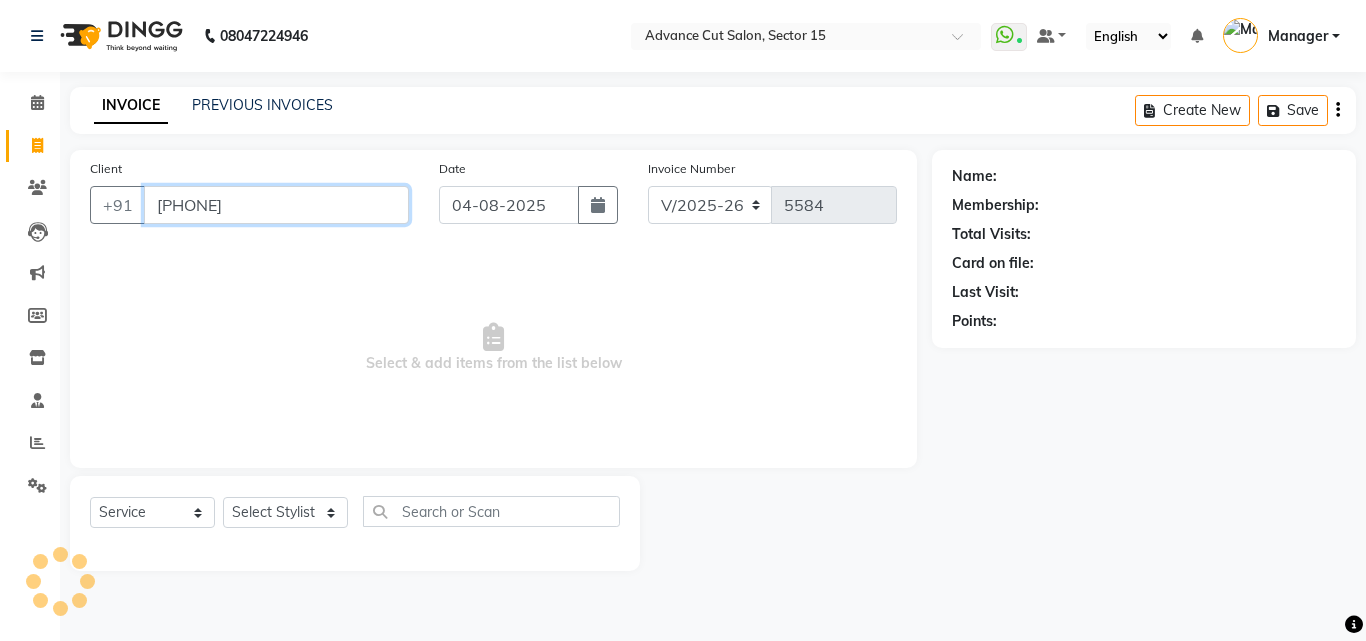 type on "[PHONE]" 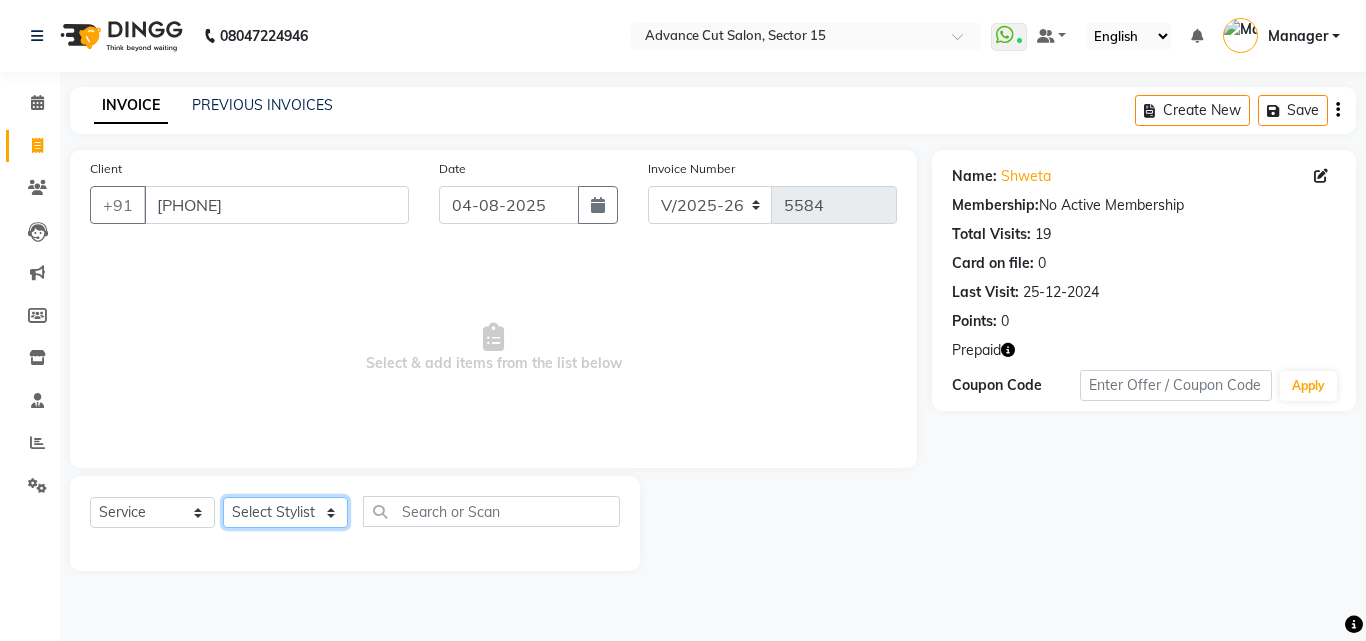 click on "Select Stylist Advance Cut  ASIF FARMAN HAIDER Iqbal KASHISH LUCKY Manager MANOJ NASEEM NASIR Nidhi Pooja  PRIYA RAEES RANI RASHID RIZWAN SACHIN SALMAN SANJAY Shahjad Shankar shuaib SONI" 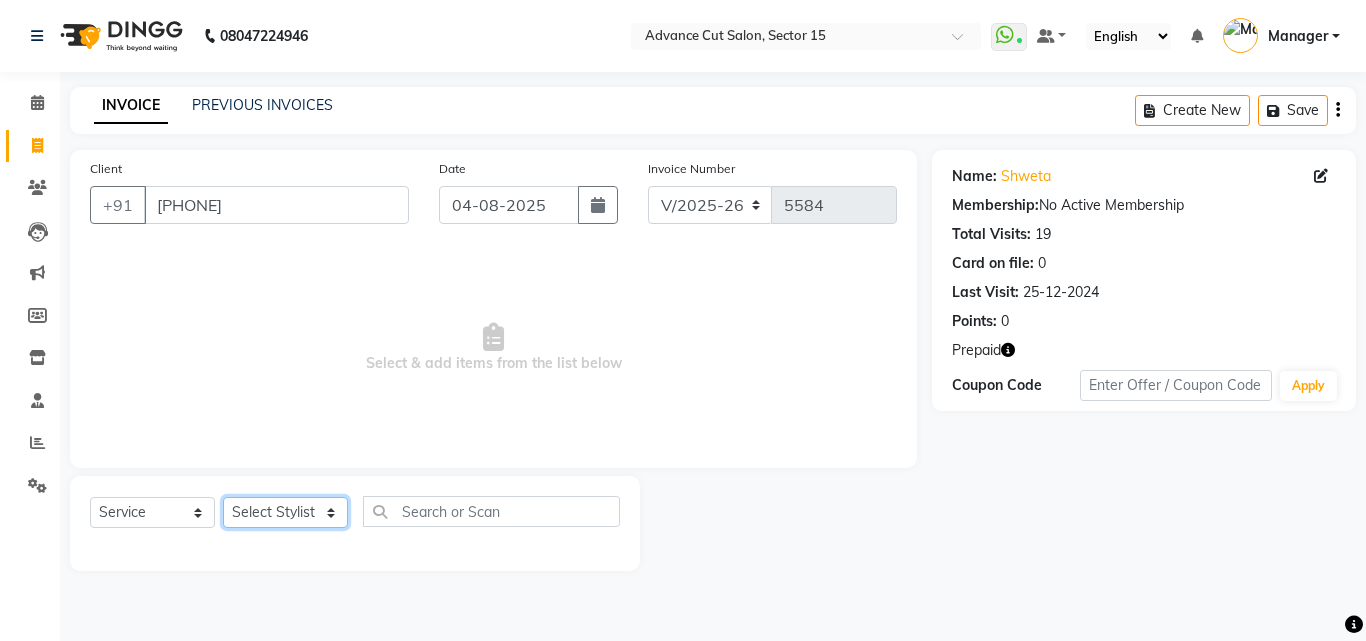 select on "46507" 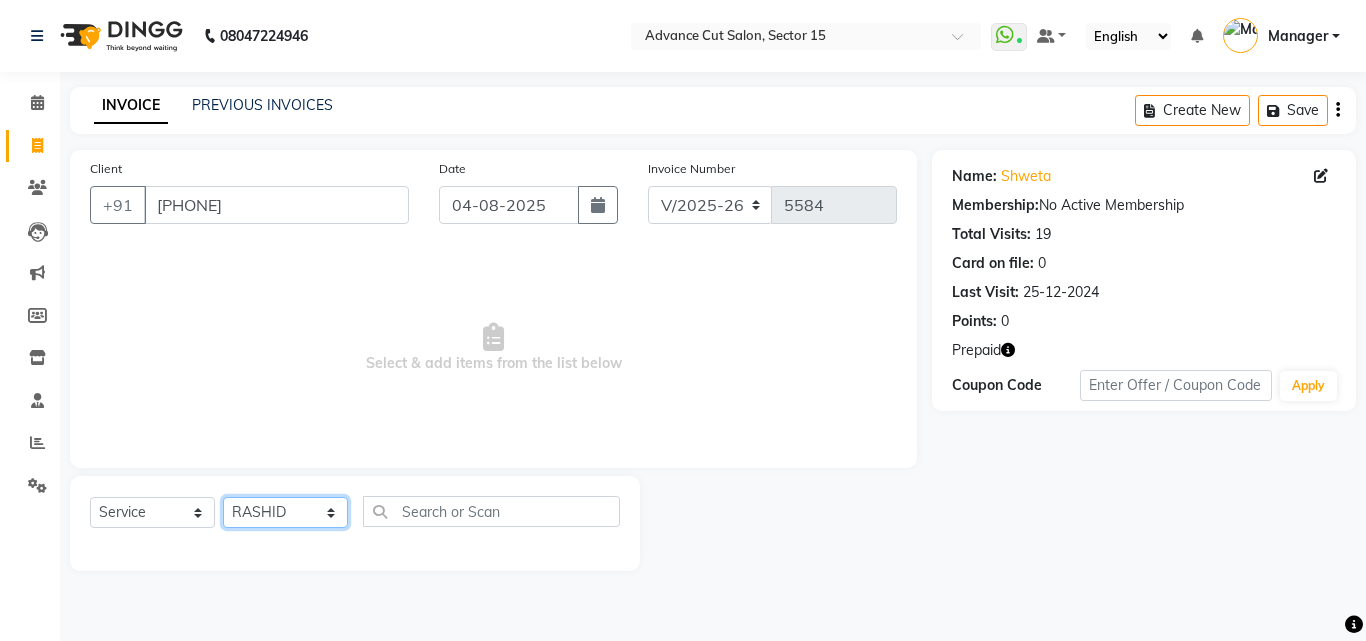 click on "Select Stylist Advance Cut  ASIF FARMAN HAIDER Iqbal KASHISH LUCKY Manager MANOJ NASEEM NASIR Nidhi Pooja  PRIYA RAEES RANI RASHID RIZWAN SACHIN SALMAN SANJAY Shahjad Shankar shuaib SONI" 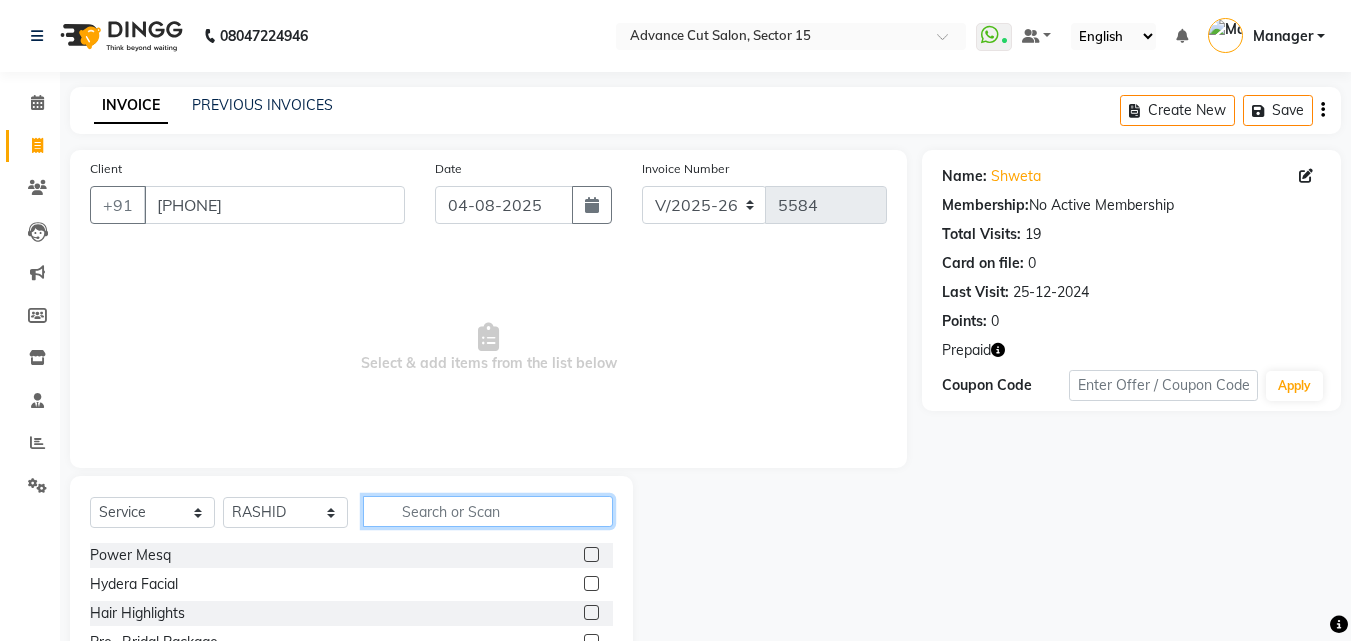click 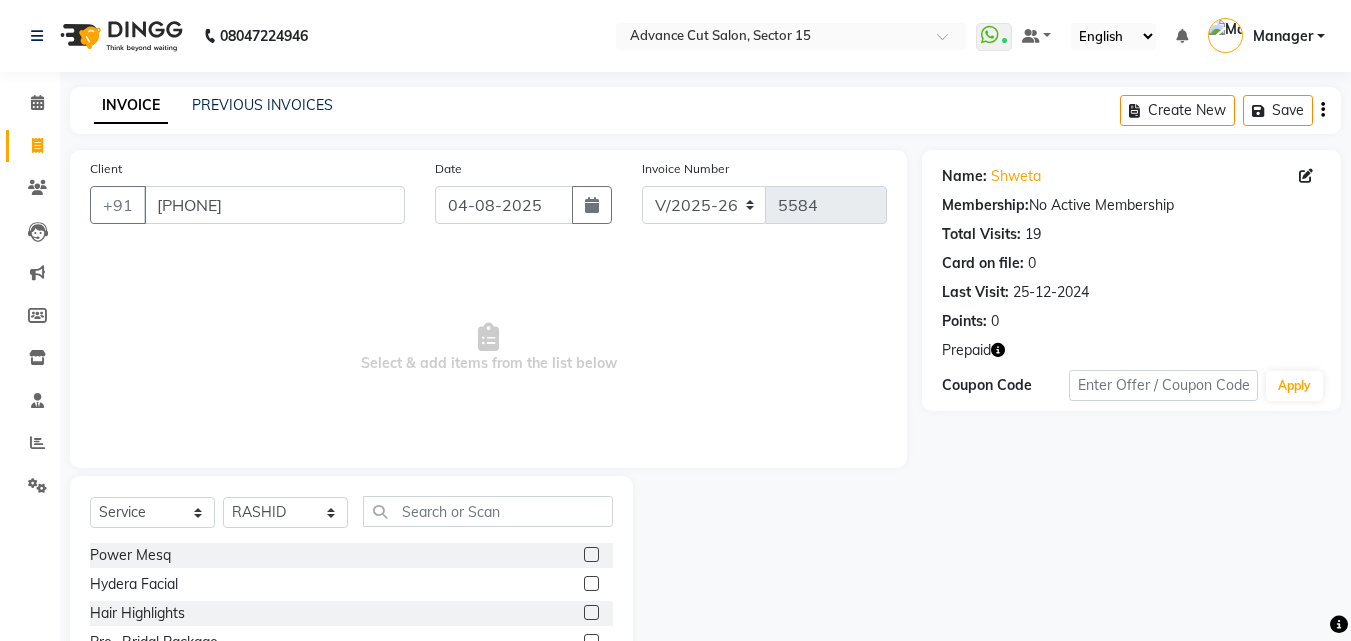 click 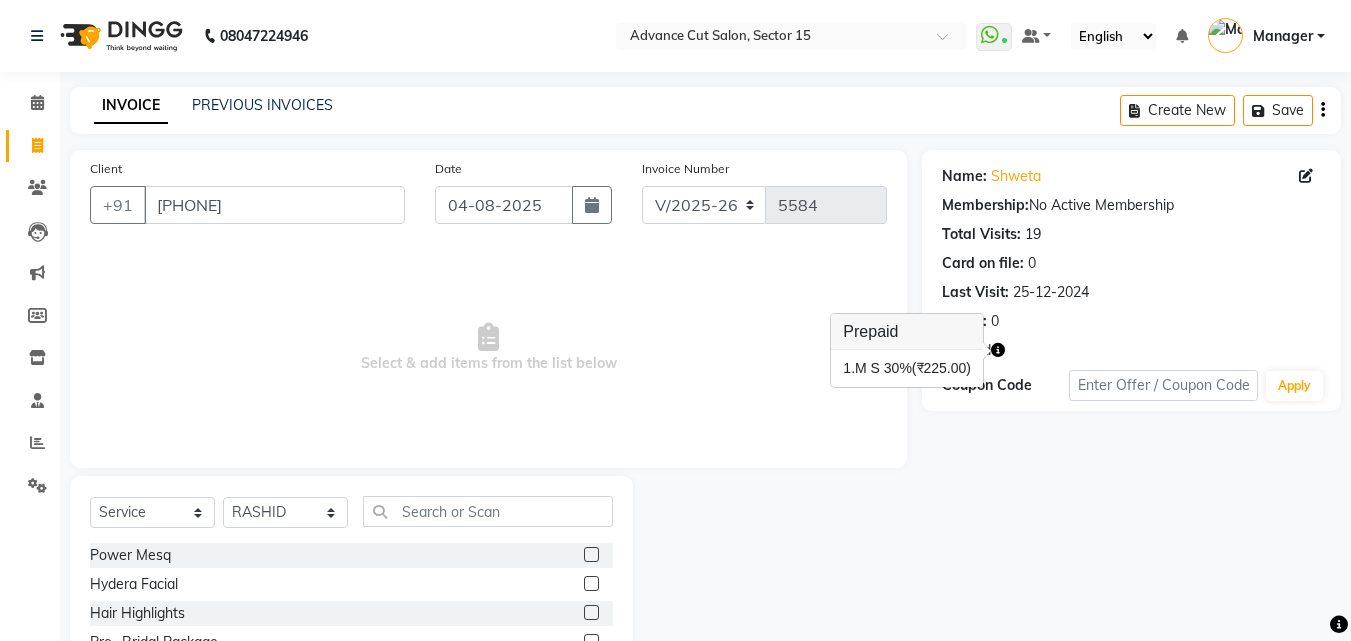 click on "Select  Service  Product  Membership  Package Voucher Prepaid Gift Card  Select Stylist Advance Cut  ASIF FARMAN HAIDER Iqbal KASHISH LUCKY Manager MANOJ NASEEM NASIR Nidhi Pooja  PRIYA RAEES RANI RASHID RIZWAN SACHIN SALMAN SANJAY Shahjad Shankar shuaib SONI Power Mesq  Hydera Facial  Hair Highlights  Pre- Bridal Package  Skin Care Treatment  Face Cleanup/ Organic Facial  Organic Radiance Facial  Body Massage  Body Dtan  Body Polishing  Balayage Color  Kanpeki Facial  Face De-Tan  Hair Spa Package  Skin Door Facial  Kara-Smooth  Groom Makeup  Hair Set  Package Male  Keratin Treatment  Package Female  Arms Trimming  Full Body Wax  Kanpeki Cleanup  Pro Longer Hair Treatment  Fiber Plex Hair Treatment  Foot Massage  Kera Shine Treatment  Metal Dx Hair Treatment  Nano Plastia  Beard Color  Aminexil  Botox Hair Treatment  Gel Nail Paint  Nail Extension  Nail Arts  Pre - Groom Package   Nail Removal   Pulpveda Facial  NanoGel Organic treatment   Ear wax   Nose wax  Pumming   Upper Lip Brazilian Wax Female" 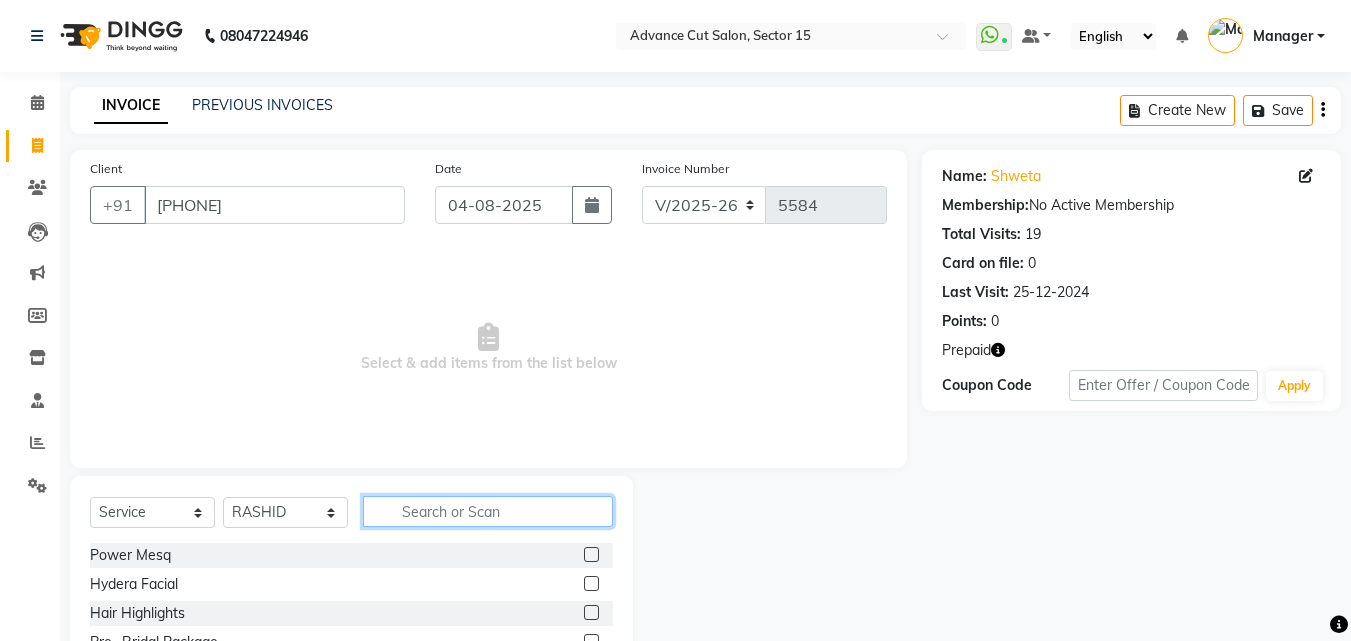 click 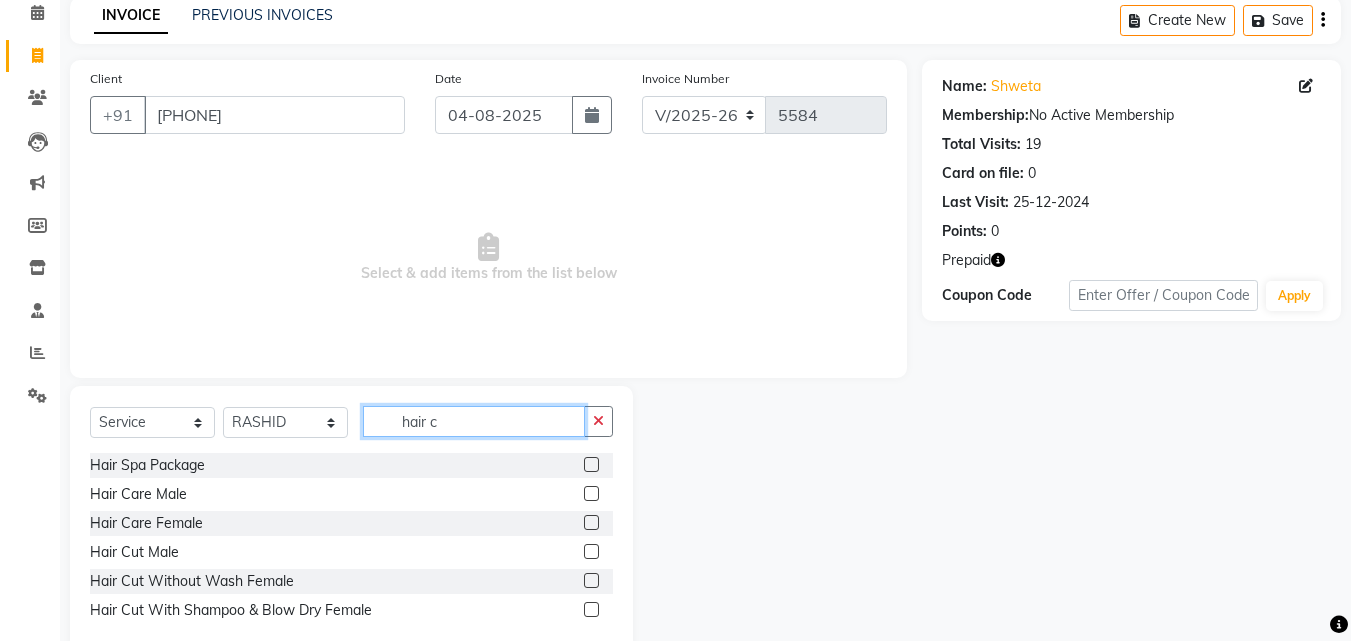 scroll, scrollTop: 134, scrollLeft: 0, axis: vertical 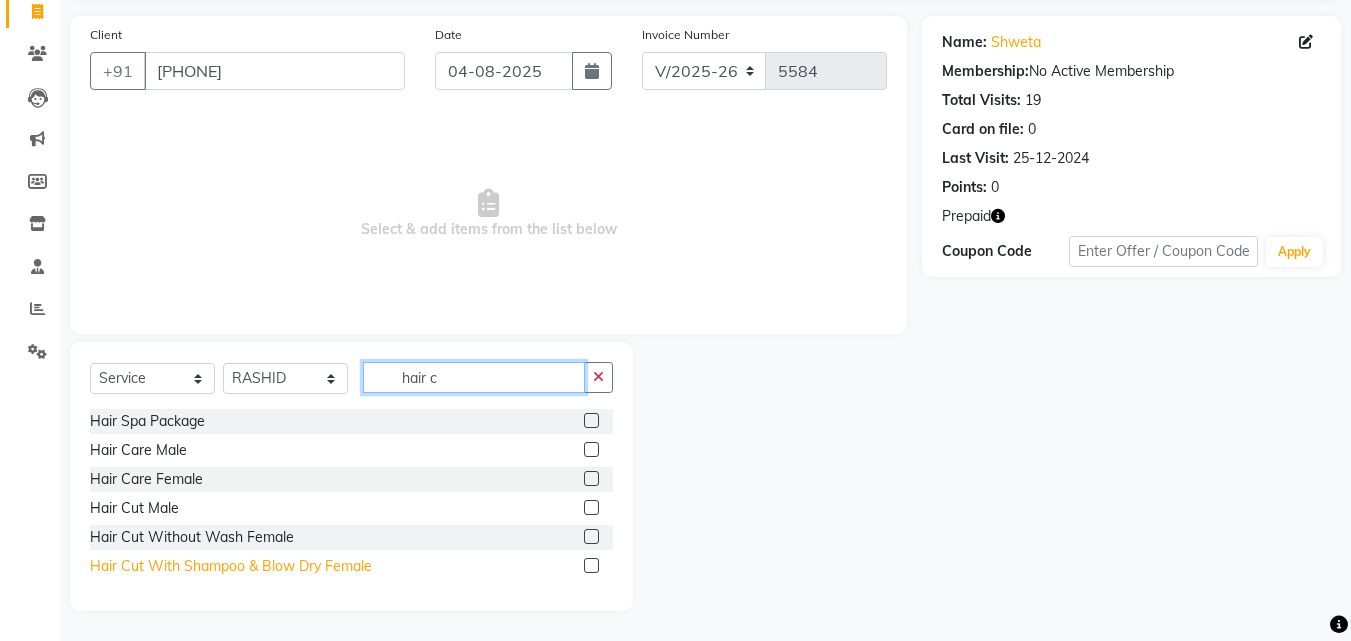 type on "hair c" 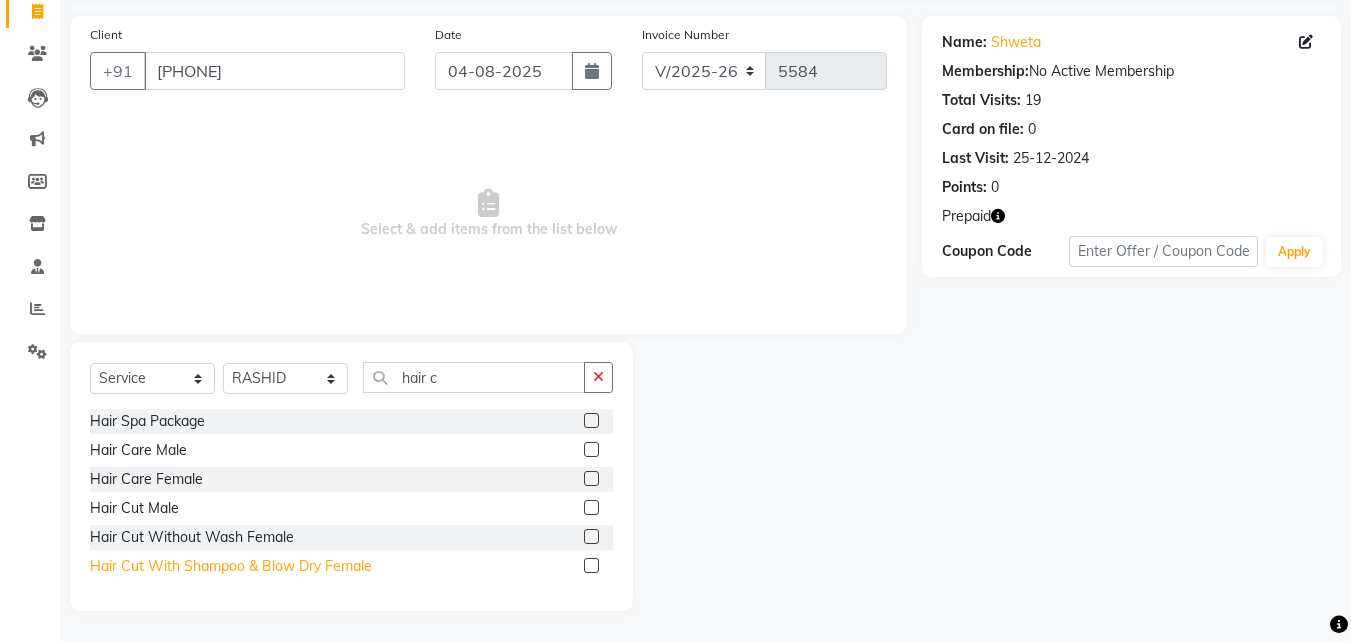 click on "Hair Cut With Shampoo & Blow Dry Female" 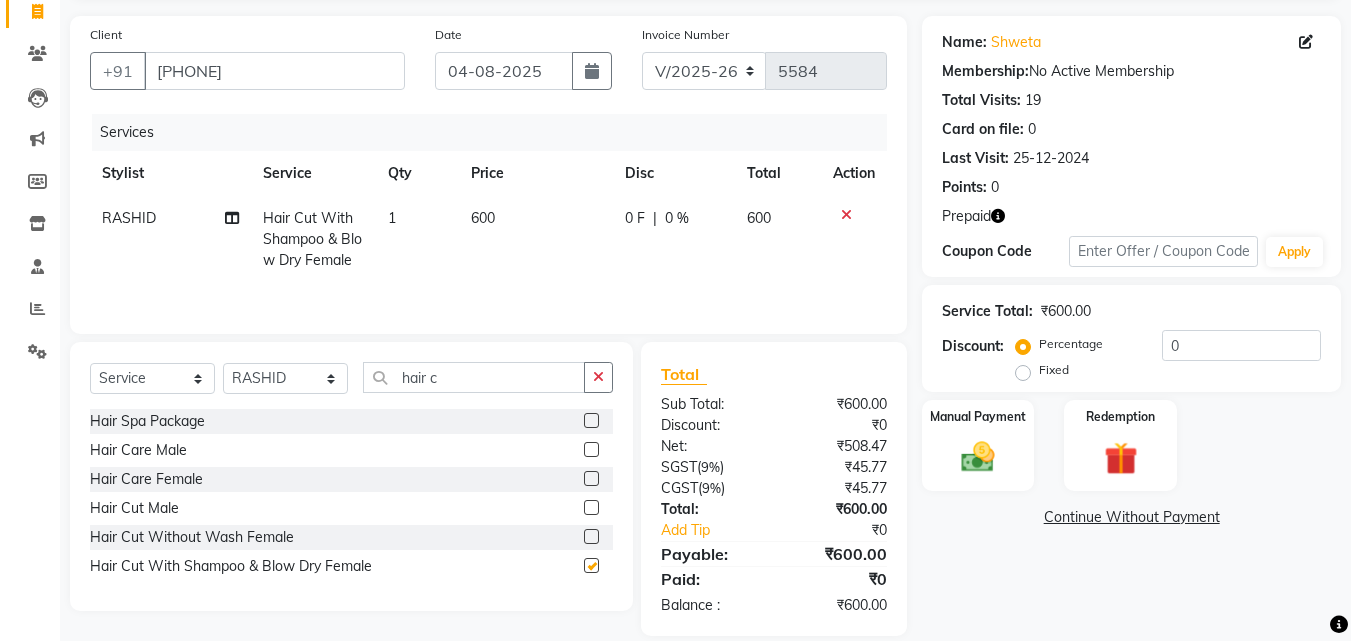 checkbox on "false" 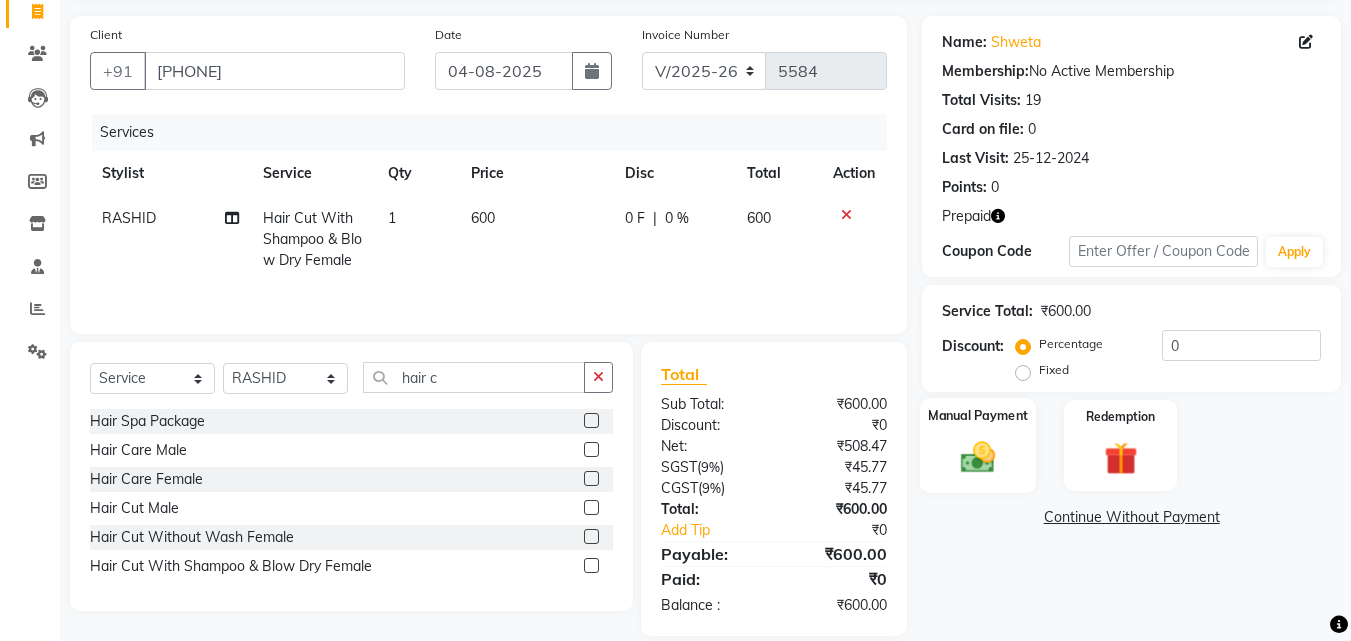 click 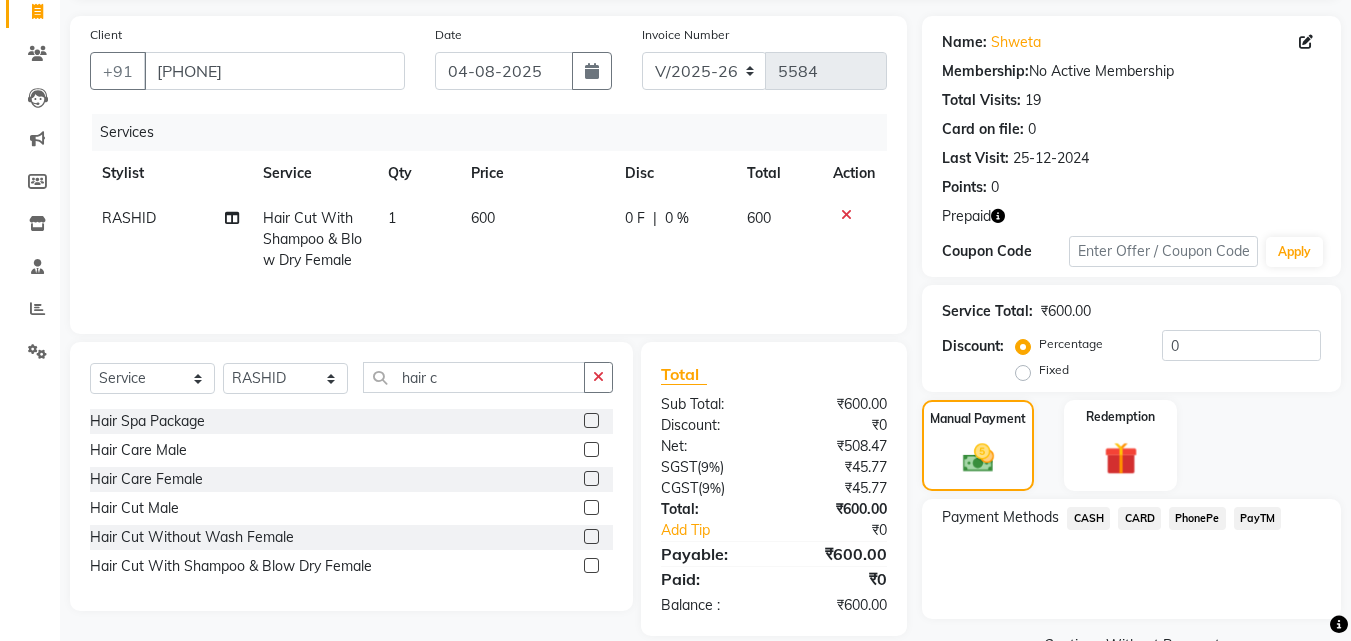 click on "PayTM" 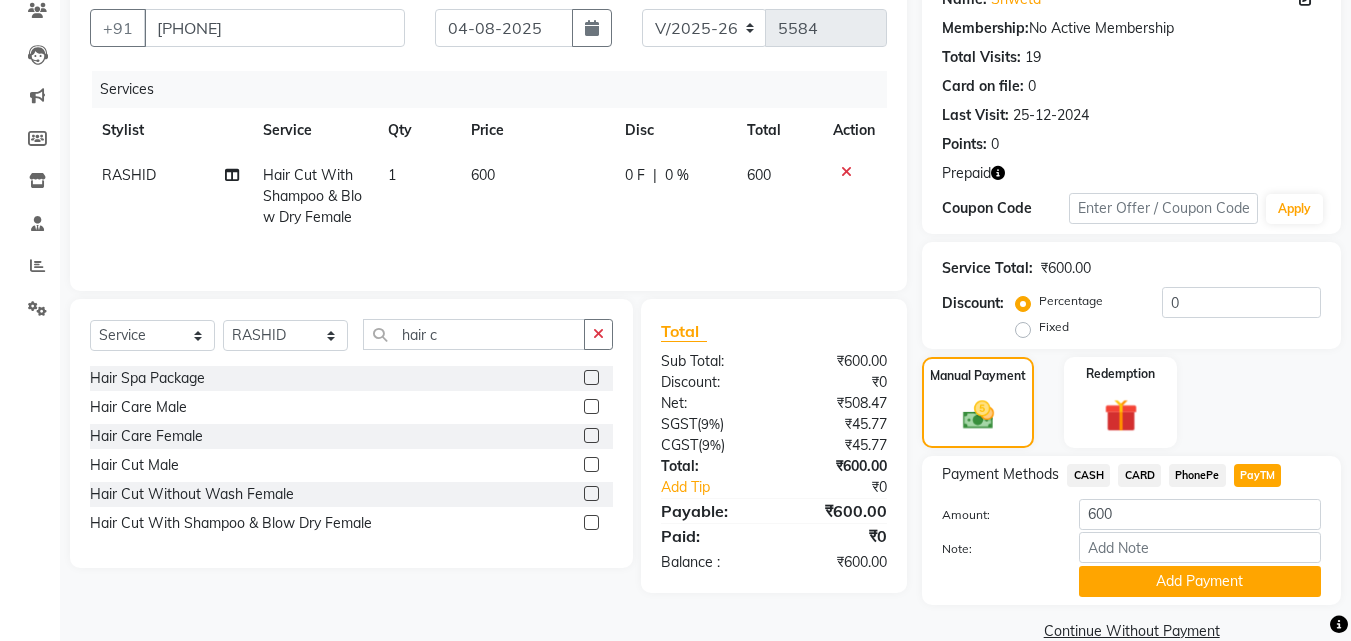 scroll, scrollTop: 212, scrollLeft: 0, axis: vertical 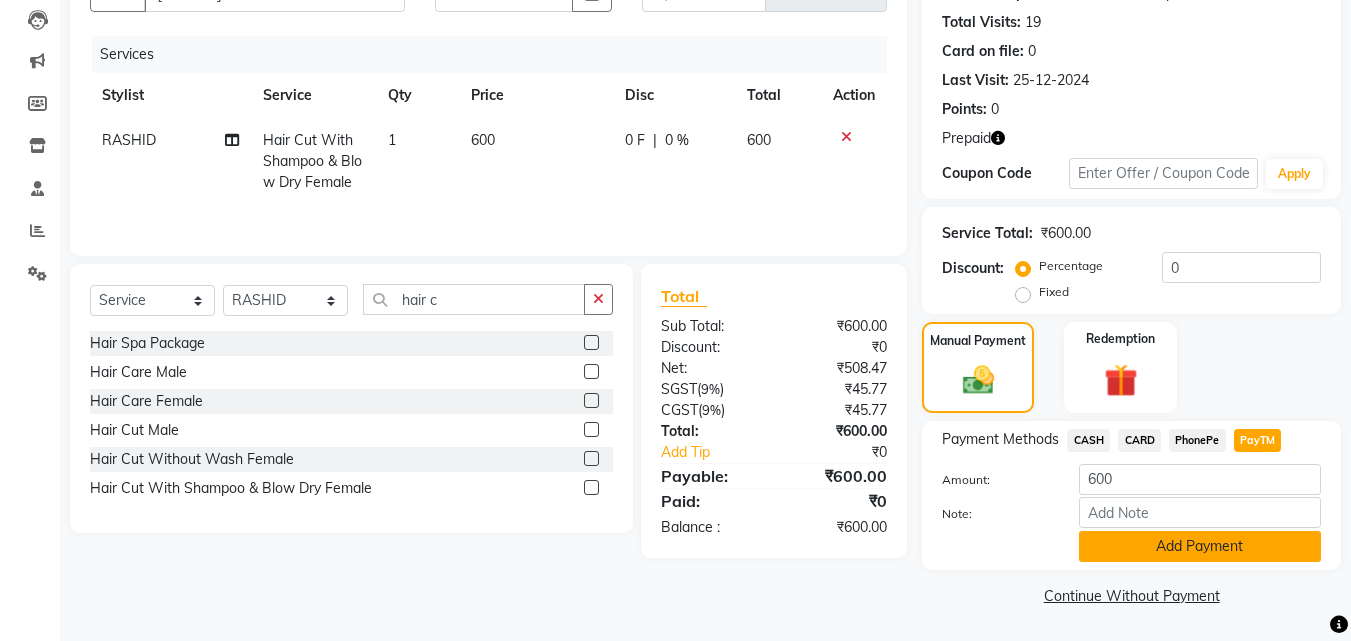 click on "Add Payment" 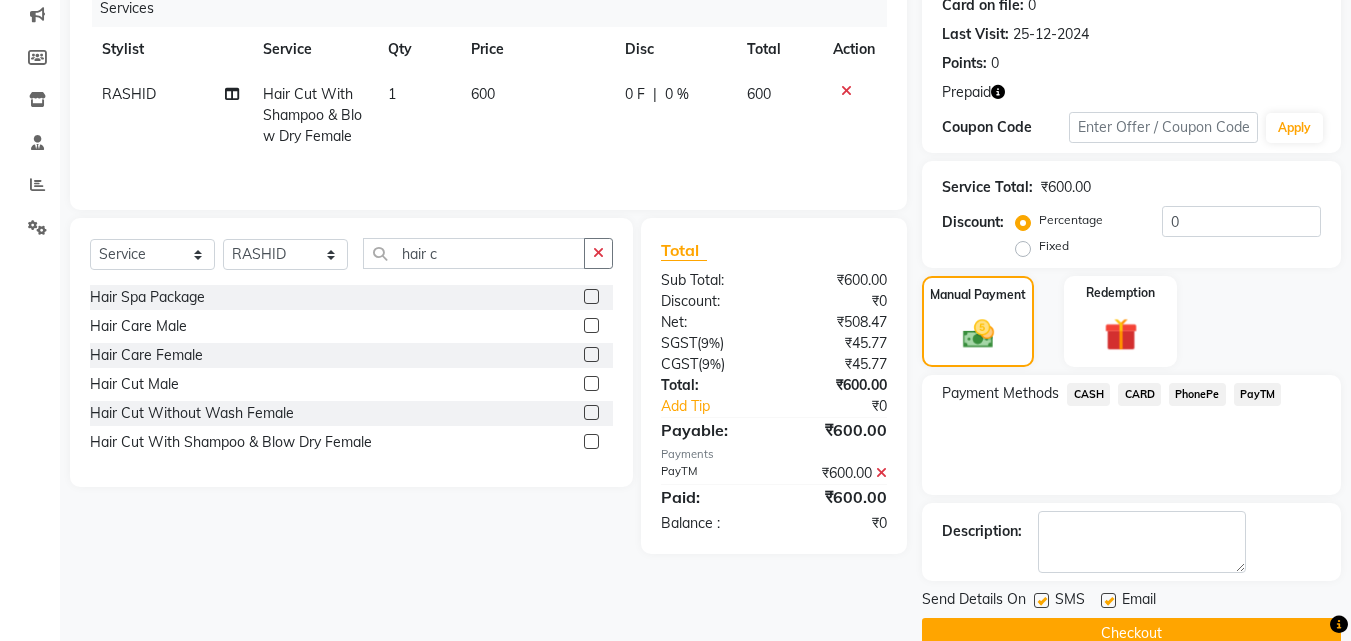 scroll, scrollTop: 296, scrollLeft: 0, axis: vertical 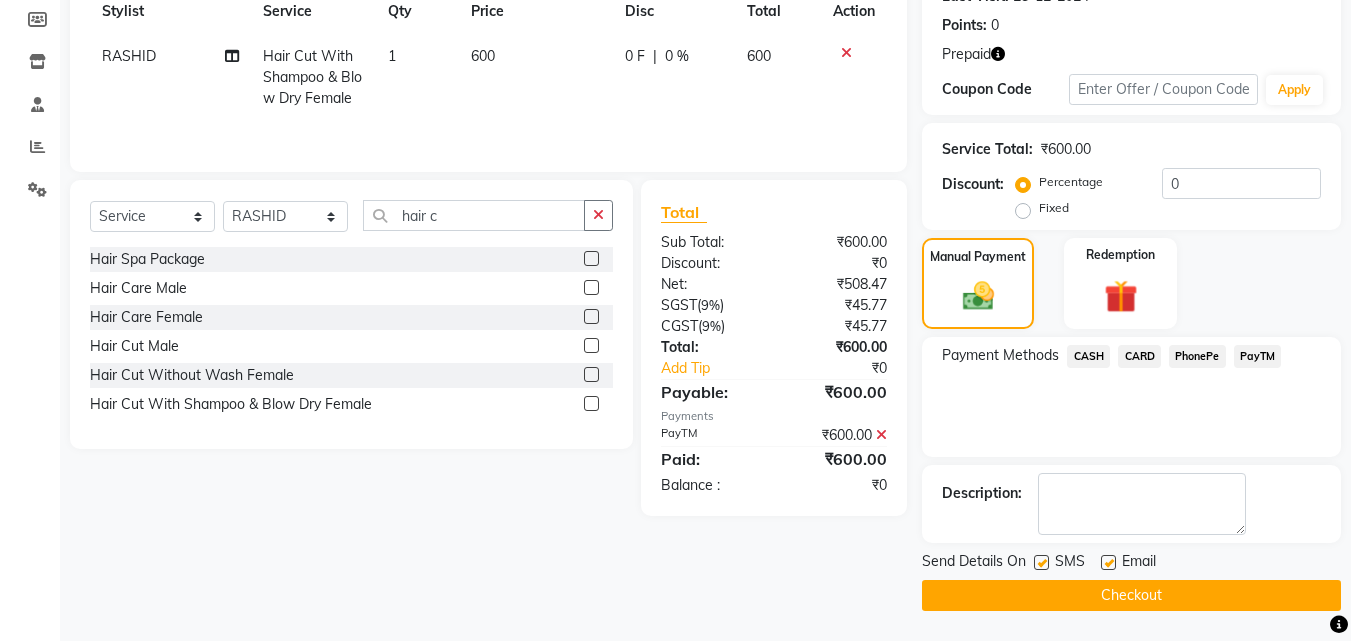 click on "Checkout" 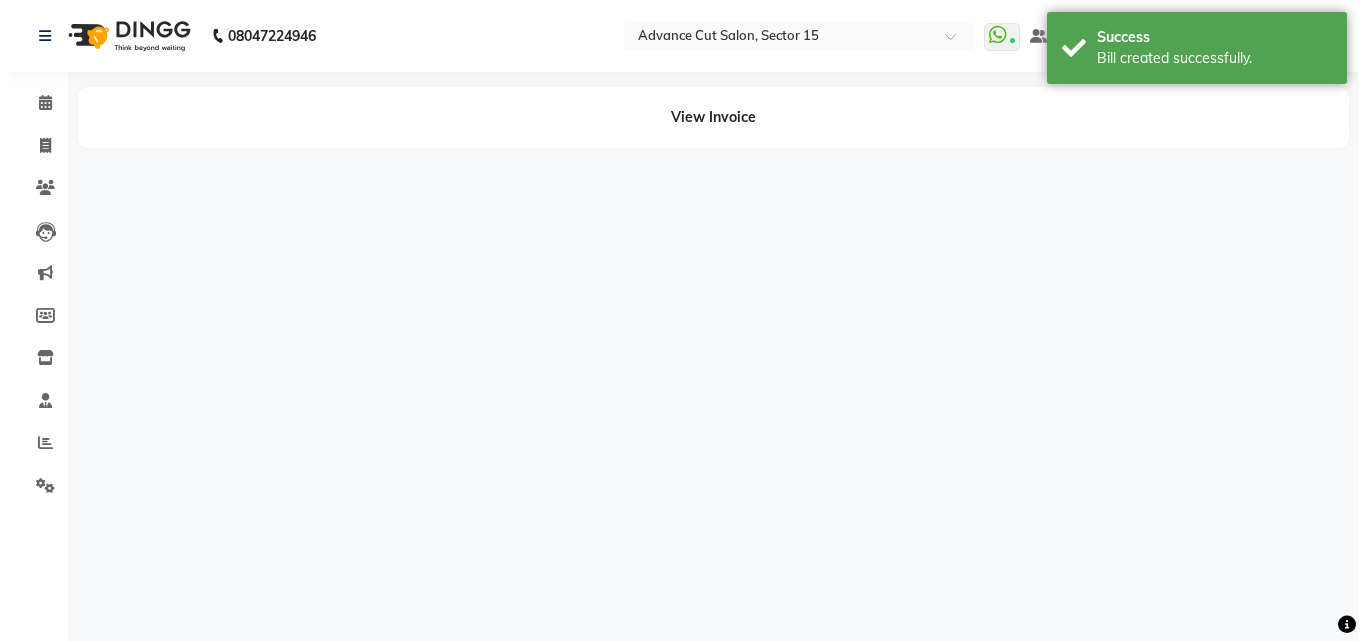 scroll, scrollTop: 0, scrollLeft: 0, axis: both 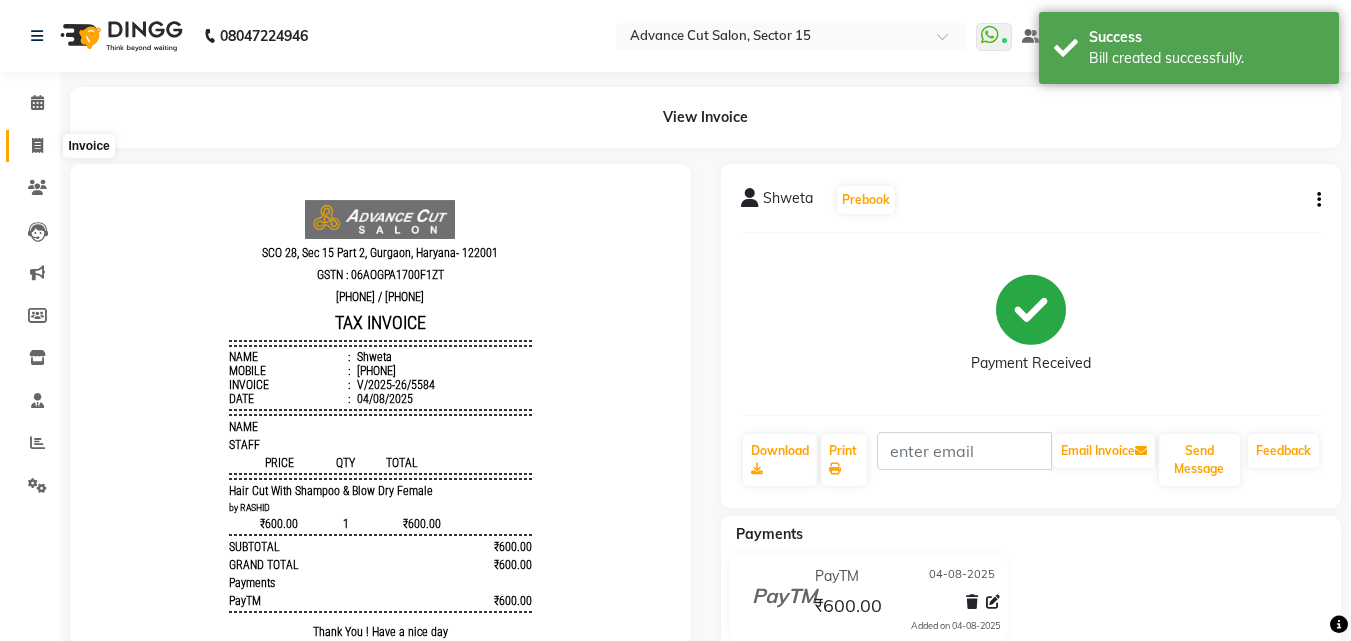 click 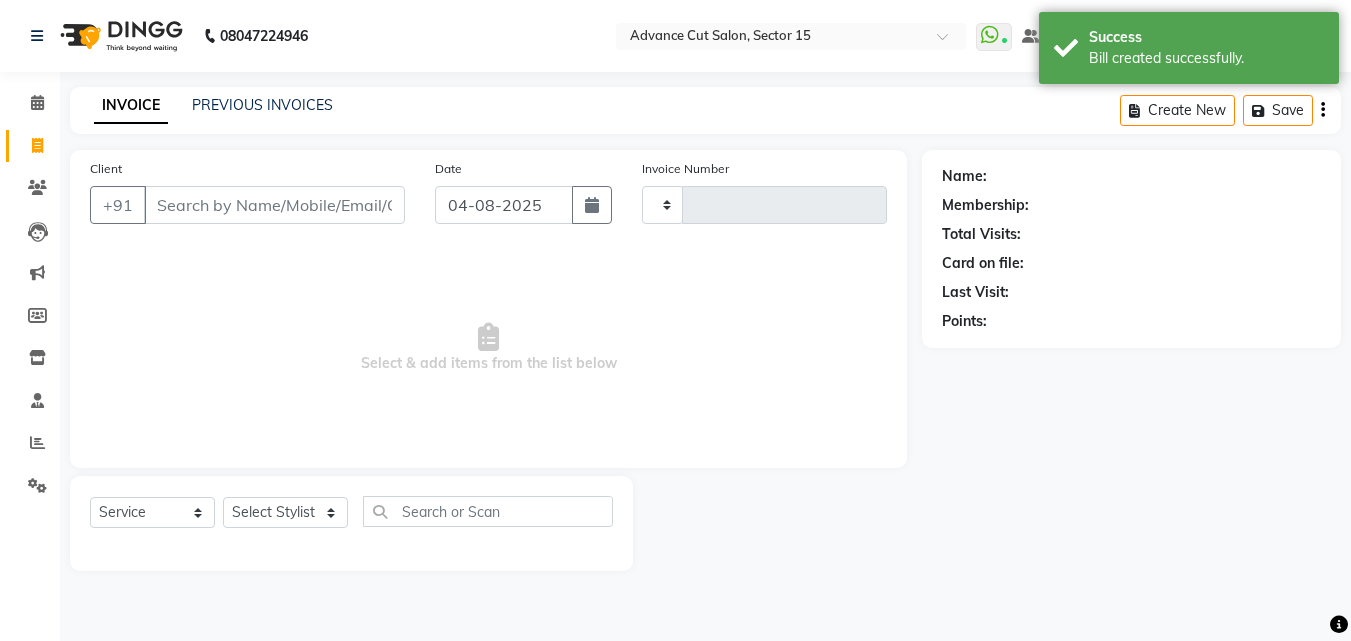 type on "5585" 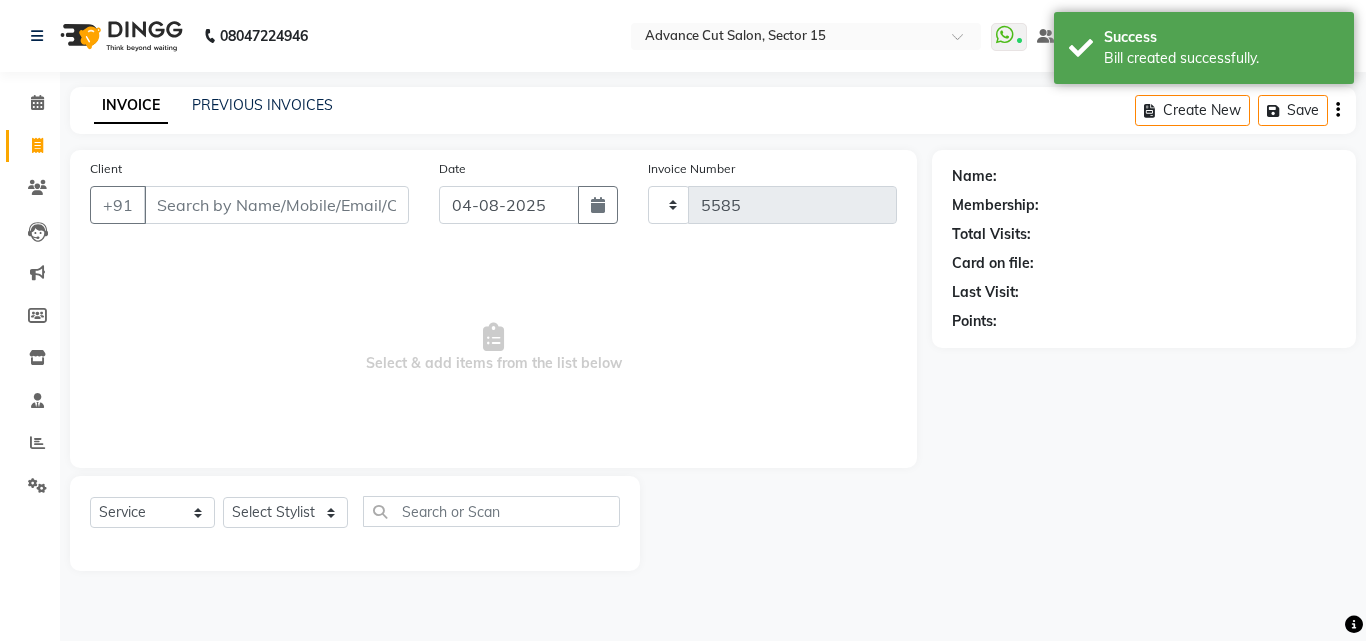 select on "6255" 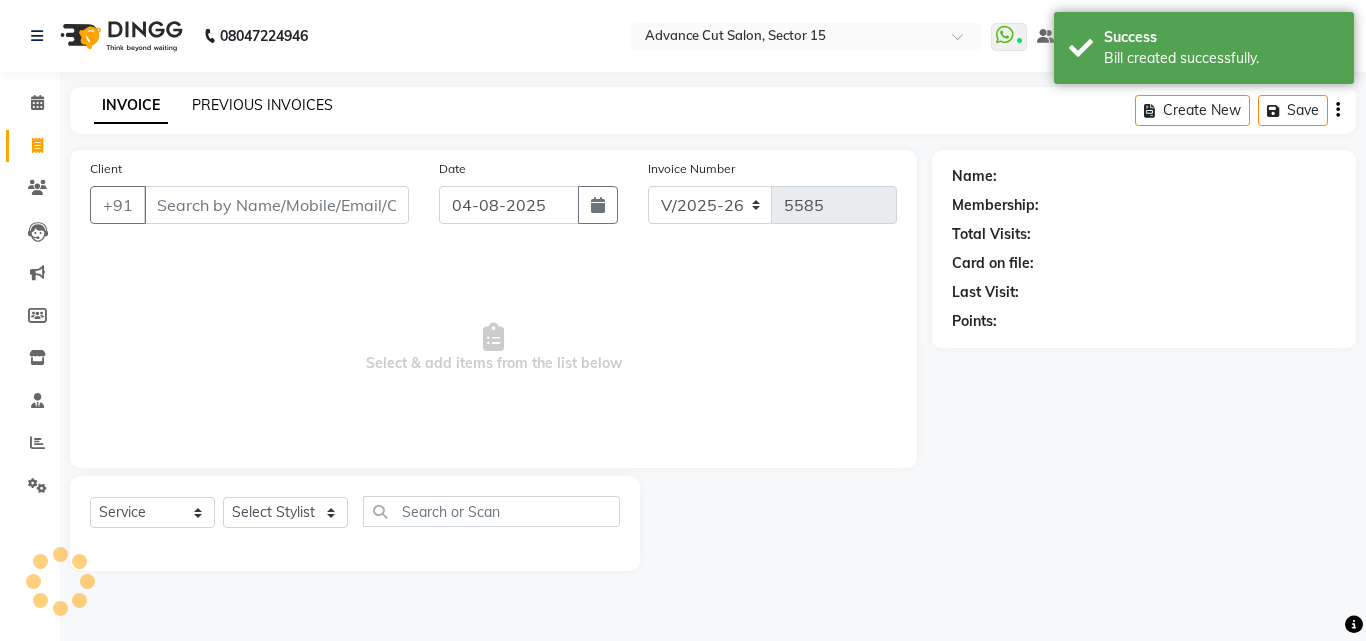 click on "PREVIOUS INVOICES" 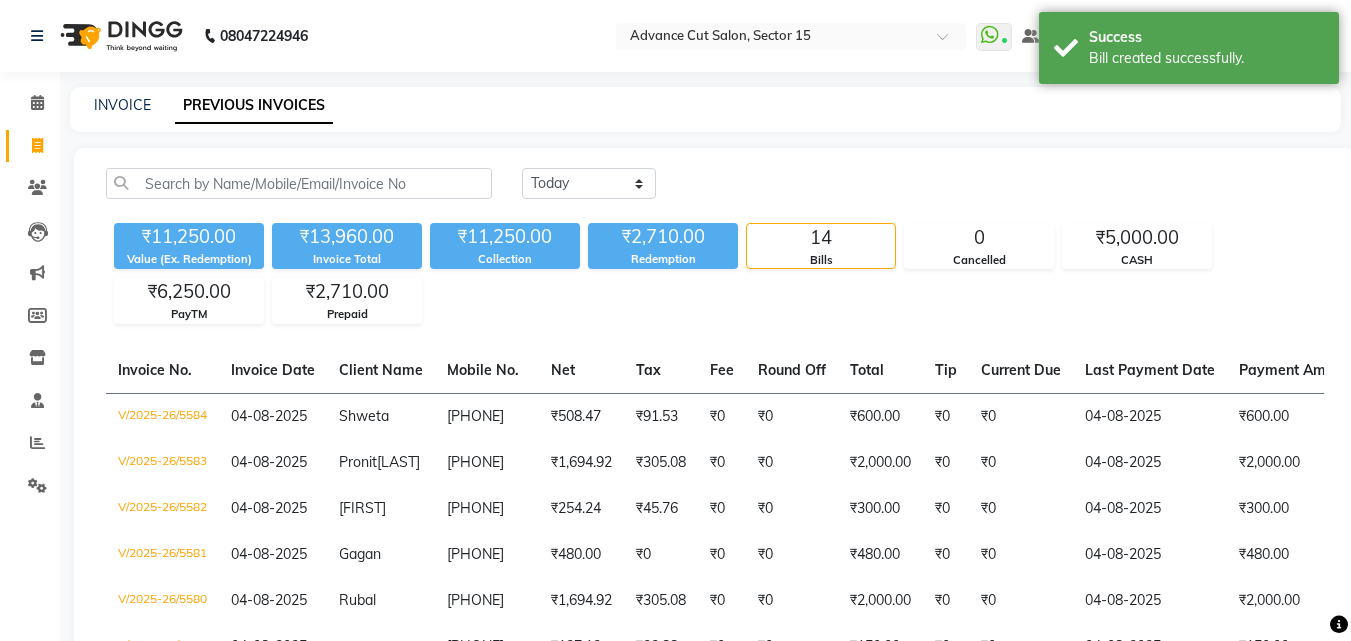 click on "INVOICE PREVIOUS INVOICES" 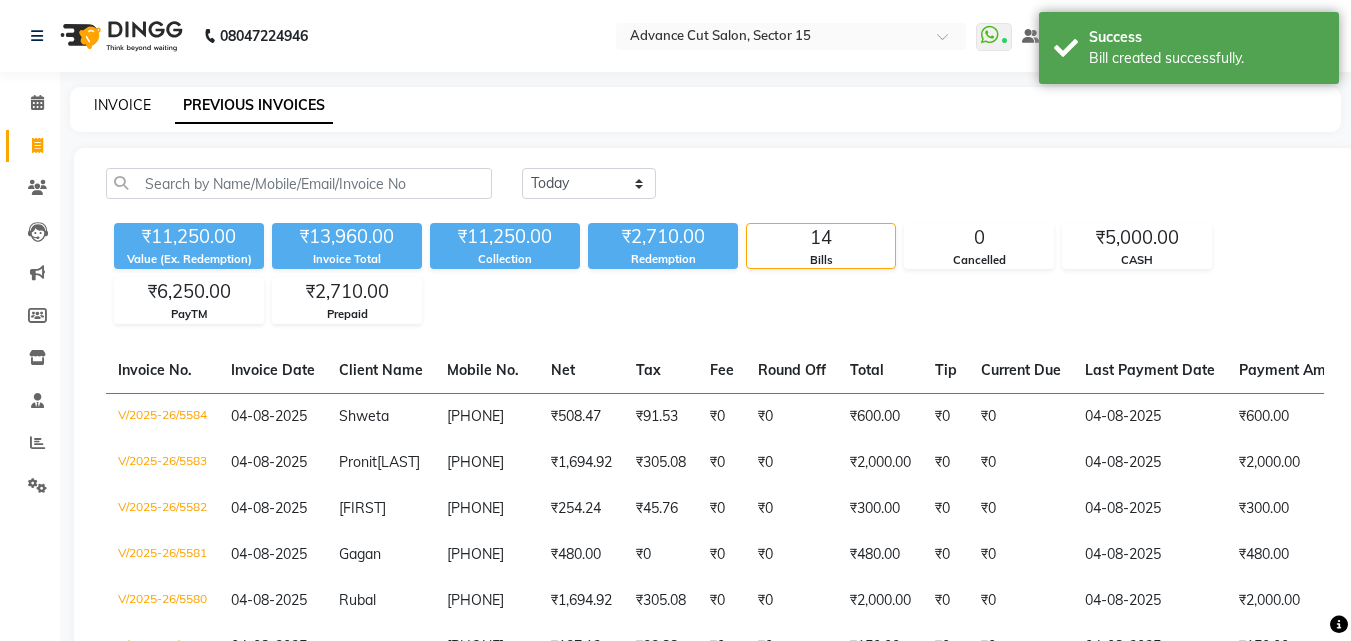 click on "INVOICE" 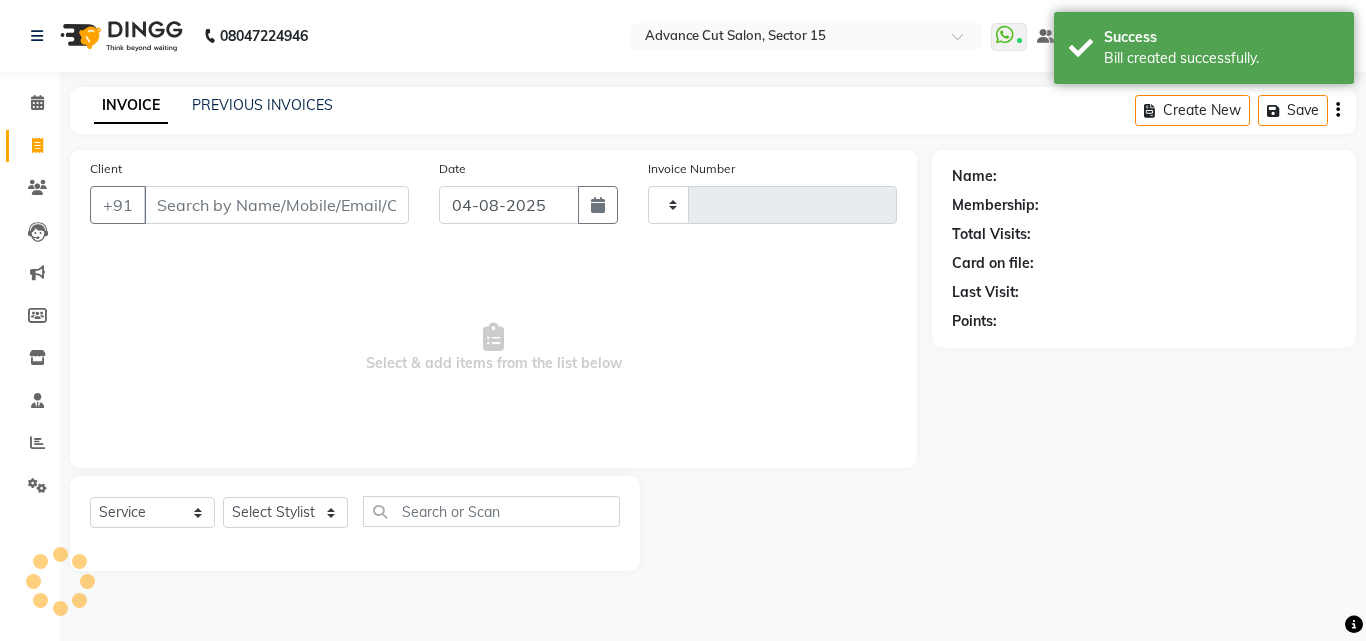 type on "5585" 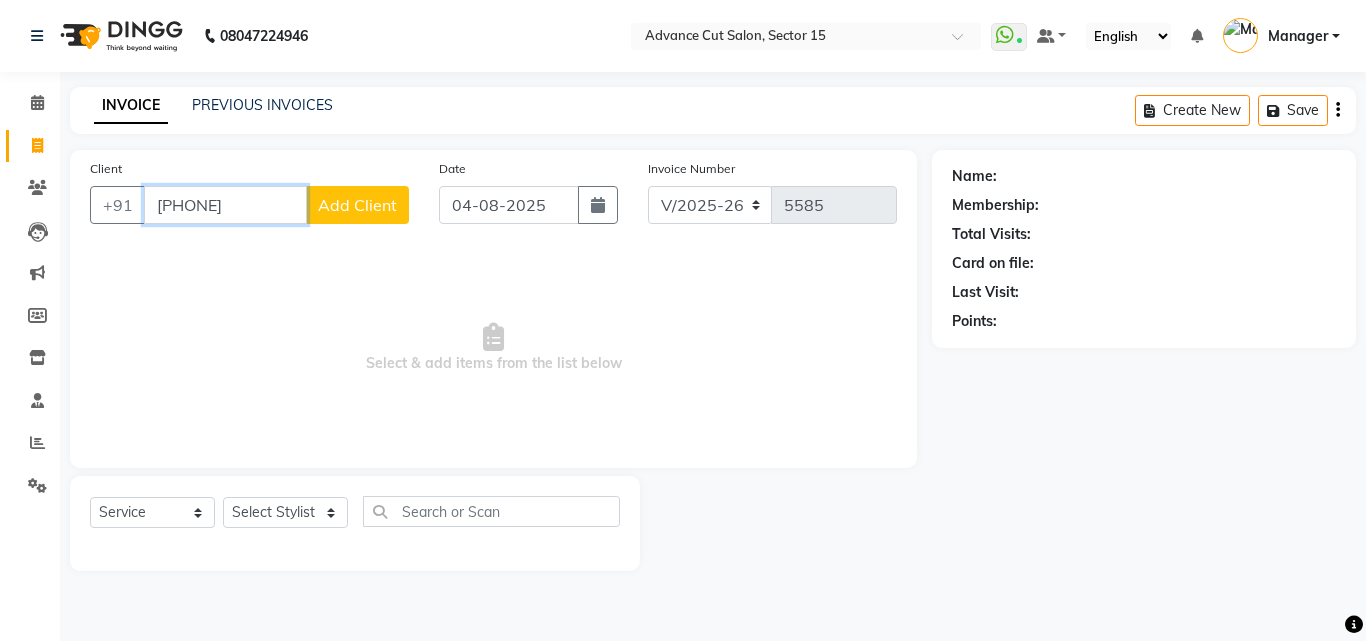 type on "[PHONE]" 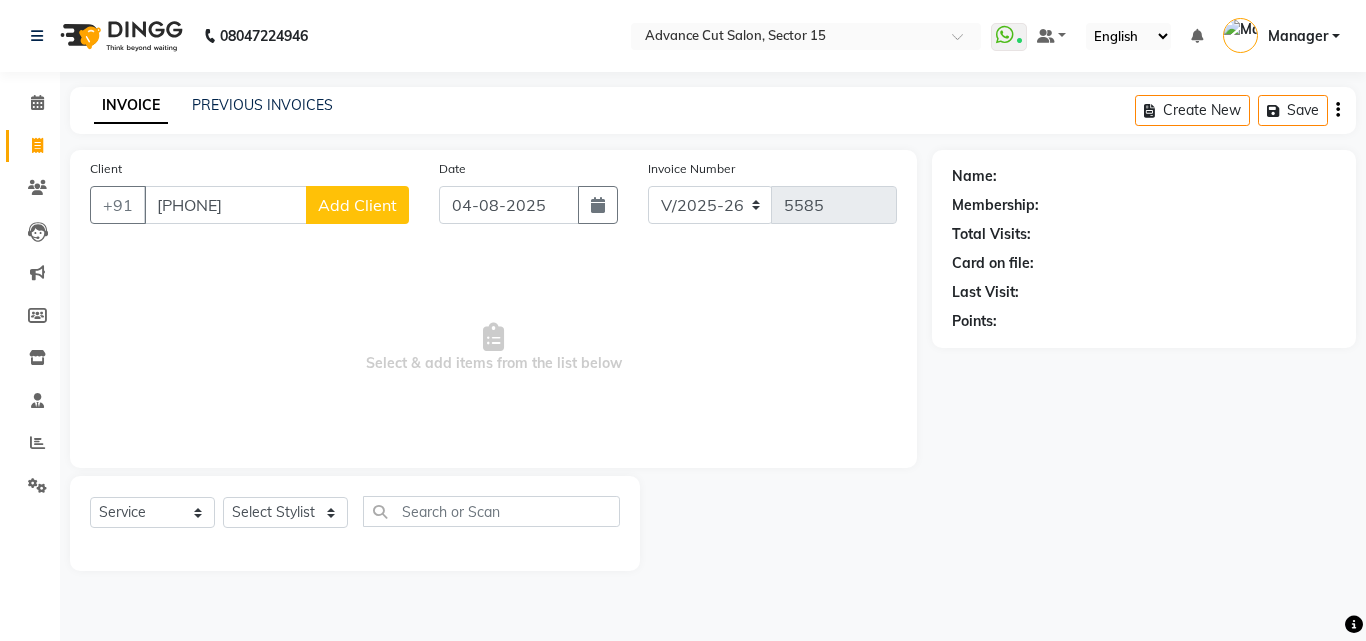 click on "Add Client" 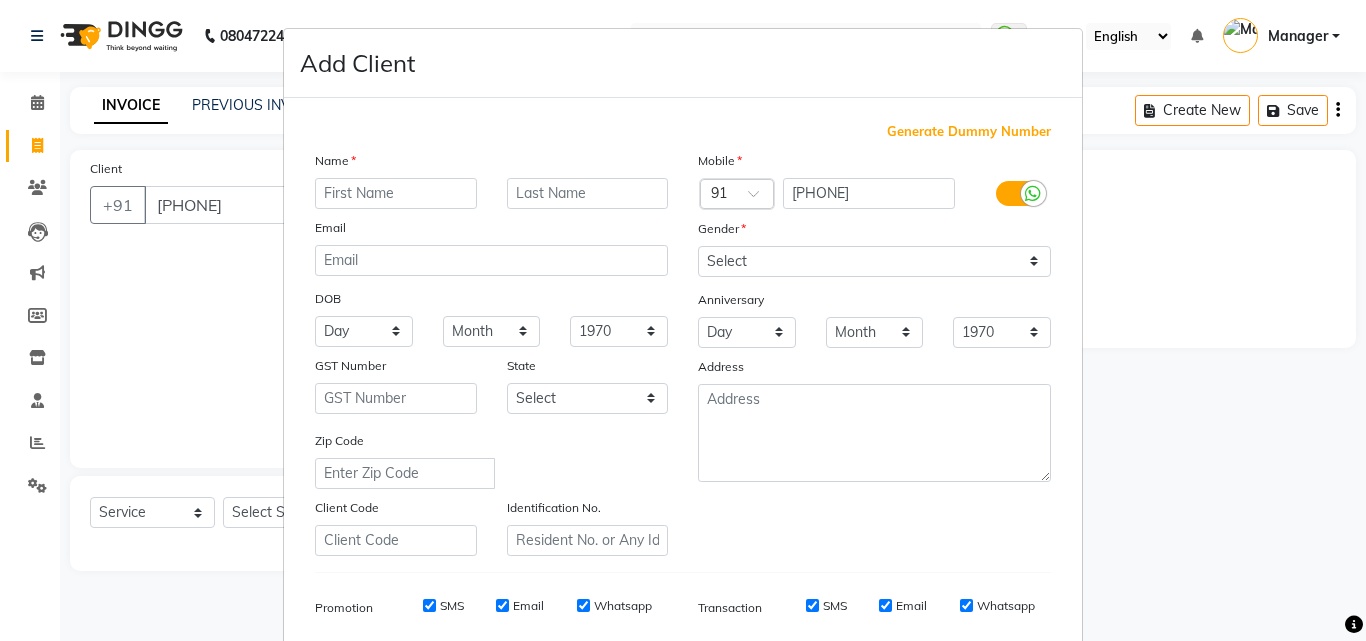 click at bounding box center [396, 193] 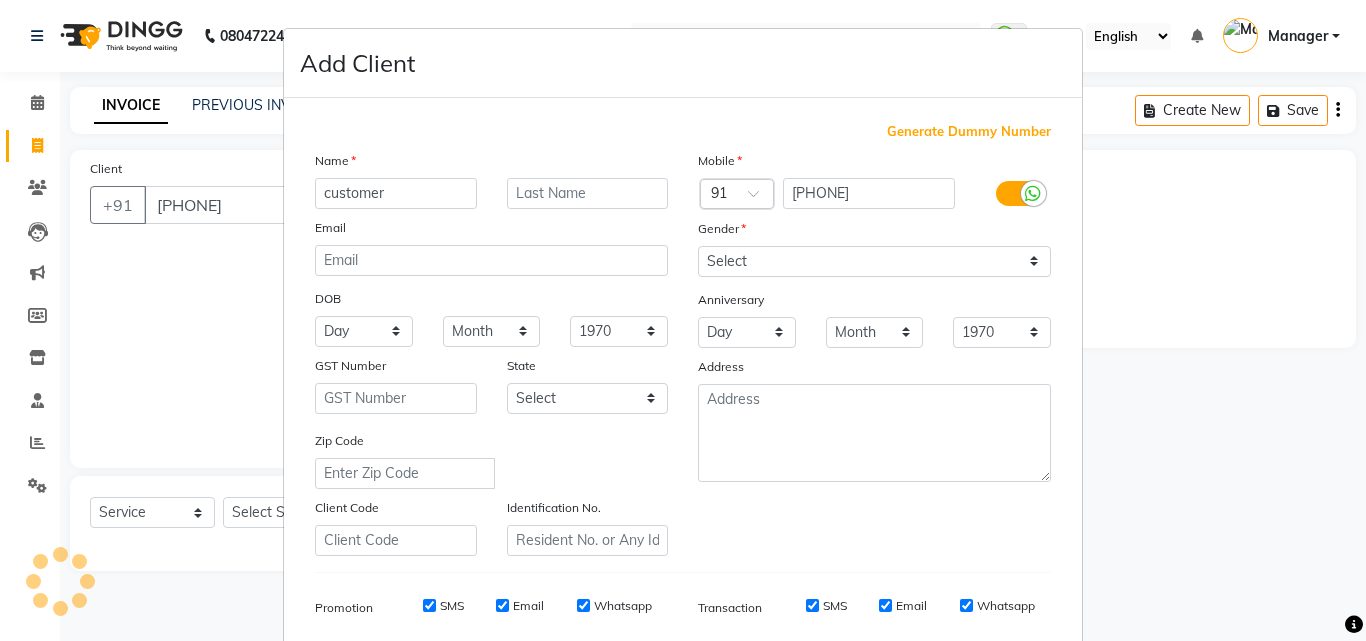 type on "customer" 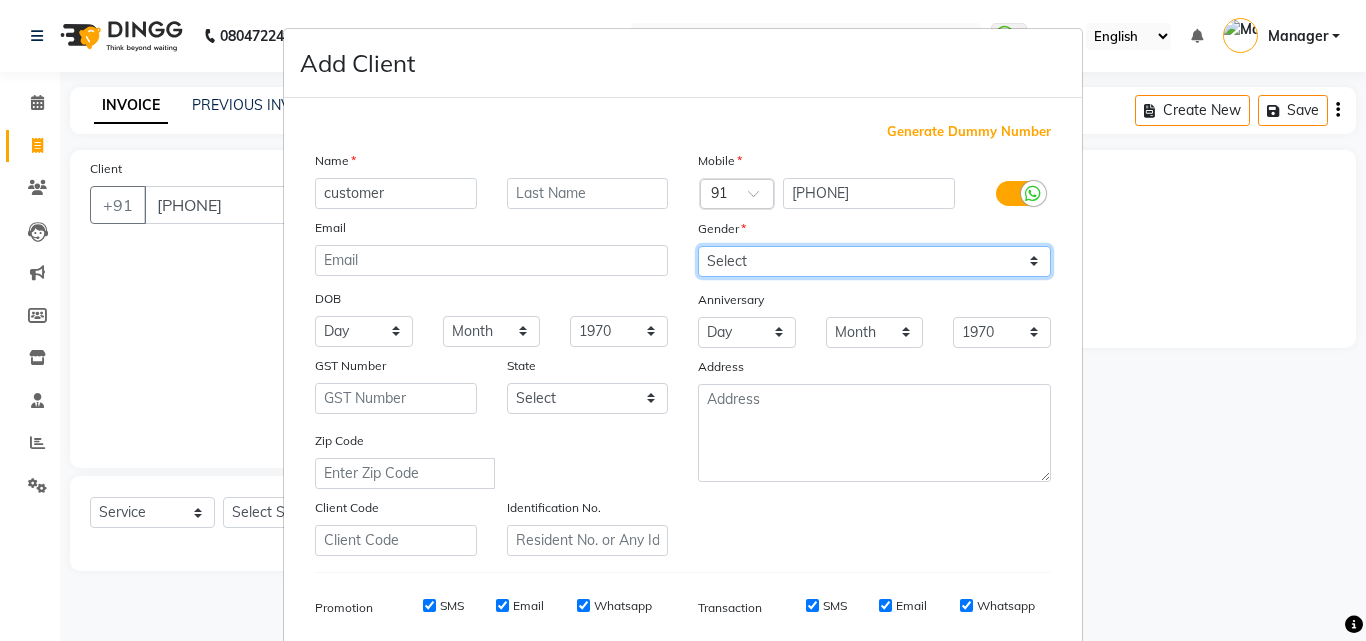 click on "Select Male Female Other Prefer Not To Say" at bounding box center [874, 261] 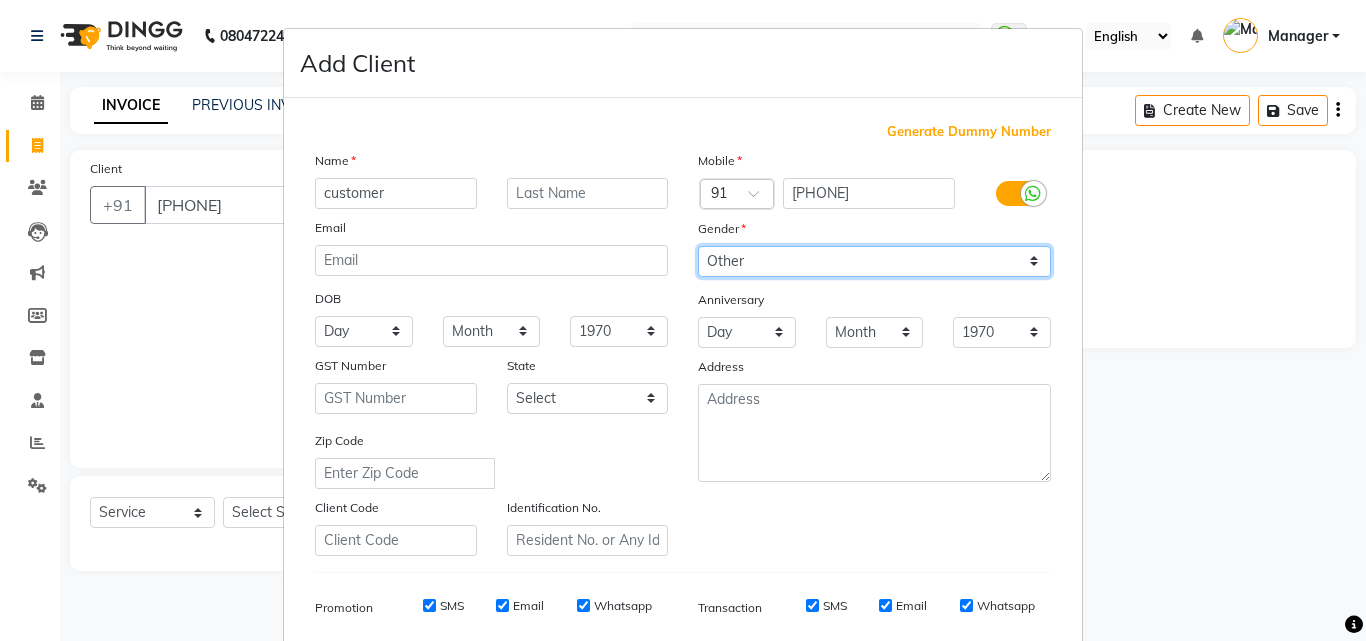 click on "Select Male Female Other Prefer Not To Say" at bounding box center [874, 261] 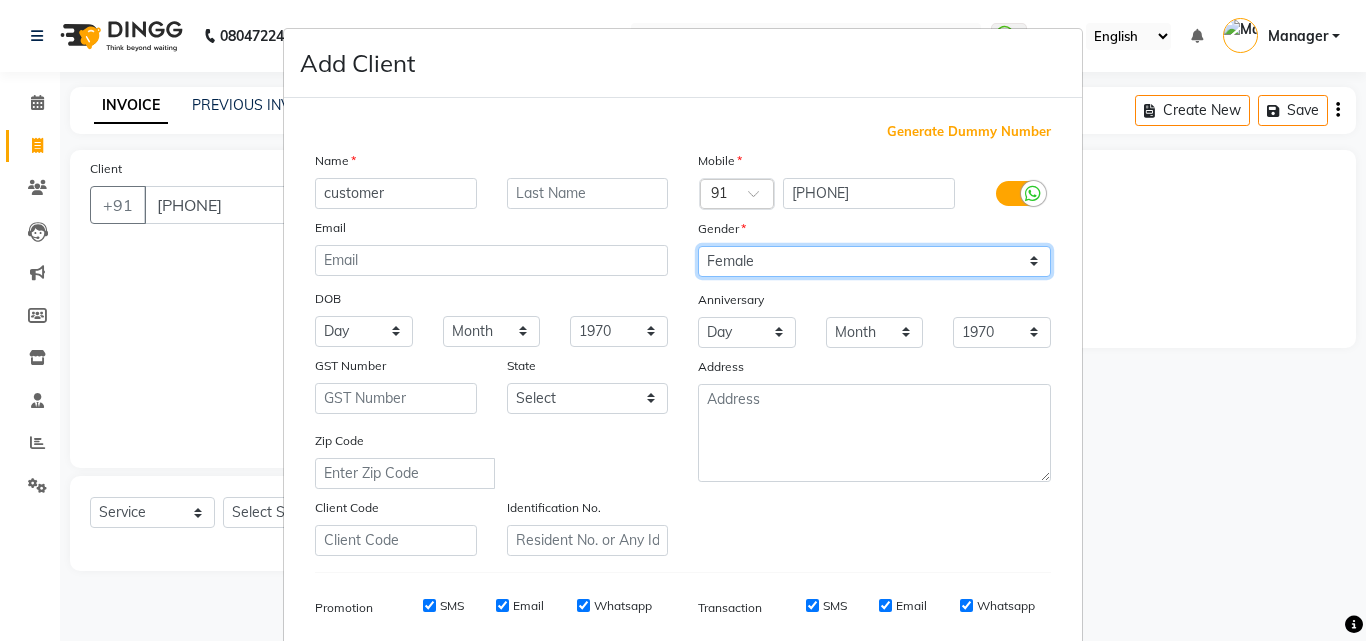 click on "Select Male Female Other Prefer Not To Say" at bounding box center (874, 261) 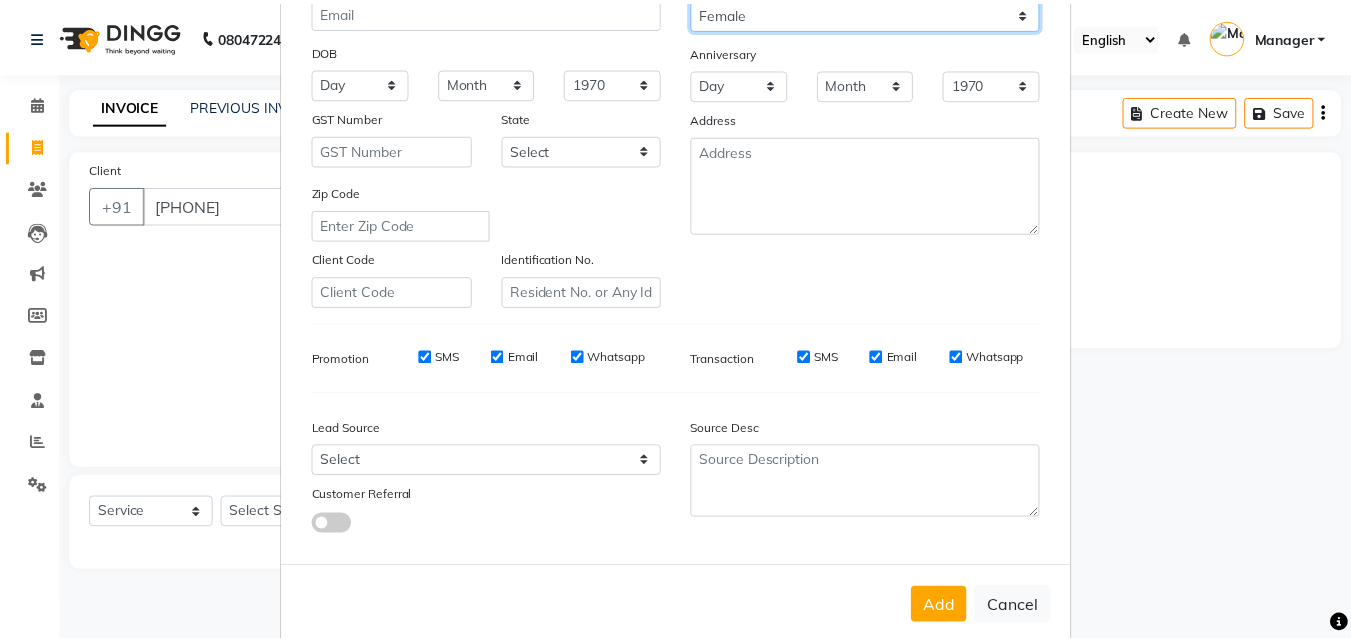 scroll, scrollTop: 282, scrollLeft: 0, axis: vertical 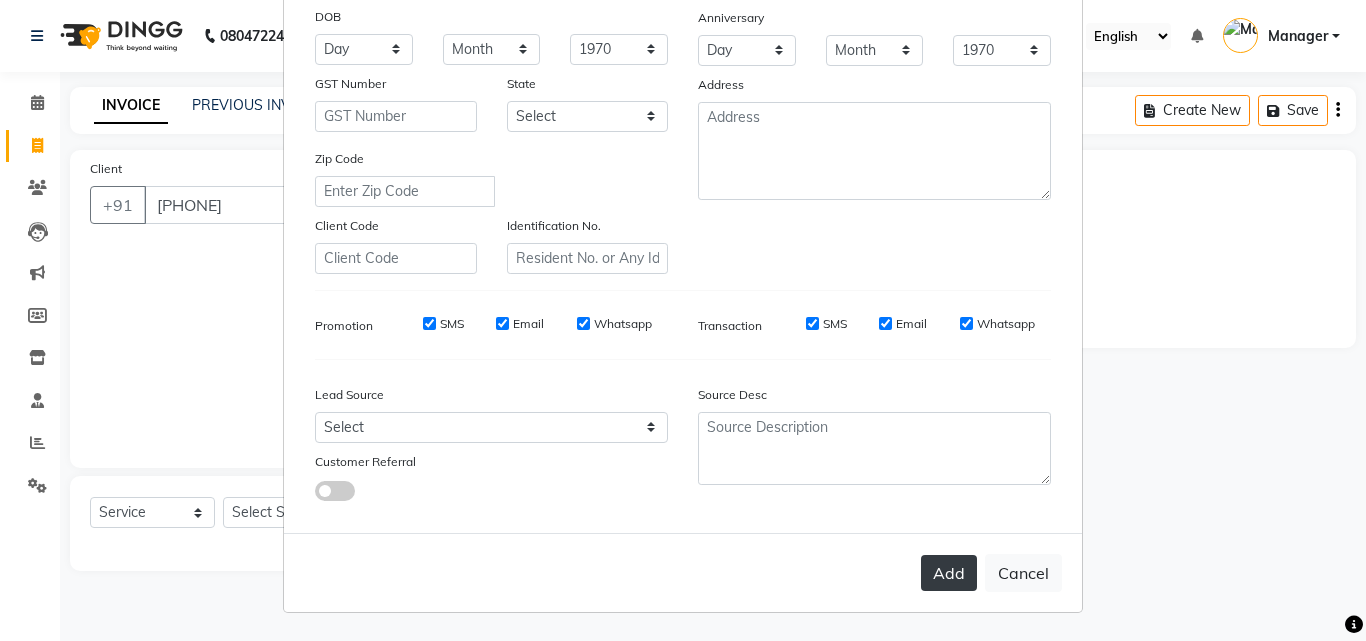 click on "Add" at bounding box center [949, 573] 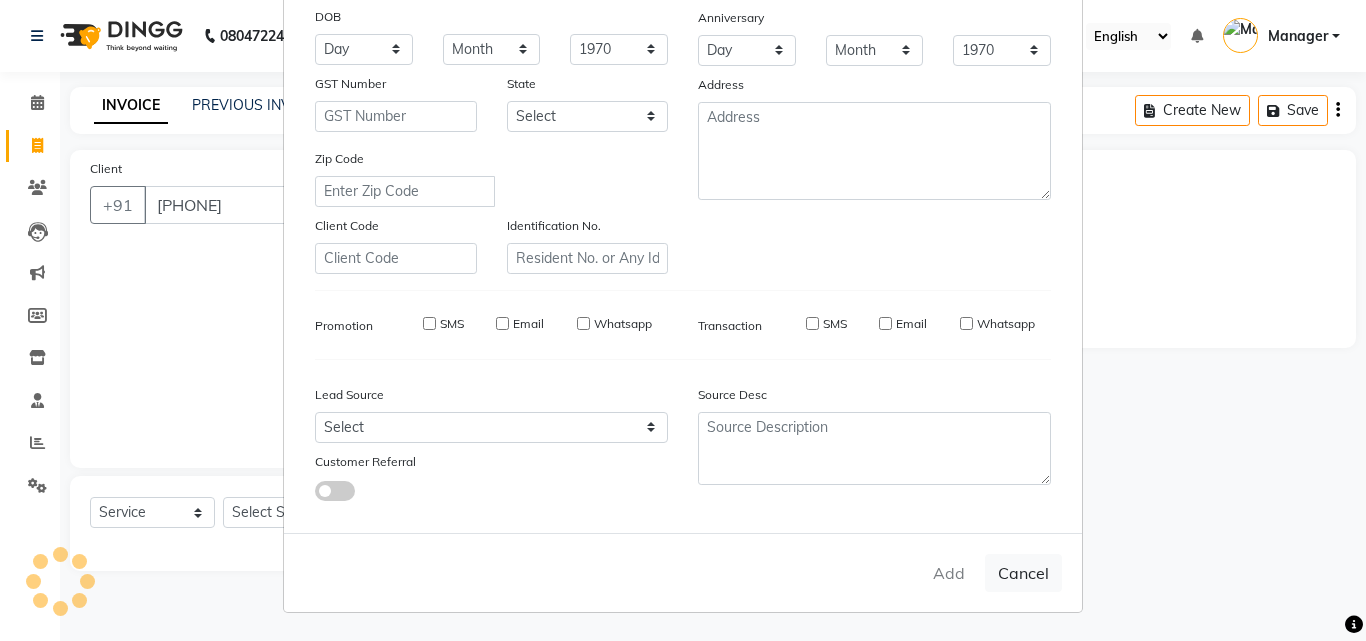 type 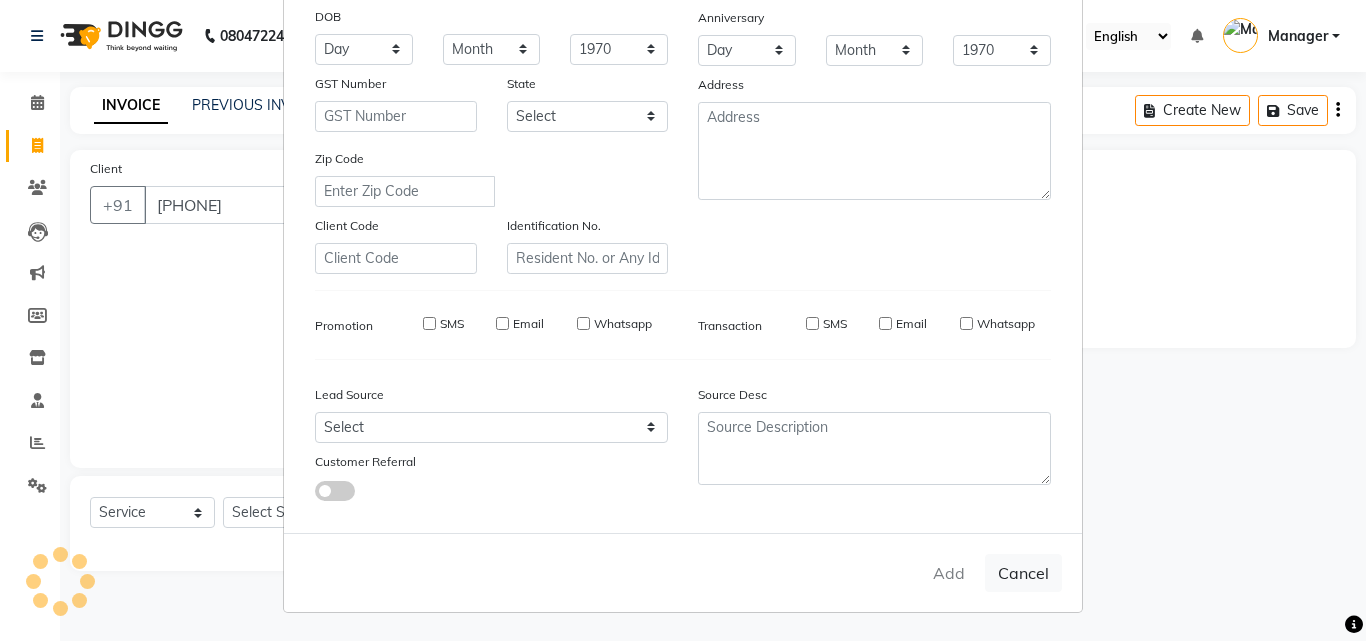 select 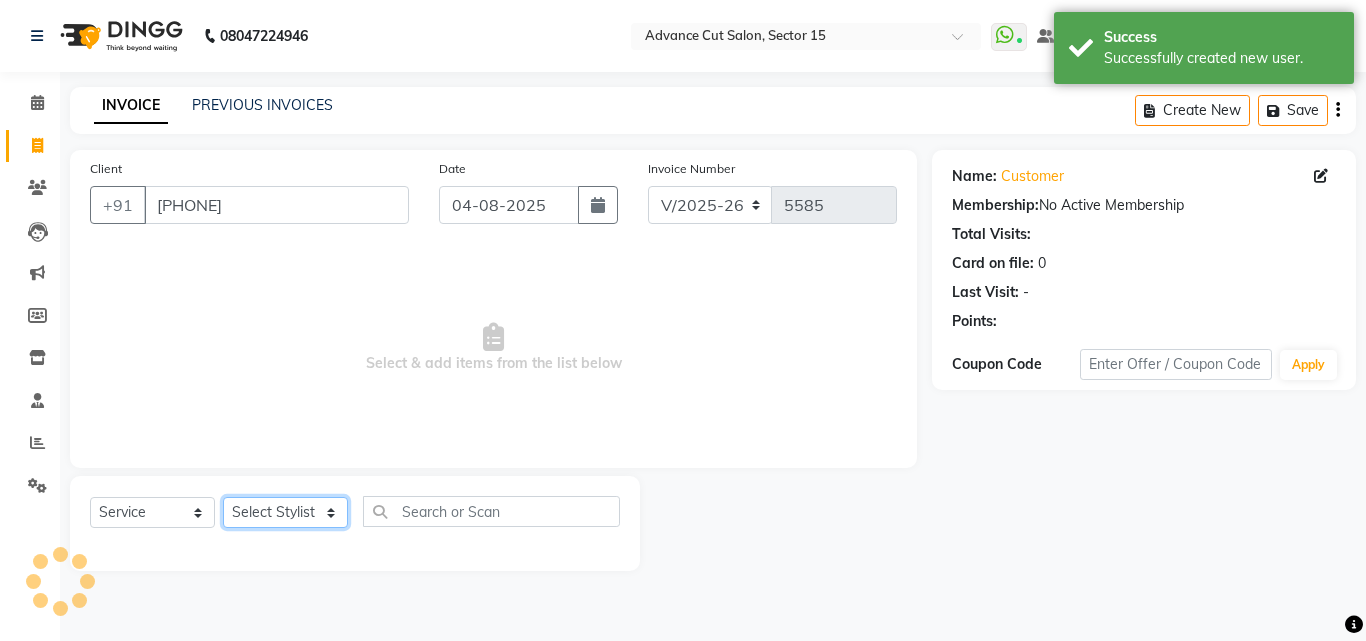 click on "Select Stylist Advance Cut  ASIF FARMAN HAIDER Iqbal KASHISH LUCKY Manager MANOJ NASEEM NASIR Nidhi Pooja  PRIYA RAEES RANI RASHID RIZWAN SACHIN SALMAN SANJAY Shahjad Shankar shuaib SONI" 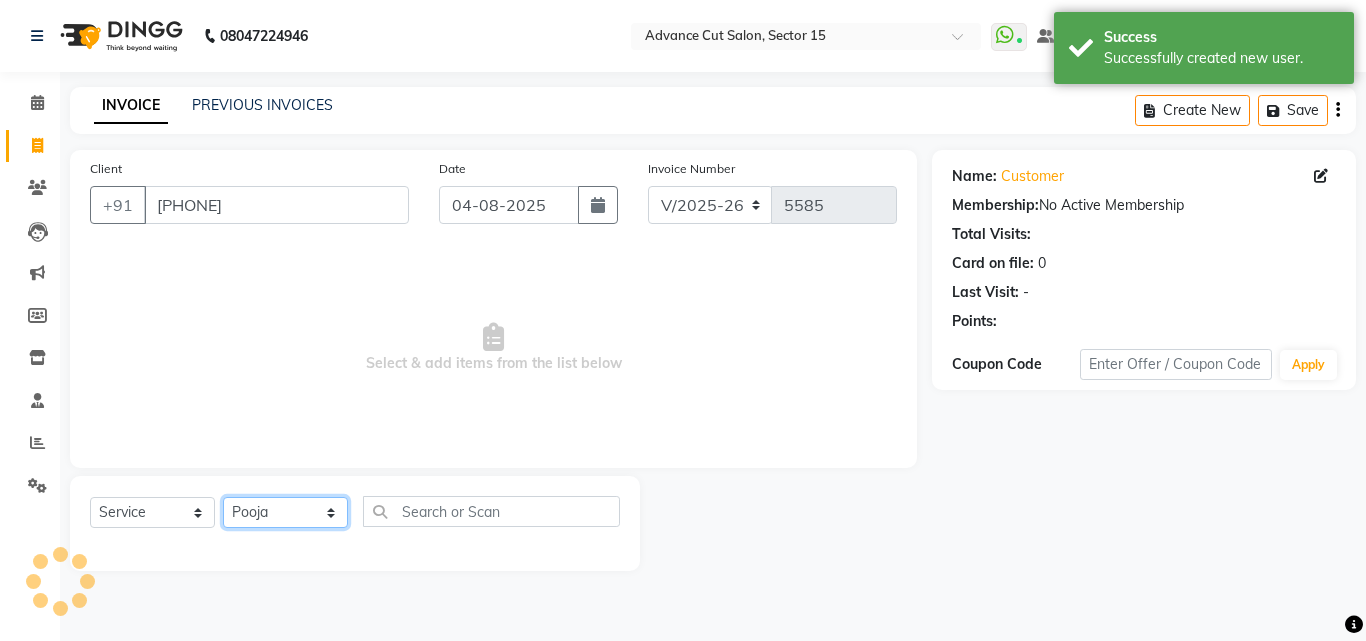 click on "Select Stylist Advance Cut  ASIF FARMAN HAIDER Iqbal KASHISH LUCKY Manager MANOJ NASEEM NASIR Nidhi Pooja  PRIYA RAEES RANI RASHID RIZWAN SACHIN SALMAN SANJAY Shahjad Shankar shuaib SONI" 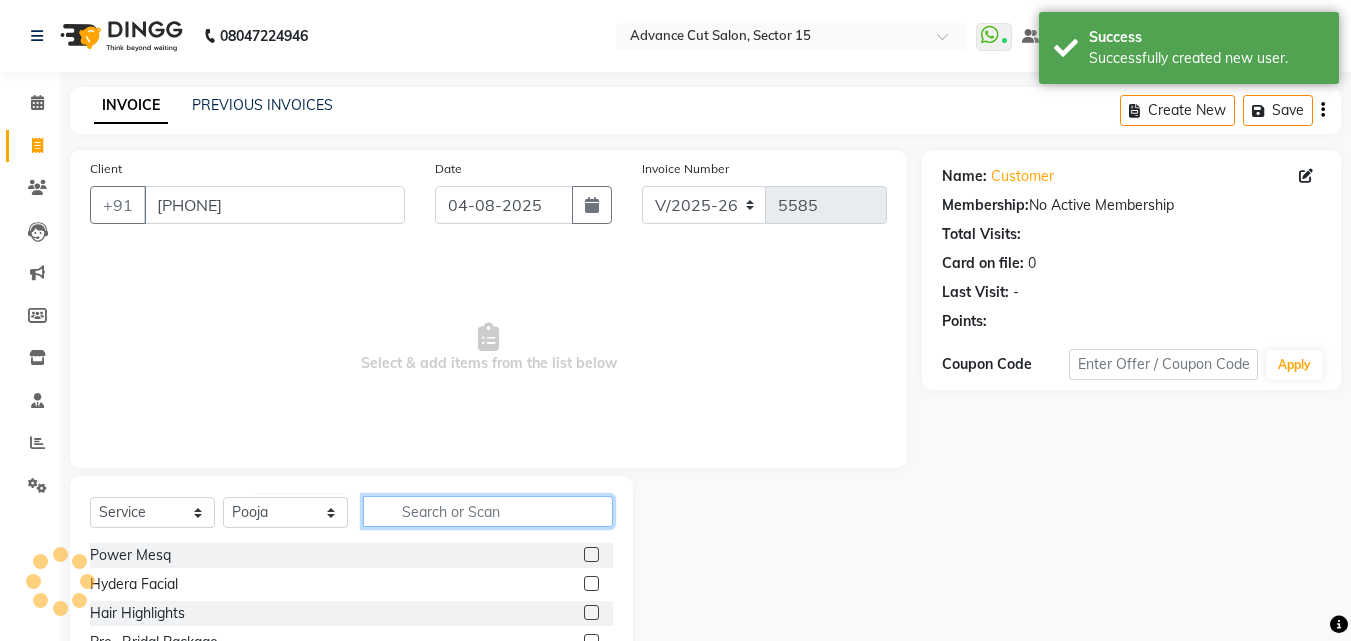 click 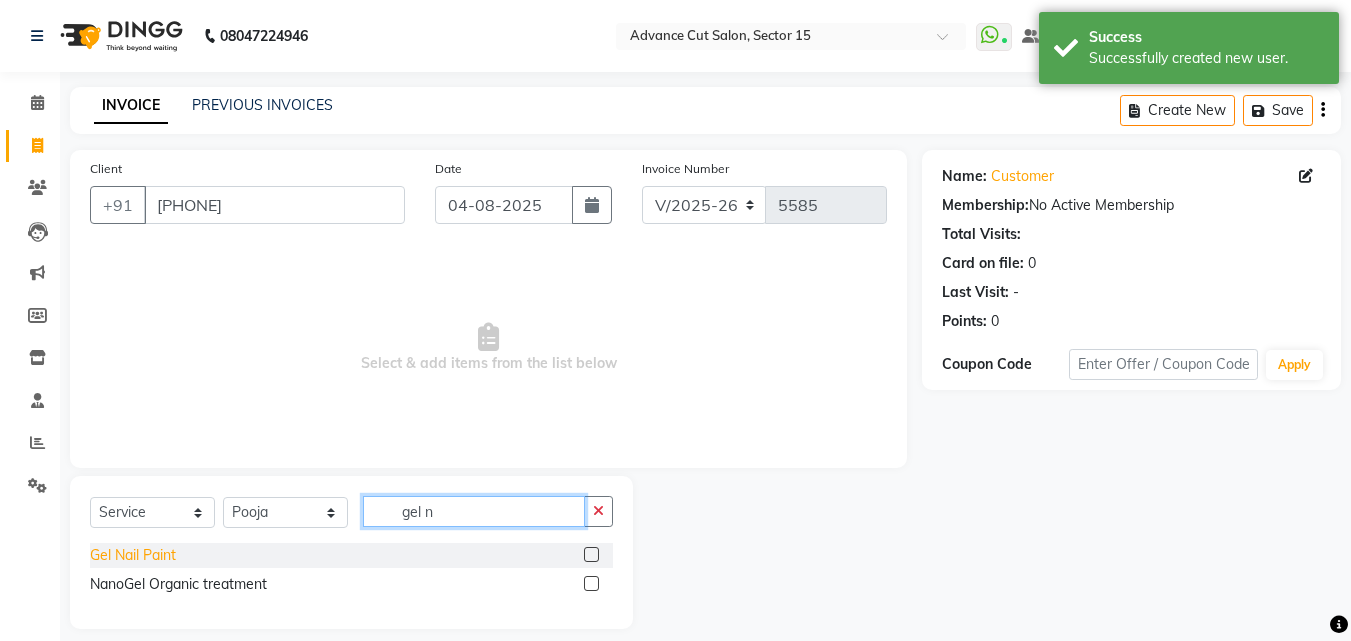 type on "gel n" 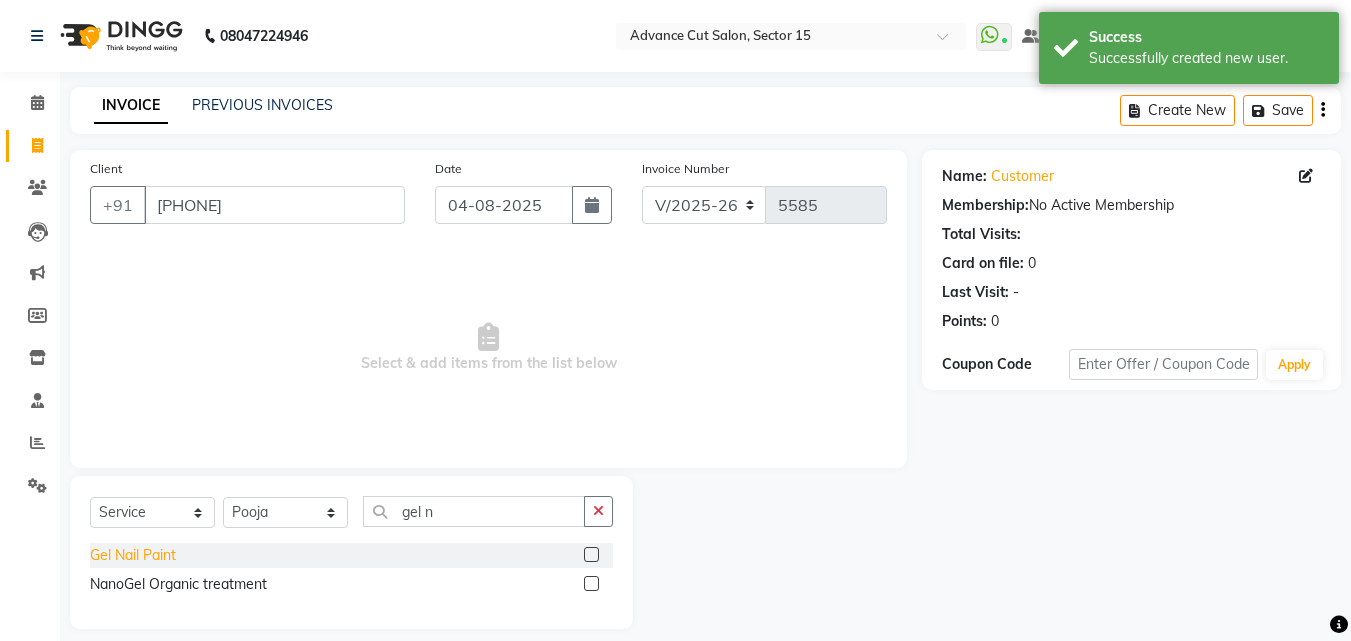 click on "Gel Nail Paint" 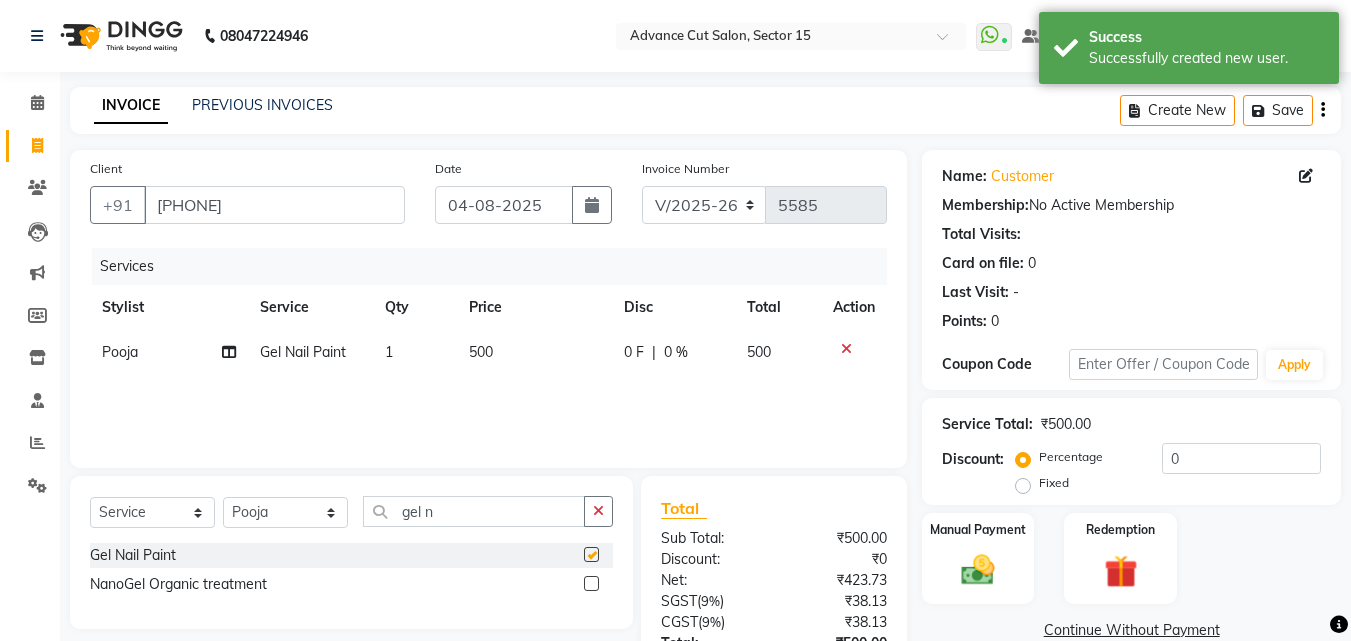 checkbox on "false" 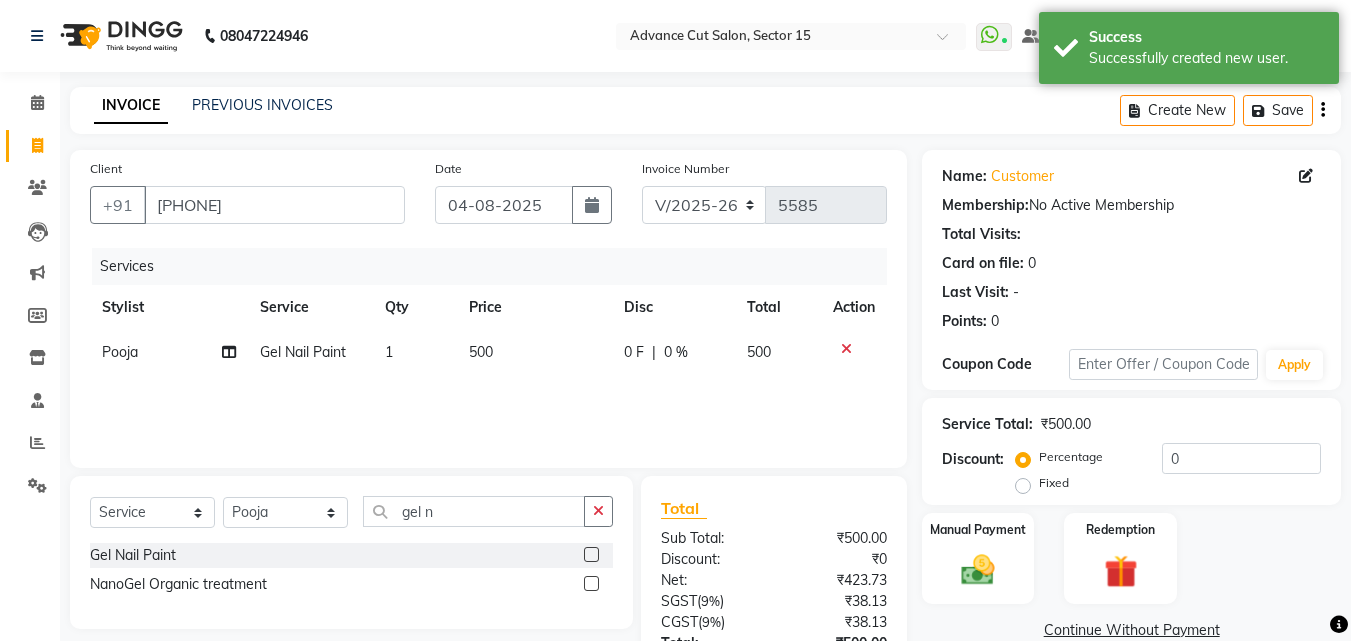 click on "500" 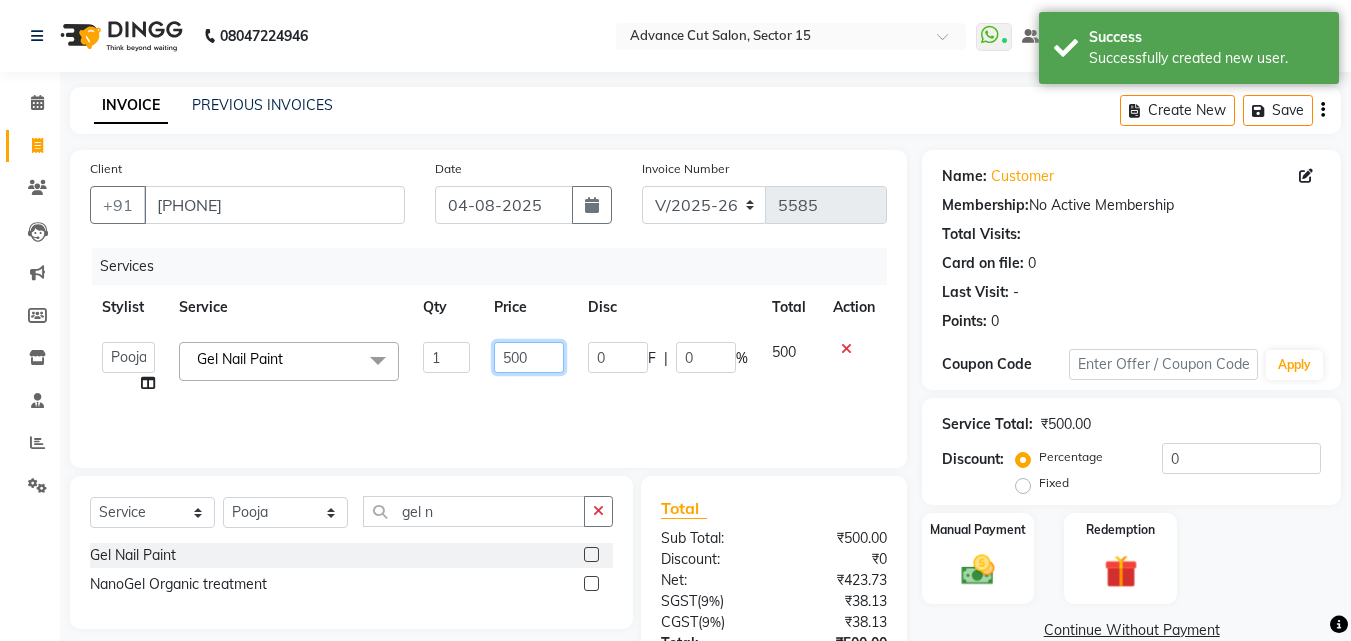 click on "500" 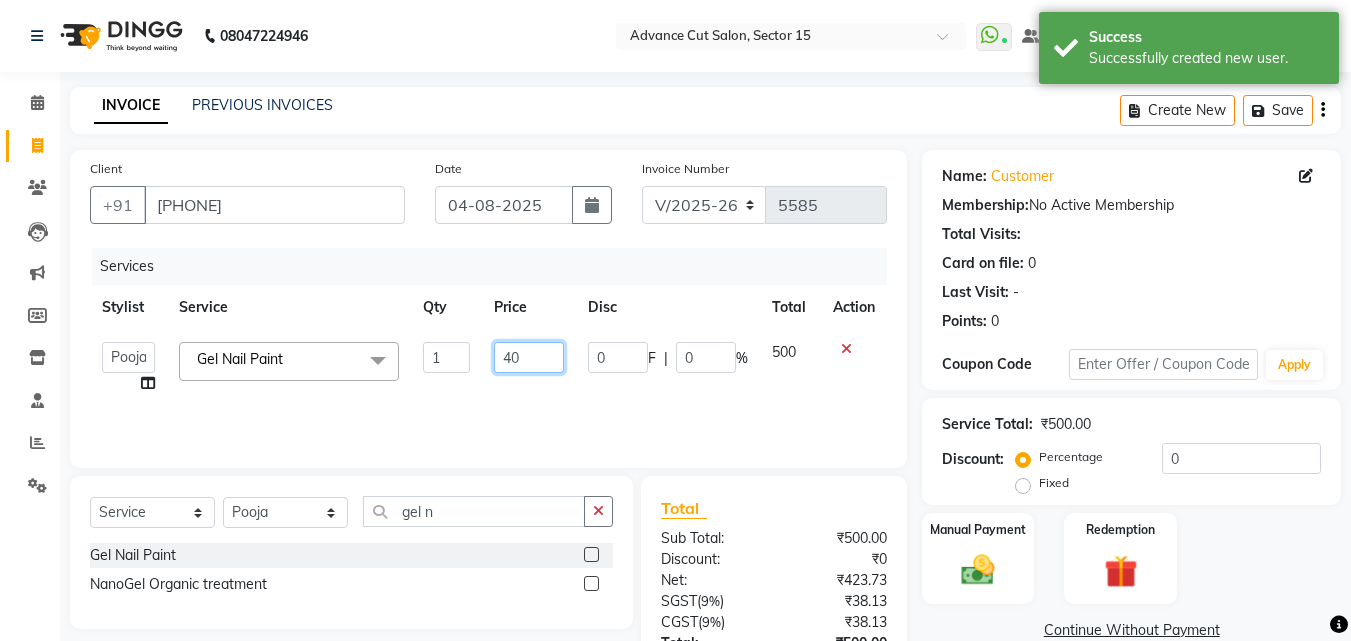 type on "400" 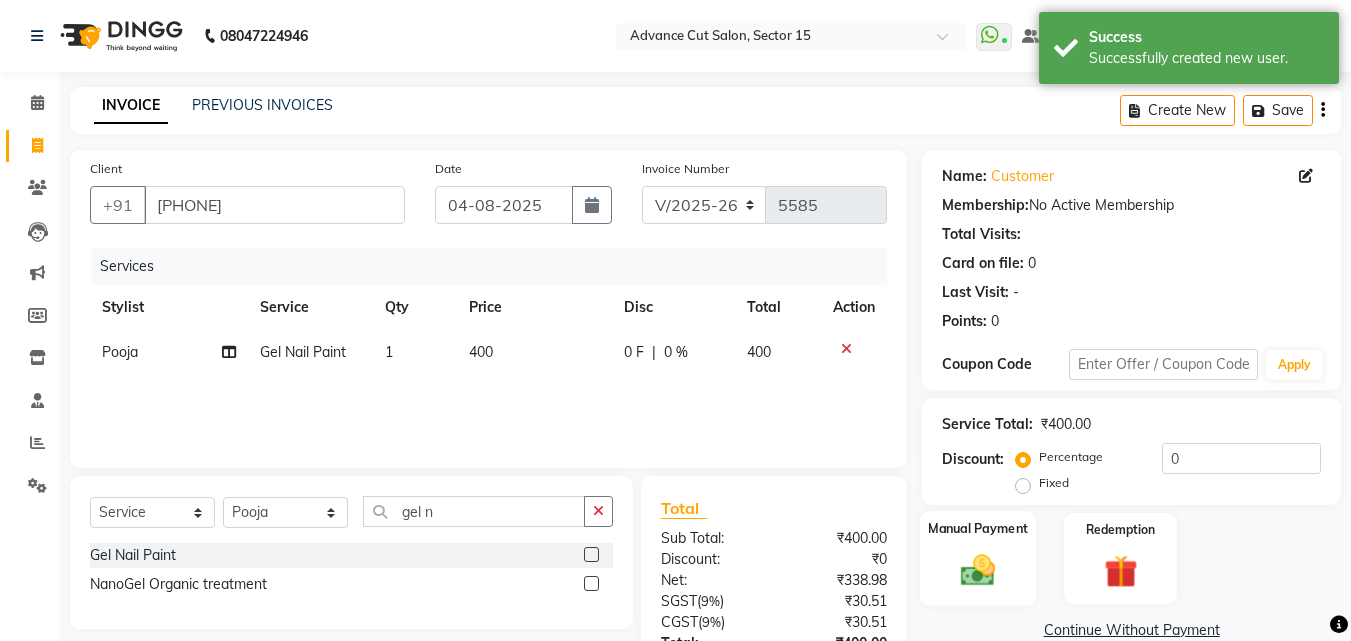 click 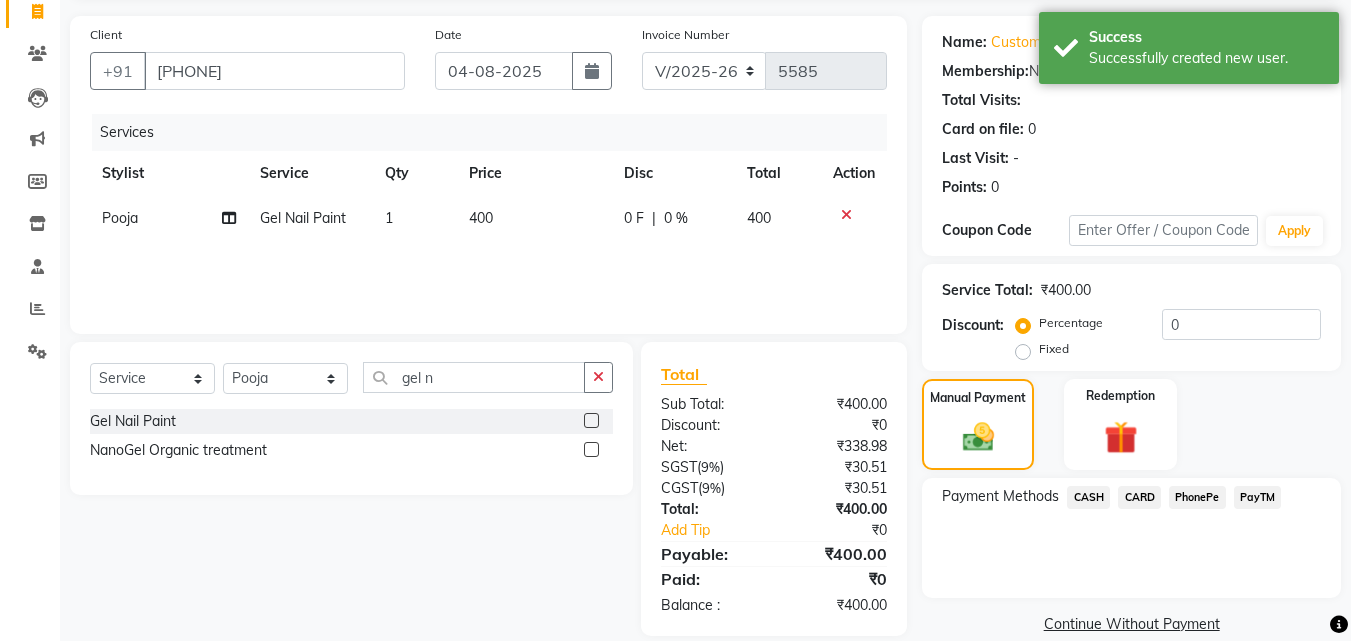 scroll, scrollTop: 162, scrollLeft: 0, axis: vertical 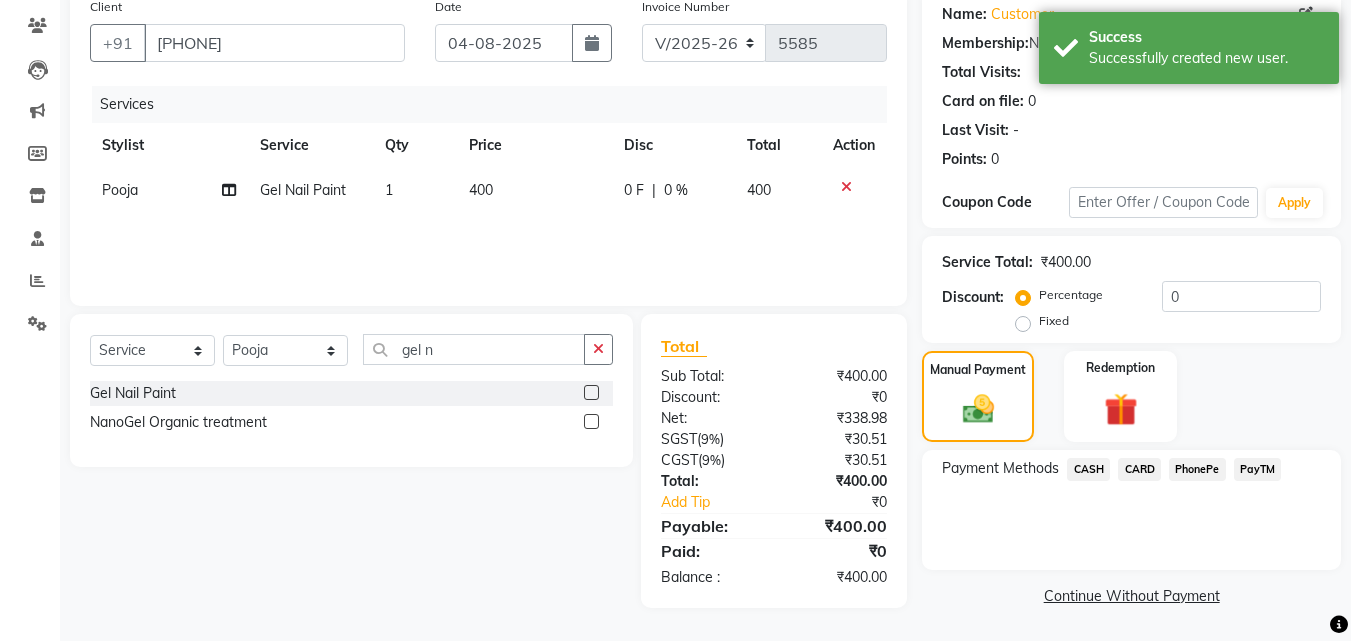 click on "CASH" 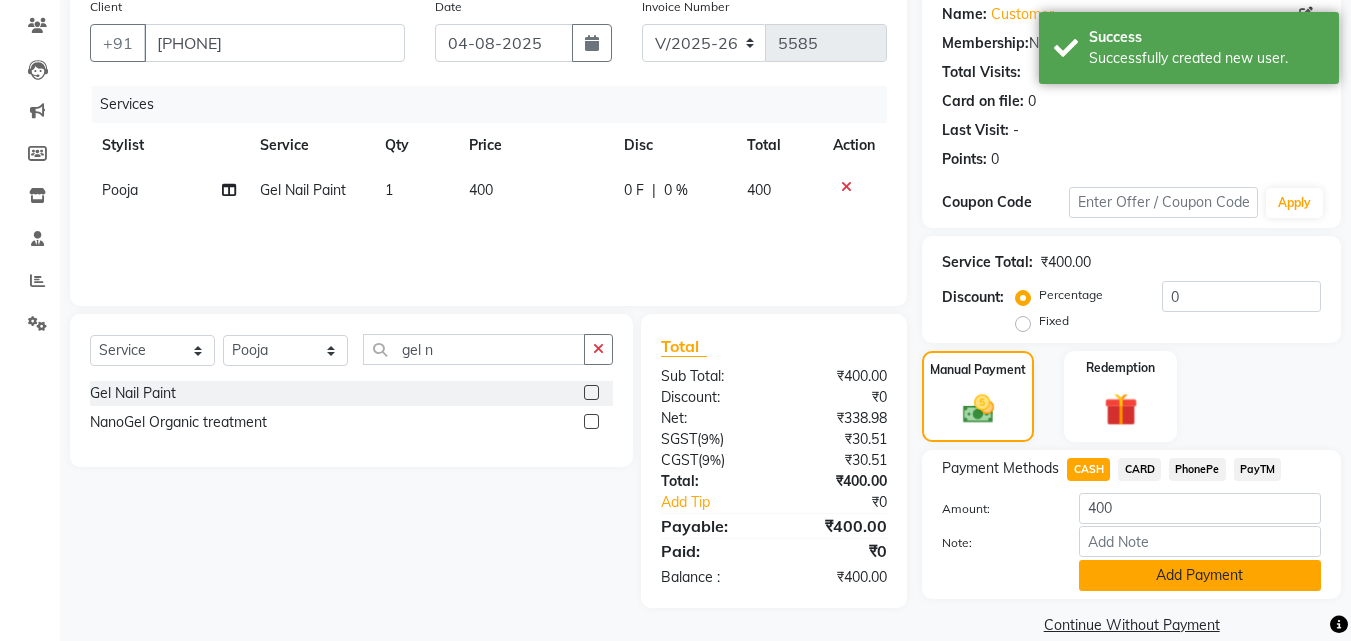 click on "Add Payment" 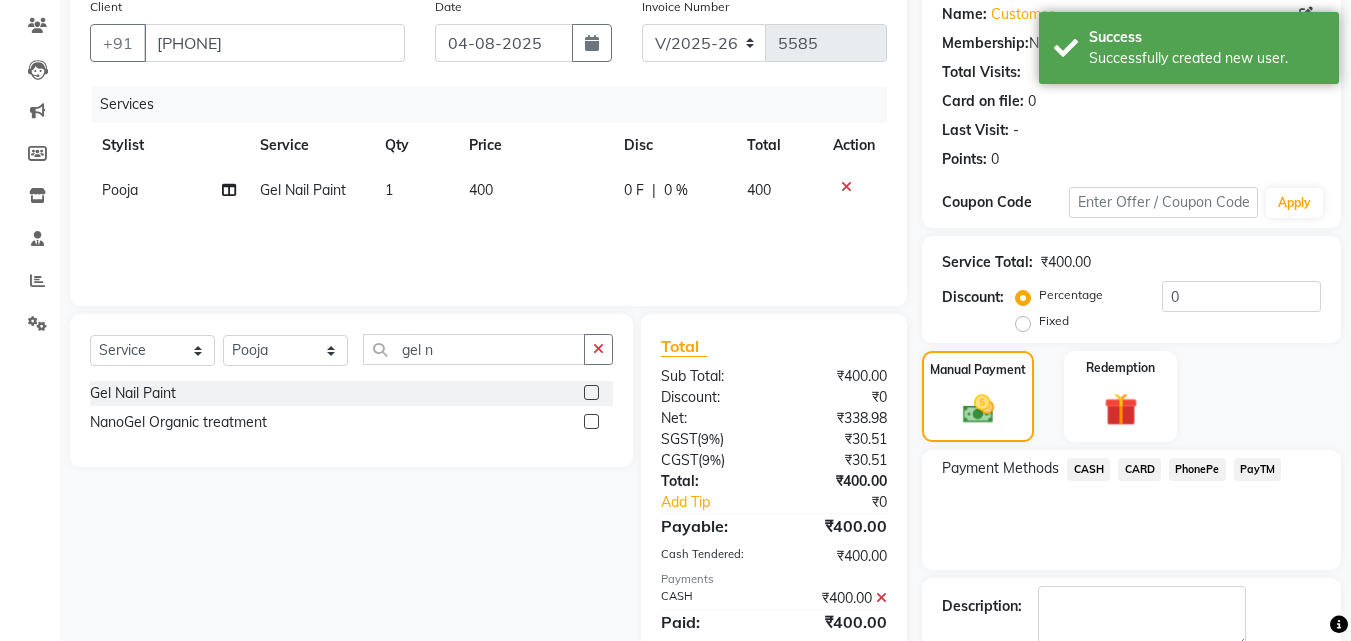 scroll, scrollTop: 275, scrollLeft: 0, axis: vertical 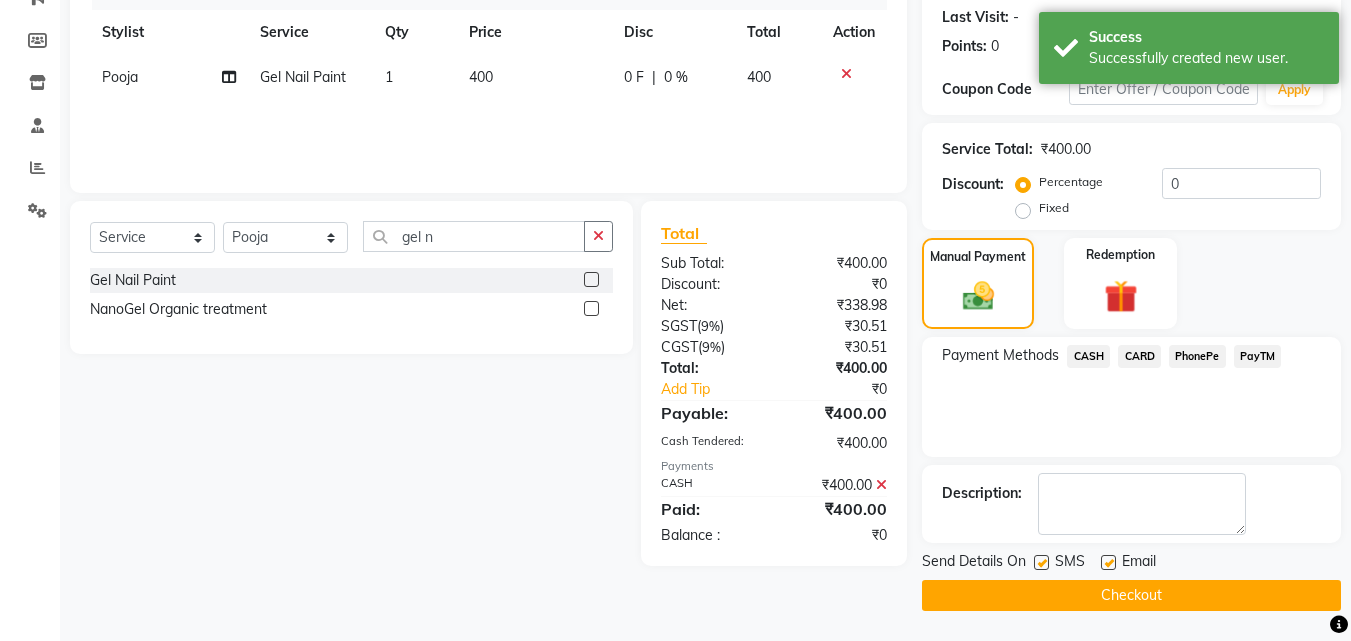 click on "Checkout" 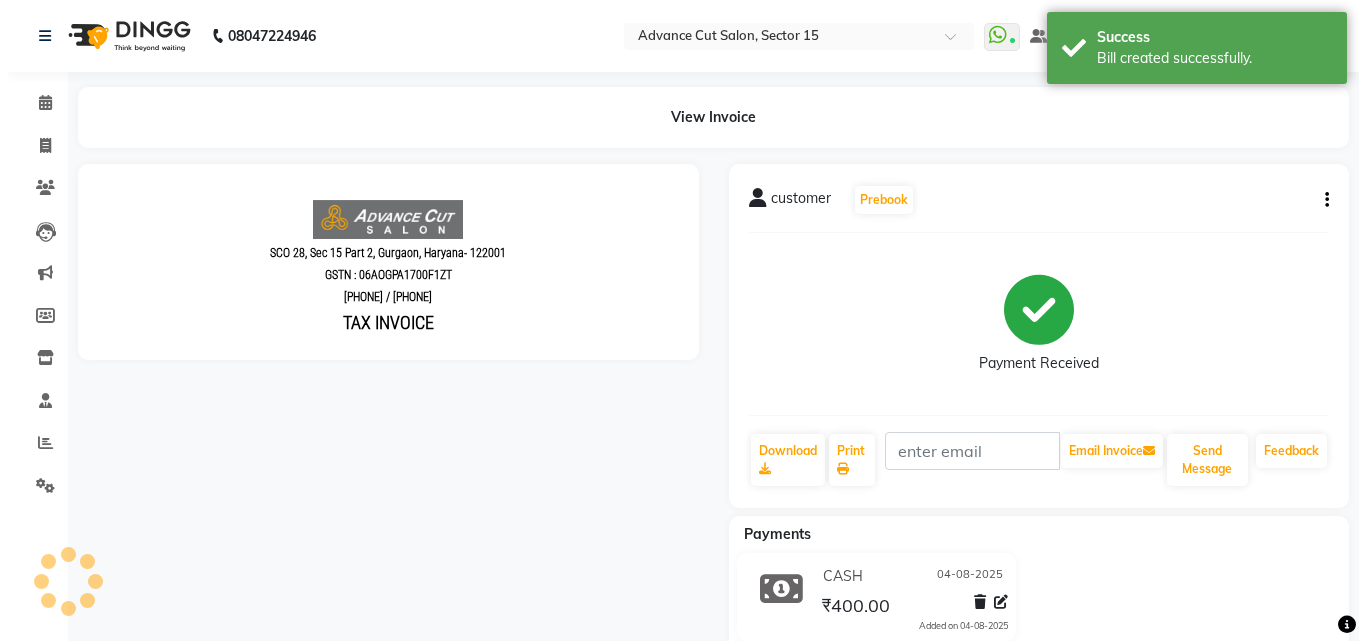scroll, scrollTop: 0, scrollLeft: 0, axis: both 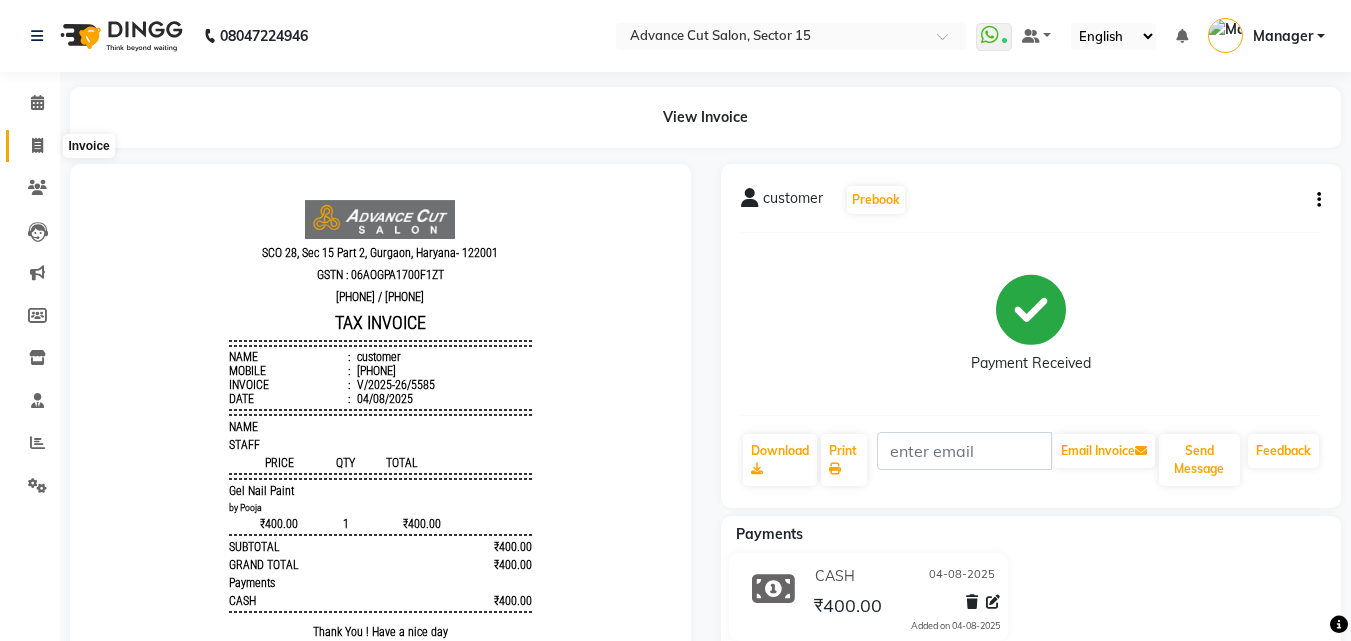 click 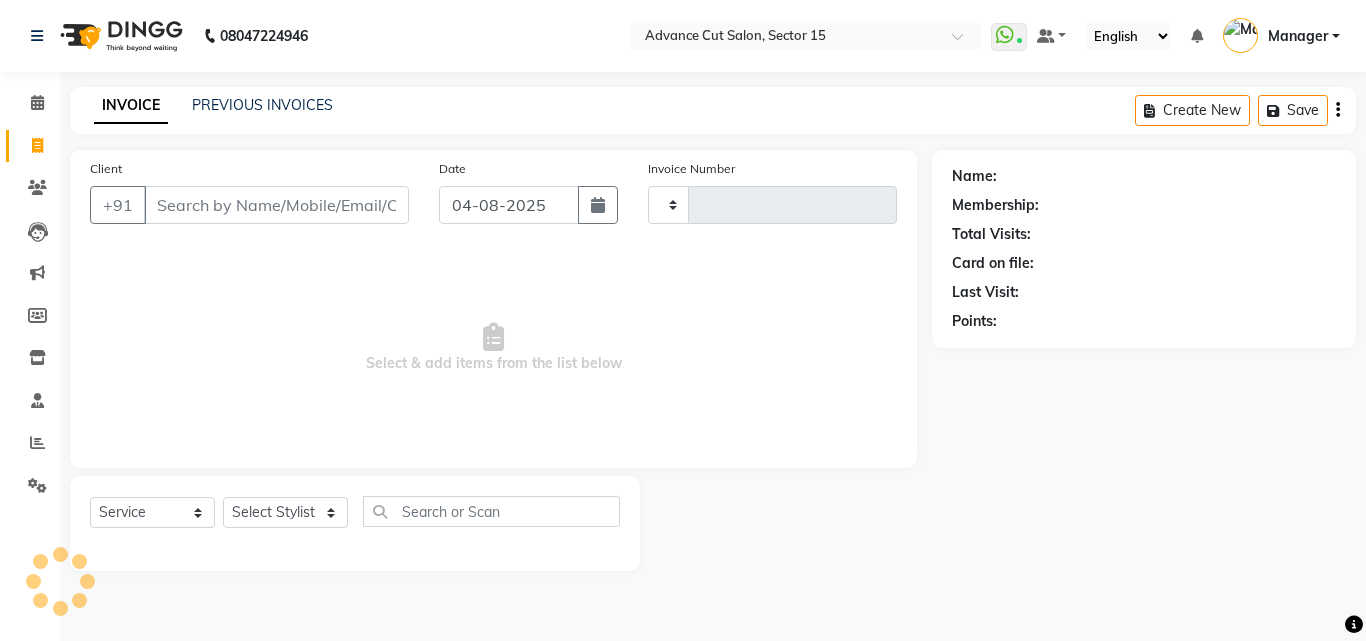 click on "Client" at bounding box center [276, 205] 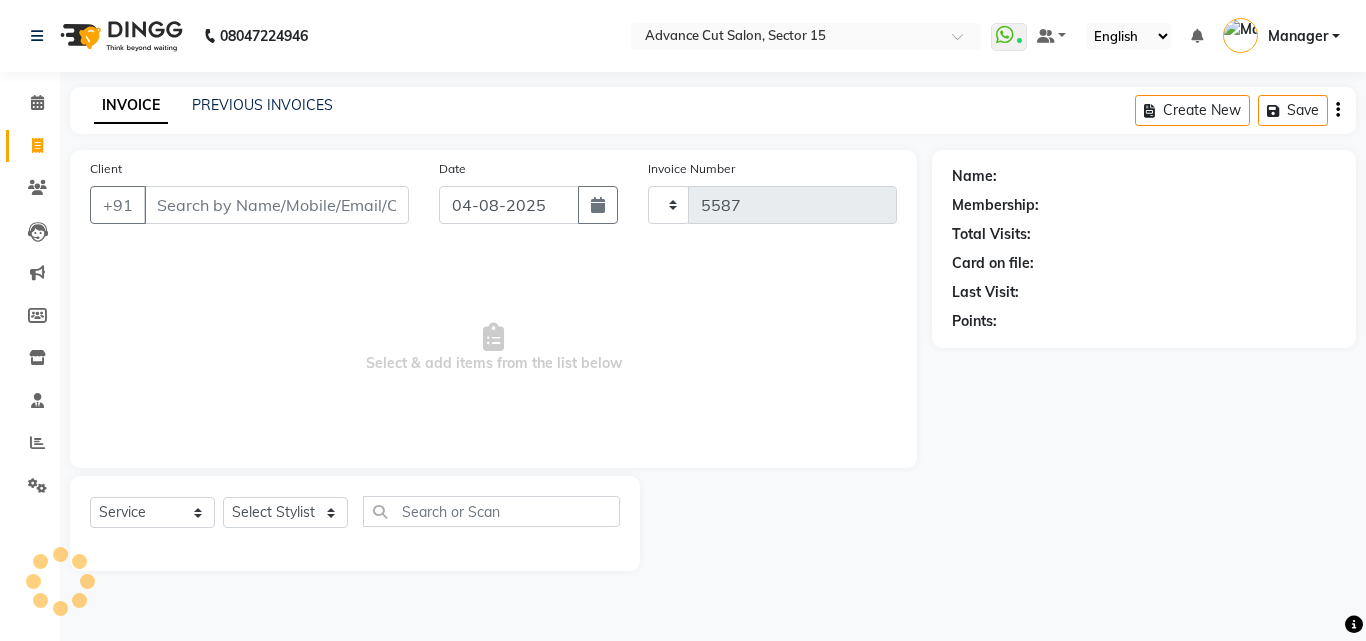 select on "6255" 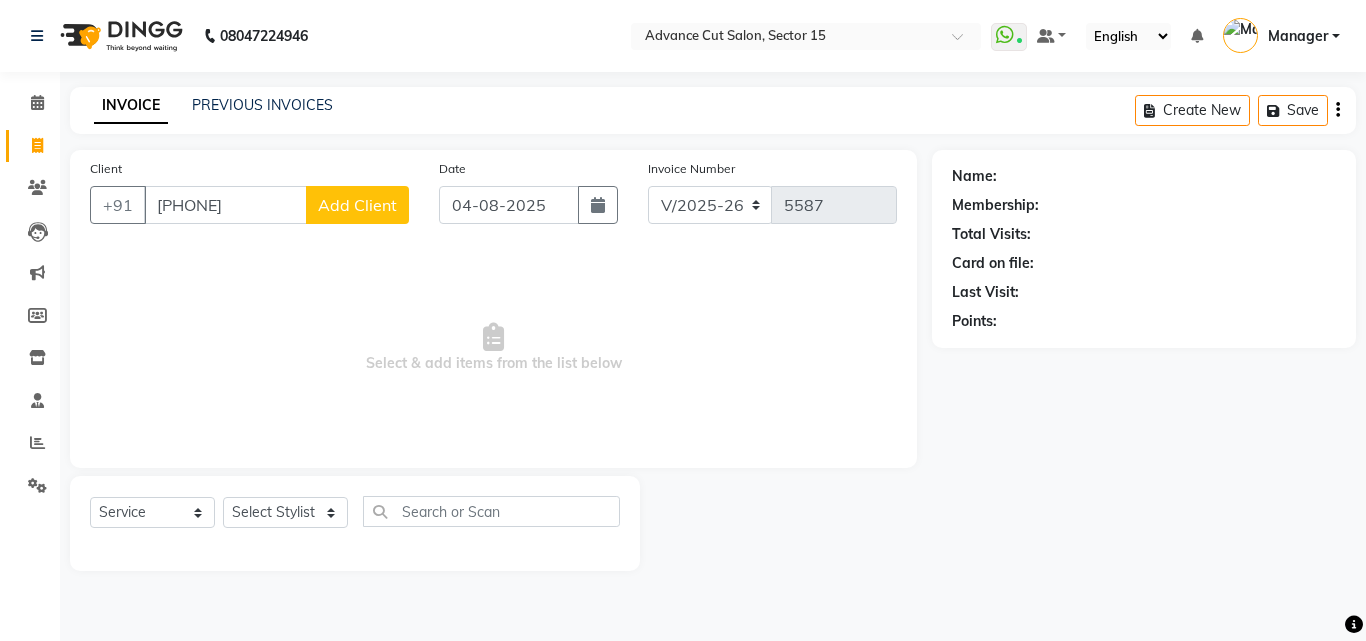 type on "[PHONE]" 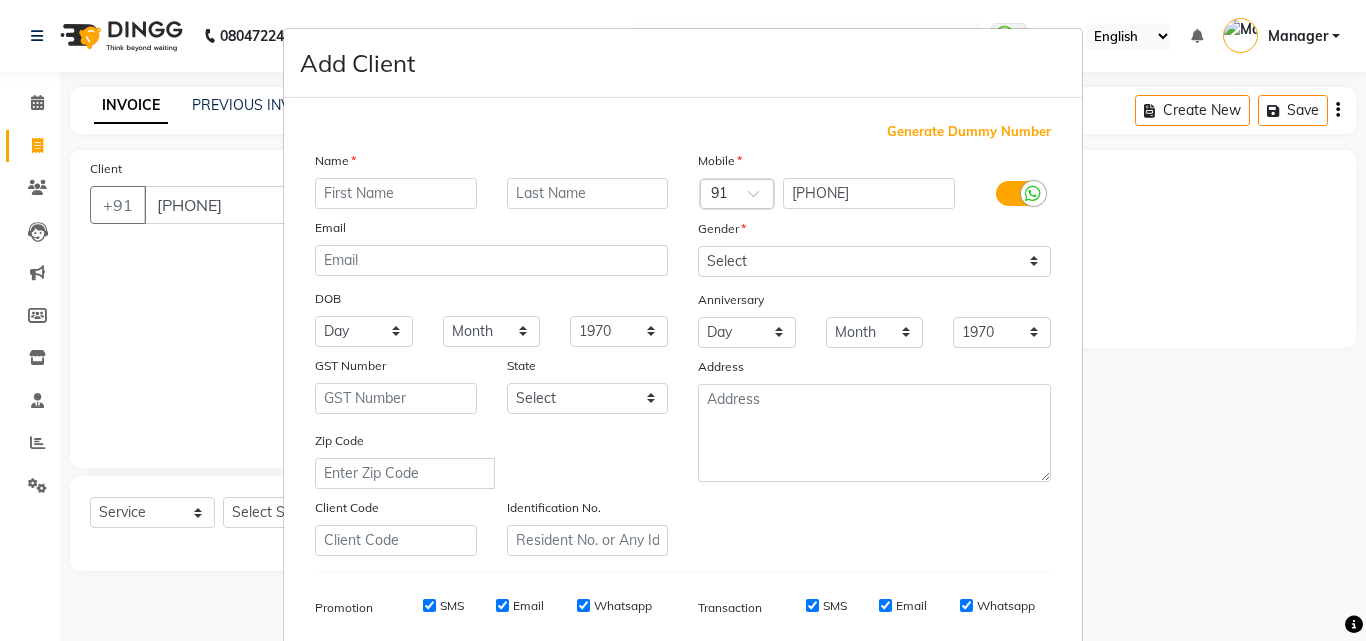 click at bounding box center [396, 193] 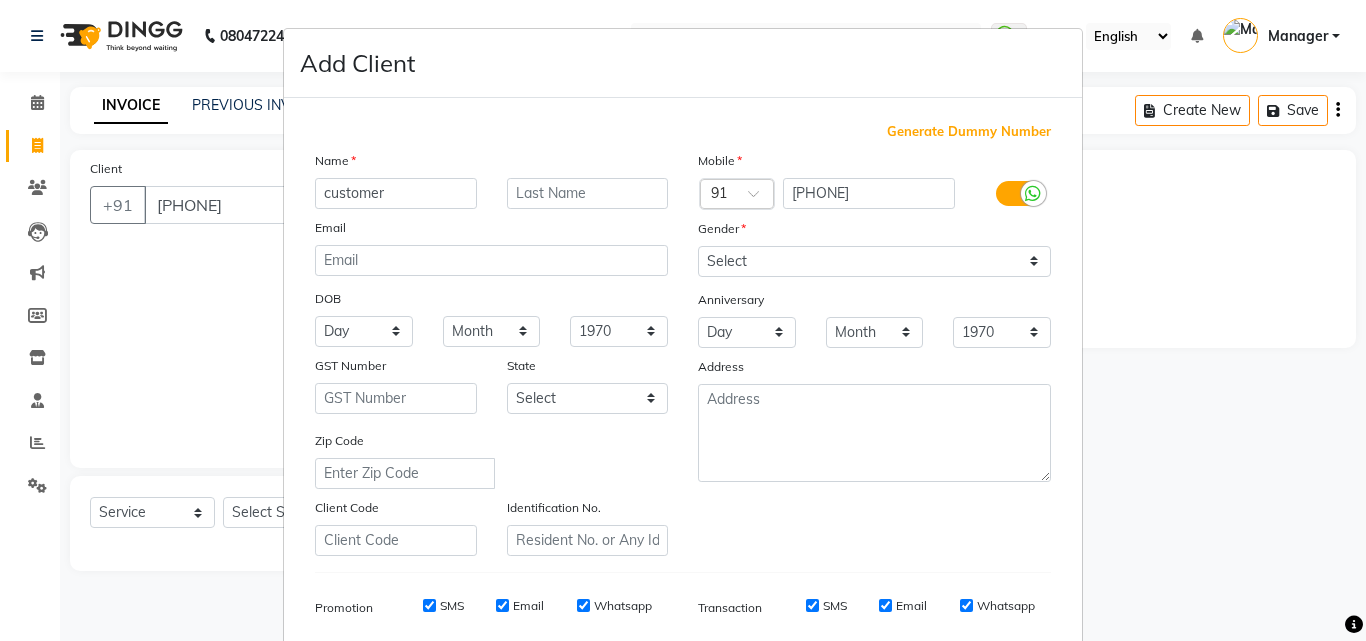 type on "customer" 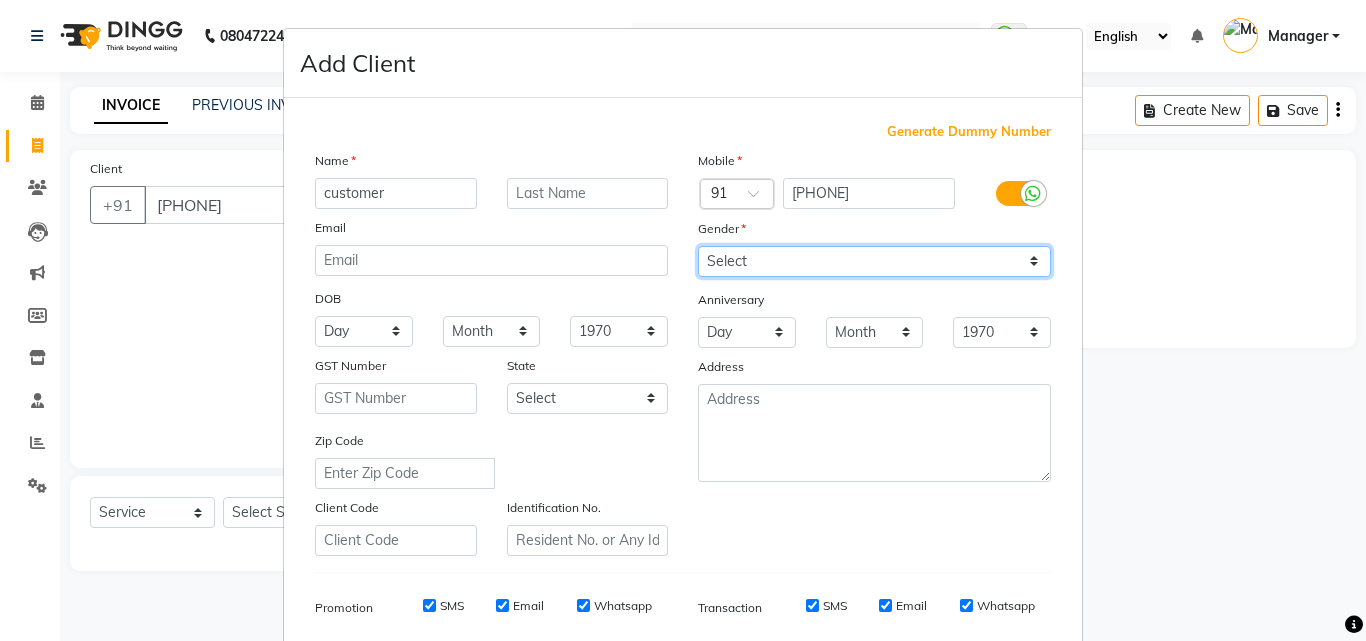 click on "Select Male Female Other Prefer Not To Say" at bounding box center (874, 261) 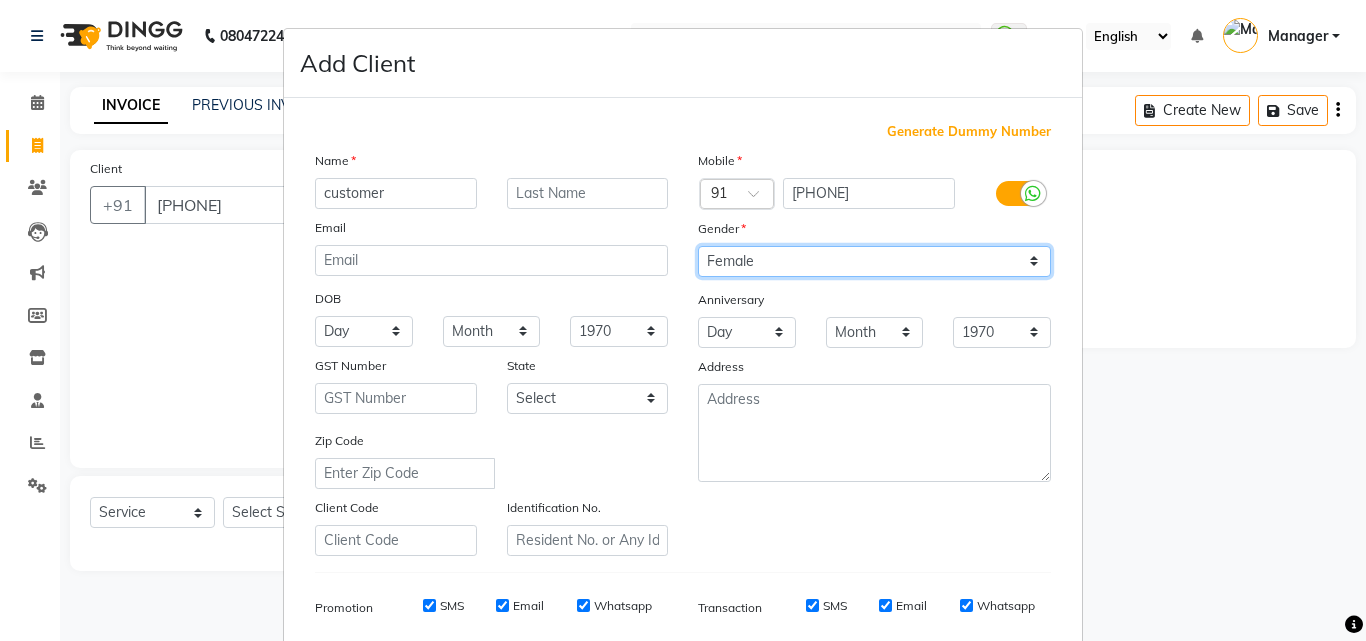 click on "Select Male Female Other Prefer Not To Say" at bounding box center (874, 261) 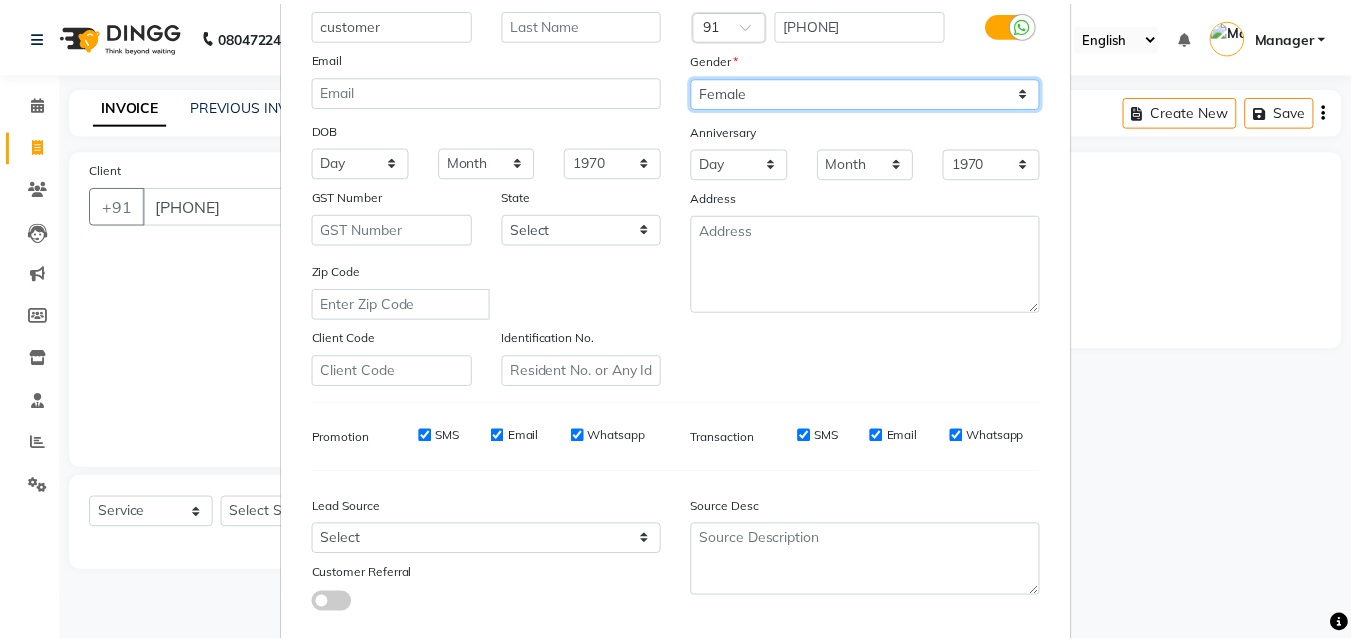 scroll, scrollTop: 282, scrollLeft: 0, axis: vertical 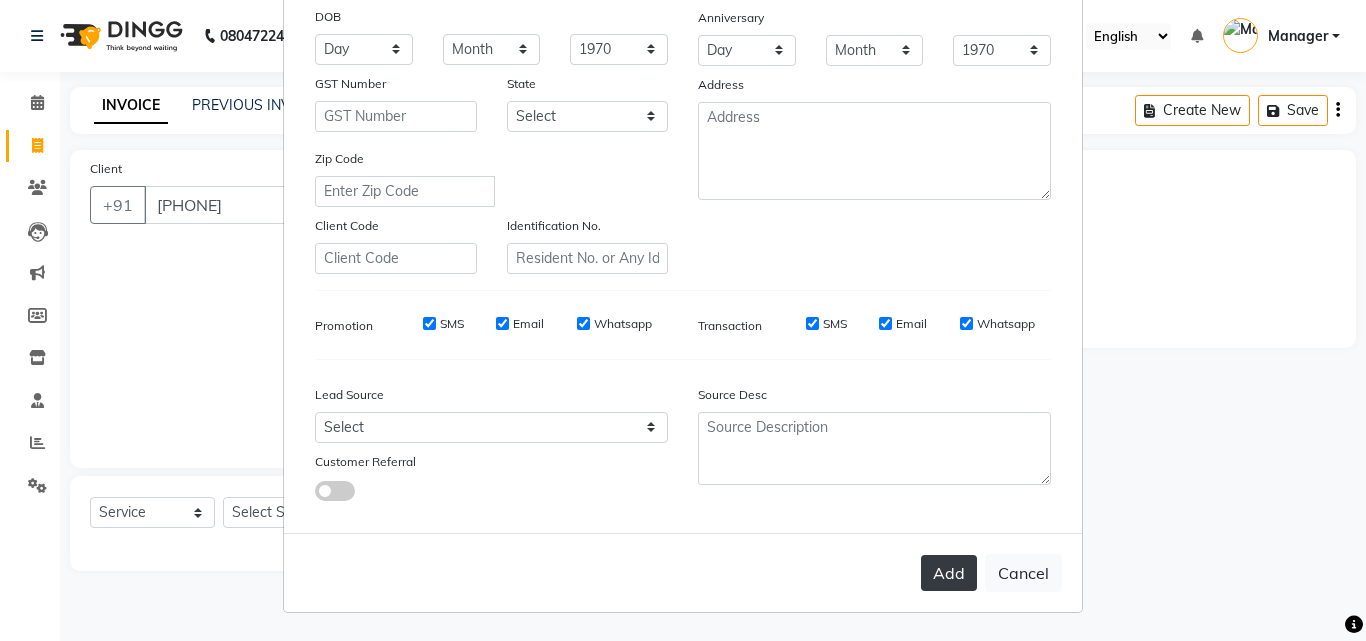 click on "Add" at bounding box center (949, 573) 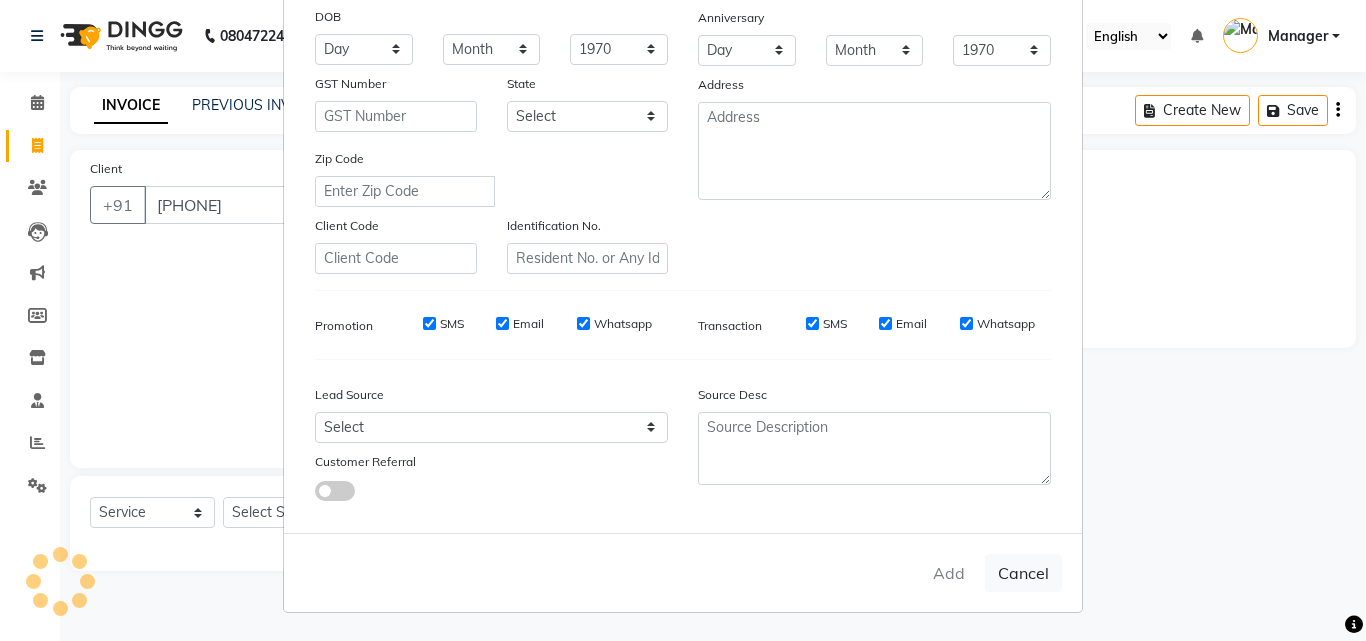 click on "Add Client Generate Dummy Number Name customer Email DOB Day 01 02 03 04 05 06 07 08 09 10 11 12 13 14 15 16 17 18 19 20 21 22 23 24 25 26 27 28 29 30 31 Month January February March April May June July August September October November December 1940 1941 1942 1943 1944 1945 1946 1947 1948 1949 1950 1951 1952 1953 1954 1955 1956 1957 1958 1959 1960 1961 1962 1963 1964 1965 1966 1967 1968 1969 1970 1971 1972 1973 1974 1975 1976 1977 1978 1979 1980 1981 1982 1983 1984 1985 1986 1987 1988 1989 1990 1991 1992 1993 1994 1995 1996 1997 1998 1999 2000 2001 2002 2003 2004 2005 2006 2007 2008 2009 2010 2011 2012 2013 2014 2015 2016 2017 2018 2019 2020 2021 2022 2023 2024 GST Number State Select Andaman and Nicobar Islands Andhra Pradesh Arunachal Pradesh Assam Bihar Chandigarh Chhattisgarh Dadra and Nagar Haveli Daman and Diu Delhi Goa Gujarat Haryana Himachal Pradesh Jammu and Kashmir Jharkhand Karnataka Kerala Lakshadweep Madhya Pradesh Maharashtra Manipur Meghalaya Mizoram Nagaland Odisha Pondicherry Punjab Sikkim" at bounding box center (683, 320) 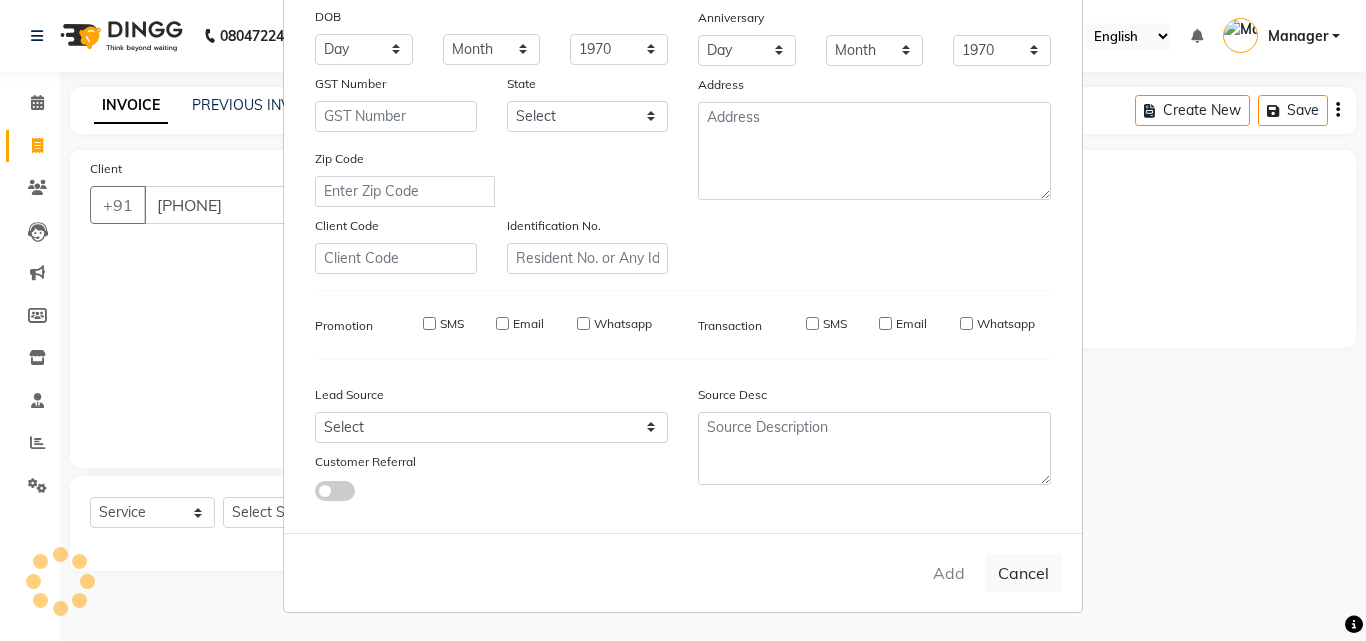 type 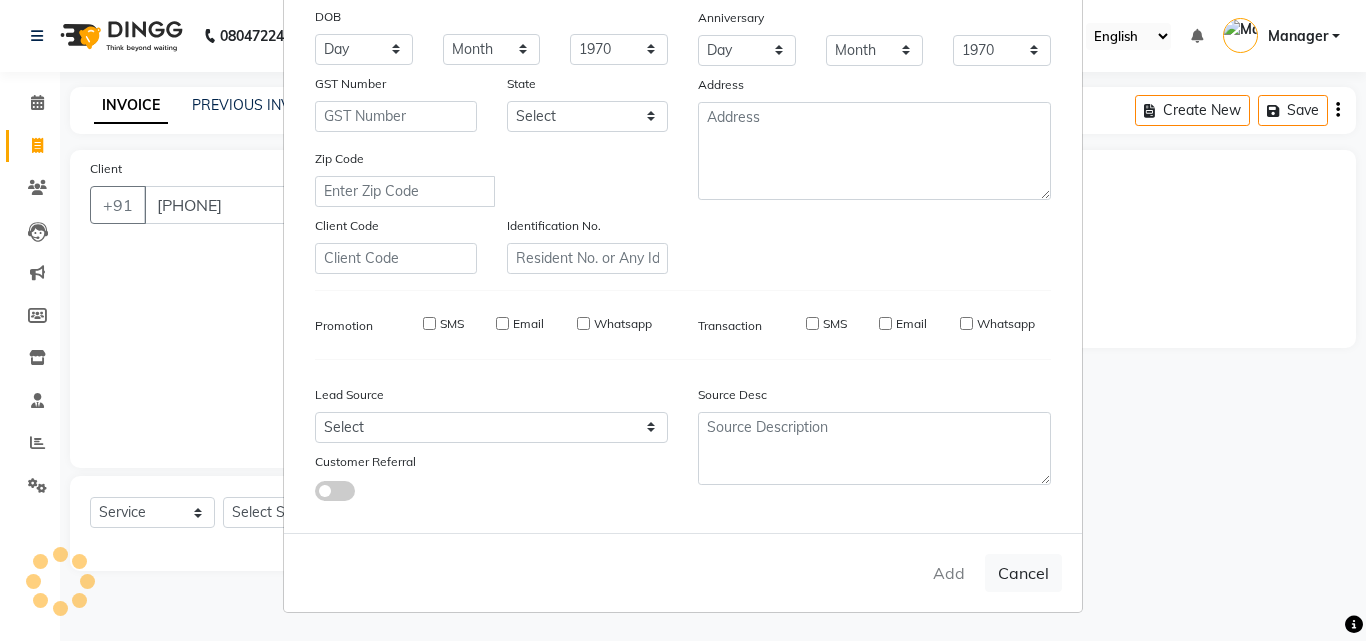 select 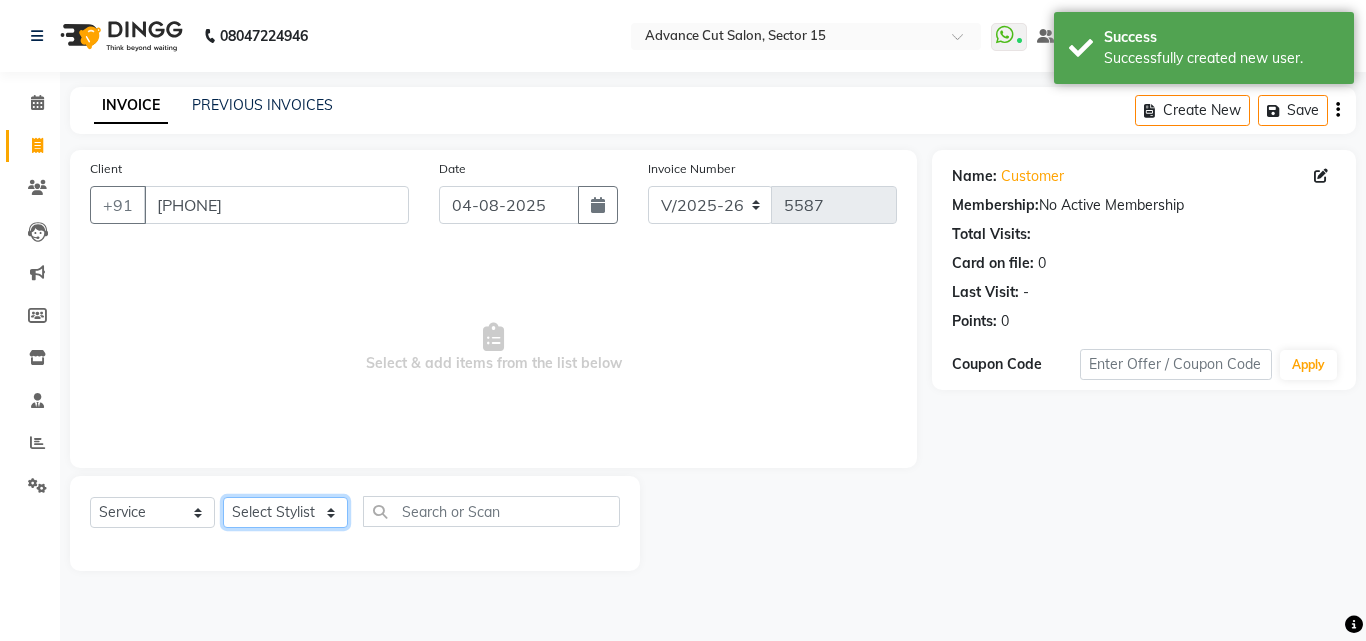 click on "Select Stylist Advance Cut  ASIF FARMAN HAIDER Iqbal KASHISH LUCKY Manager MANOJ NASEEM NASIR Nidhi Pooja  PRIYA RAEES RANI RASHID RIZWAN SACHIN SALMAN SANJAY Shahjad Shankar shuaib SONI" 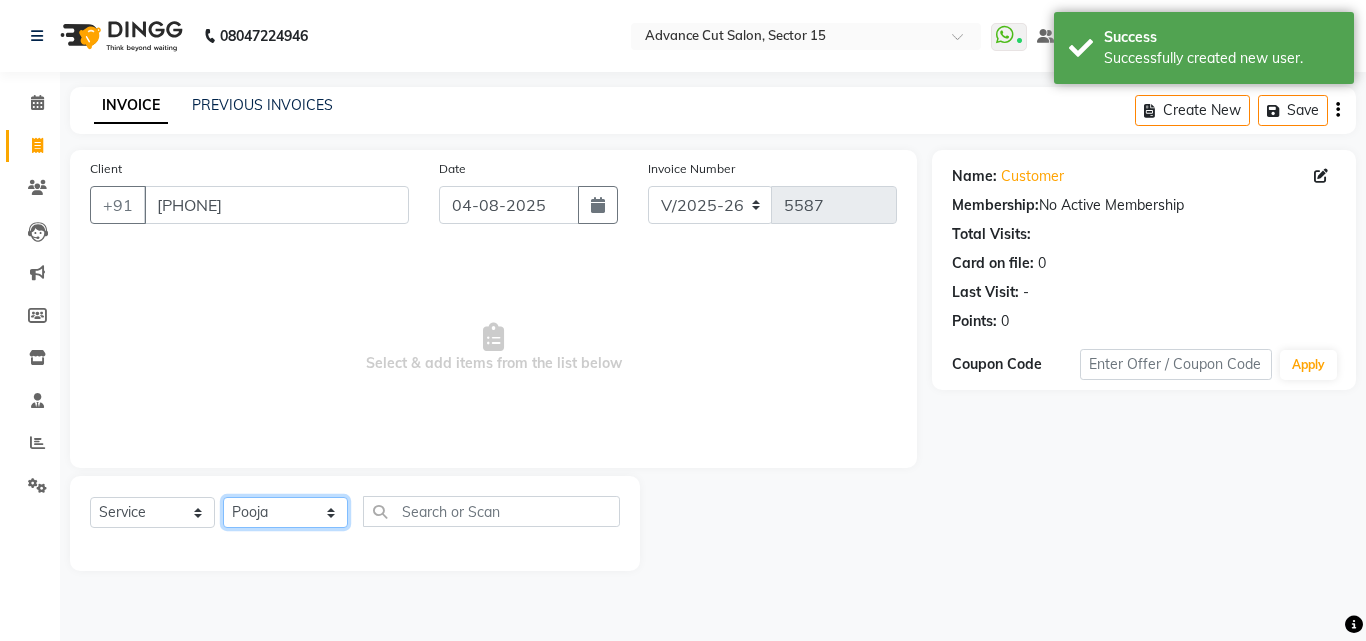 drag, startPoint x: 302, startPoint y: 514, endPoint x: 522, endPoint y: 516, distance: 220.0091 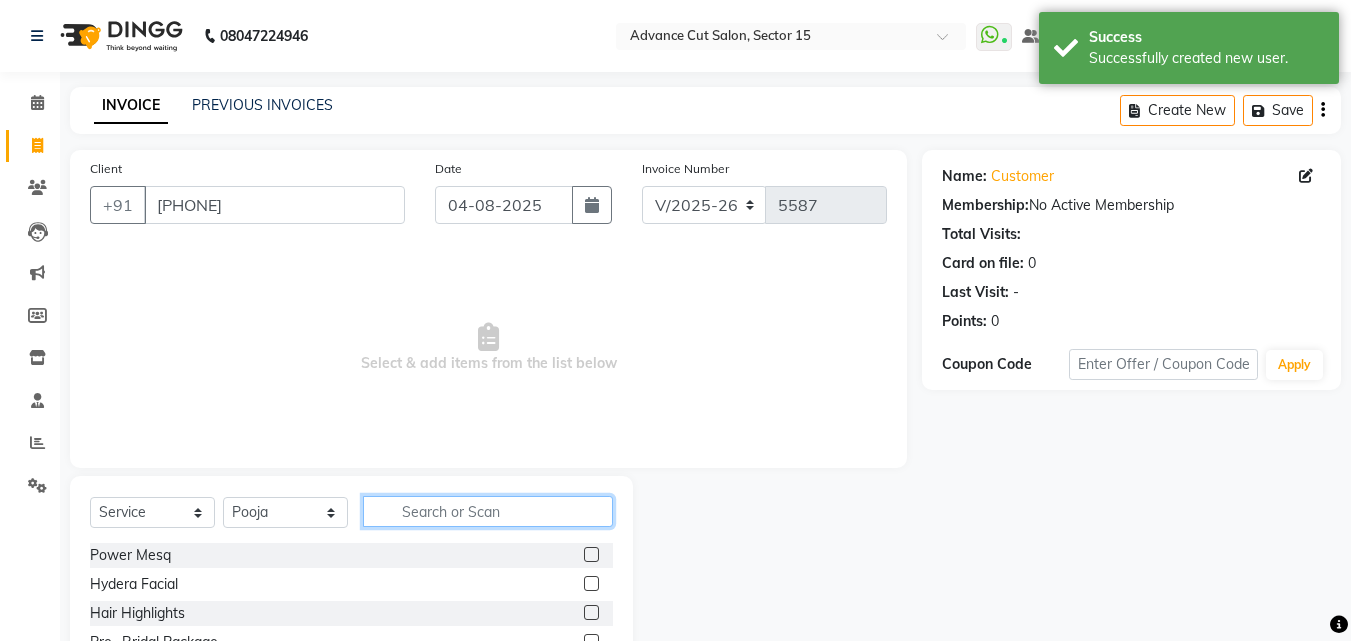 click 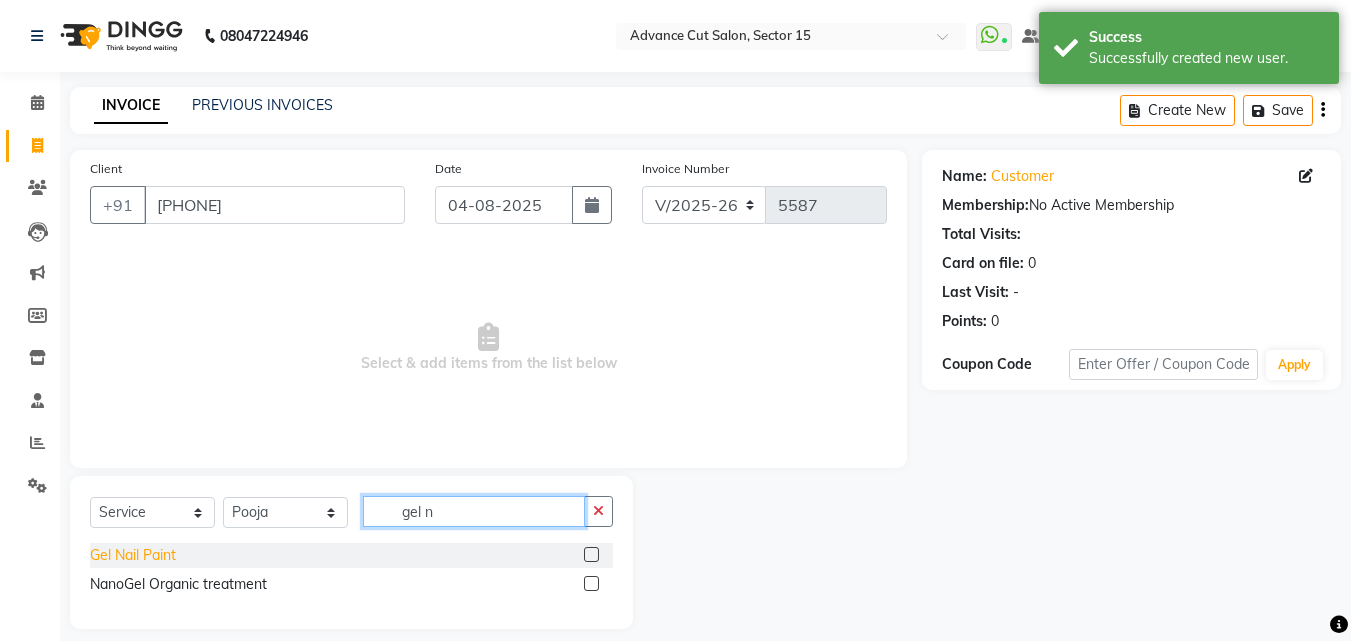 type on "gel n" 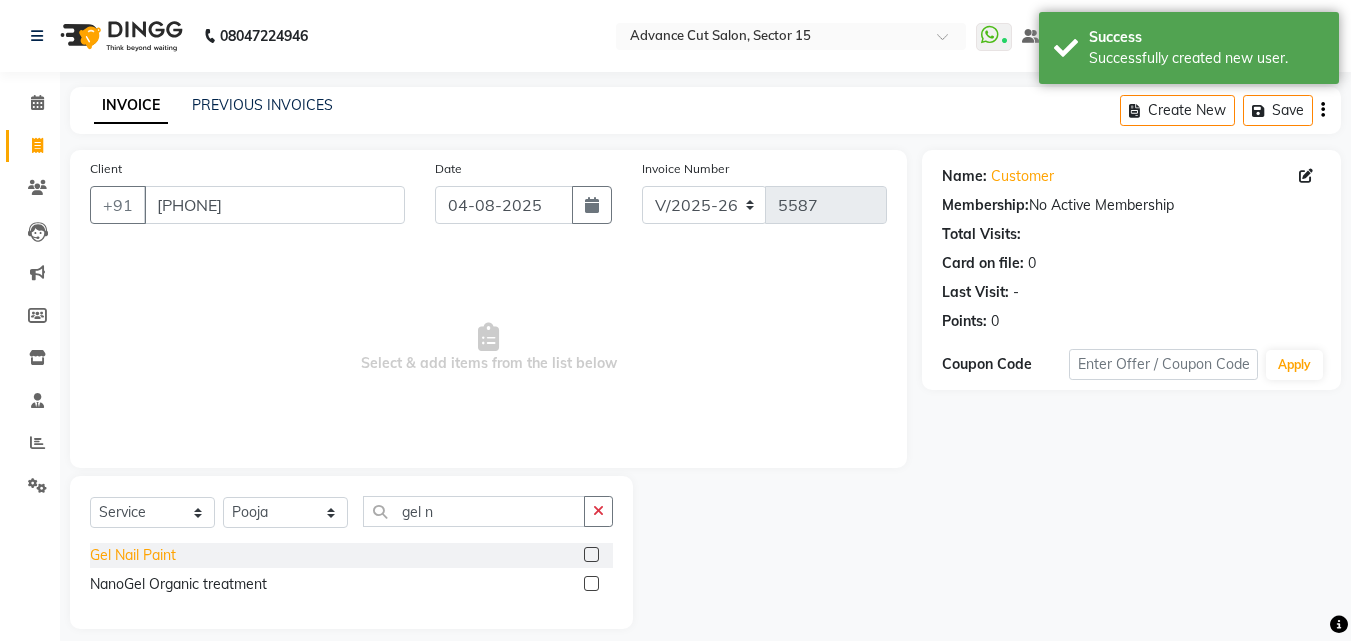 click on "Gel Nail Paint" 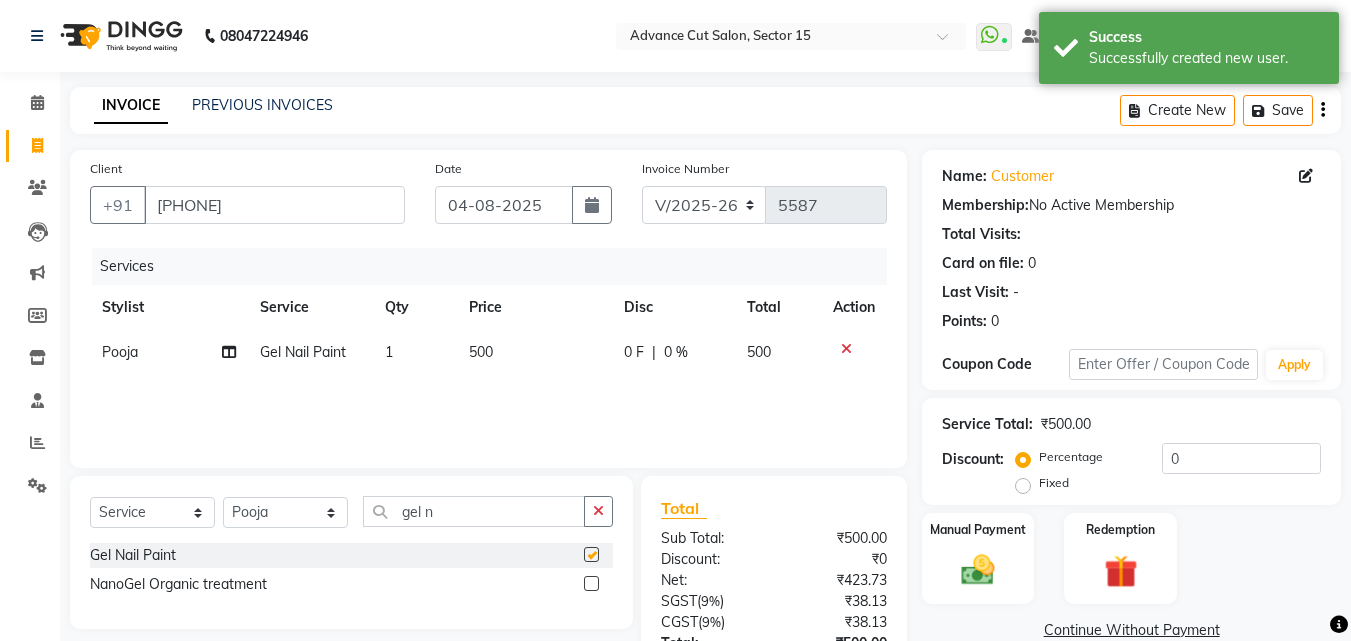 checkbox on "false" 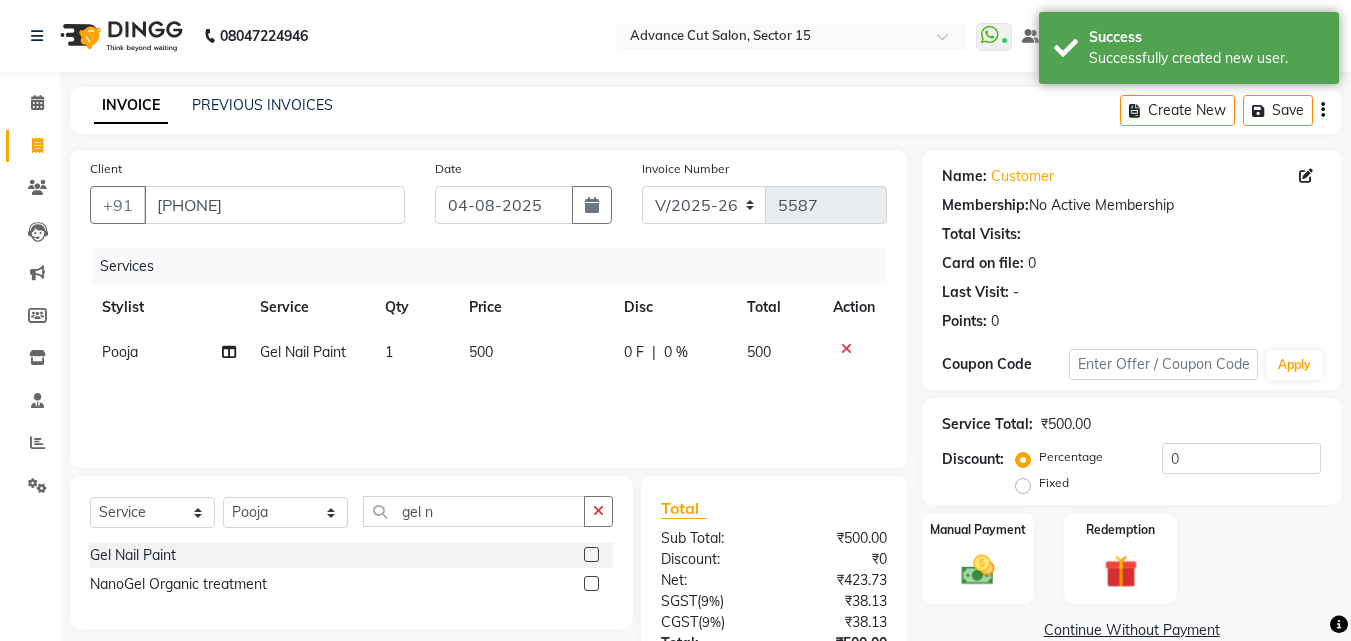 drag, startPoint x: 614, startPoint y: 340, endPoint x: 546, endPoint y: 356, distance: 69.856995 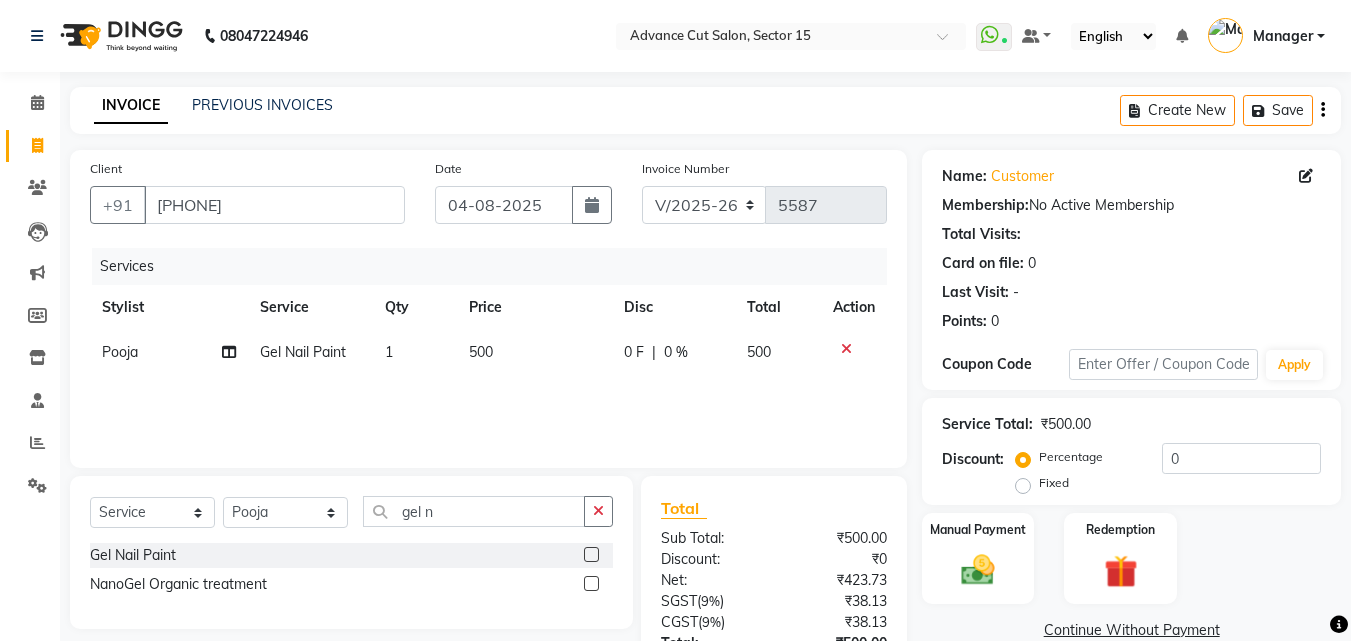 select on "58994" 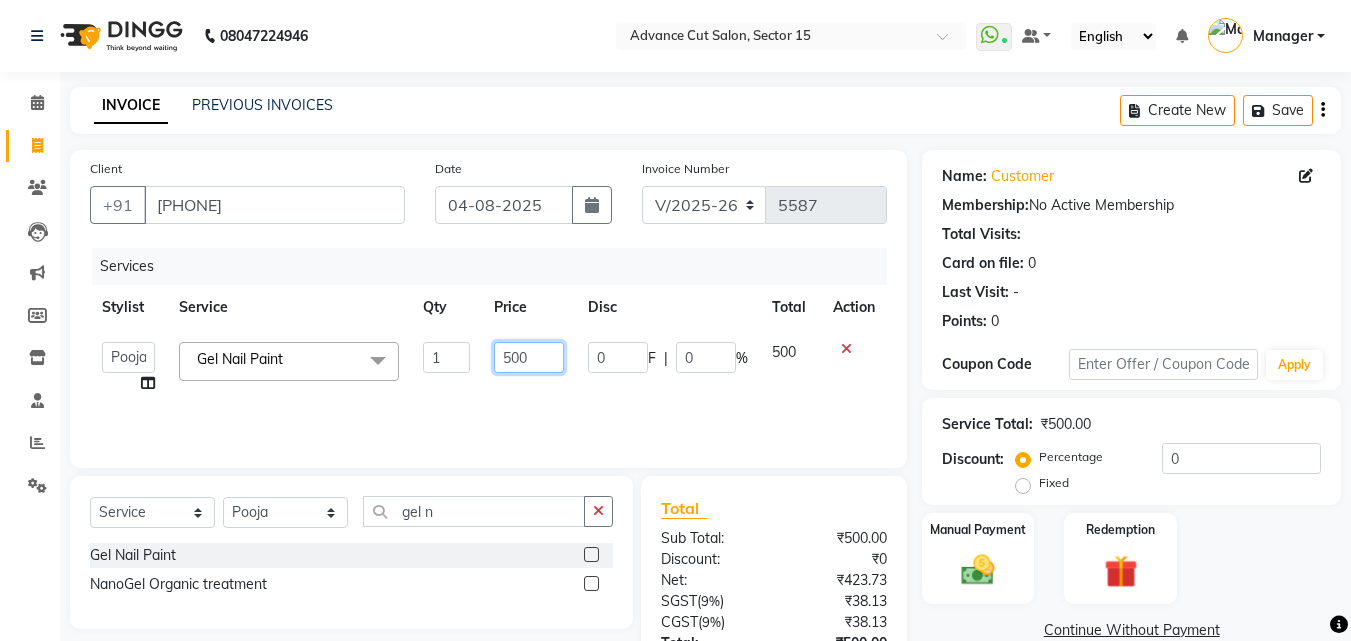 click on "500" 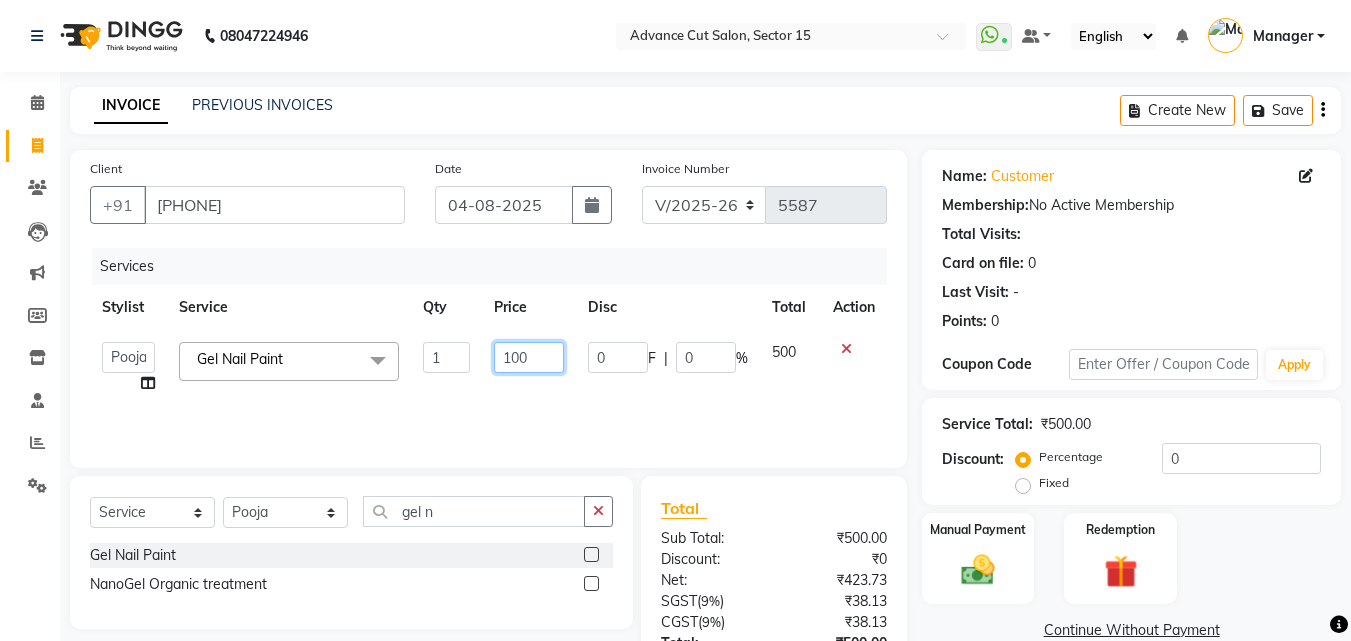 type on "1100" 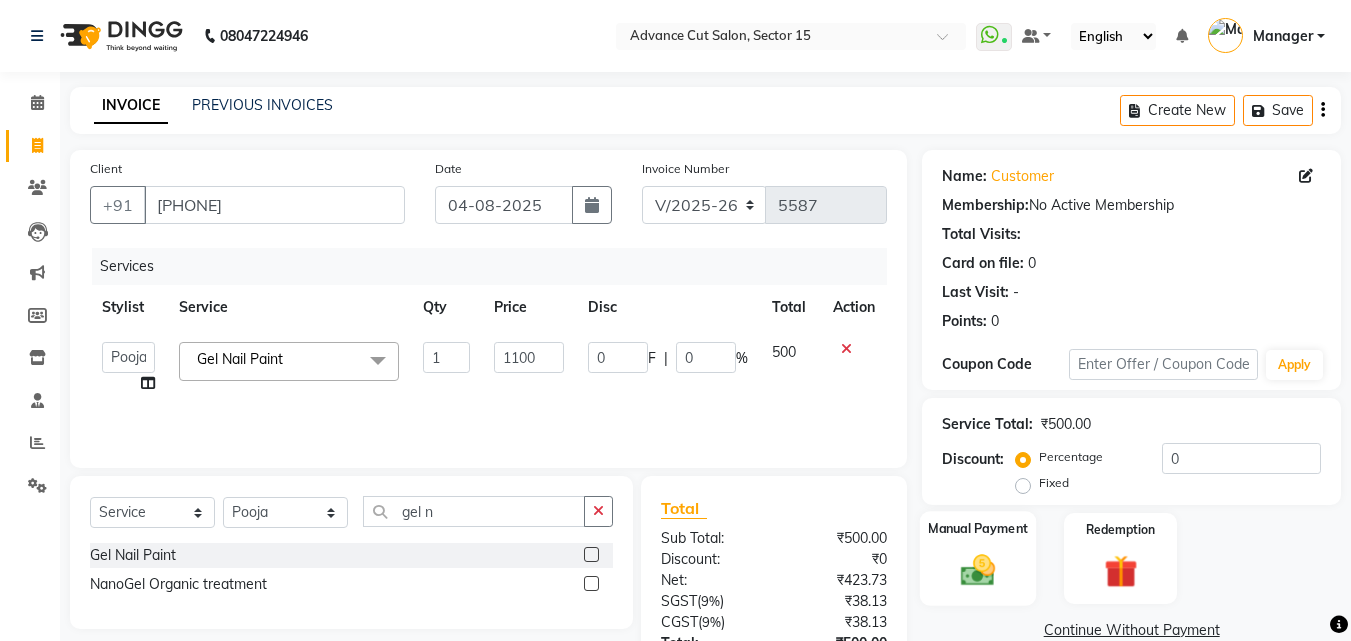 click 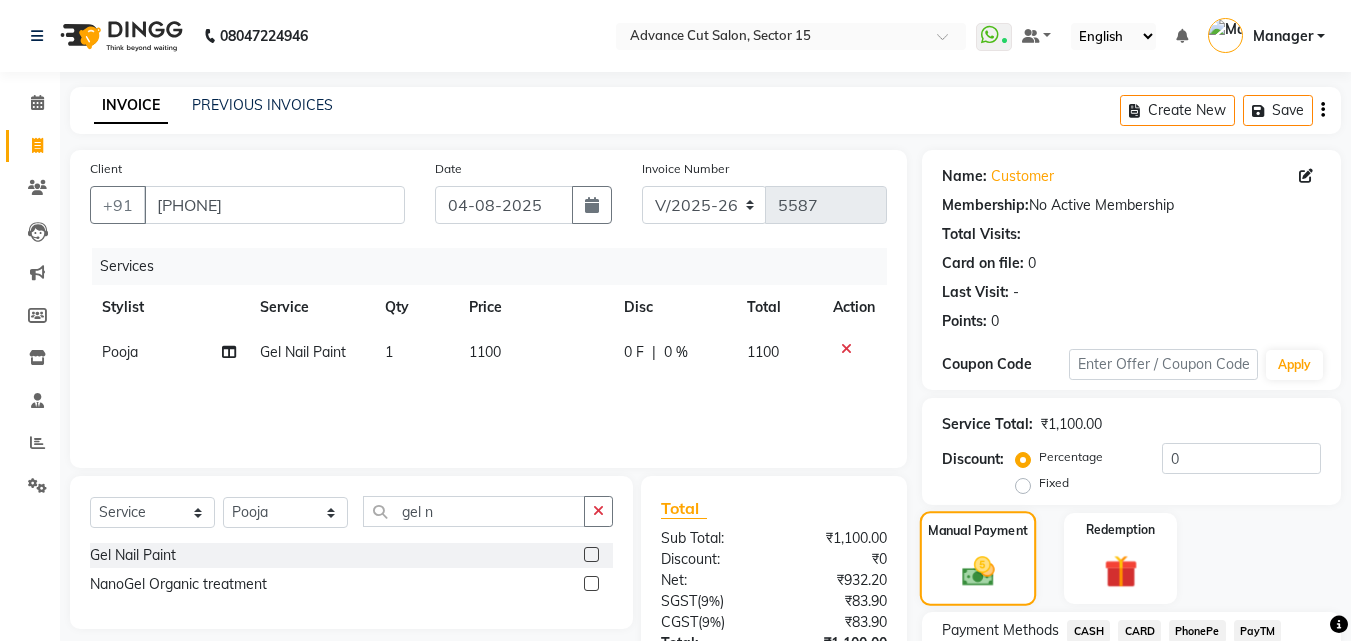 scroll, scrollTop: 162, scrollLeft: 0, axis: vertical 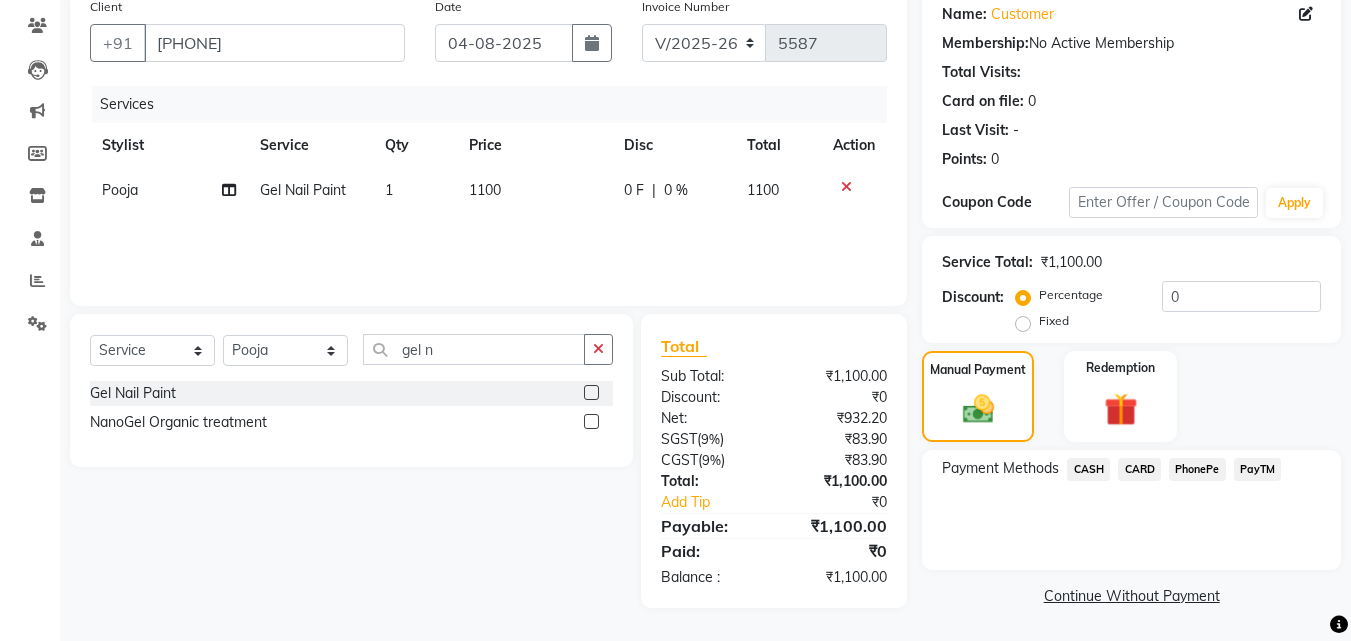 click on "PhonePe" 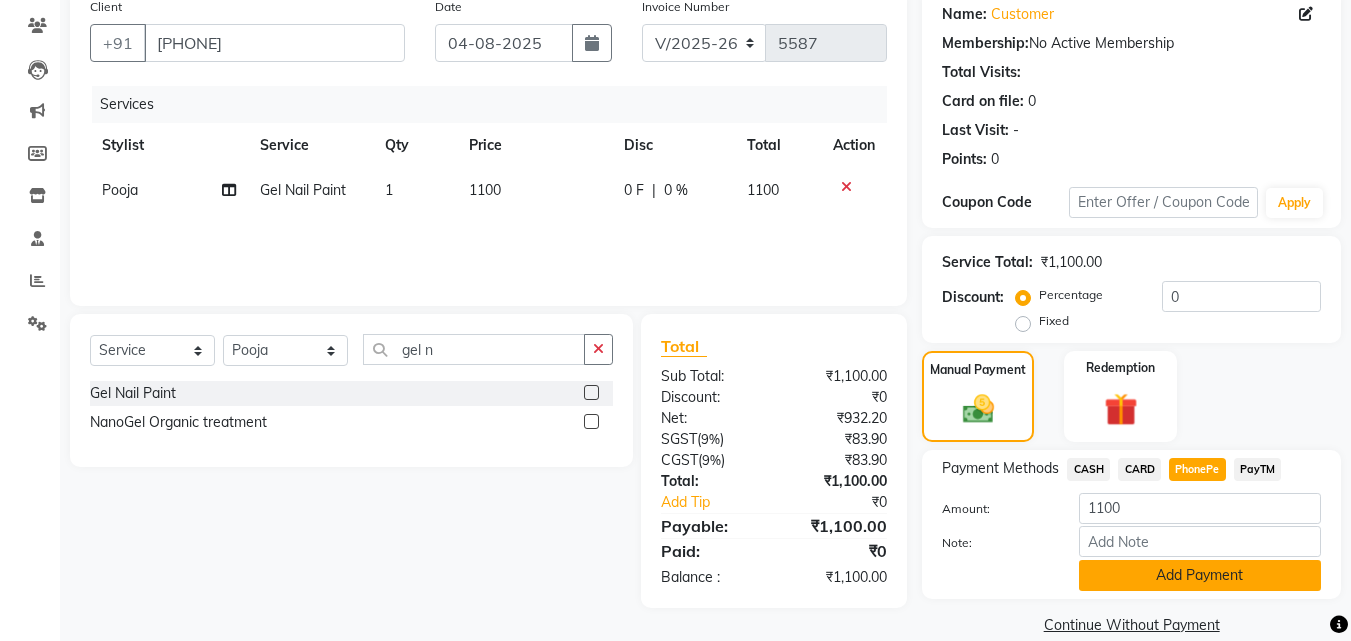 click on "Add Payment" 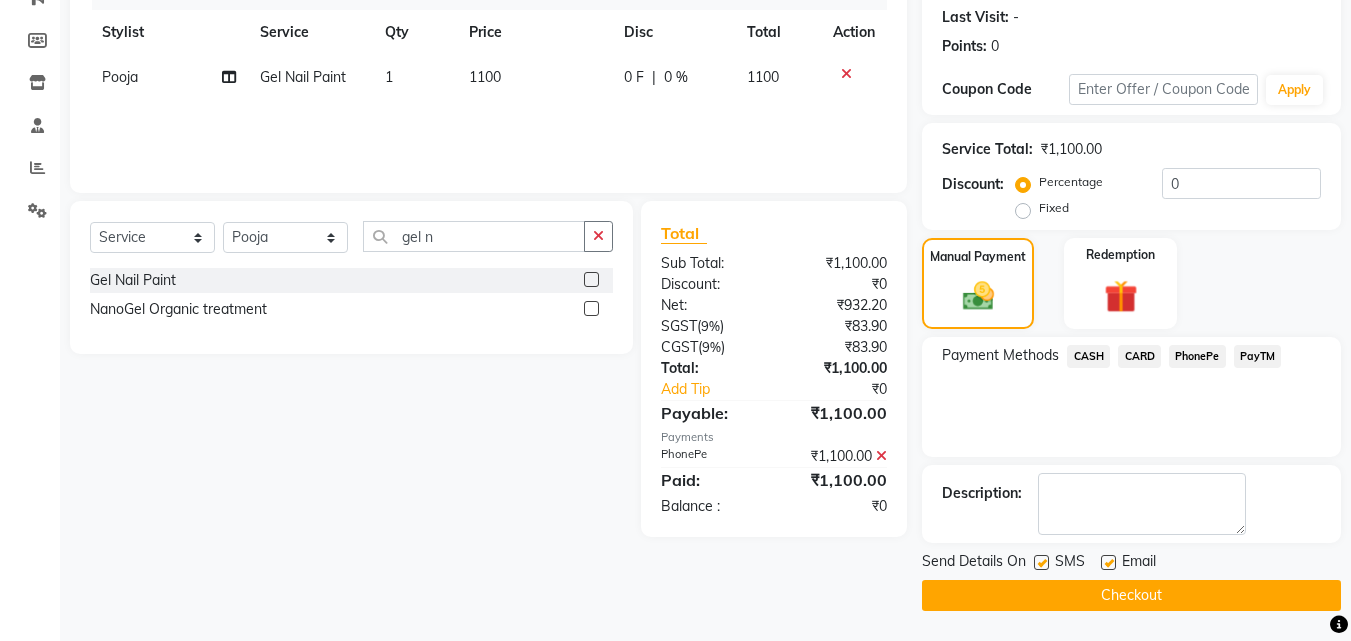 click on "Checkout" 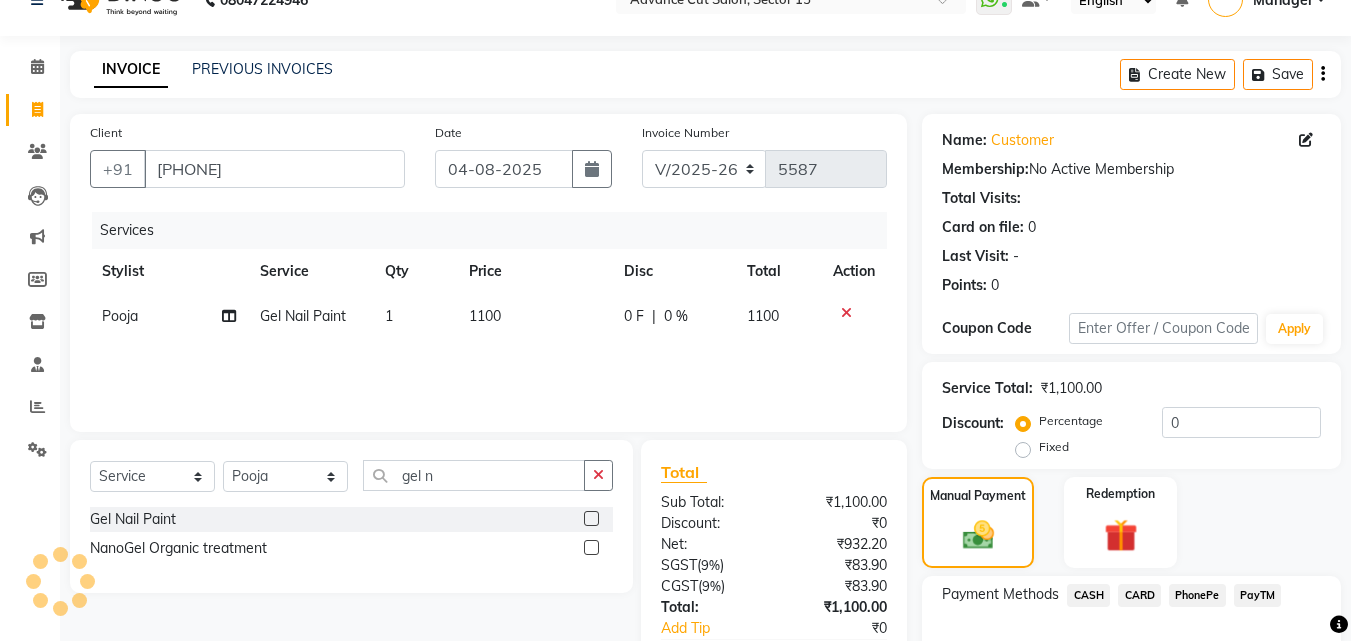 scroll, scrollTop: 0, scrollLeft: 0, axis: both 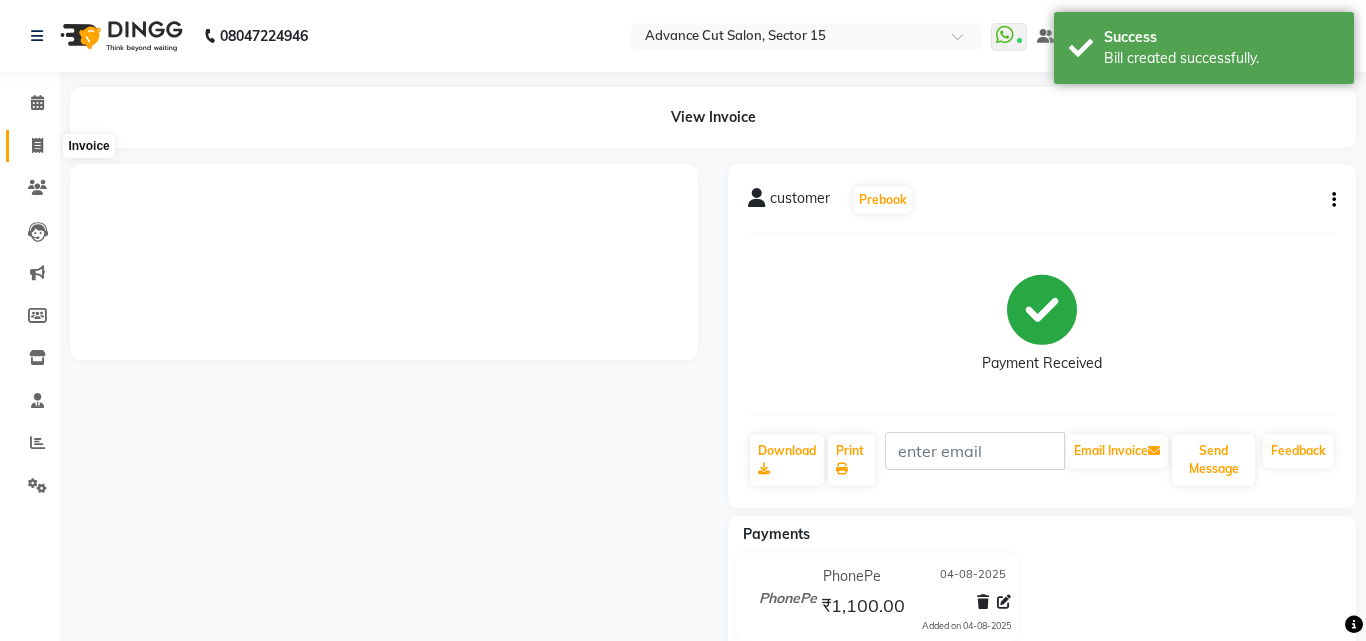 click 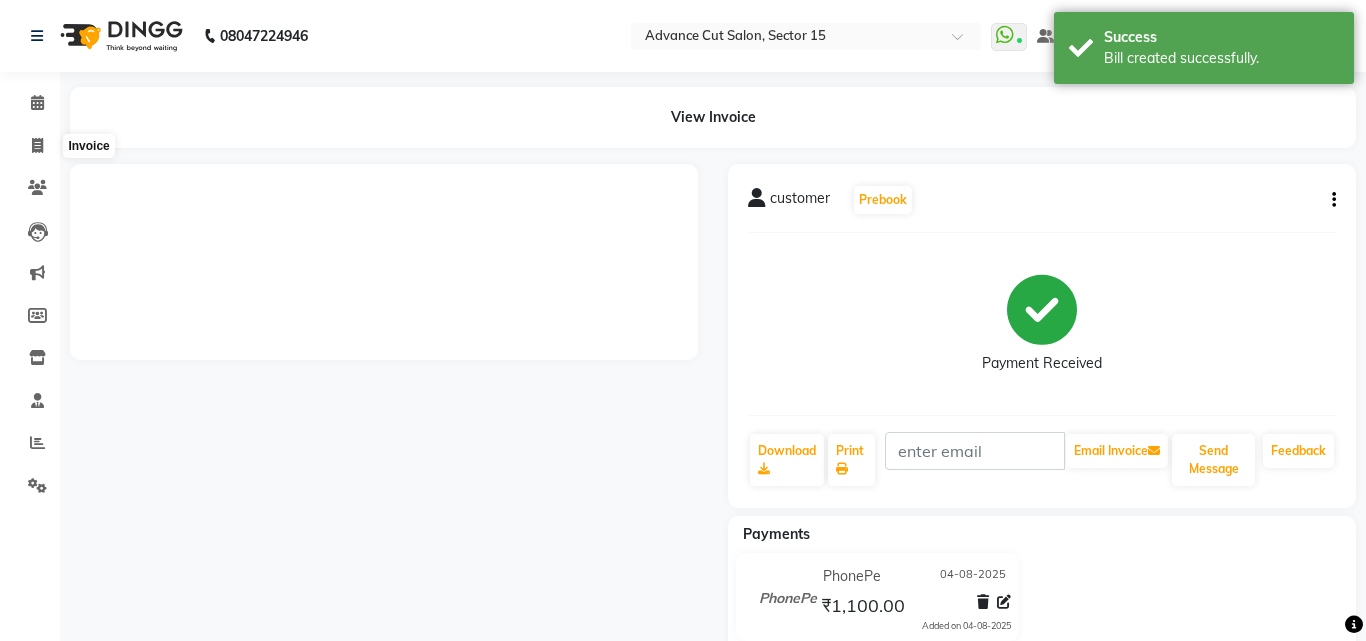 select on "service" 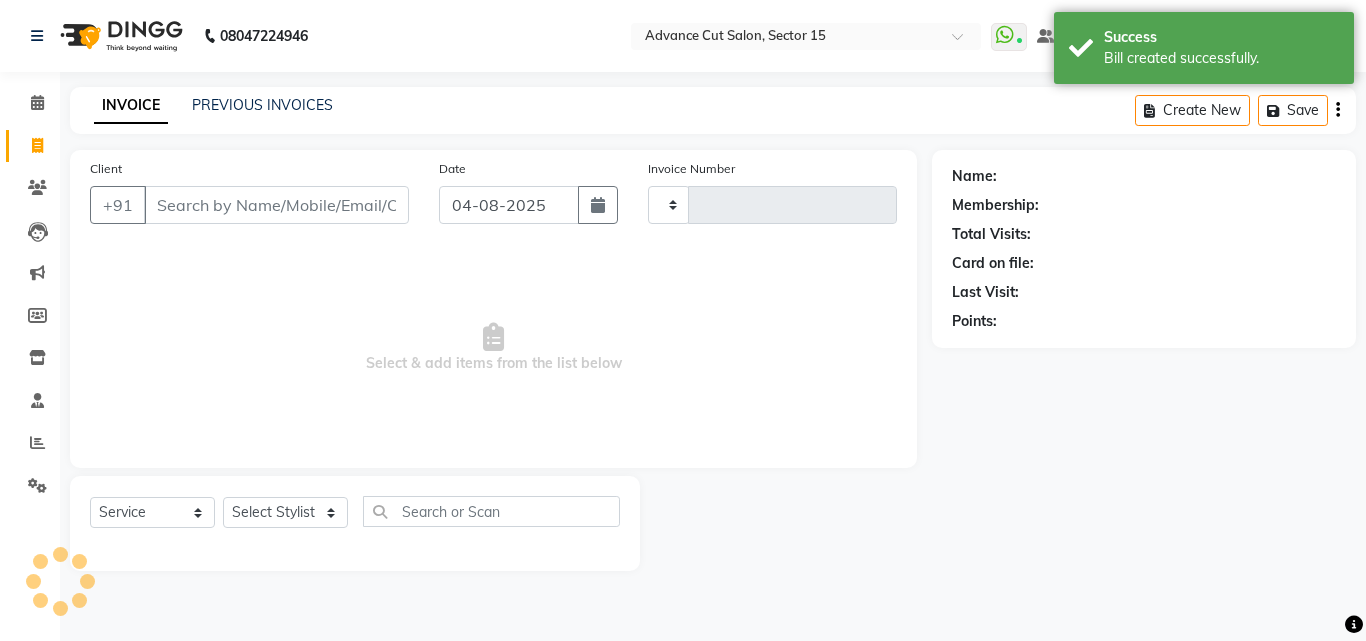 type on "5588" 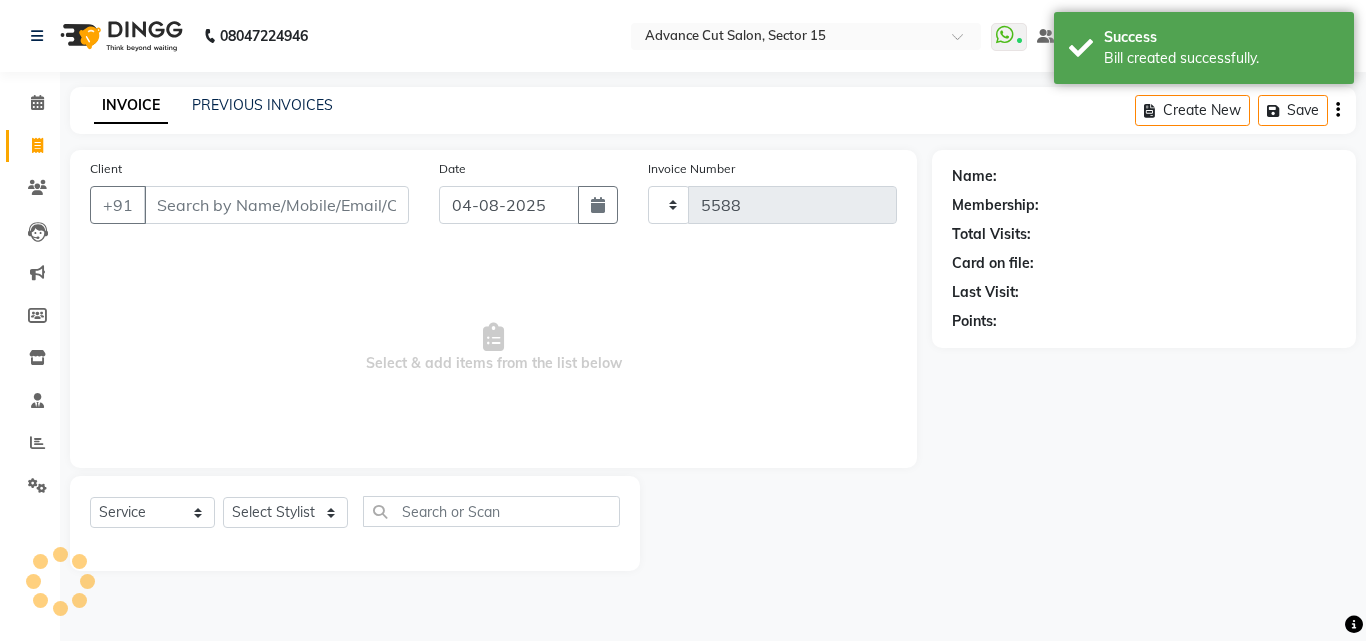 select on "6255" 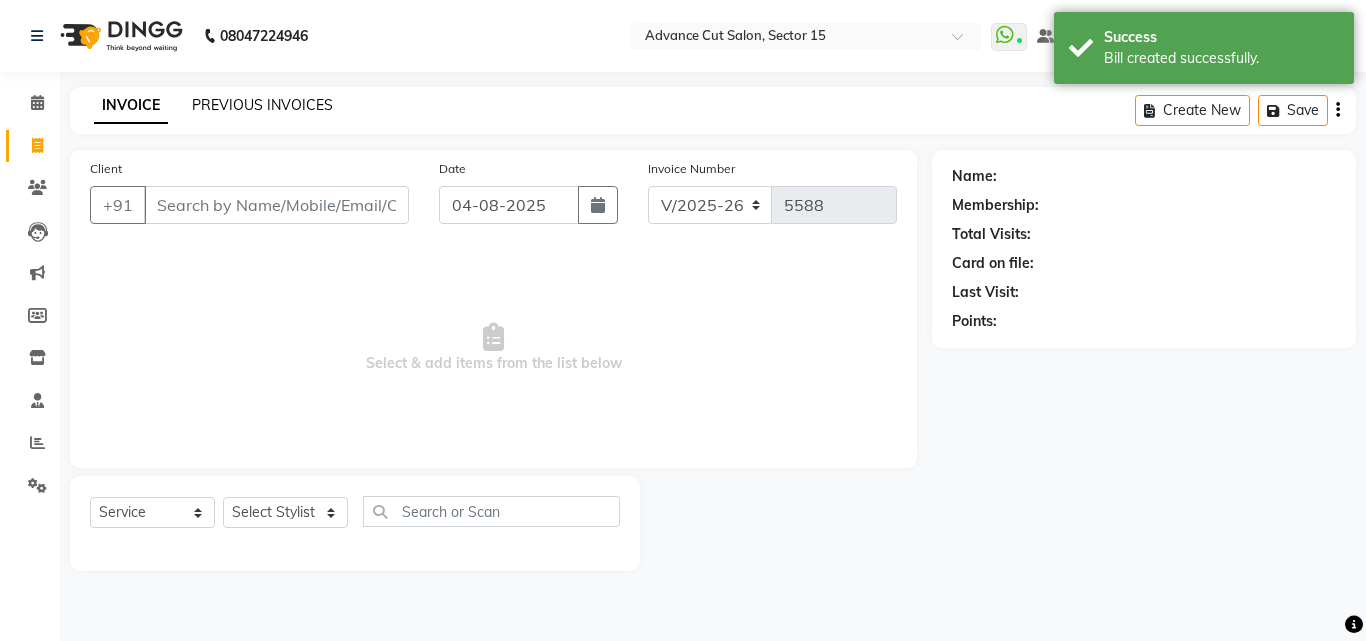 click on "PREVIOUS INVOICES" 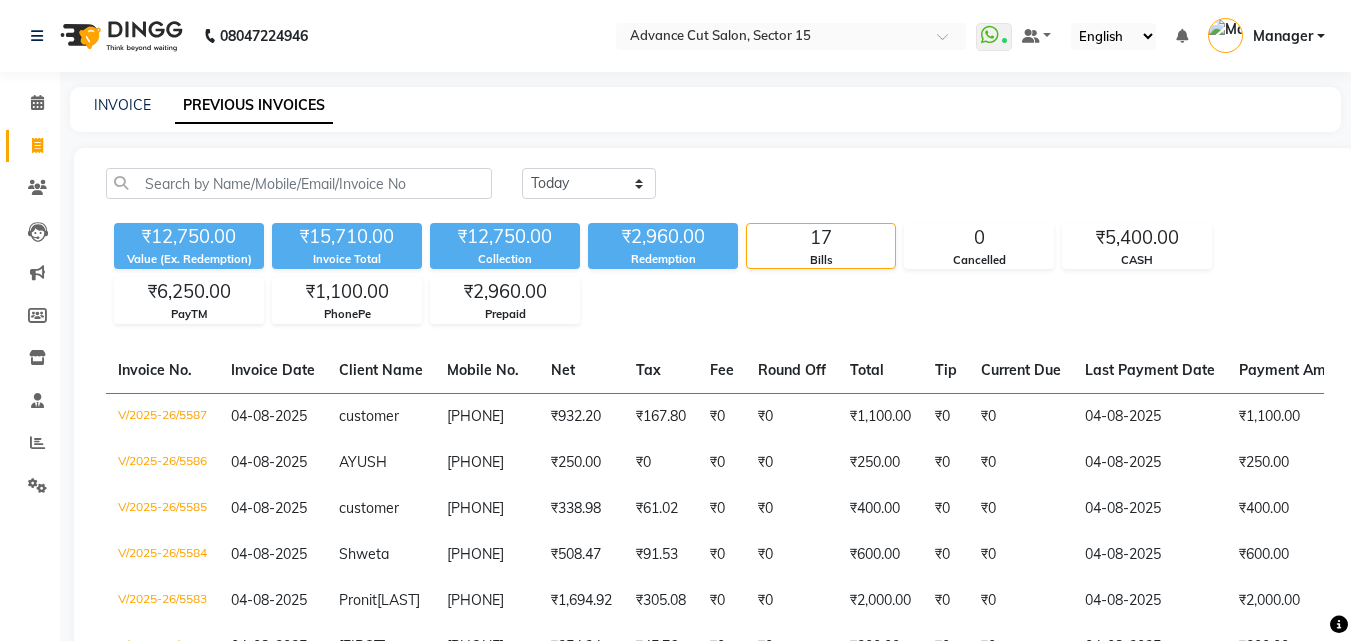 click on "INVOICE" 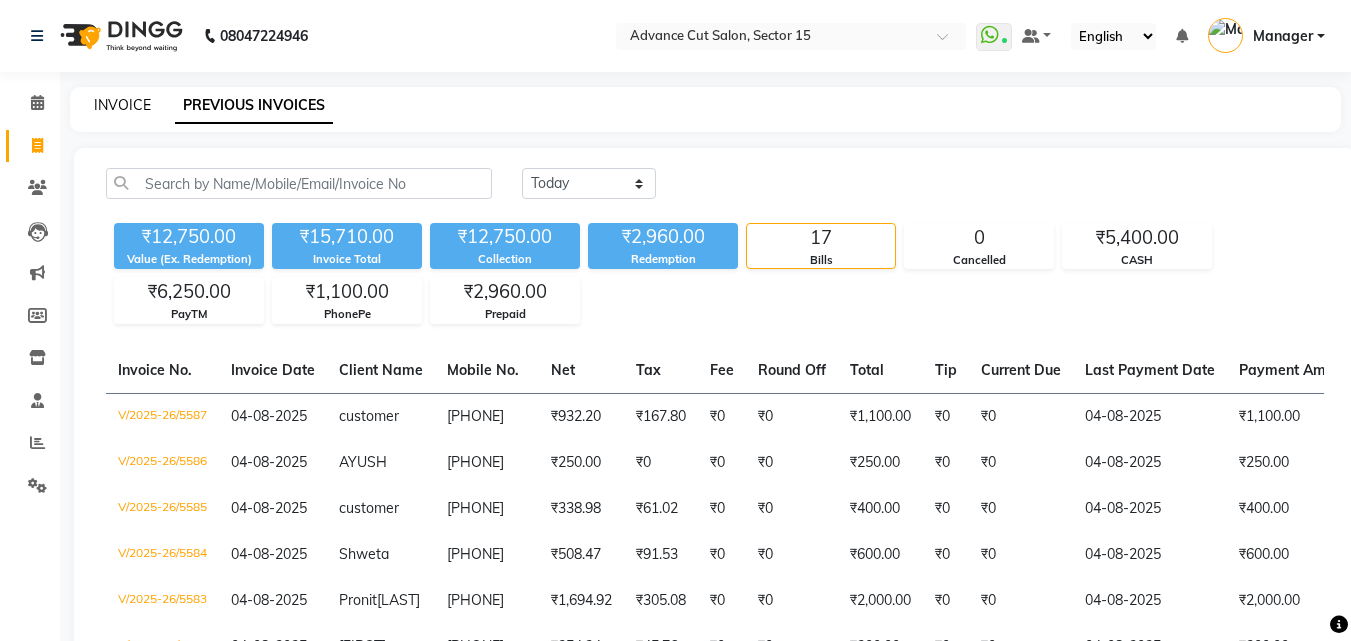 click on "INVOICE" 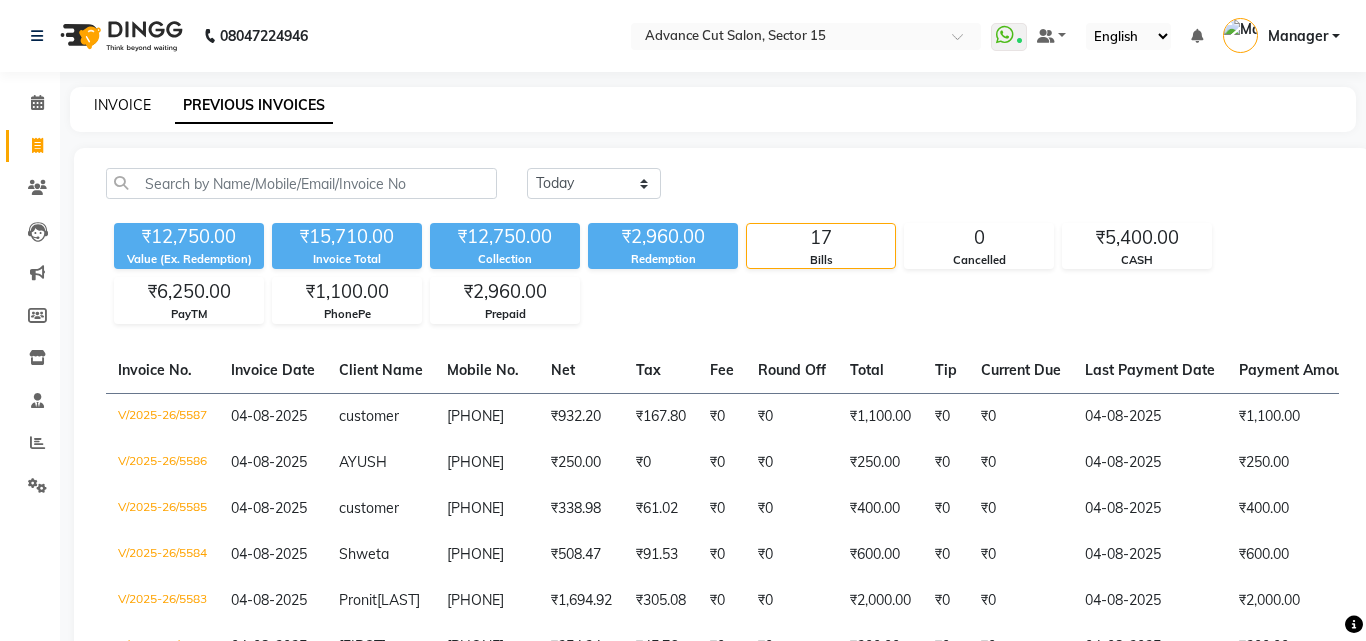 select on "service" 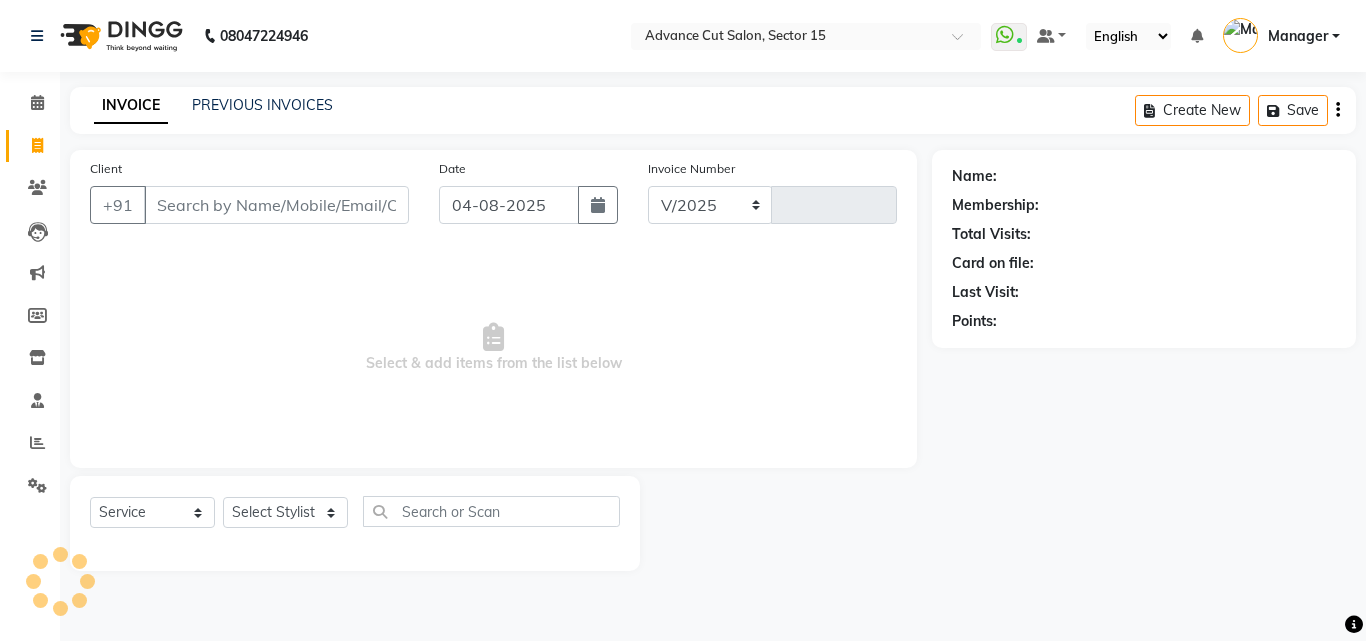 select on "6255" 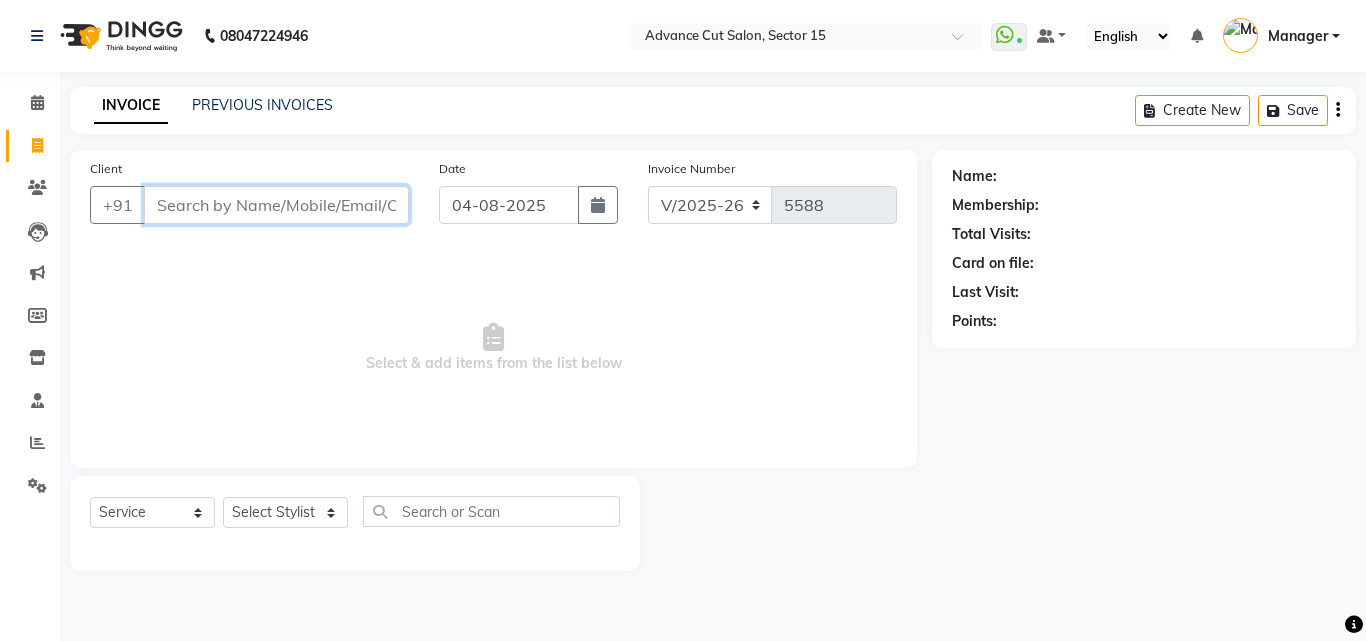 click on "Client" at bounding box center (276, 205) 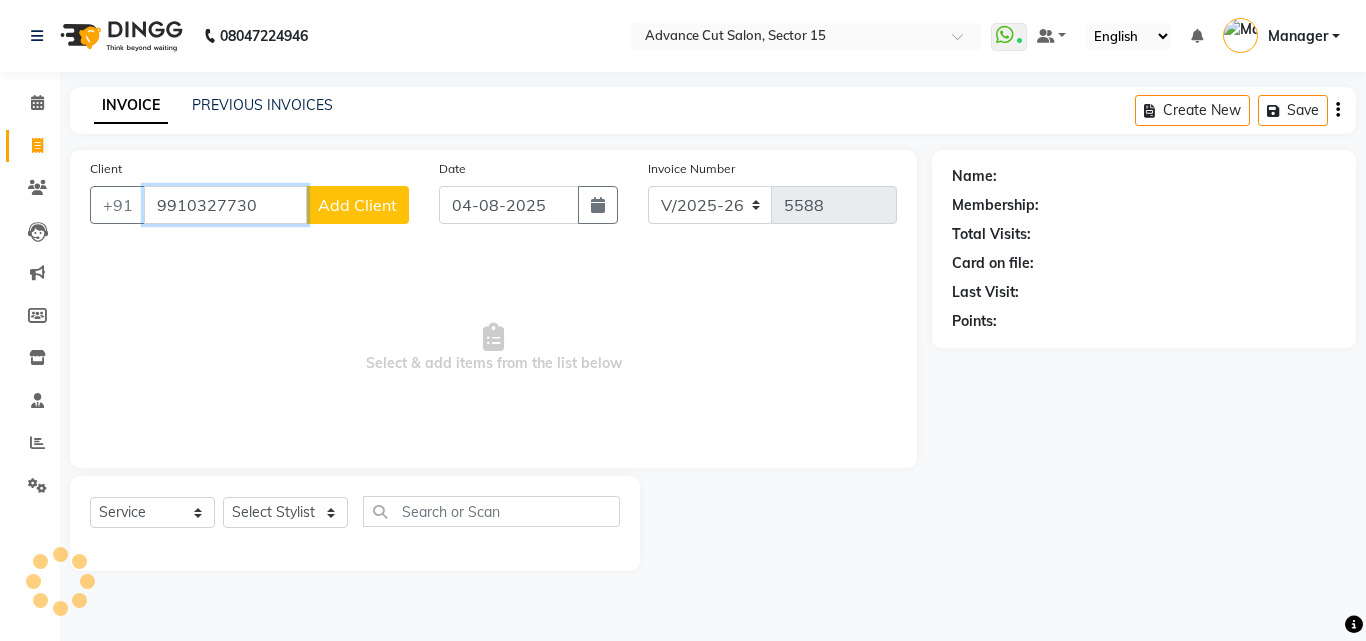 type on "9910327730" 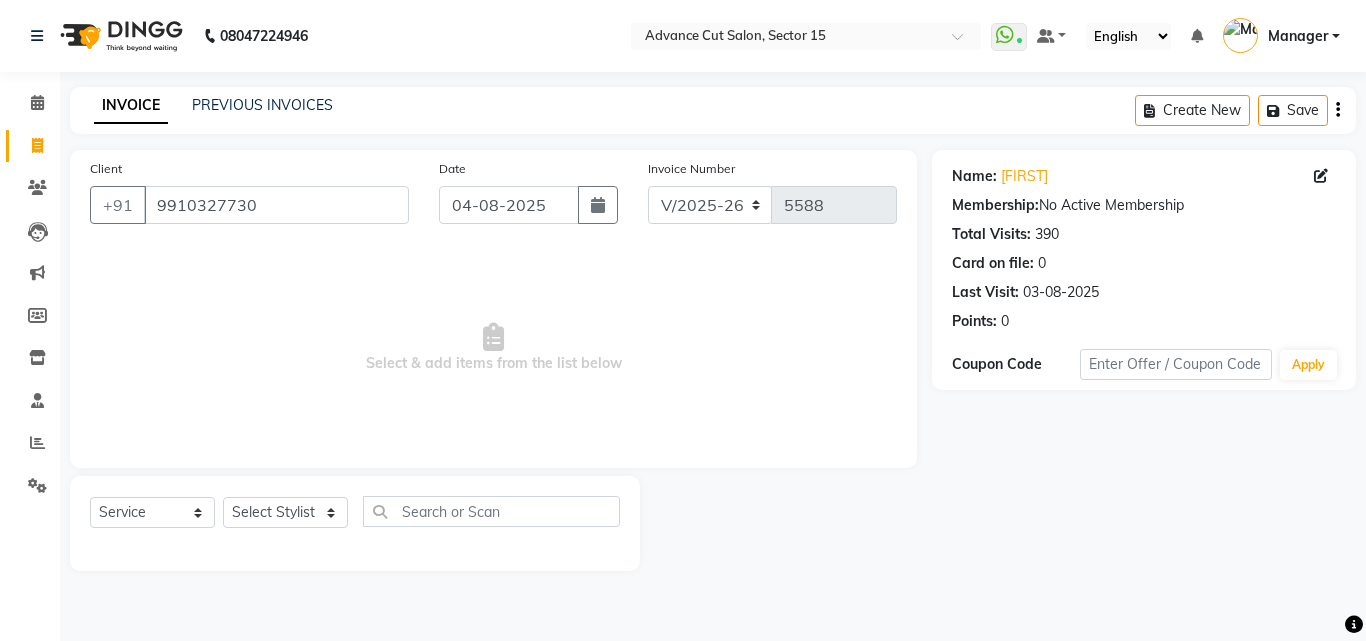 click on "Select  Service  Product  Membership  Package Voucher Prepaid Gift Card  Select Stylist Advance Cut  ASIF FARMAN HAIDER Iqbal KASHISH LUCKY Manager MANOJ NASEEM NASIR Nidhi Pooja  PRIYA RAEES RANI RASHID RIZWAN SACHIN SALMAN SANJAY Shahjad Shankar shuaib SONI" 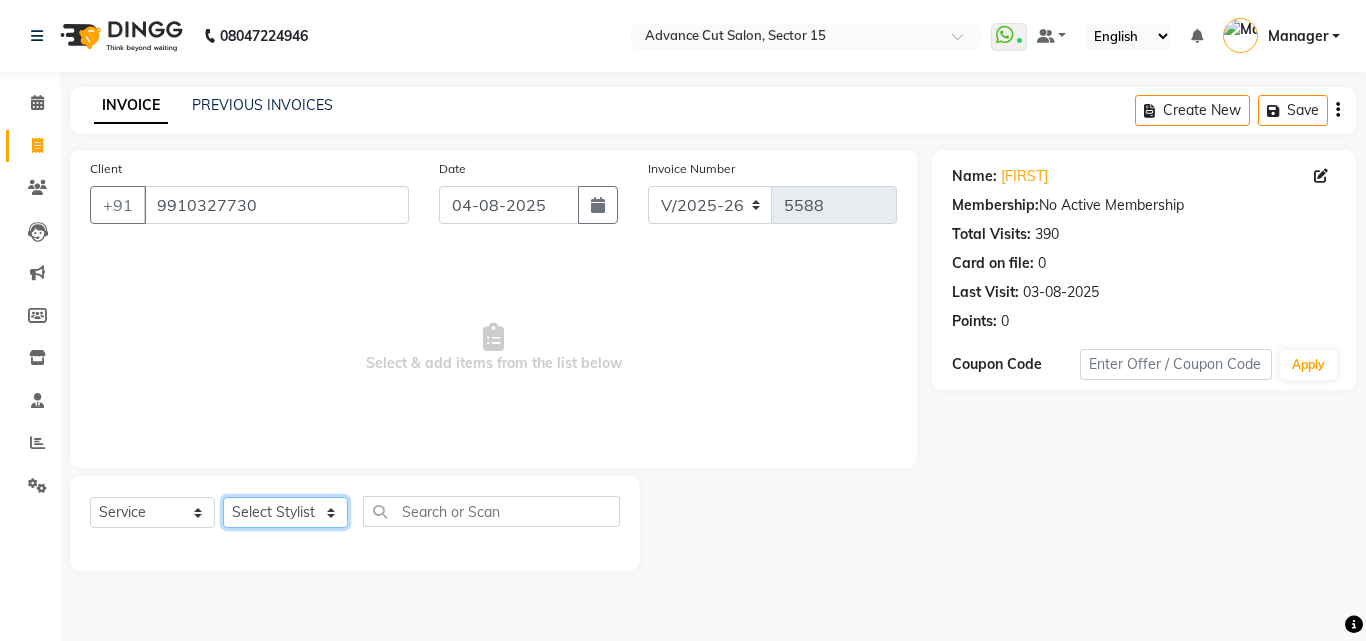 click on "Select Stylist Advance Cut  ASIF FARMAN HAIDER Iqbal KASHISH LUCKY Manager MANOJ NASEEM NASIR Nidhi Pooja  PRIYA RAEES RANI RASHID RIZWAN SACHIN SALMAN SANJAY Shahjad Shankar shuaib SONI" 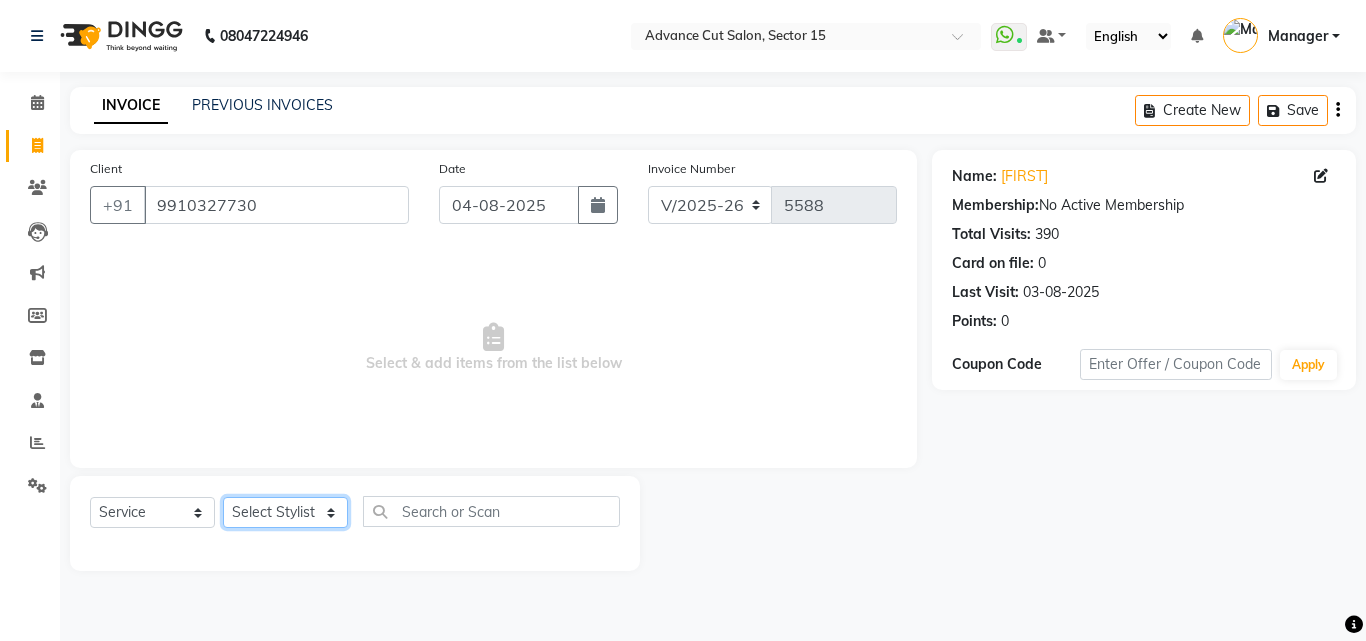 select on "46515" 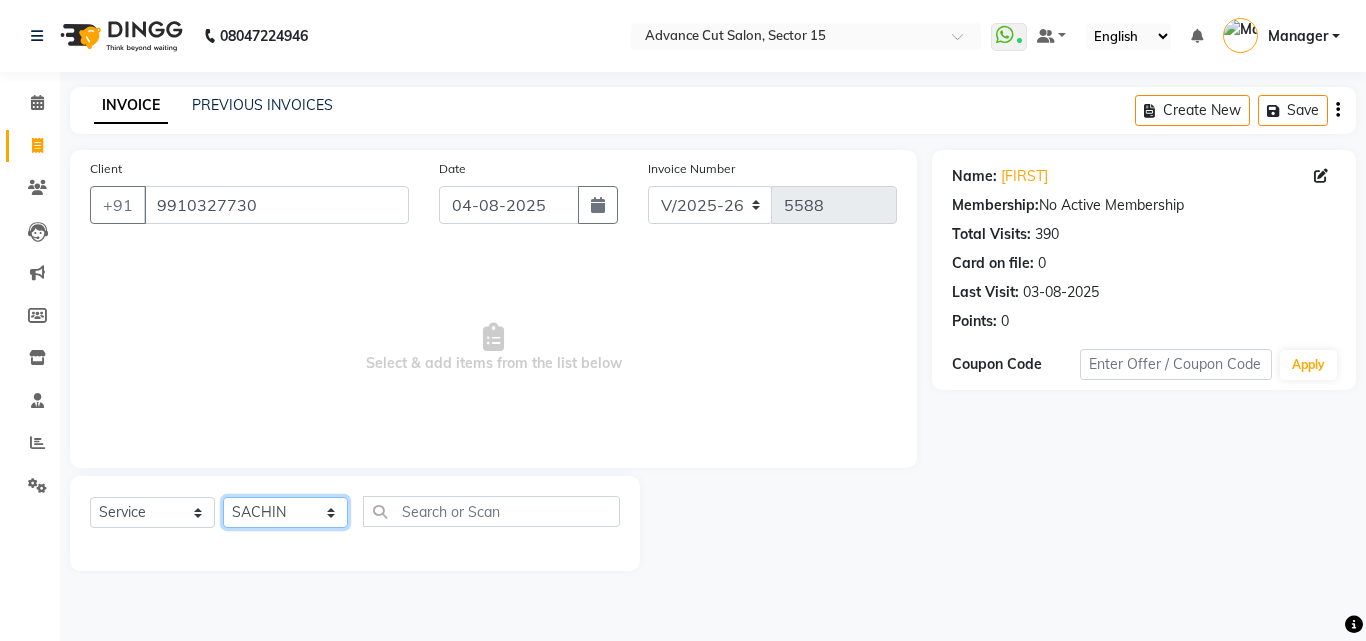 click on "Select Stylist Advance Cut  ASIF FARMAN HAIDER Iqbal KASHISH LUCKY Manager MANOJ NASEEM NASIR Nidhi Pooja  PRIYA RAEES RANI RASHID RIZWAN SACHIN SALMAN SANJAY Shahjad Shankar shuaib SONI" 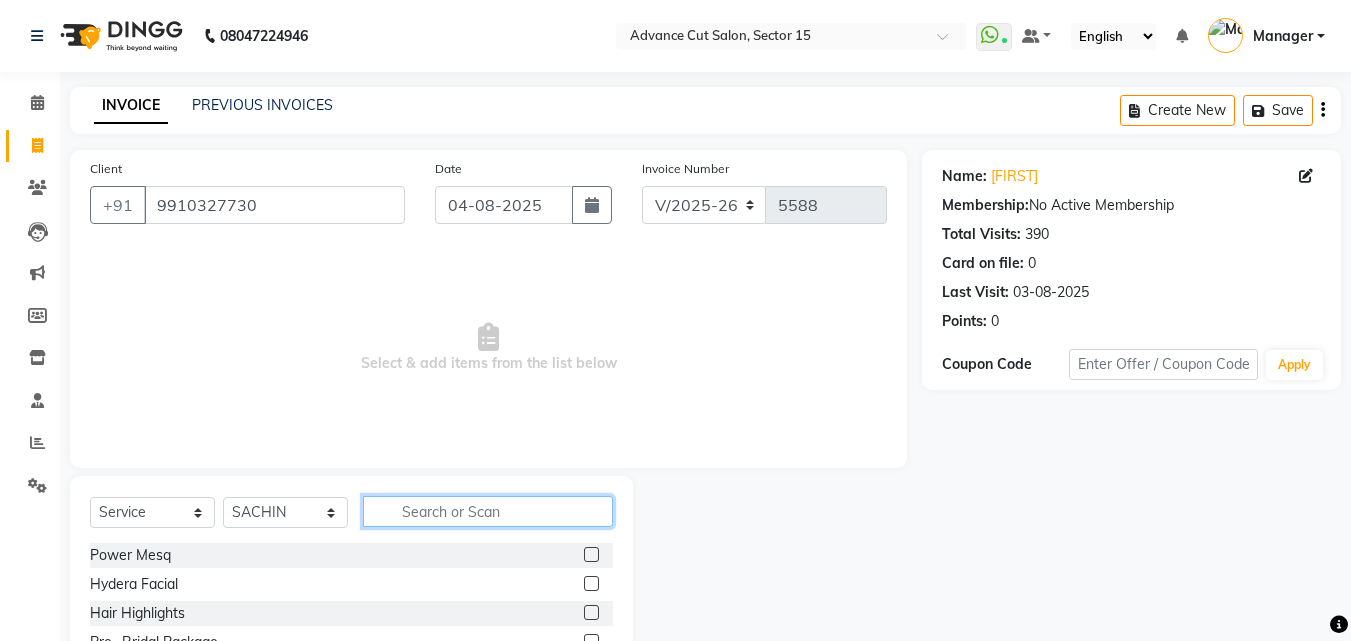 click 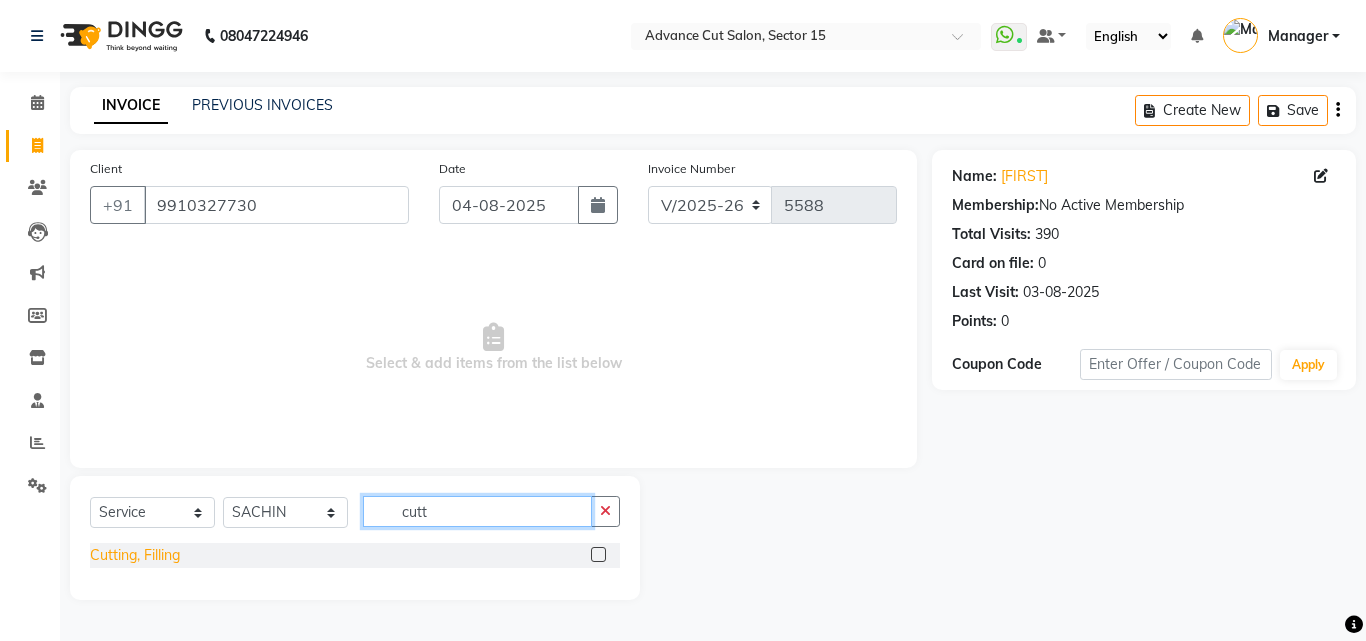 type on "cutt" 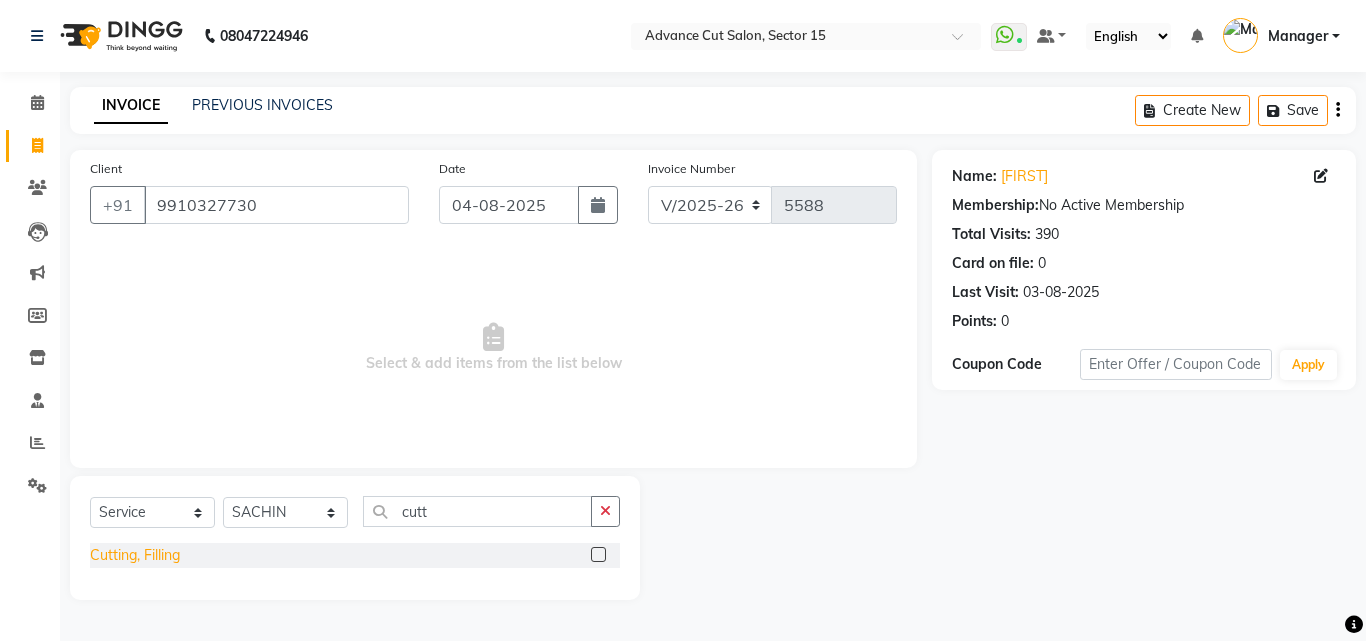 click on "Cutting, Filling" 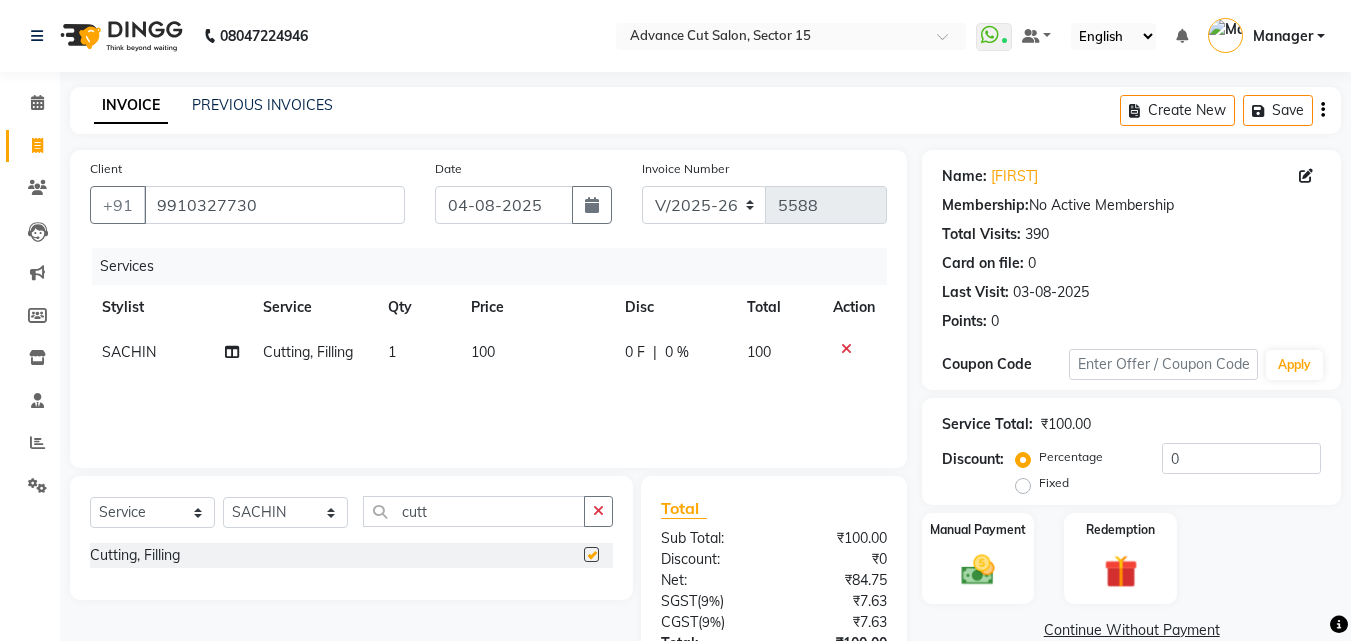 checkbox on "false" 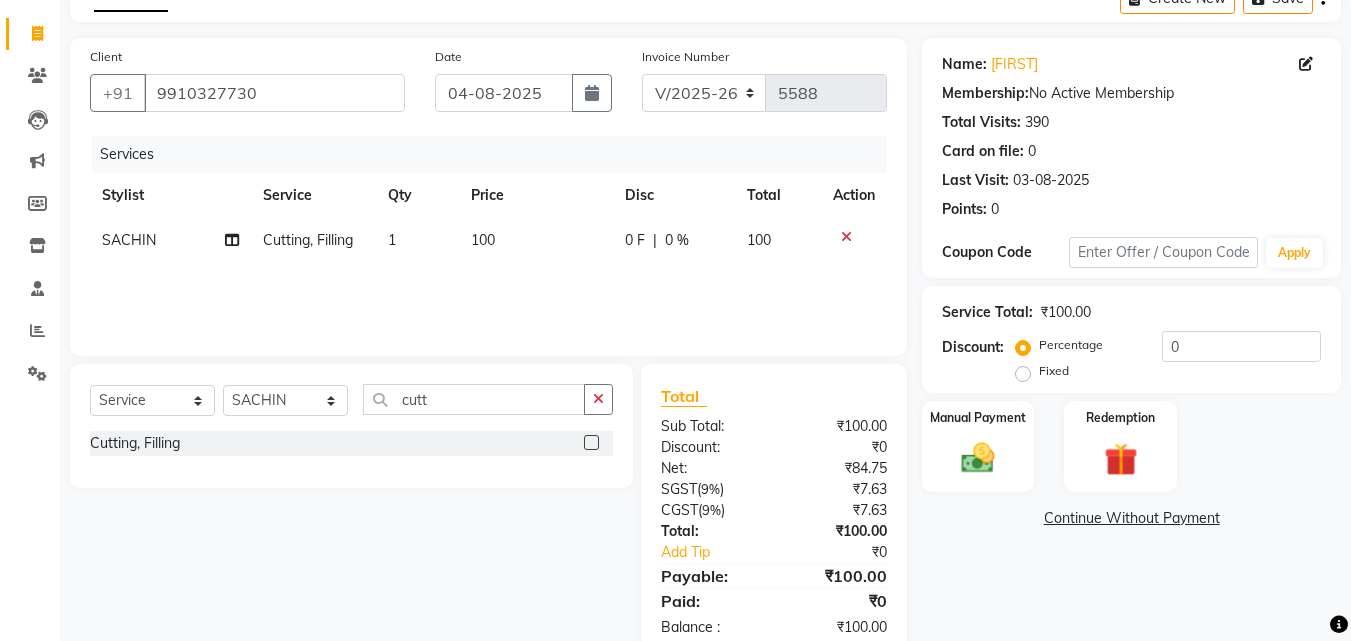 scroll, scrollTop: 159, scrollLeft: 0, axis: vertical 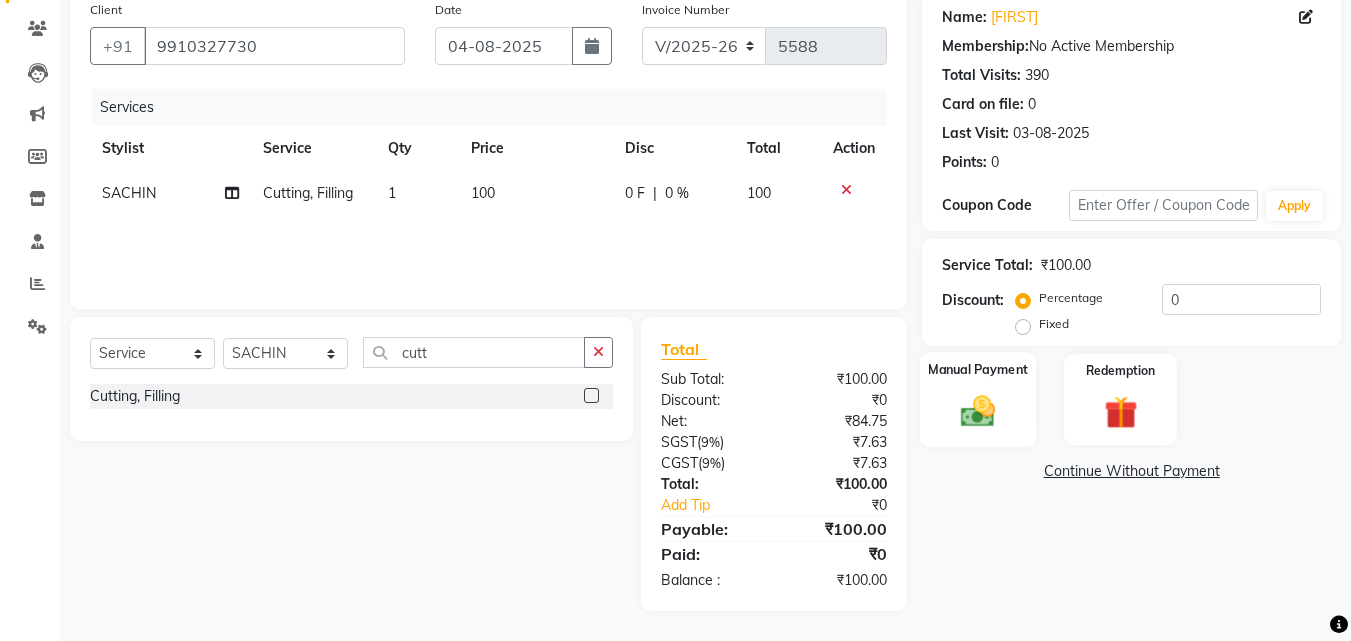 click 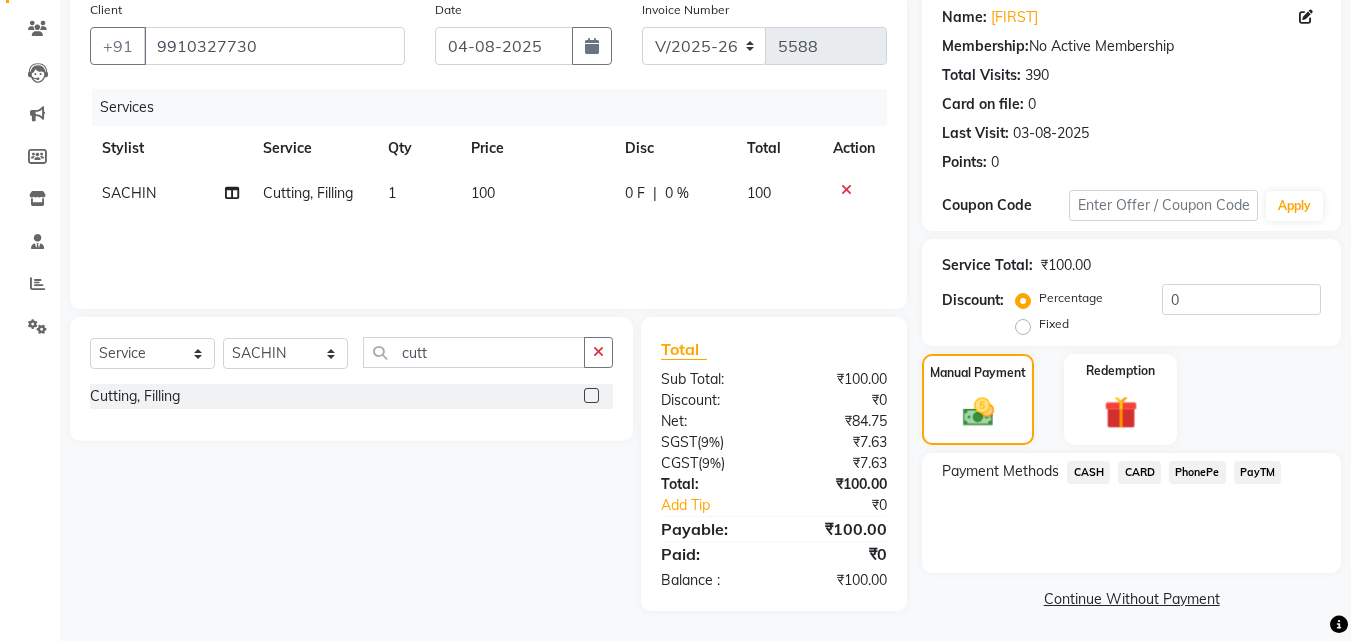 click on "CASH" 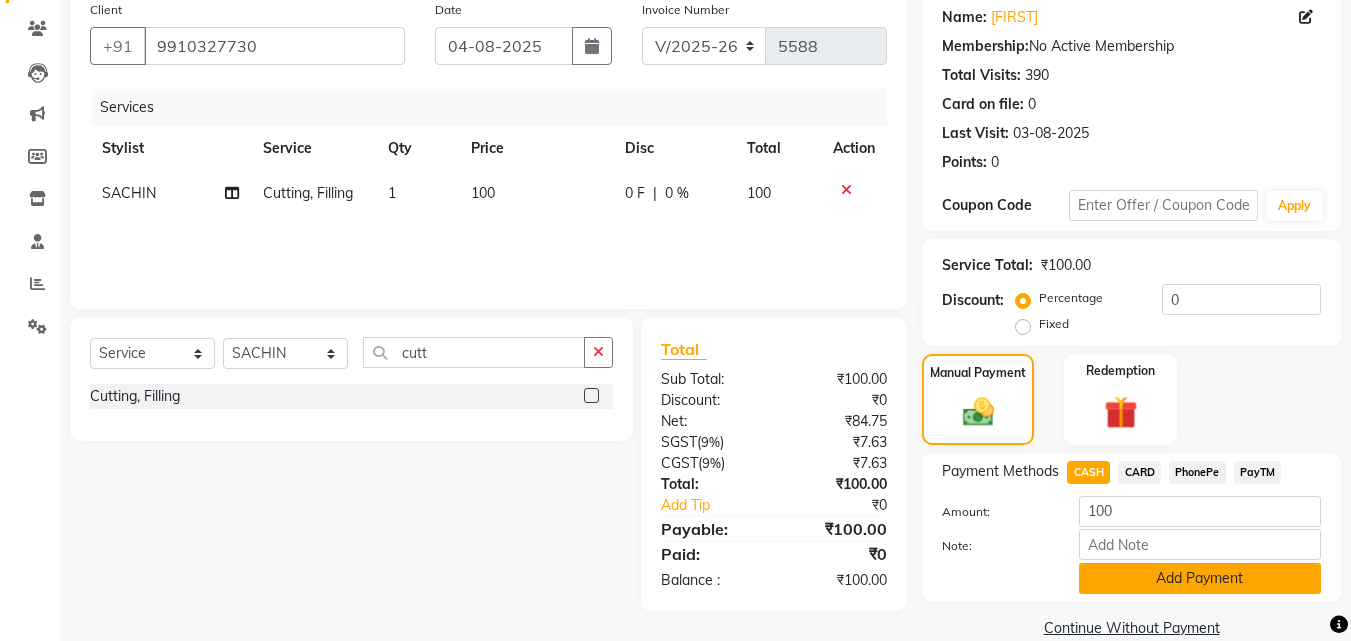 click on "Add Payment" 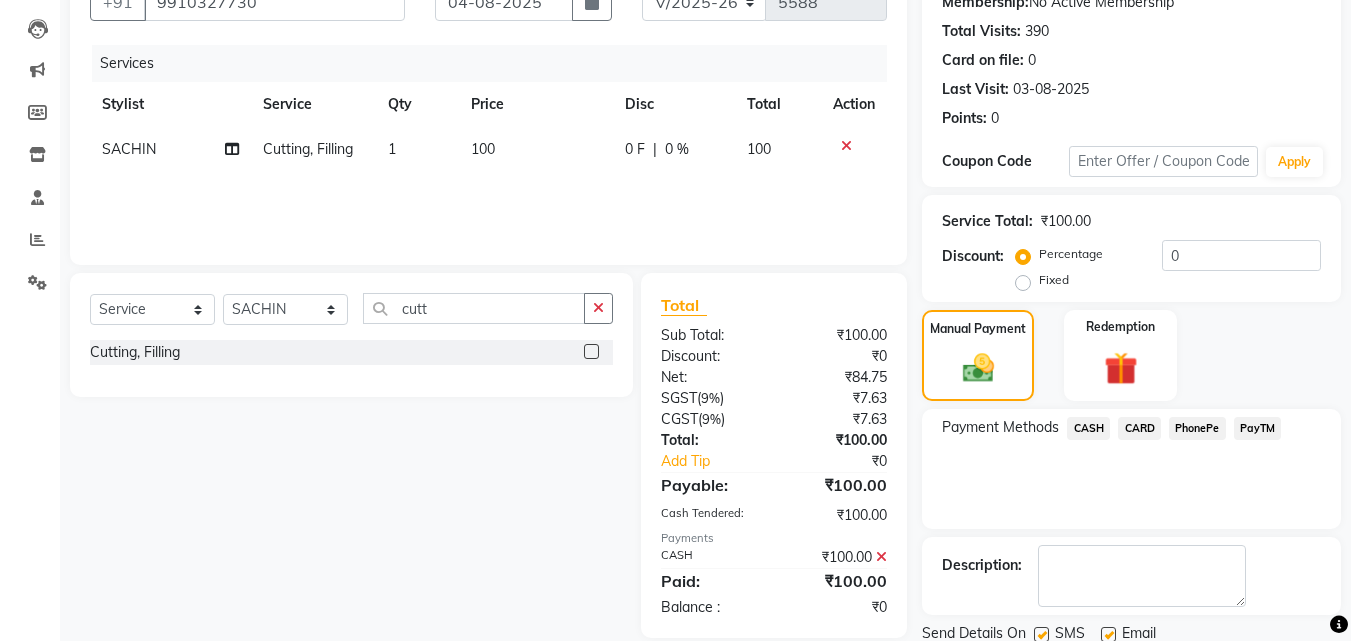 scroll, scrollTop: 244, scrollLeft: 0, axis: vertical 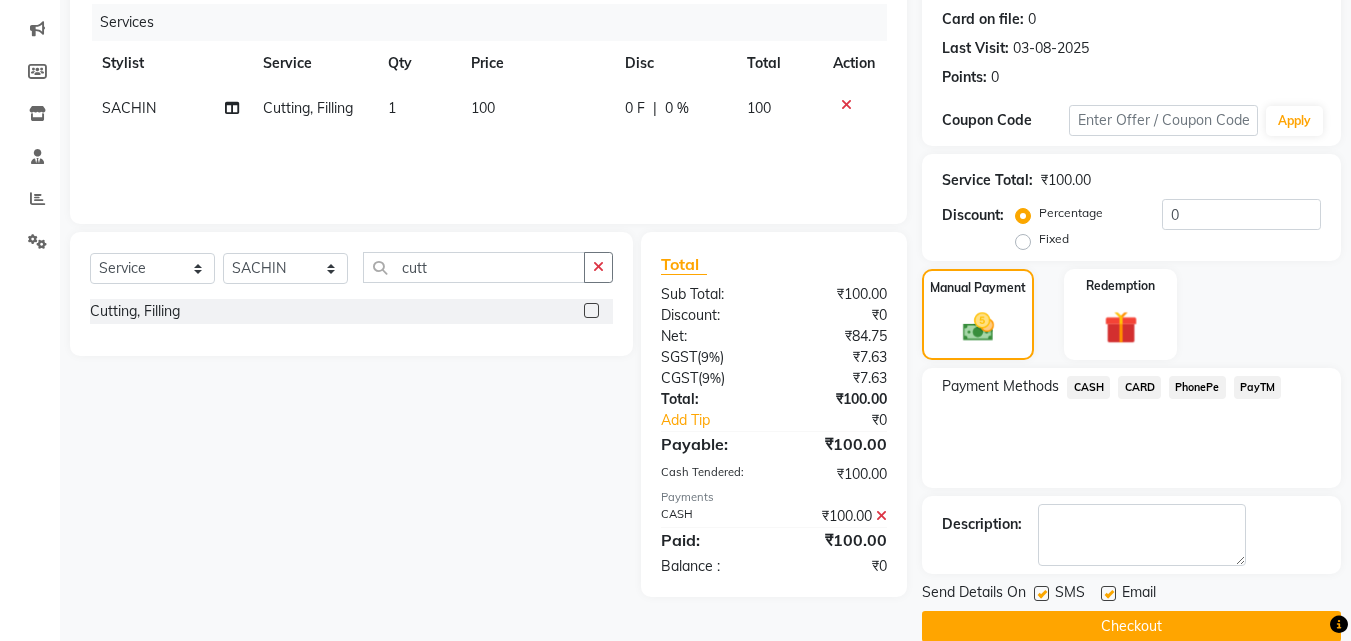 click on "Checkout" 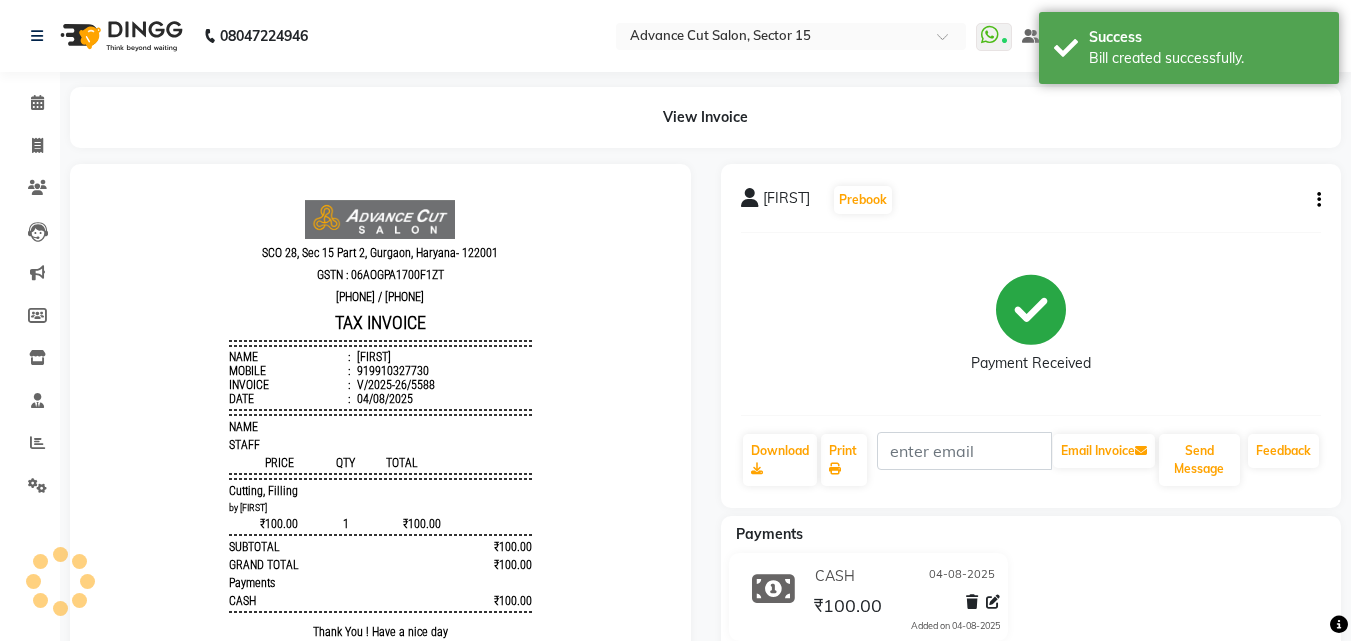 scroll, scrollTop: 0, scrollLeft: 0, axis: both 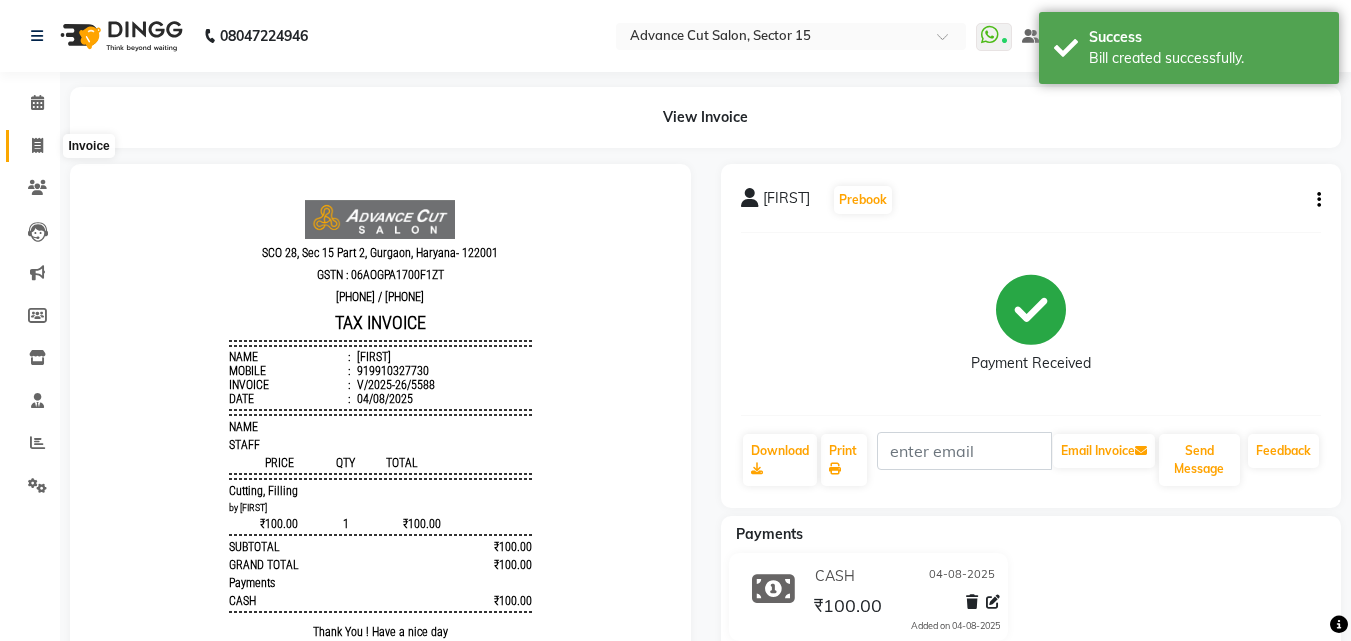 click 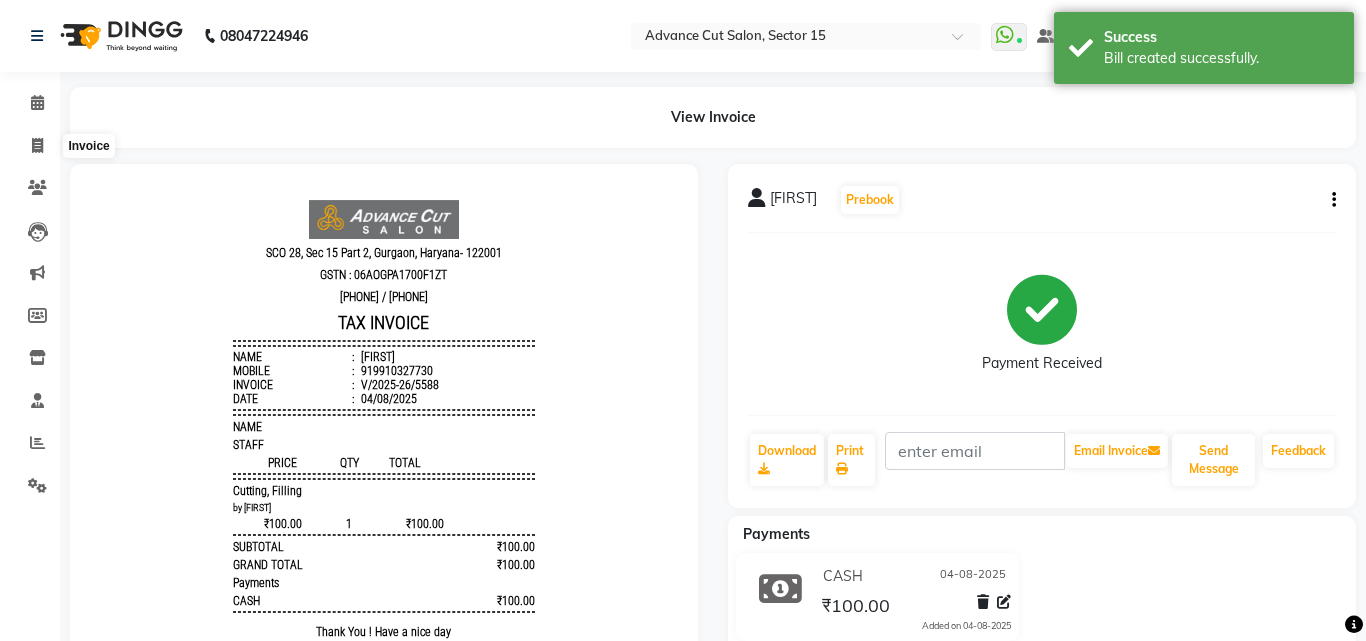 select on "service" 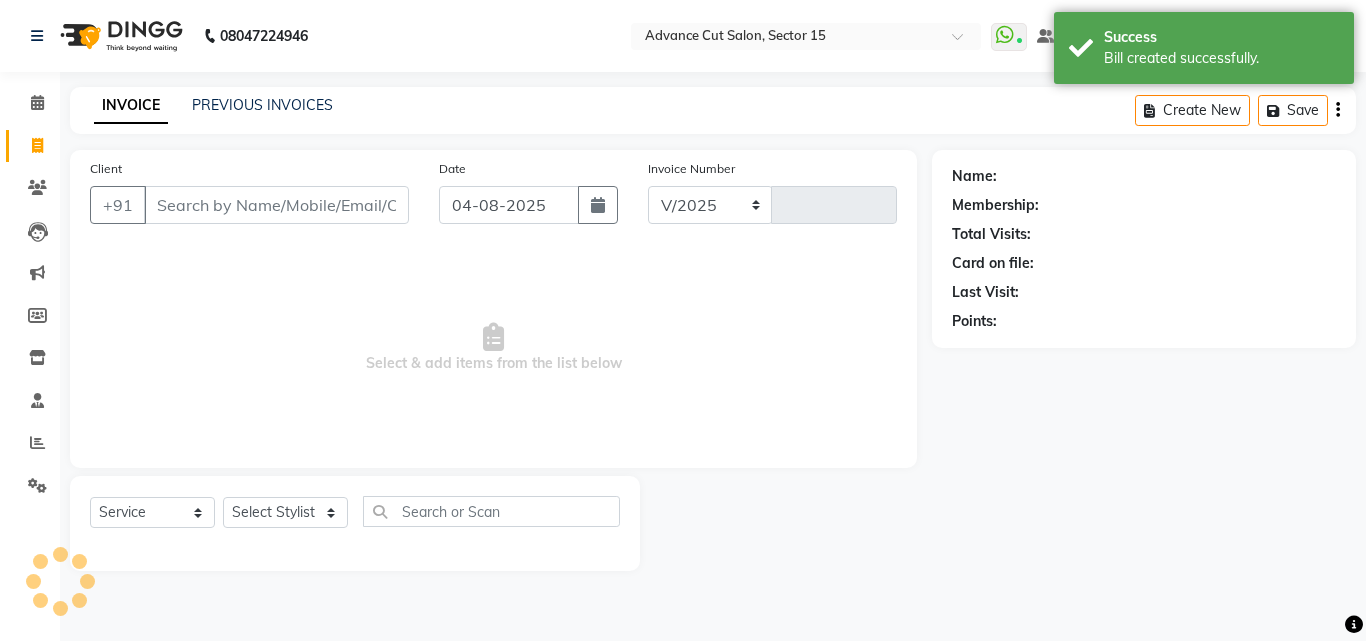 select on "6255" 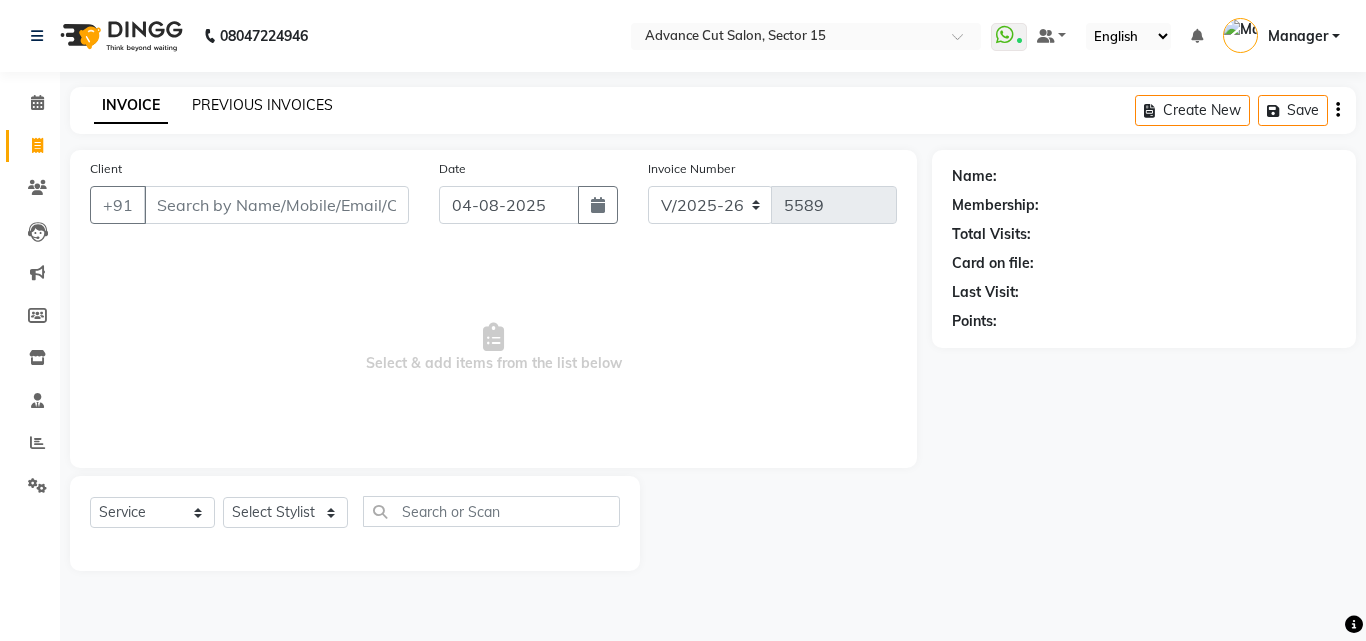 click on "PREVIOUS INVOICES" 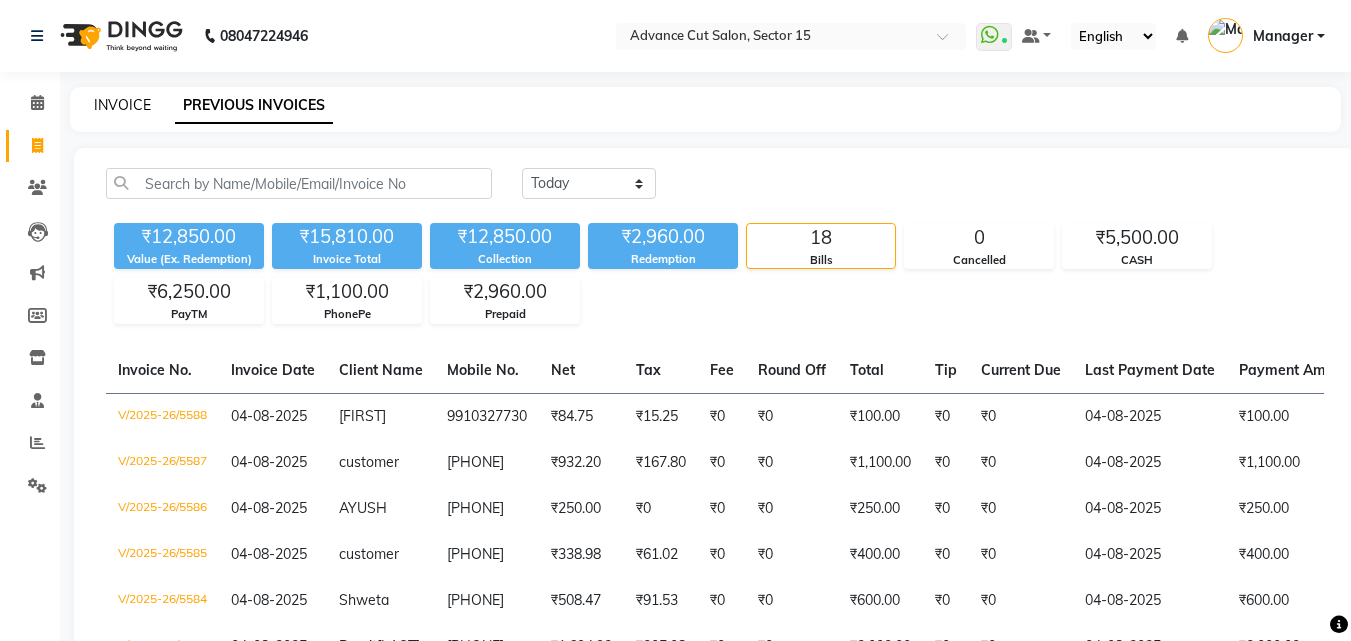 click on "INVOICE" 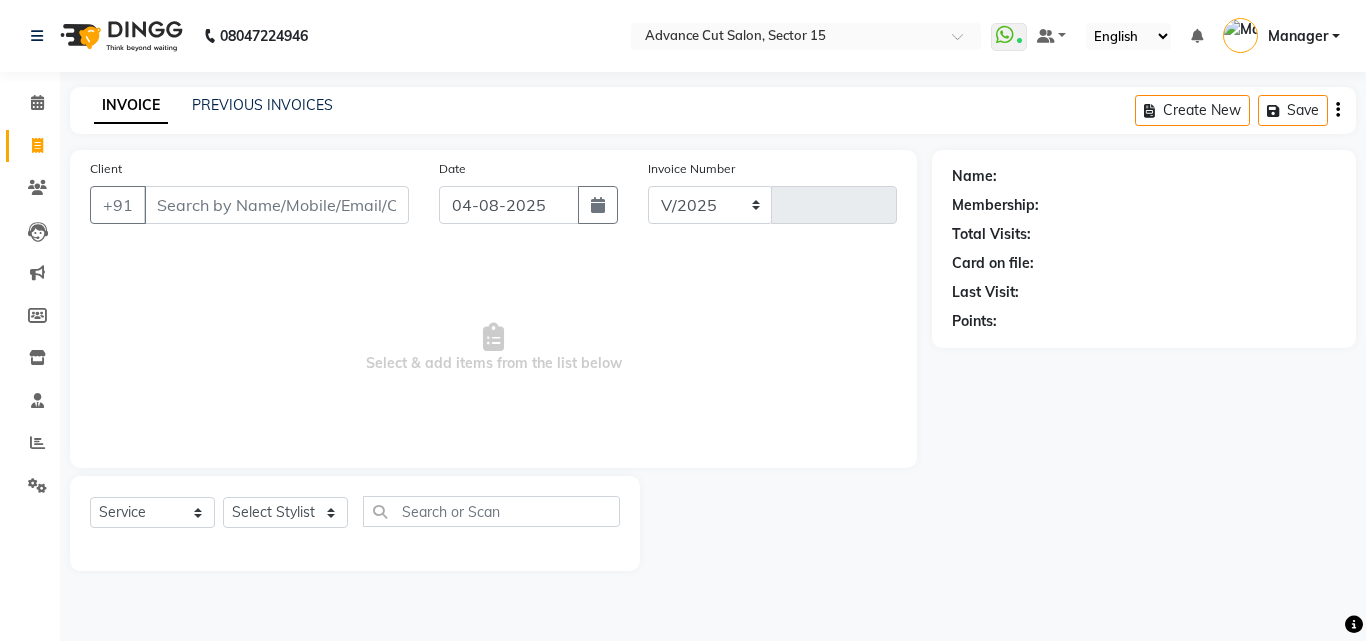 select on "6255" 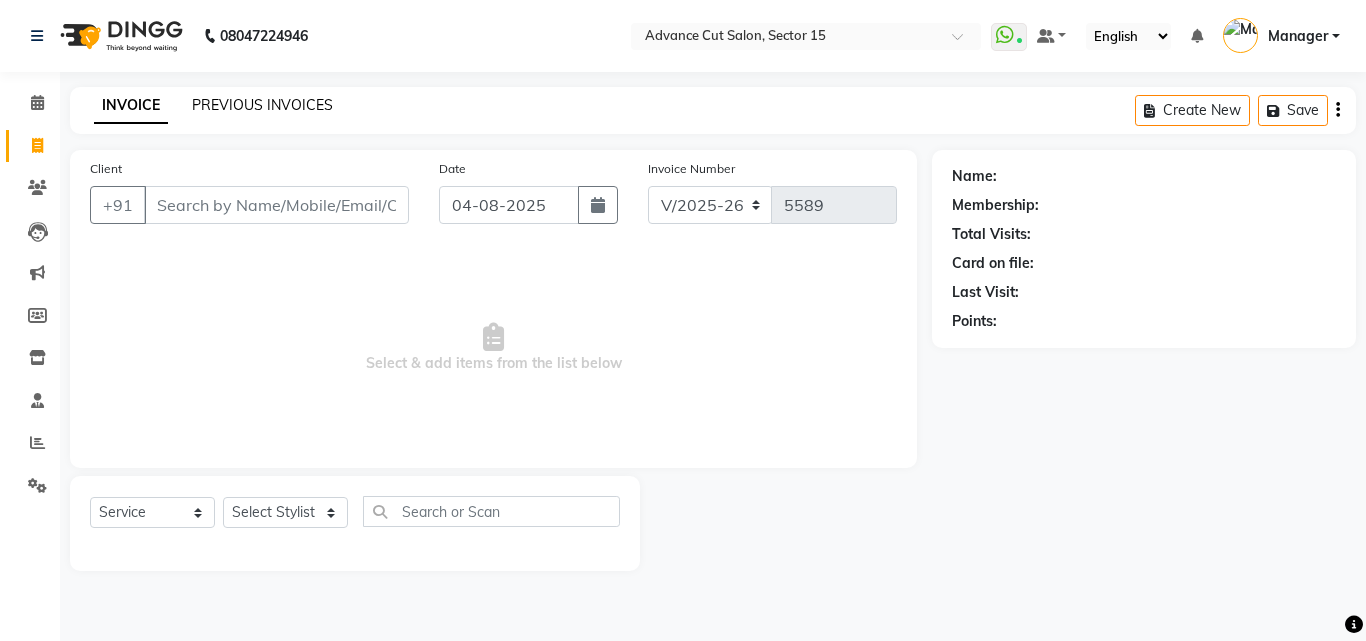 drag, startPoint x: 248, startPoint y: 63, endPoint x: 257, endPoint y: 96, distance: 34.20526 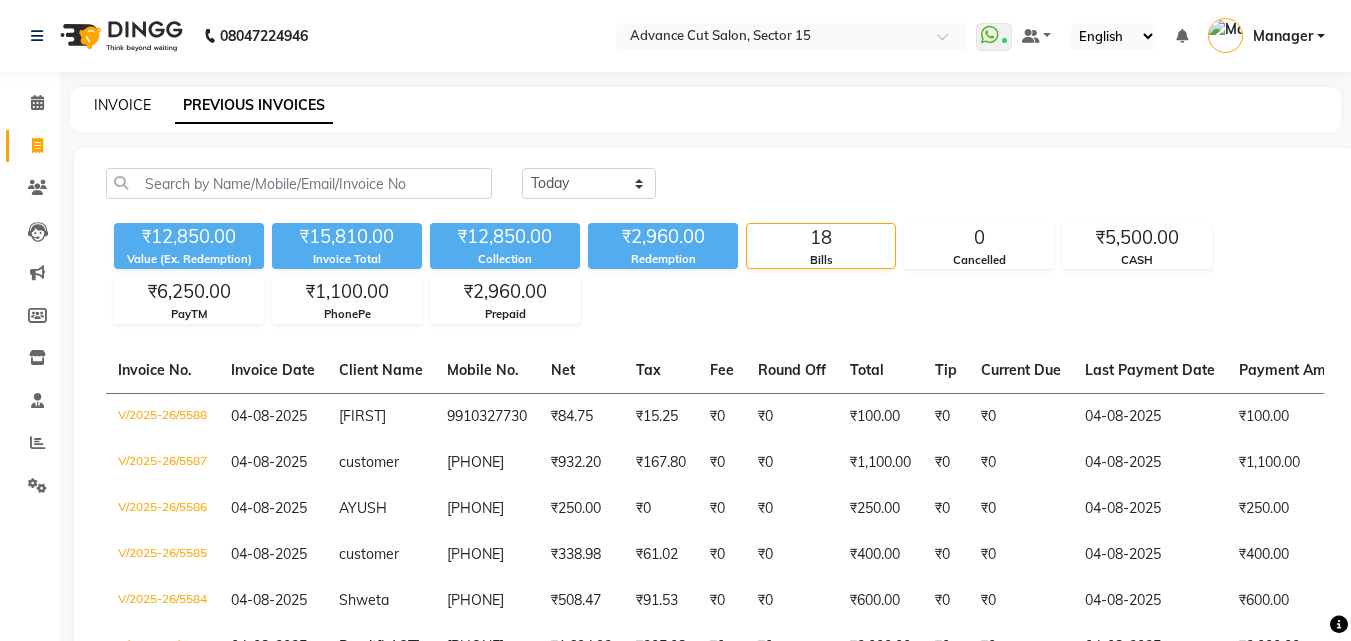 click on "INVOICE" 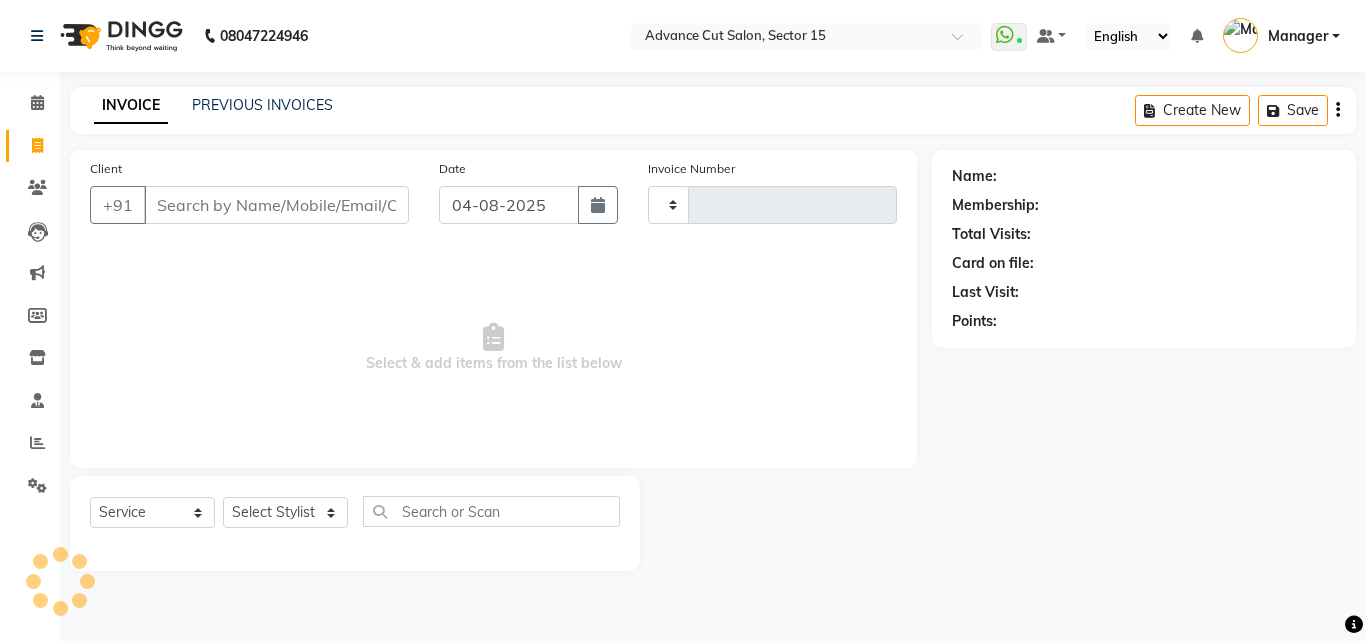 type on "5589" 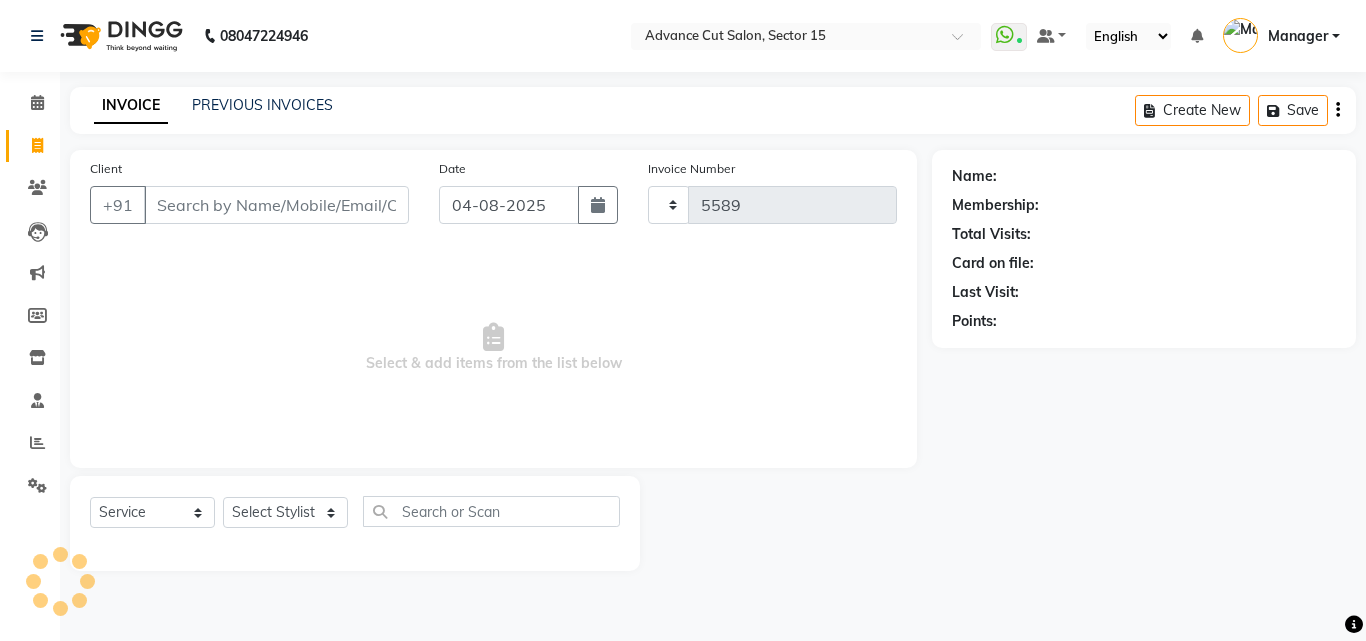 select on "6255" 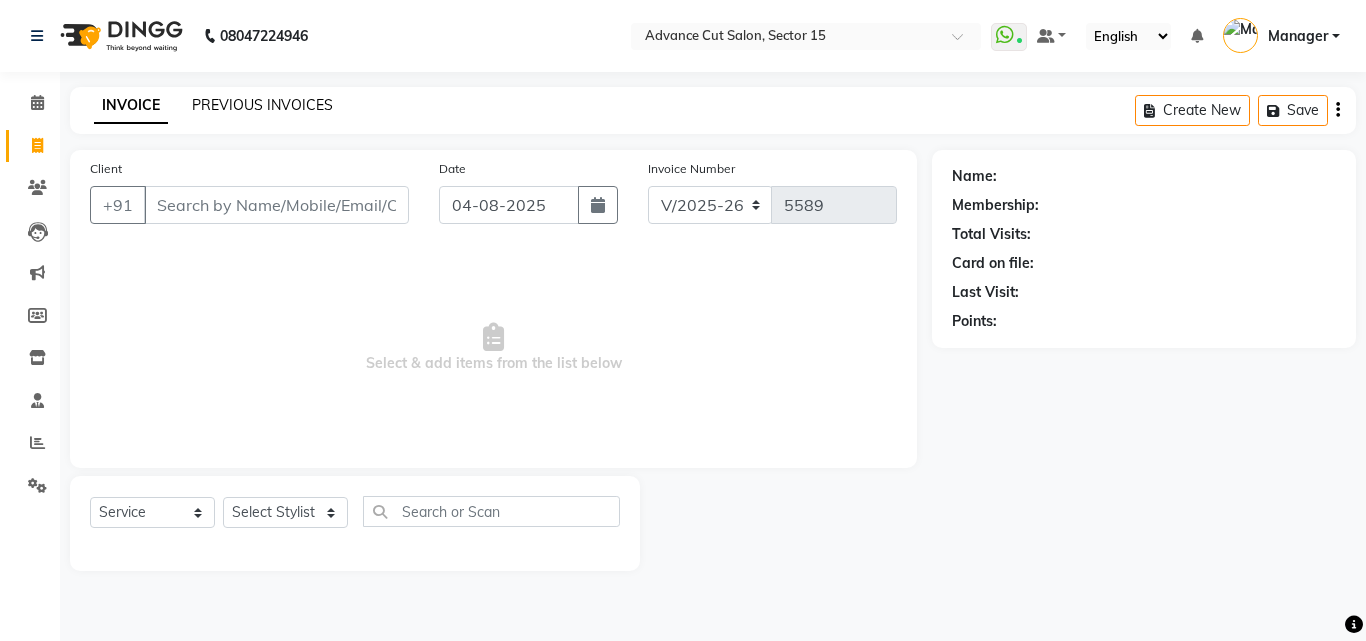 click on "PREVIOUS INVOICES" 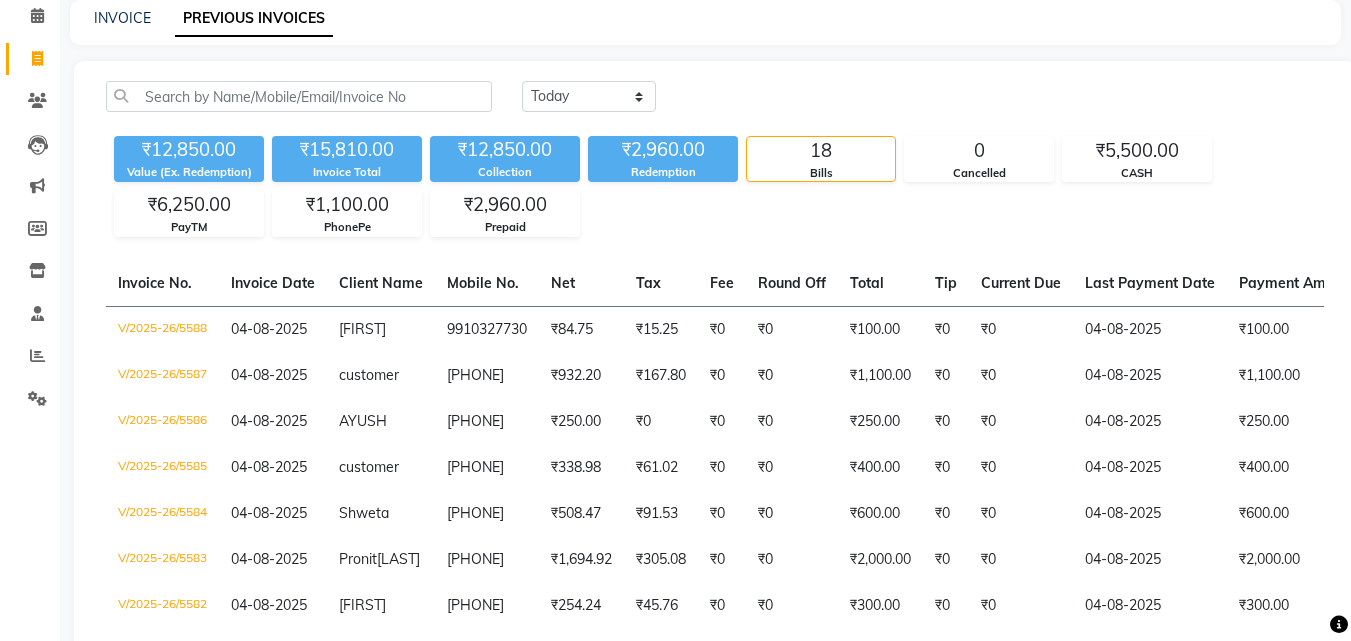 scroll, scrollTop: 119, scrollLeft: 0, axis: vertical 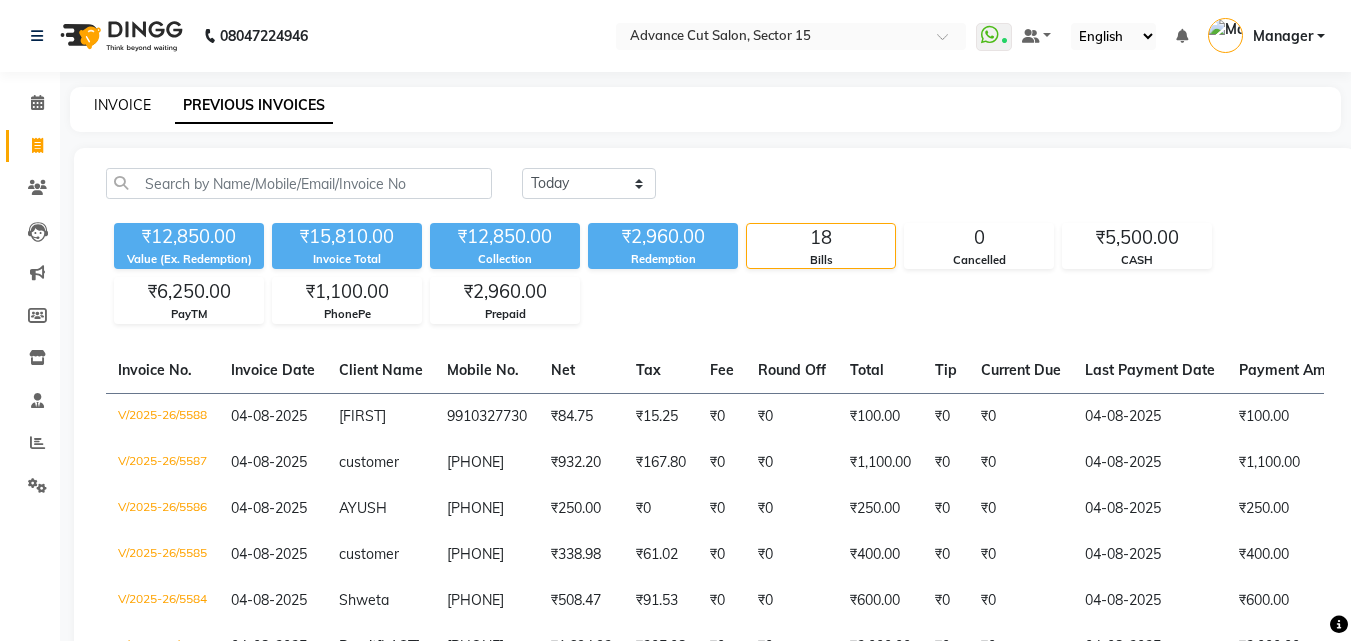 click on "INVOICE" 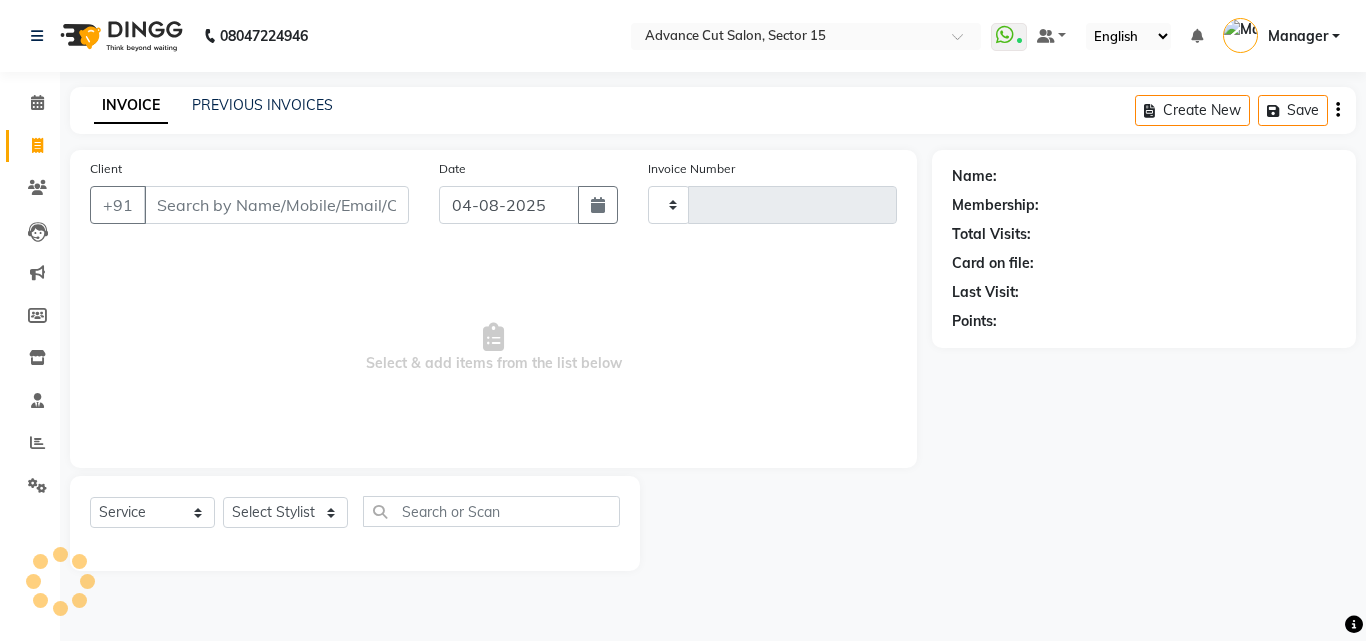 type on "5589" 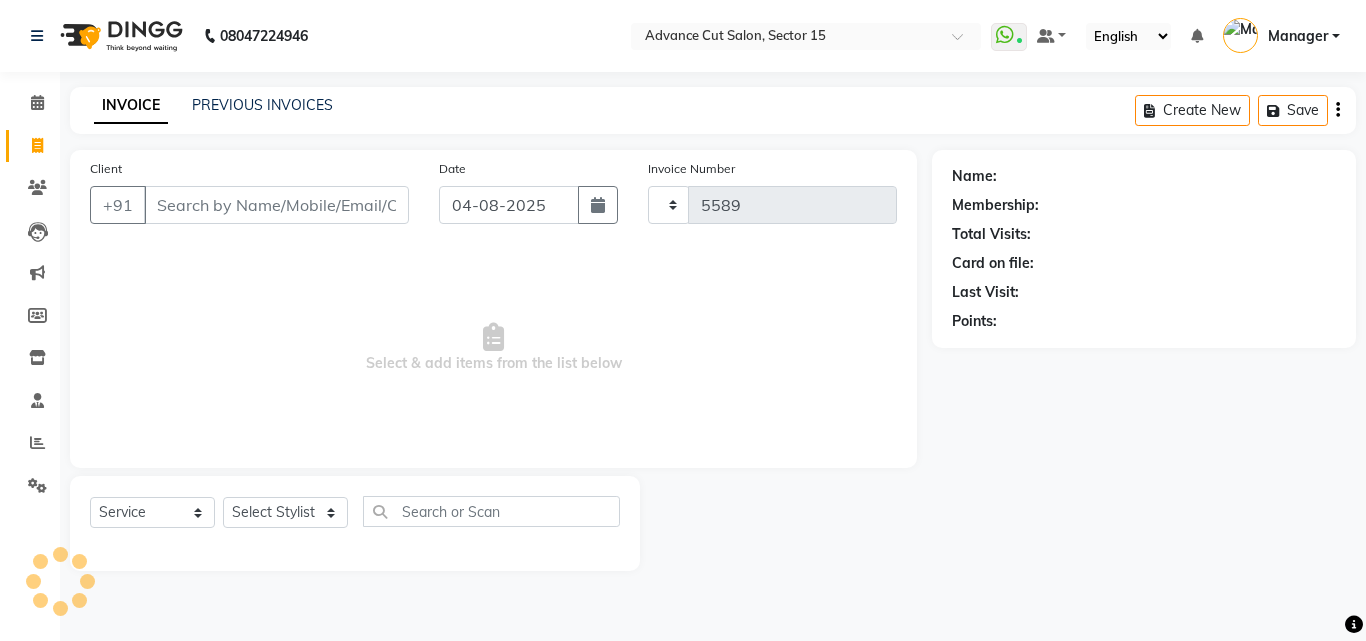 select on "6255" 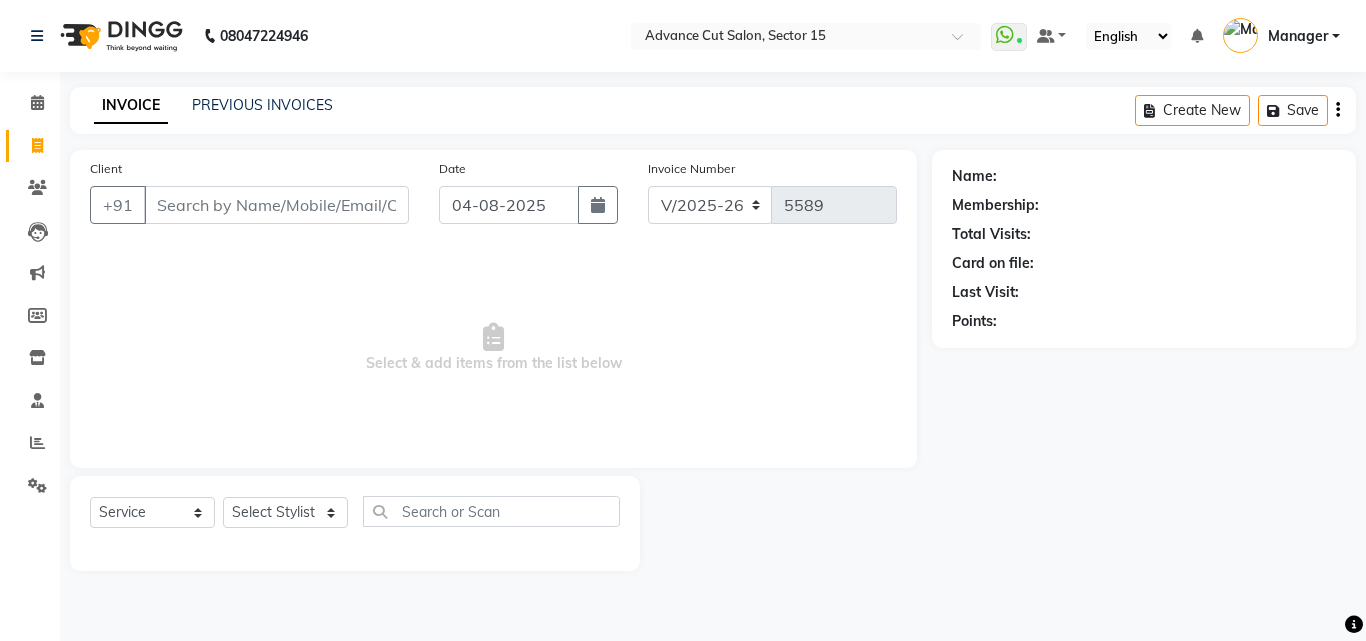 click on "Client" at bounding box center (276, 205) 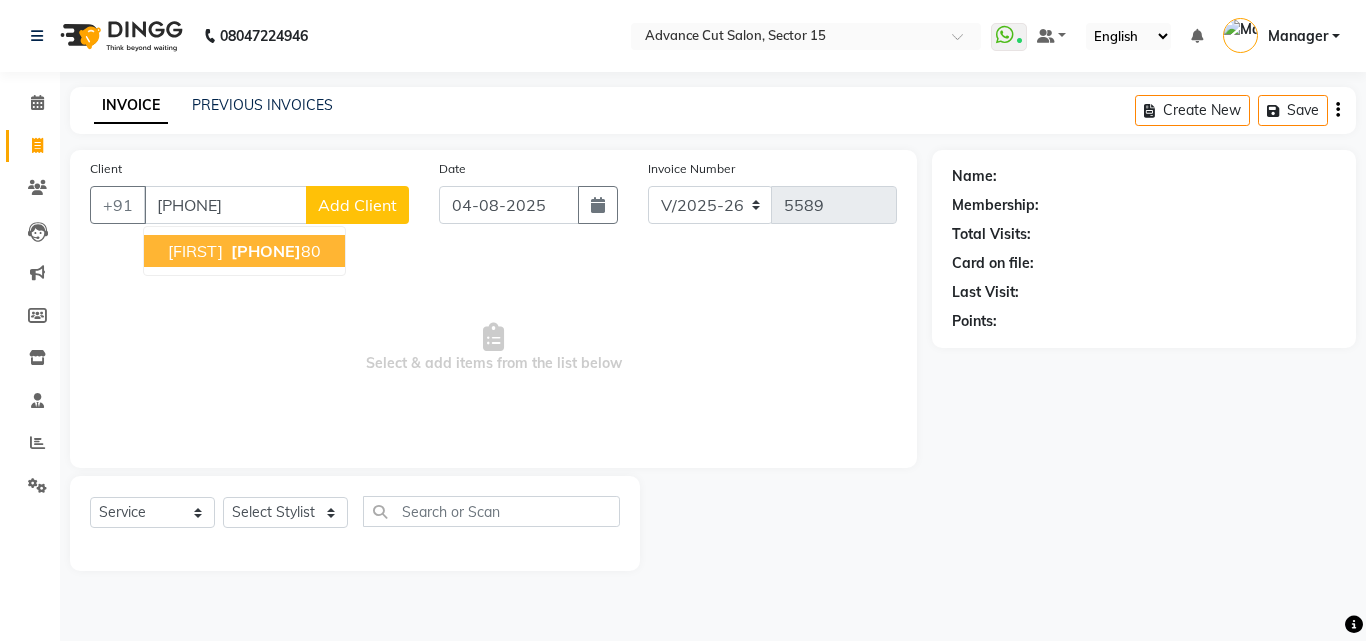 click on "85859000" at bounding box center (266, 251) 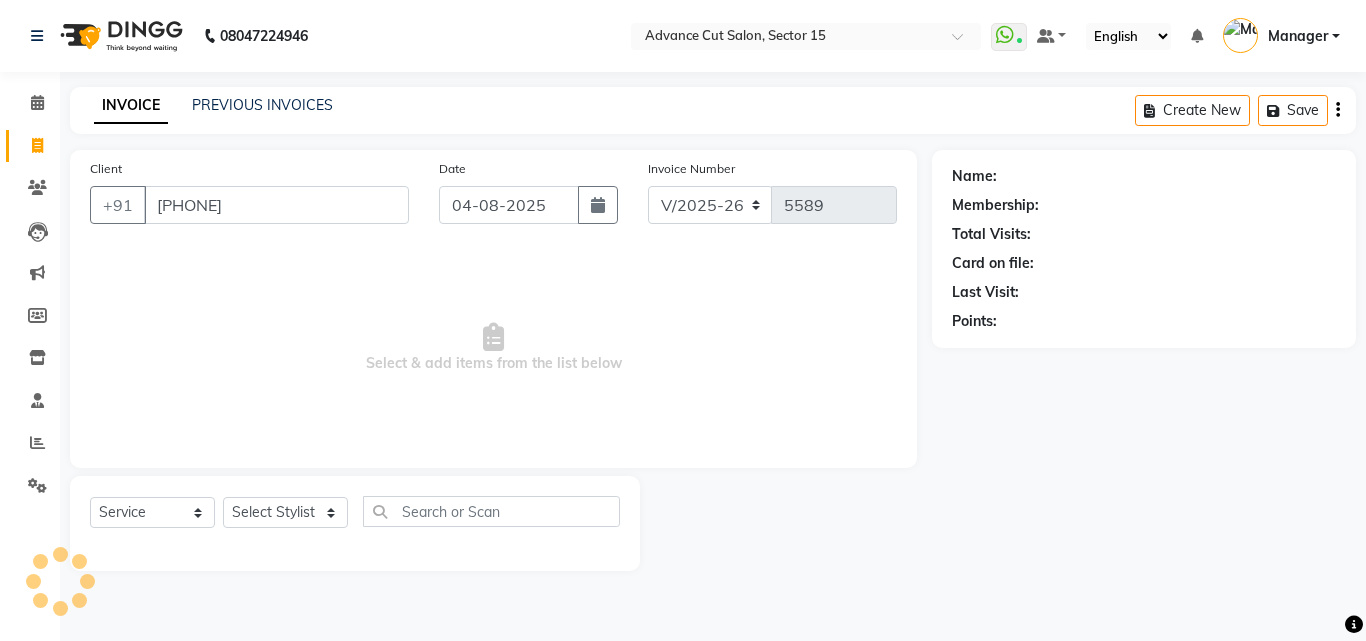 type on "[PHONE]" 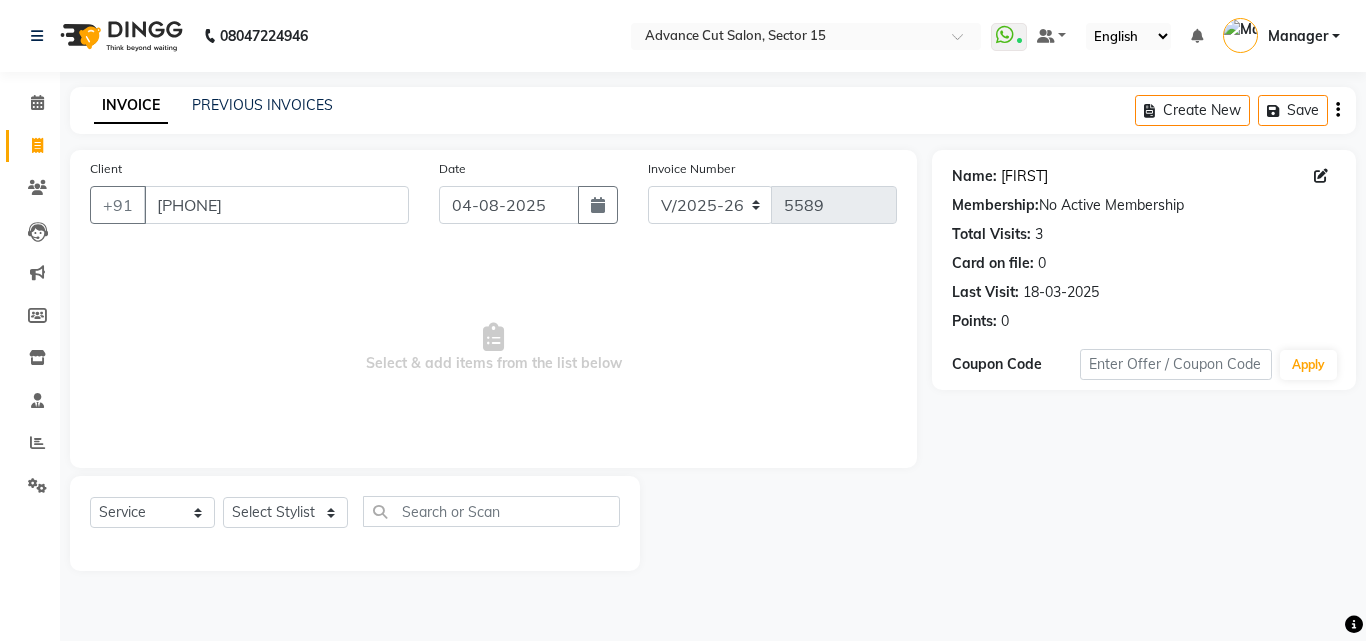 click on "[FIRST]" 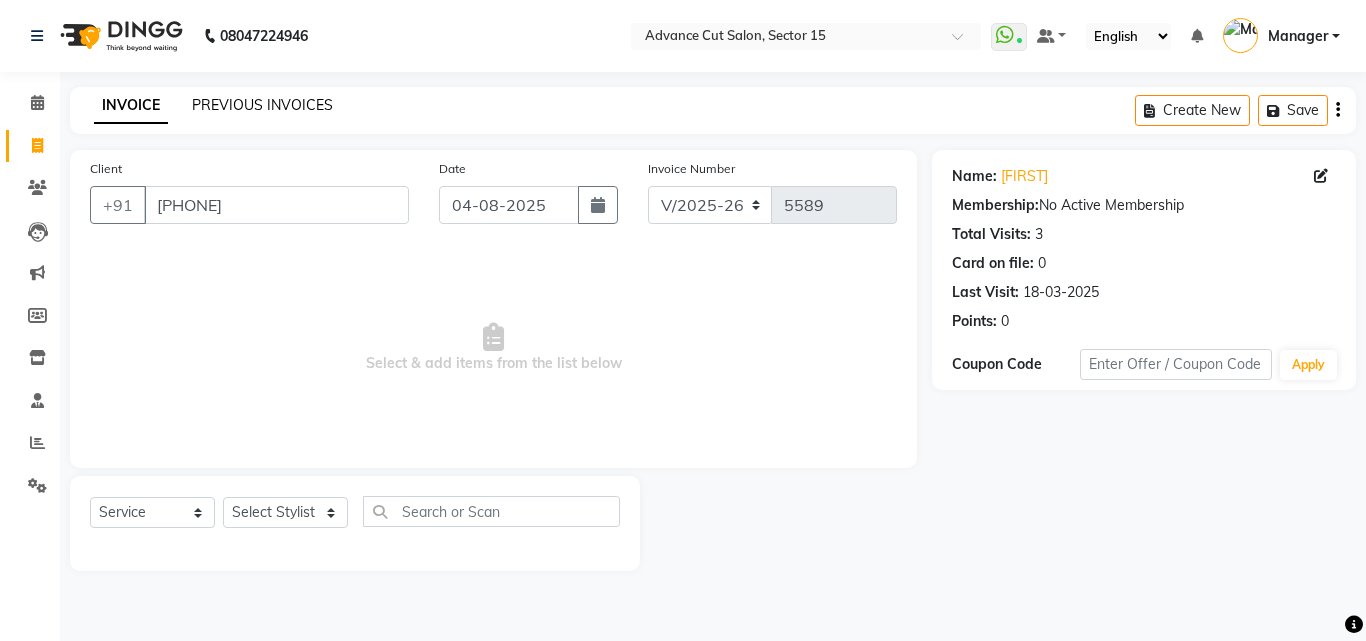 click on "PREVIOUS INVOICES" 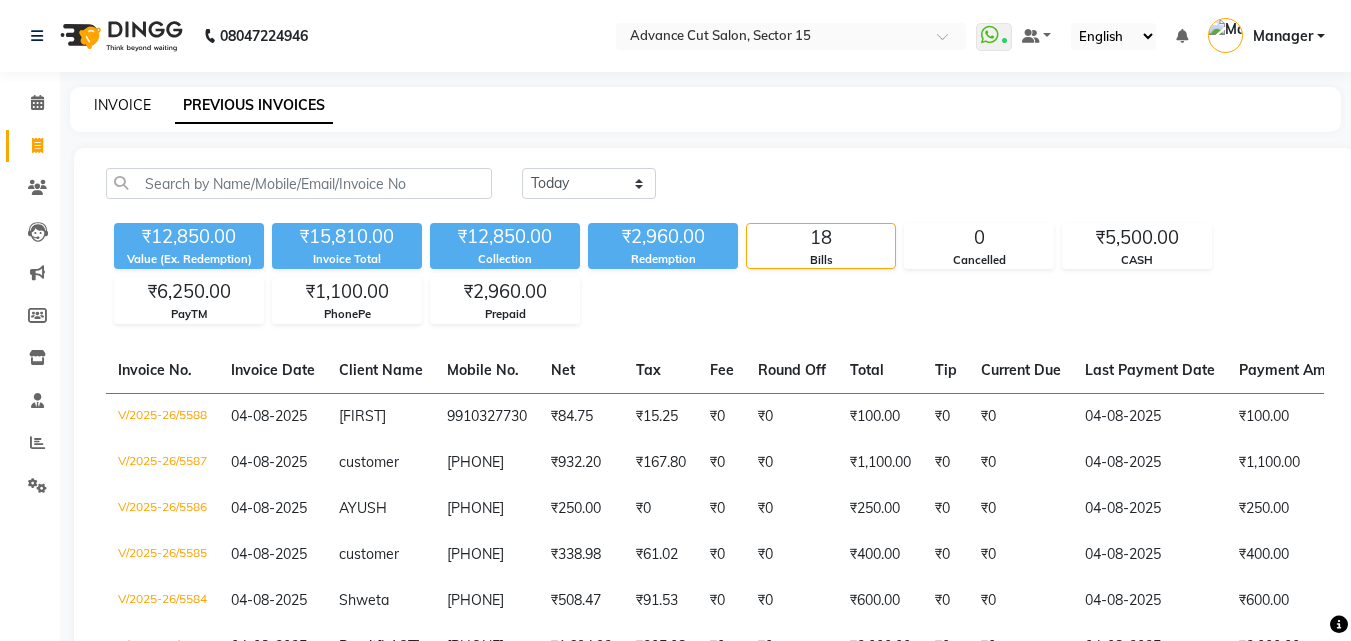 click on "INVOICE" 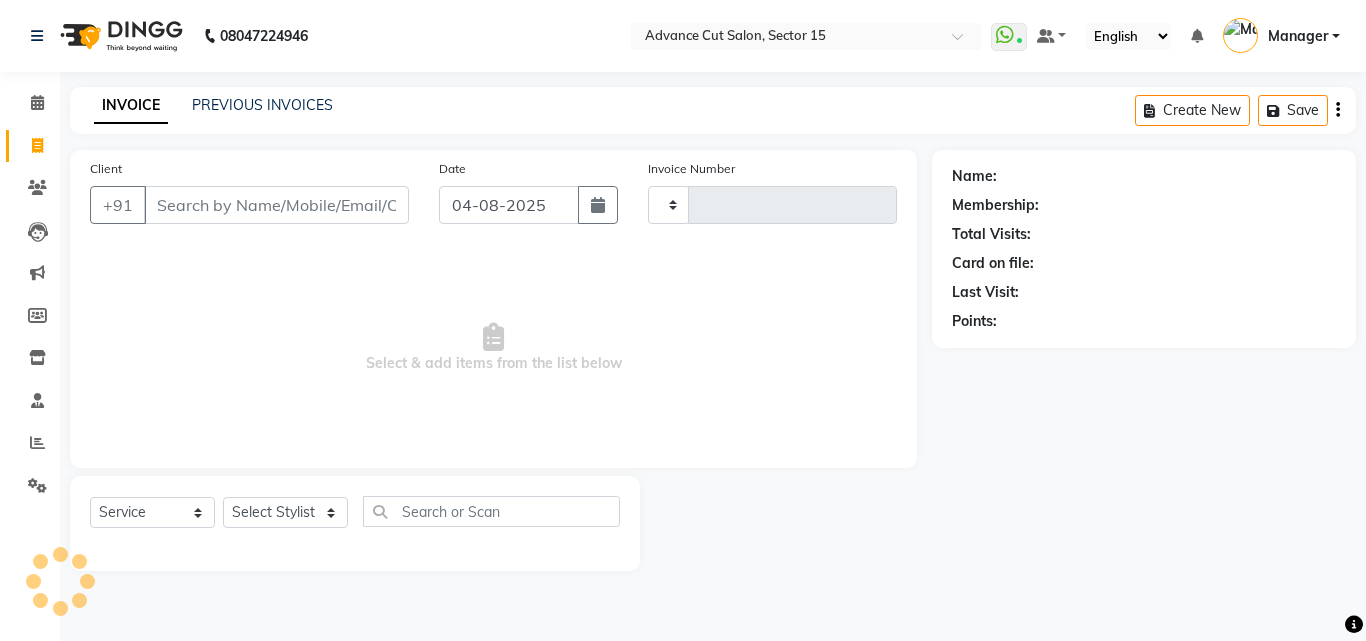 type on "5589" 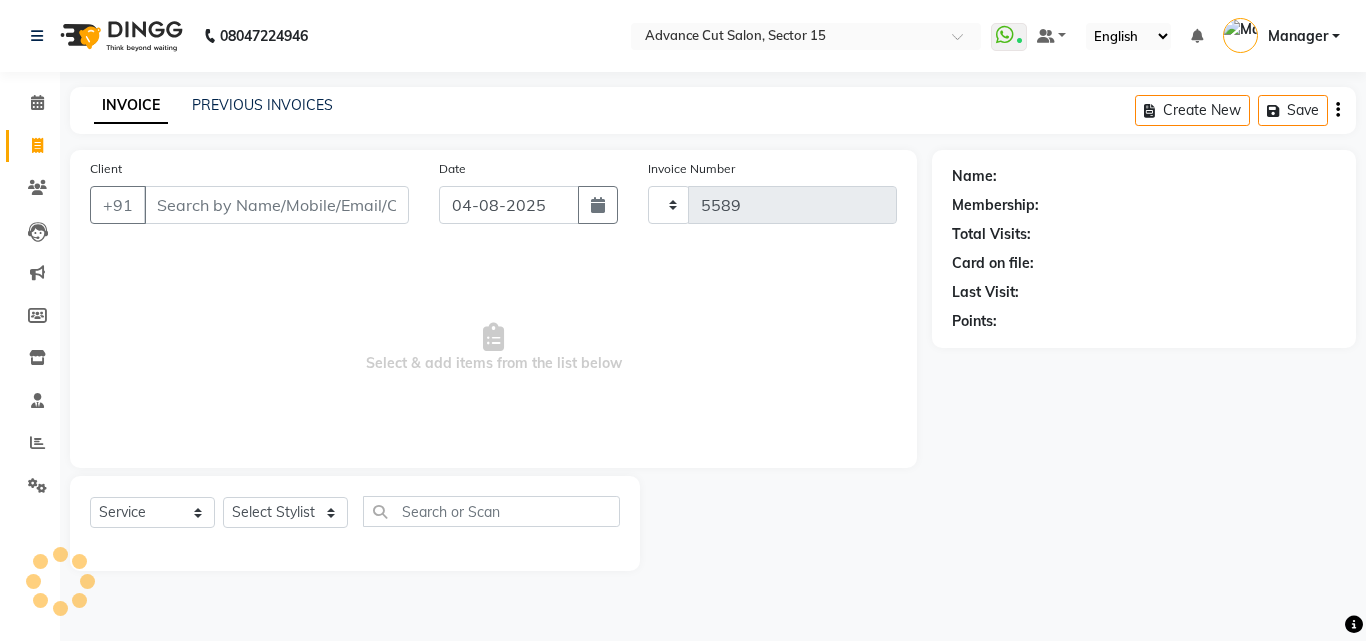 select on "6255" 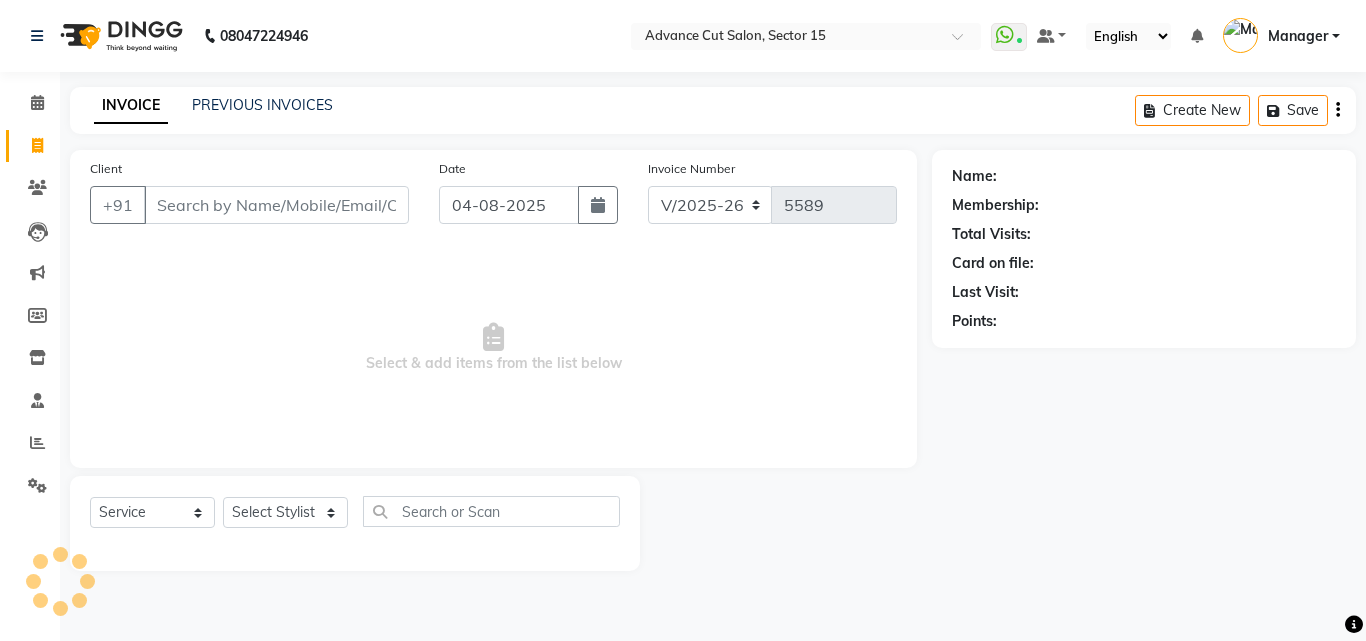 click on "Client" at bounding box center (276, 205) 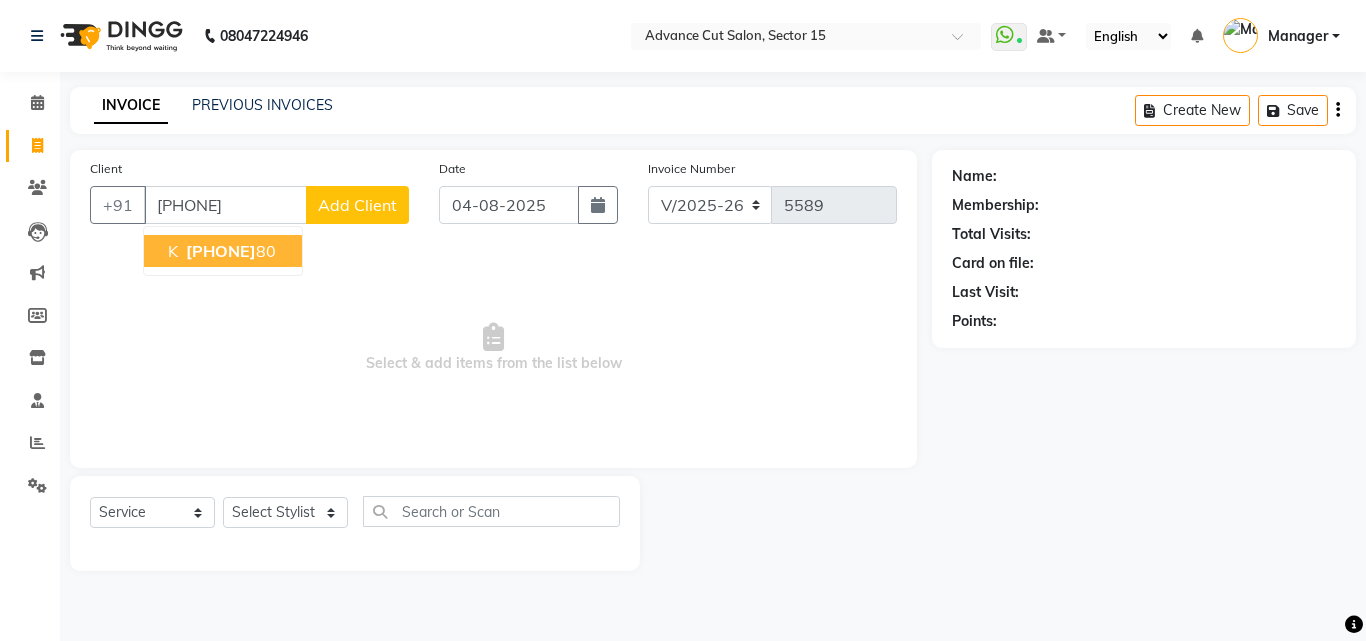 click on "k   8585000 80" at bounding box center (223, 251) 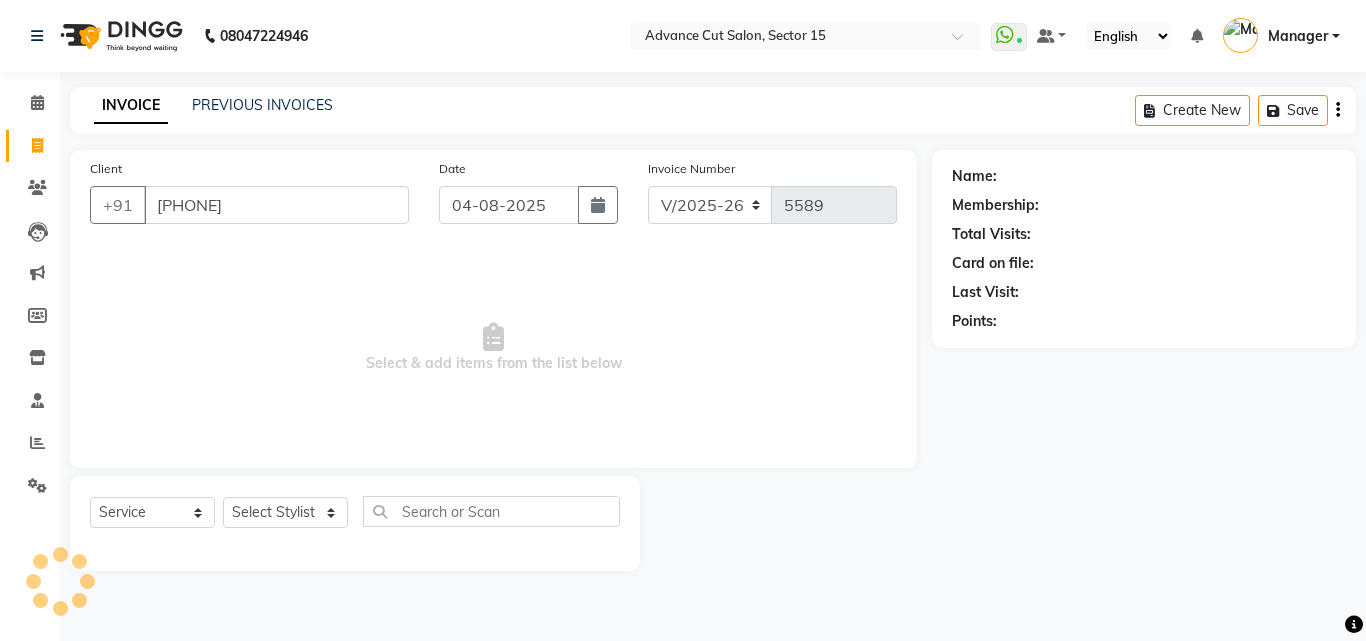 type on "858500080" 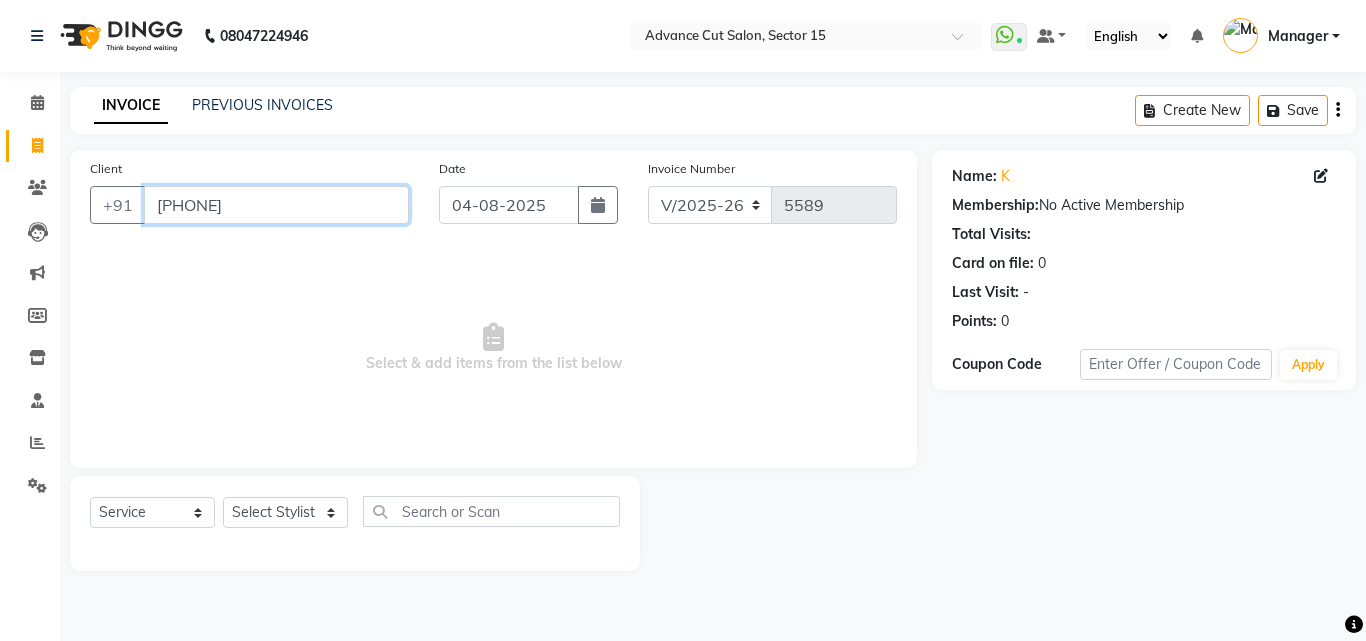 click on "858500080" at bounding box center (276, 205) 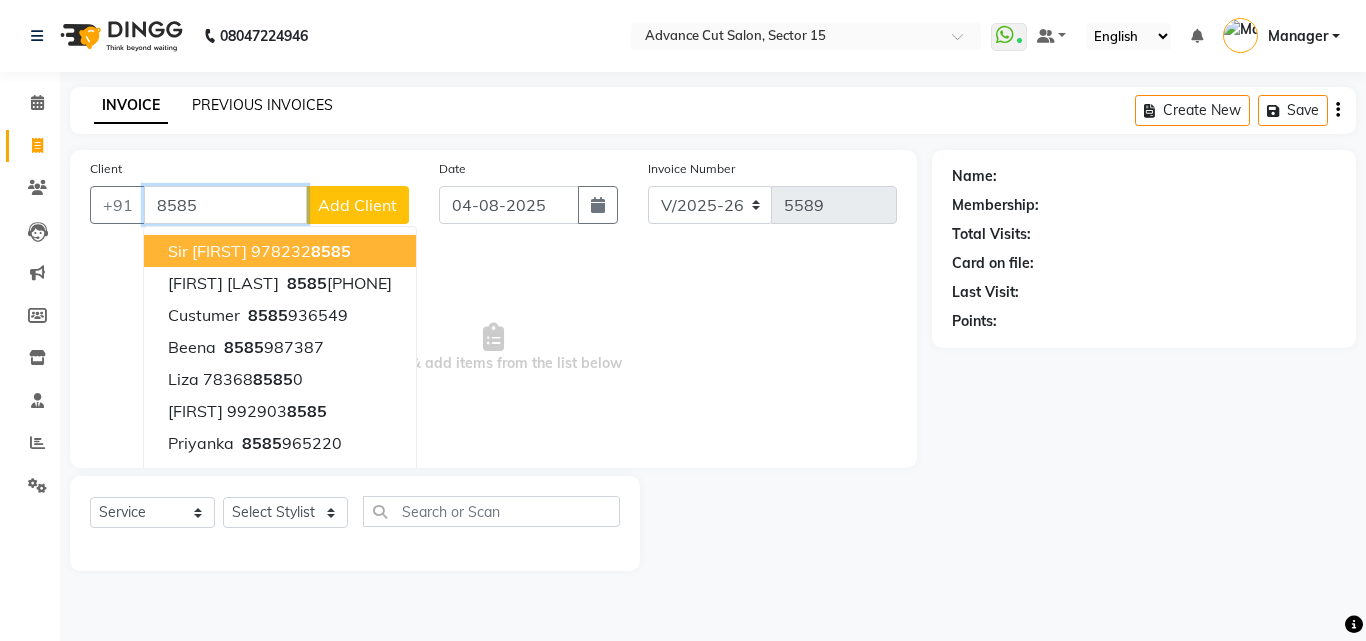 type on "8585" 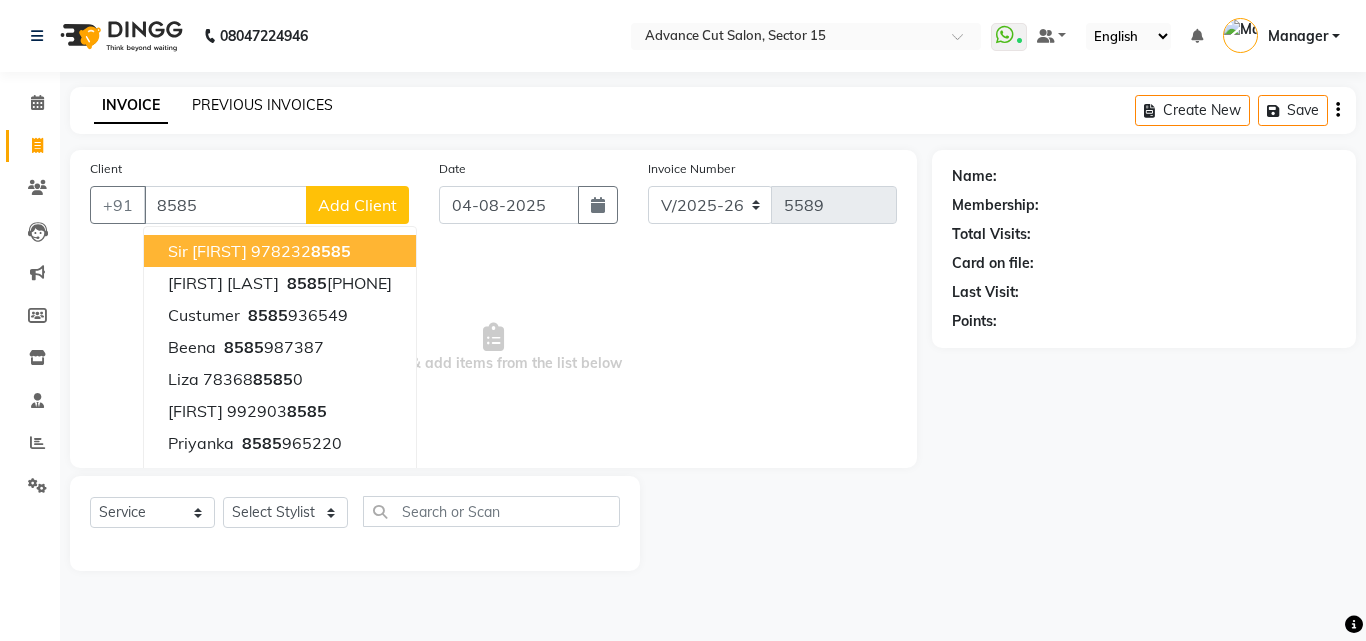 click on "PREVIOUS INVOICES" 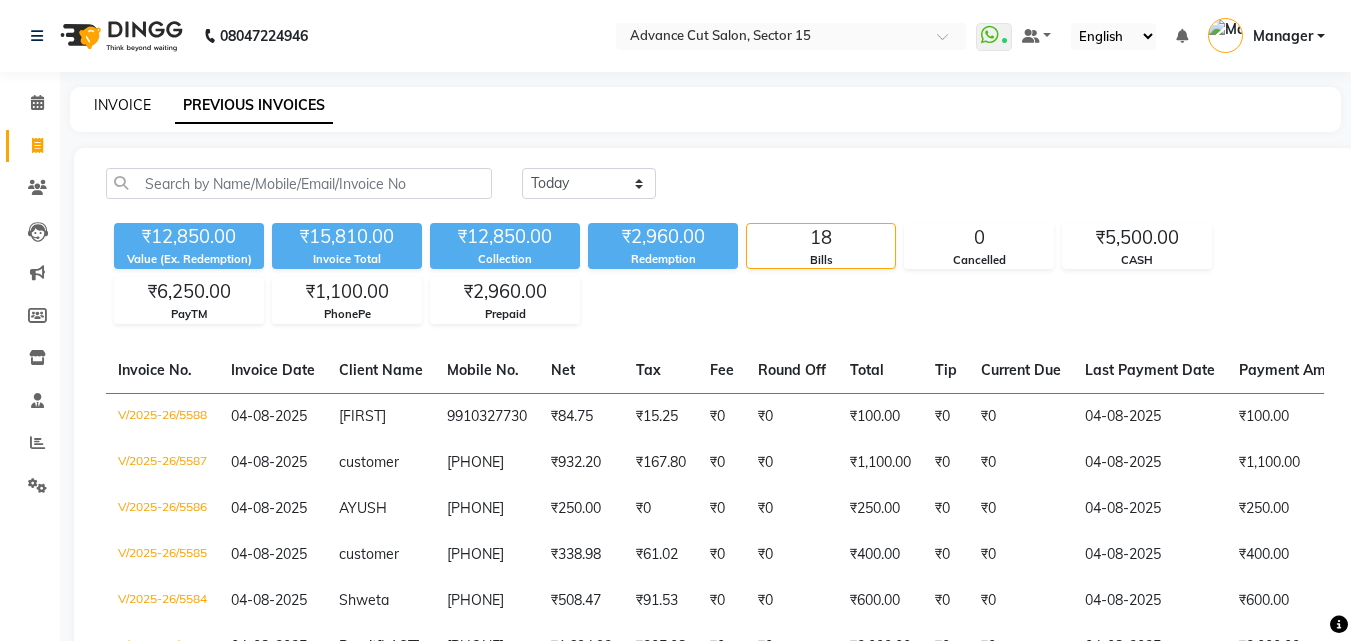 click on "INVOICE" 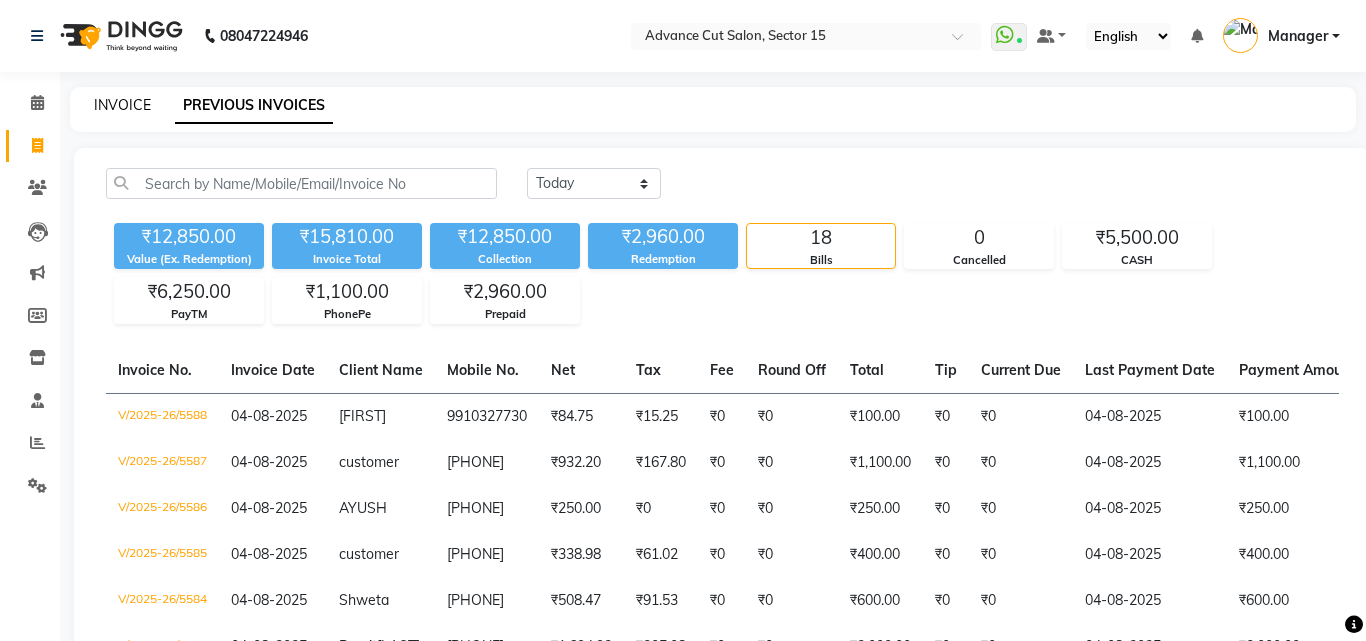 select on "service" 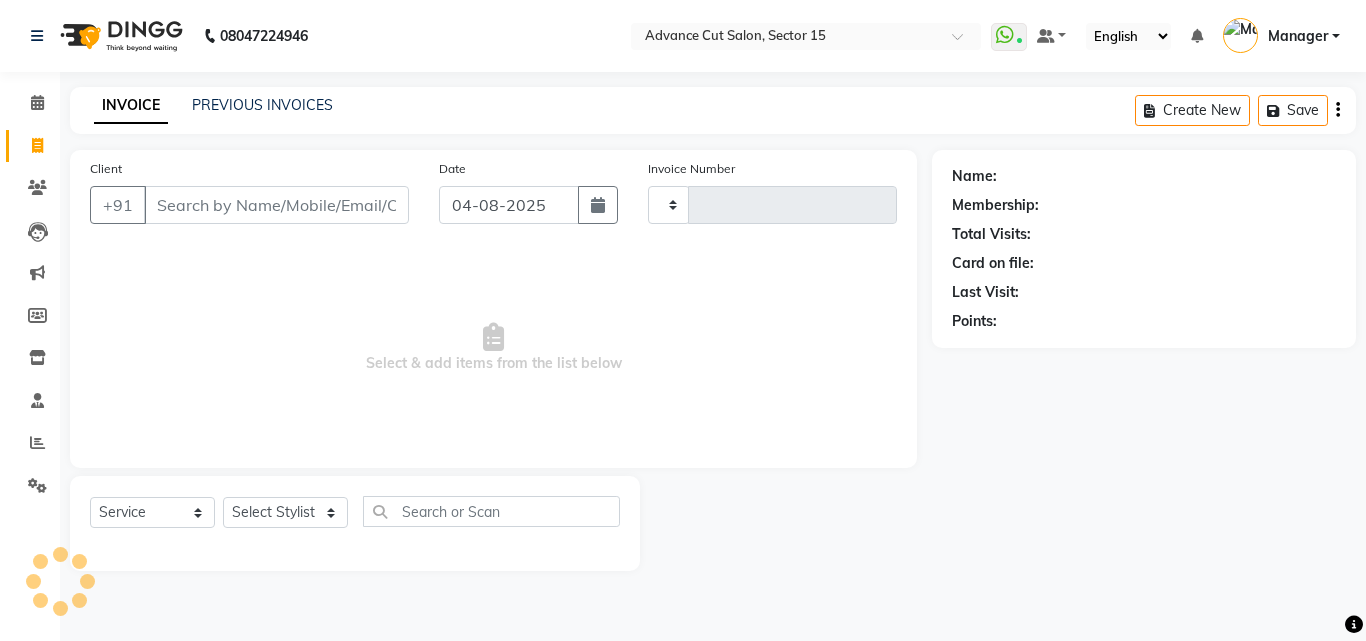 type on "5589" 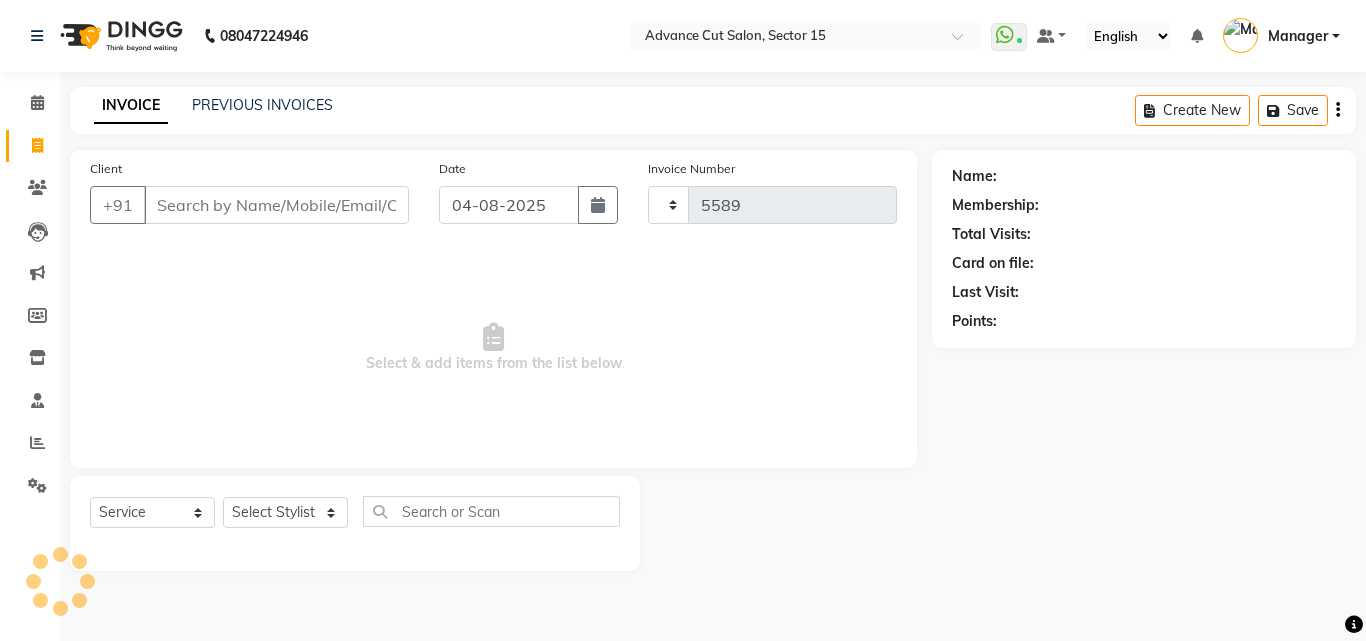 select on "6255" 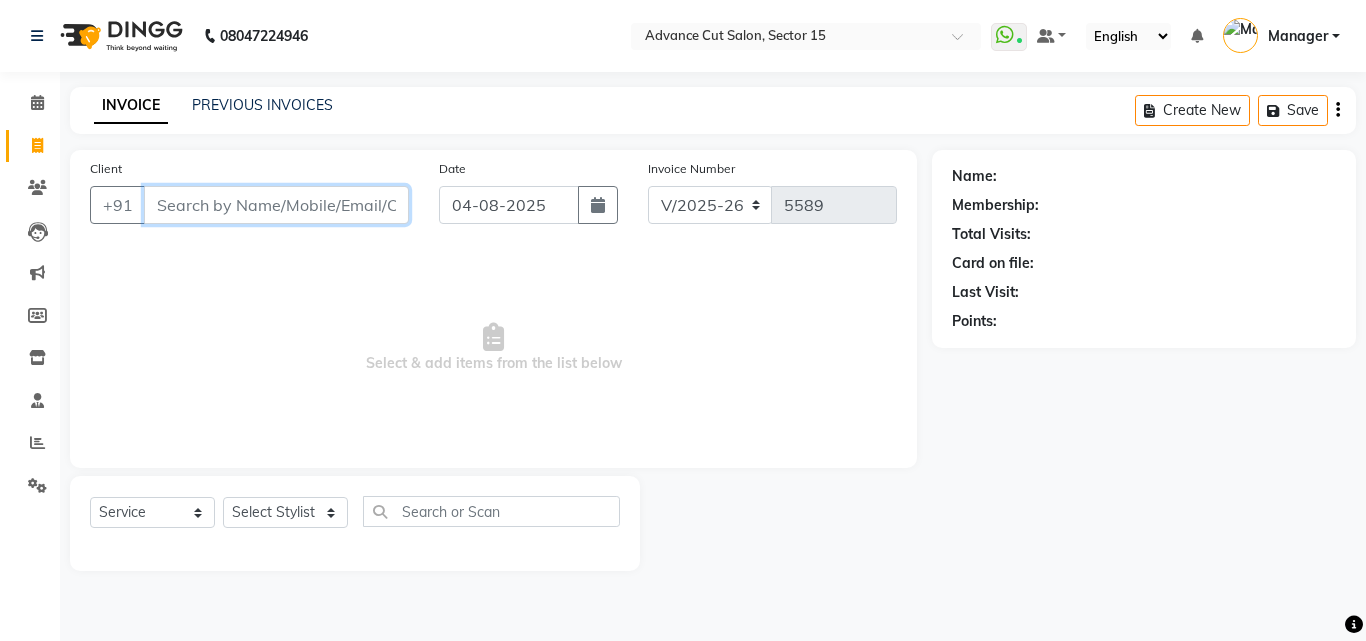 click on "Client" at bounding box center [276, 205] 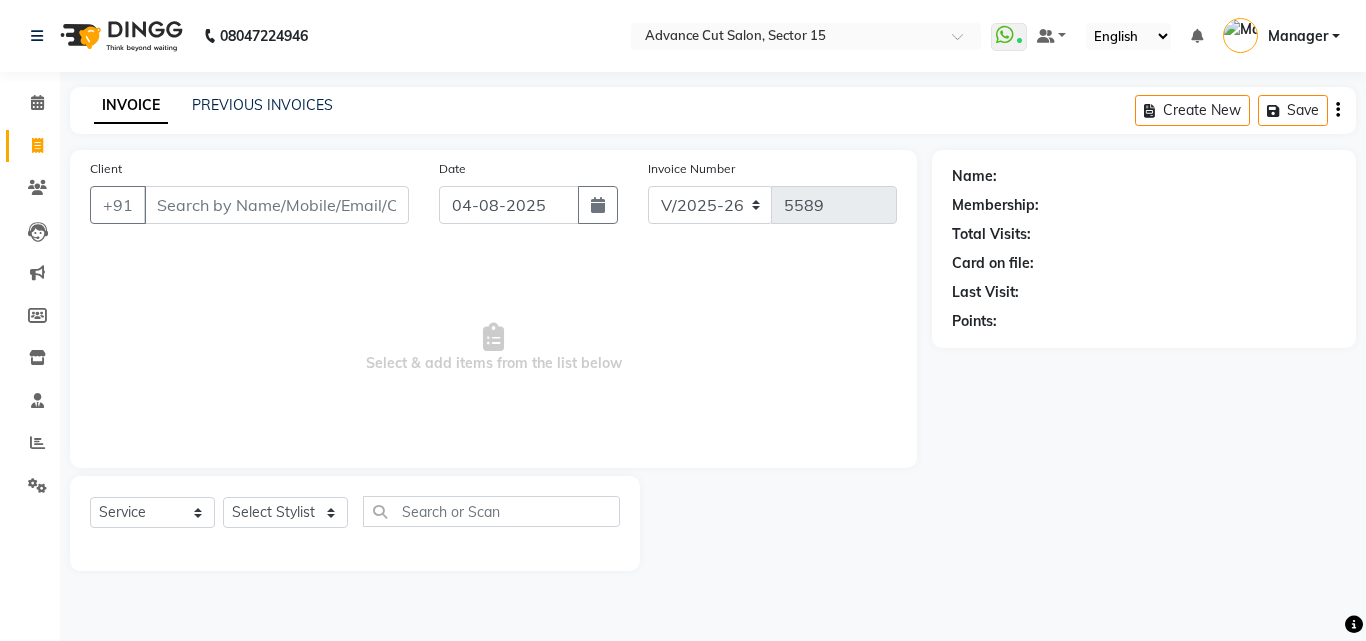 drag, startPoint x: 312, startPoint y: 236, endPoint x: 304, endPoint y: 218, distance: 19.697716 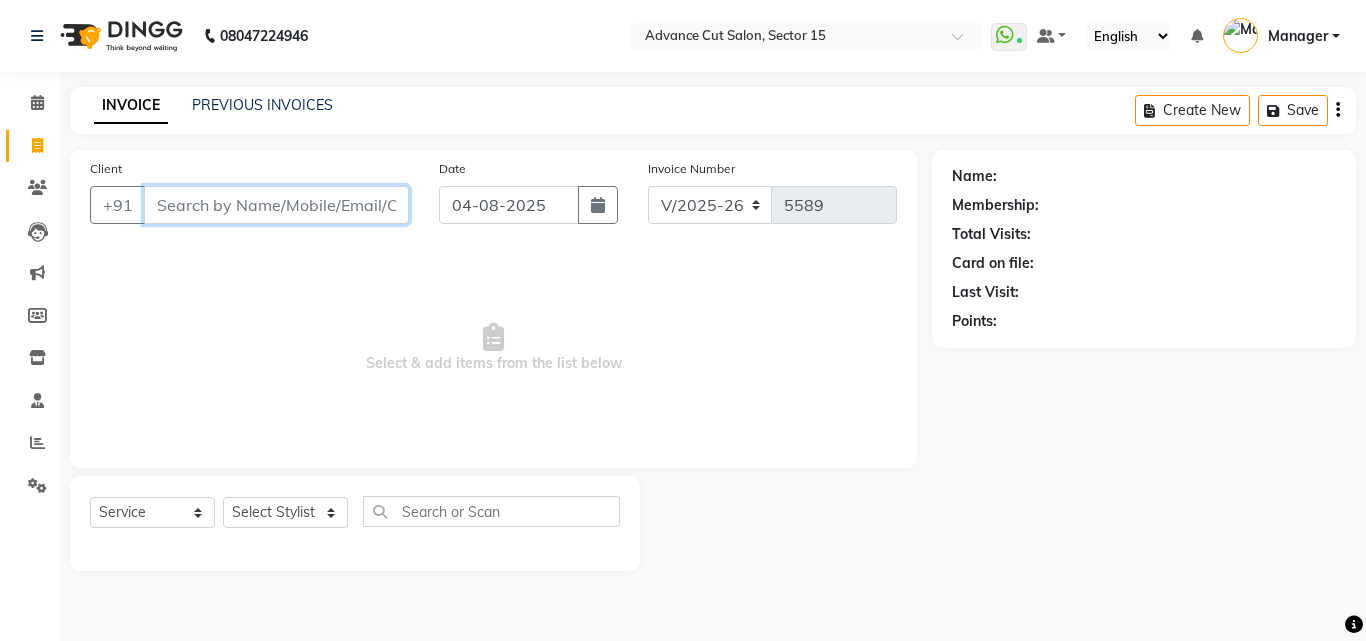 click on "Client" at bounding box center [276, 205] 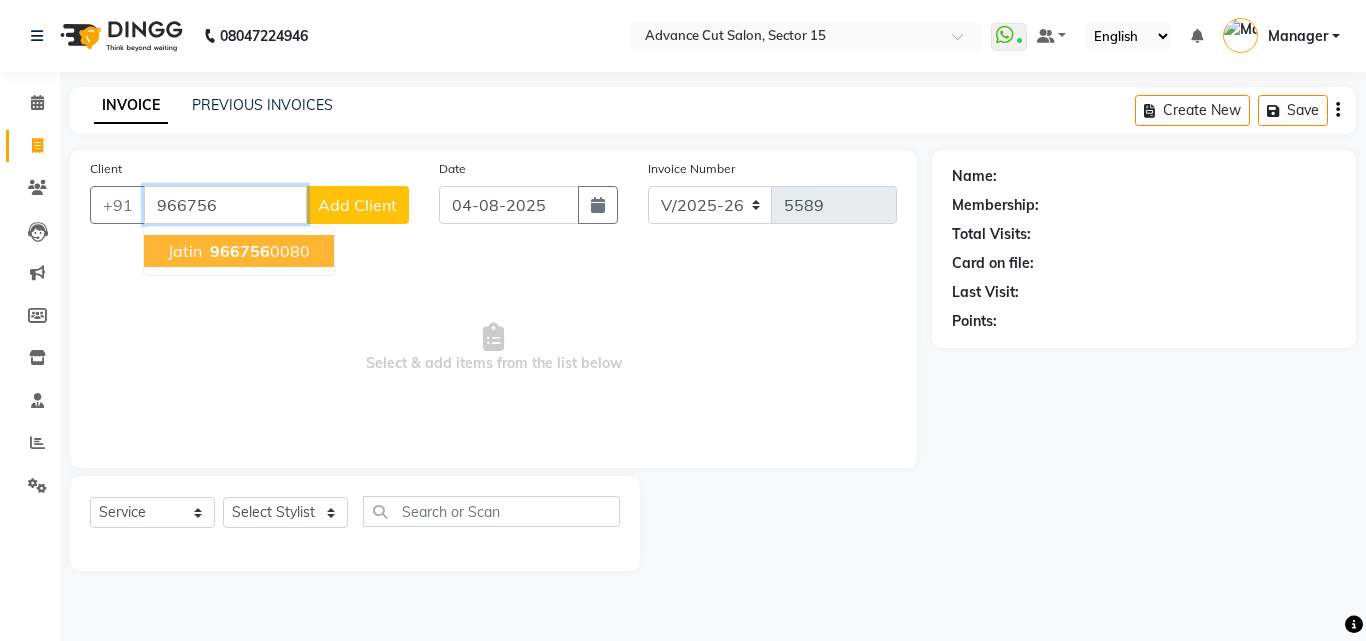 click on "Jatin   966756 0080" at bounding box center (239, 251) 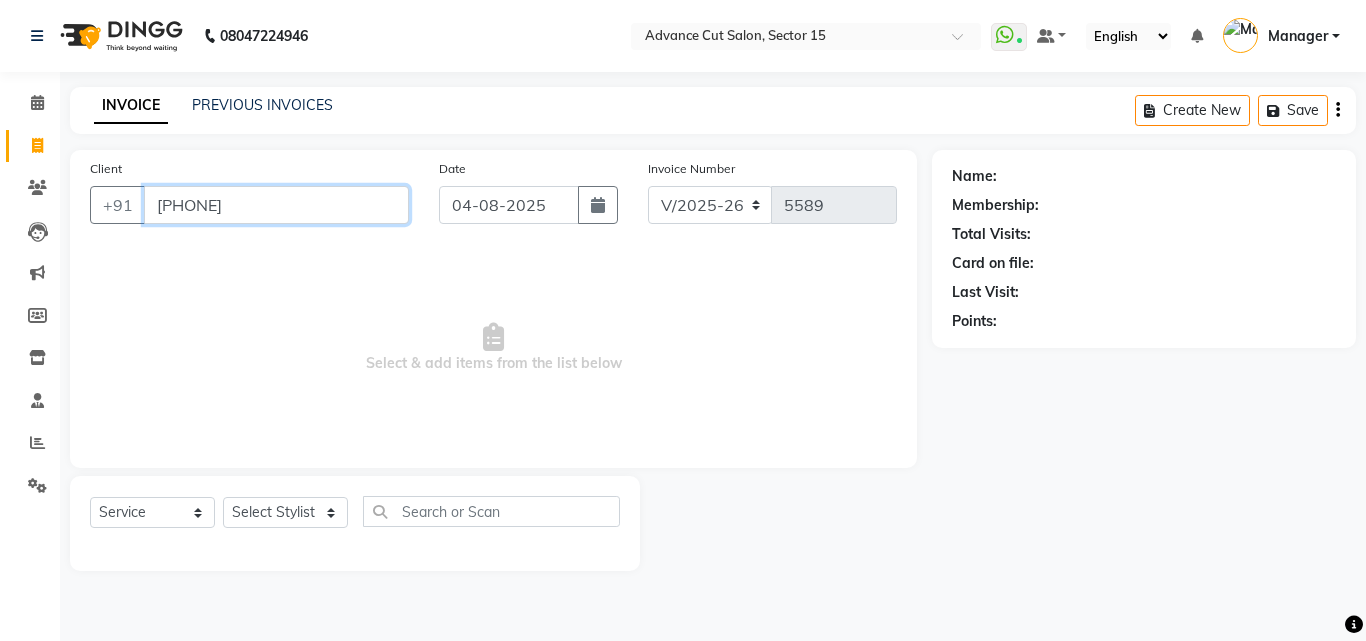 type on "9667560080" 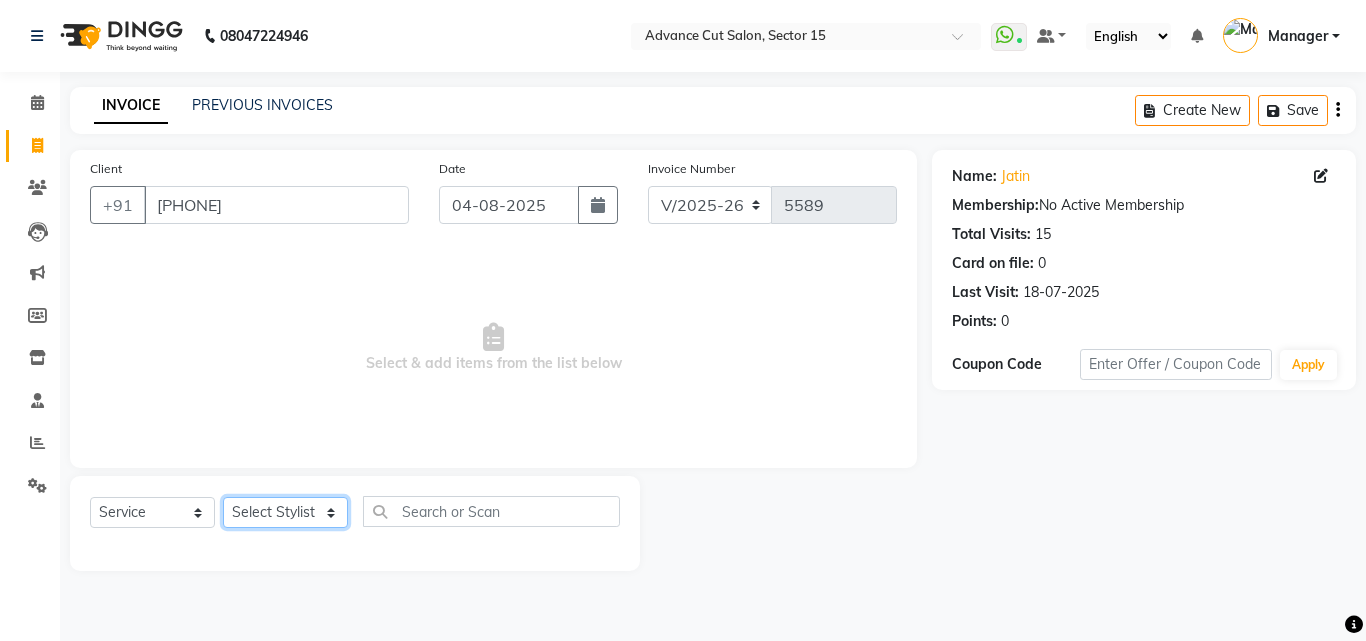 click on "Select Stylist Advance Cut  ASIF FARMAN HAIDER Iqbal KASHISH LUCKY Manager MANOJ NASEEM NASIR Nidhi Pooja  PRIYA RAEES RANI RASHID RIZWAN SACHIN SALMAN SANJAY Shahjad Shankar shuaib SONI" 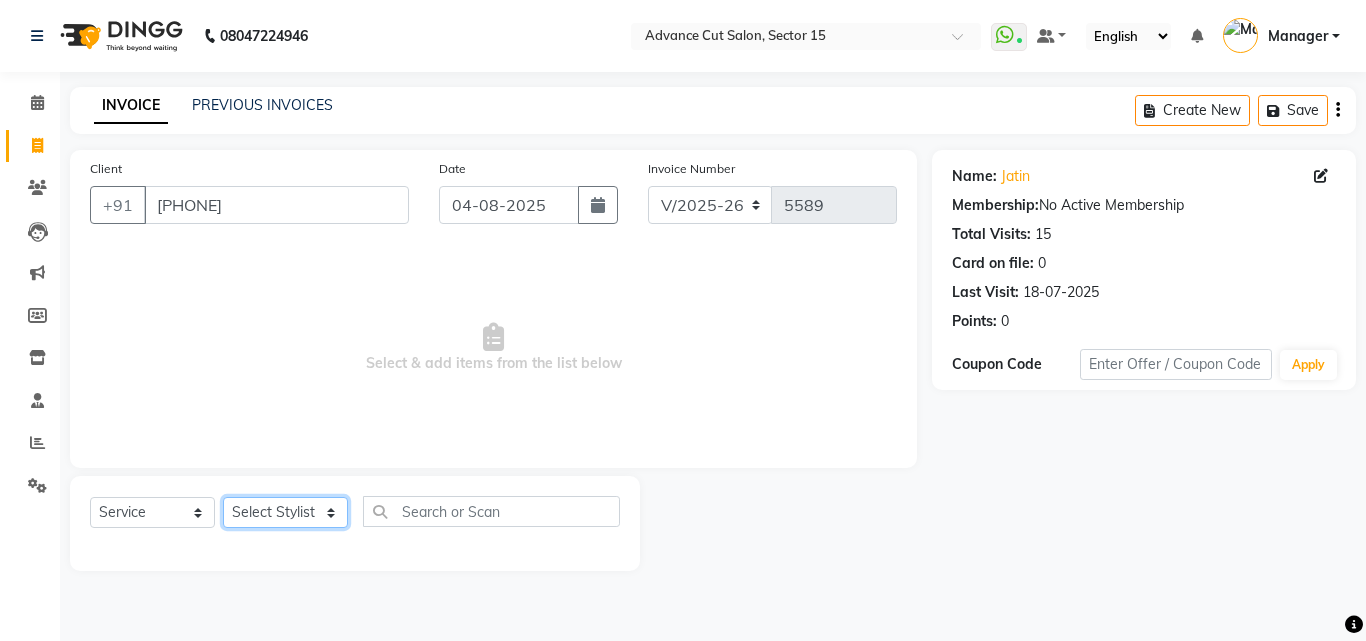 select on "46501" 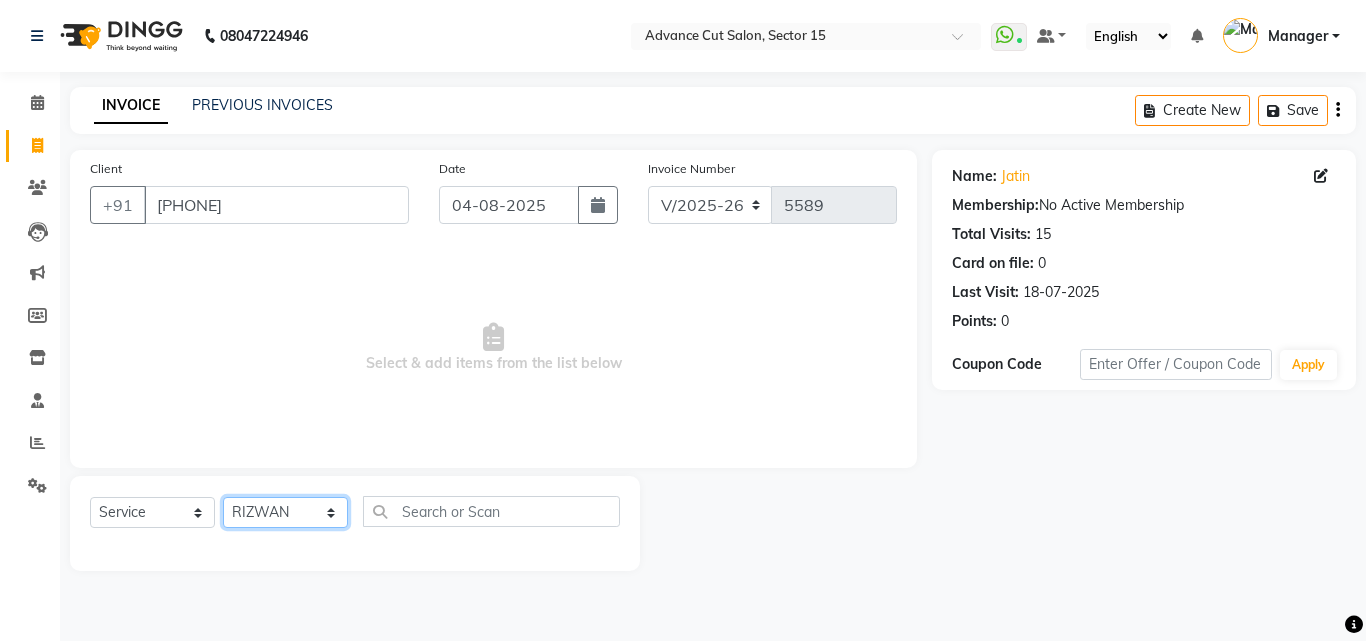 click on "Select Stylist Advance Cut  ASIF FARMAN HAIDER Iqbal KASHISH LUCKY Manager MANOJ NASEEM NASIR Nidhi Pooja  PRIYA RAEES RANI RASHID RIZWAN SACHIN SALMAN SANJAY Shahjad Shankar shuaib SONI" 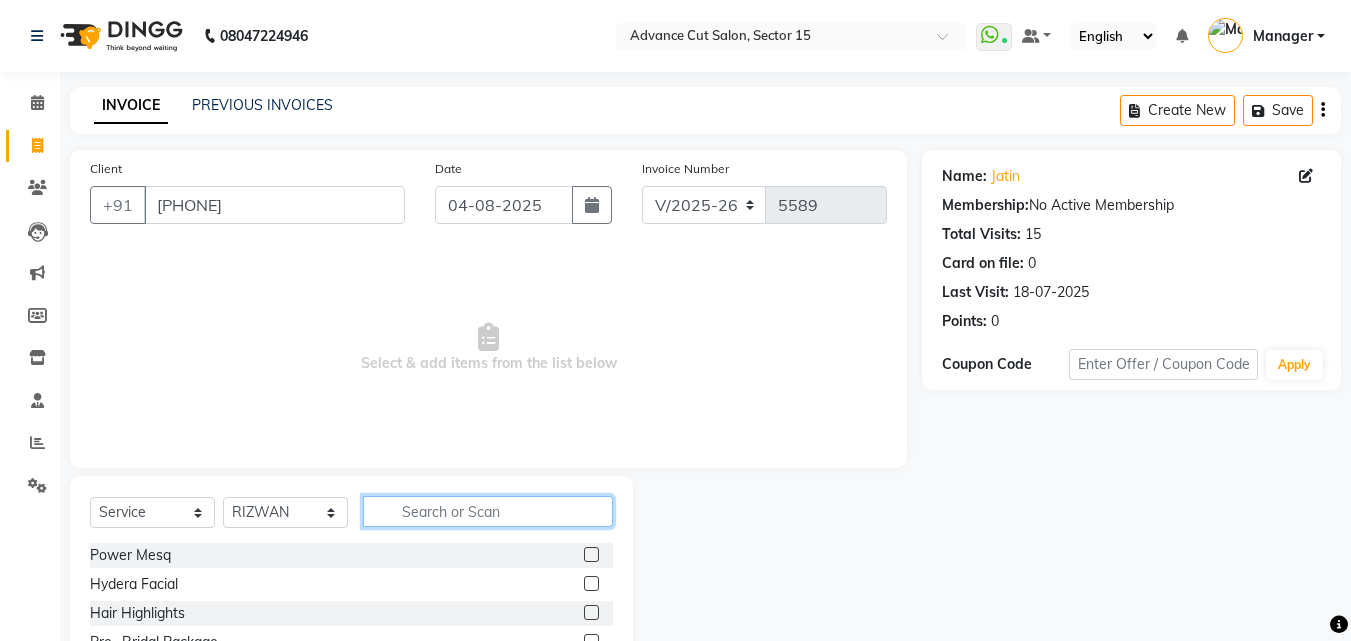 click 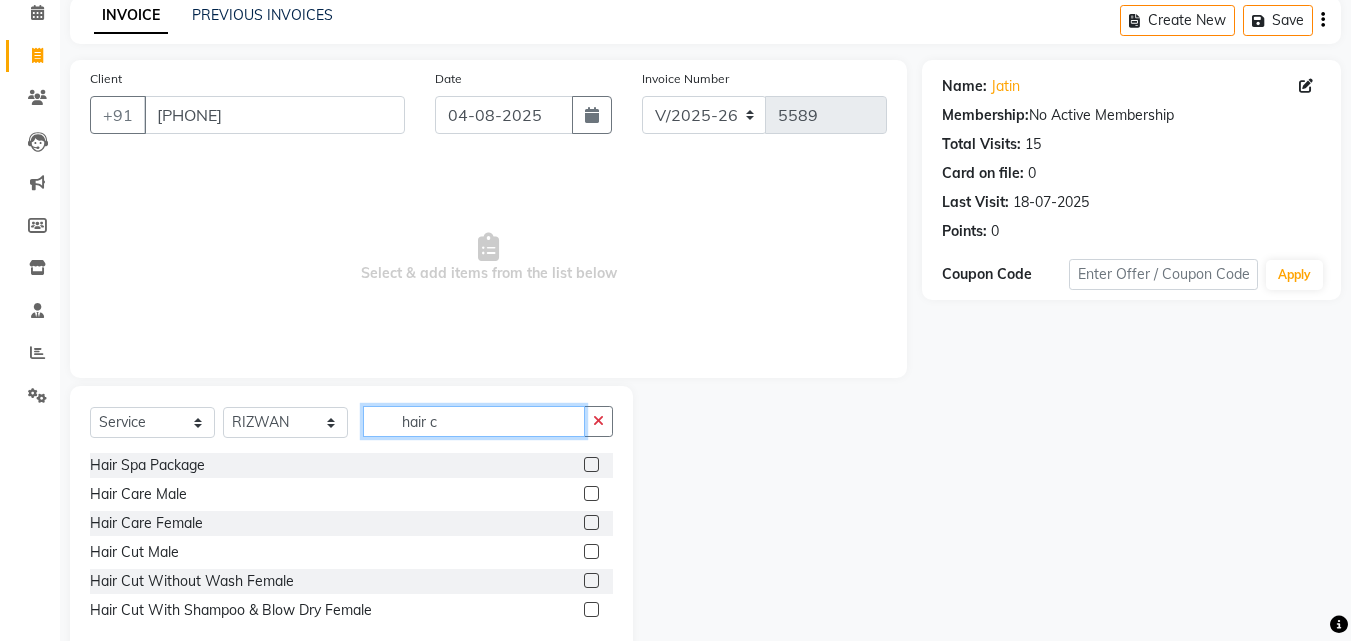 scroll, scrollTop: 134, scrollLeft: 0, axis: vertical 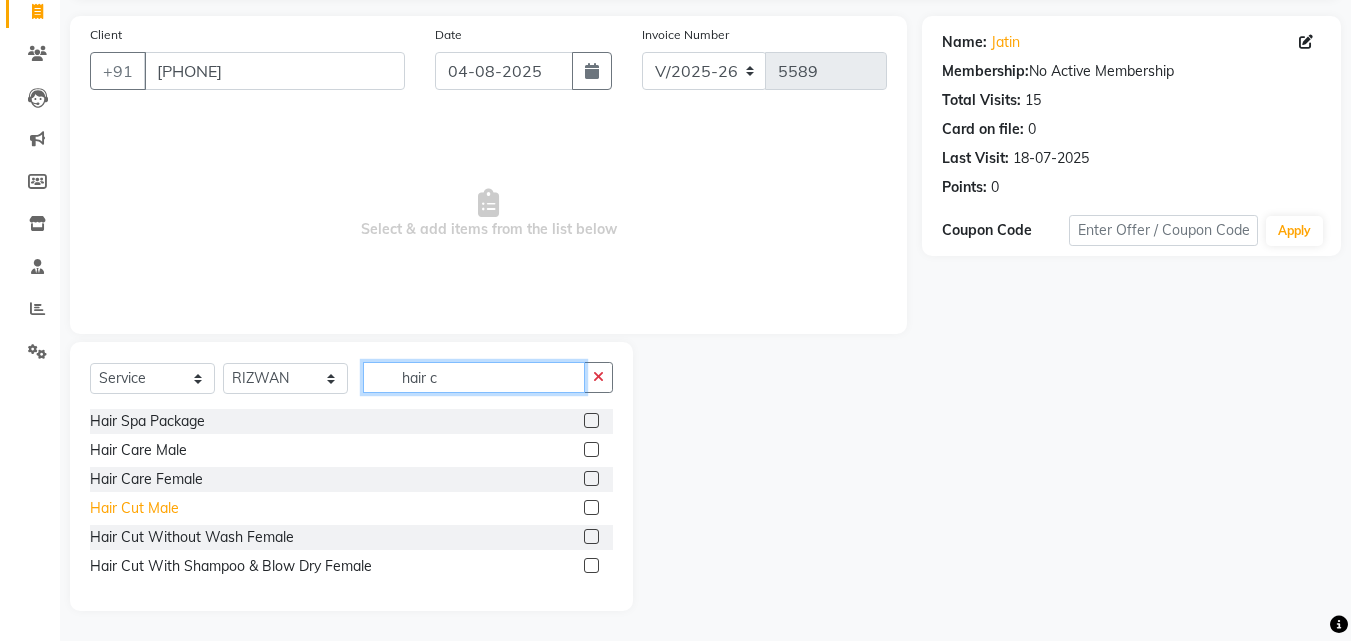 type on "hair c" 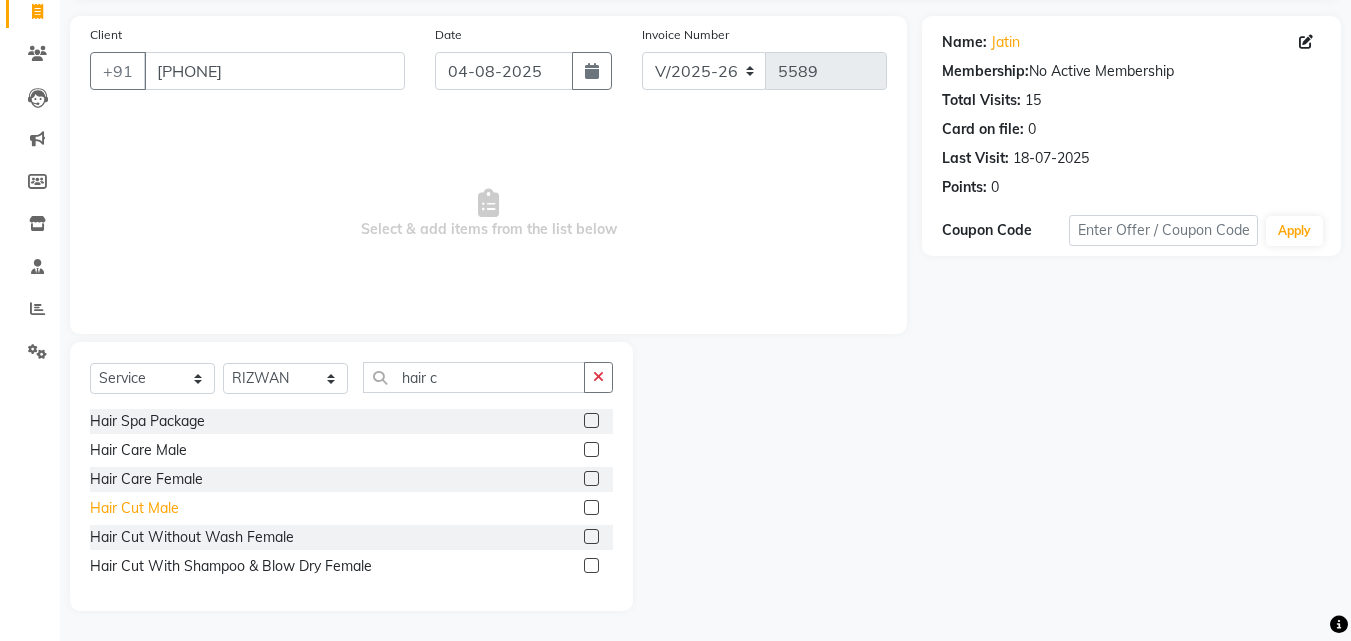 click on "Hair Cut  Male" 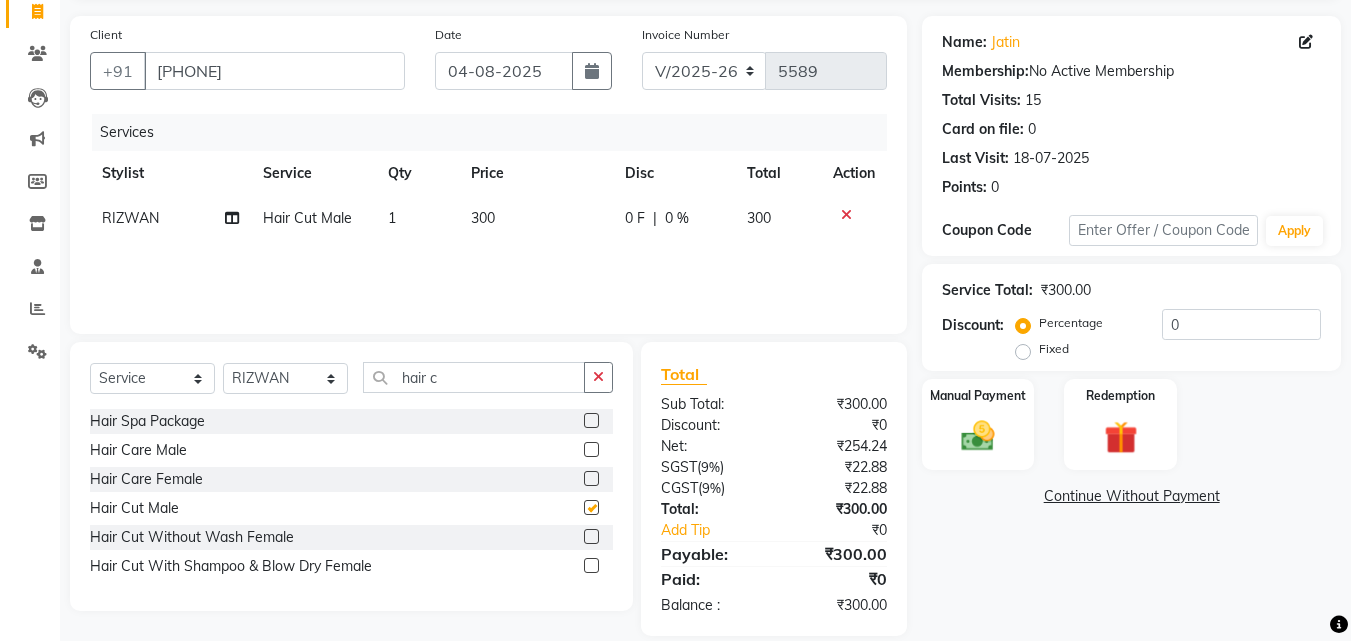 checkbox on "false" 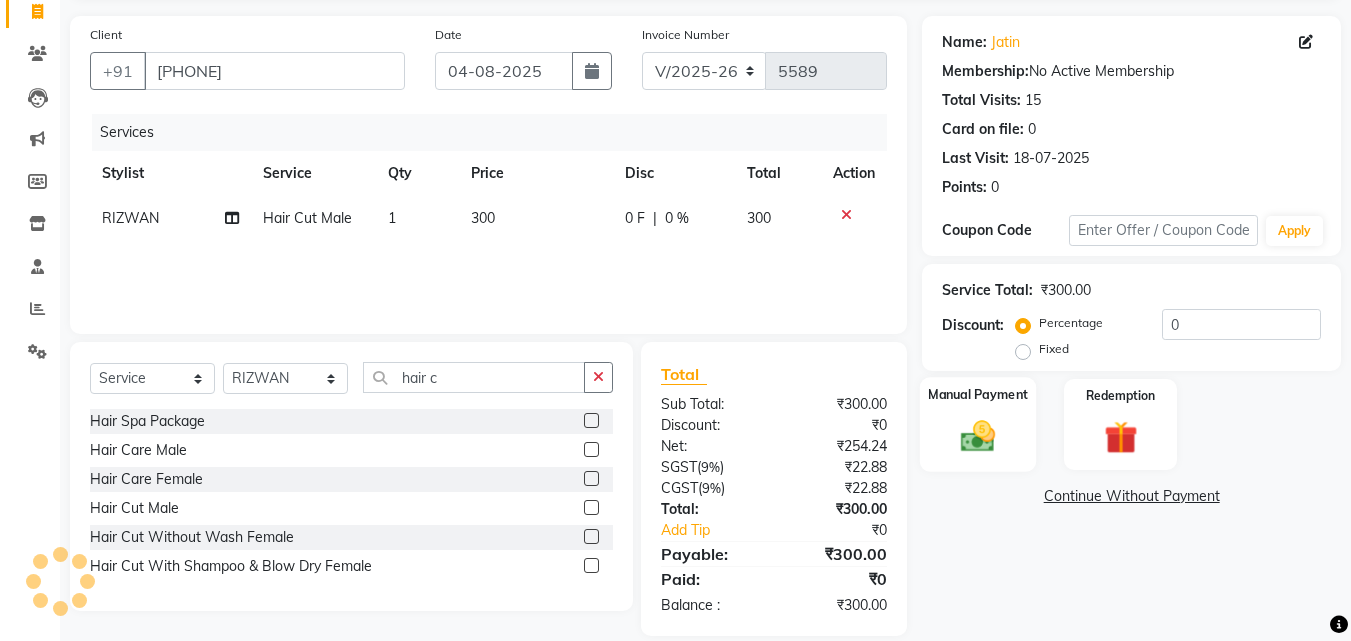 scroll, scrollTop: 159, scrollLeft: 0, axis: vertical 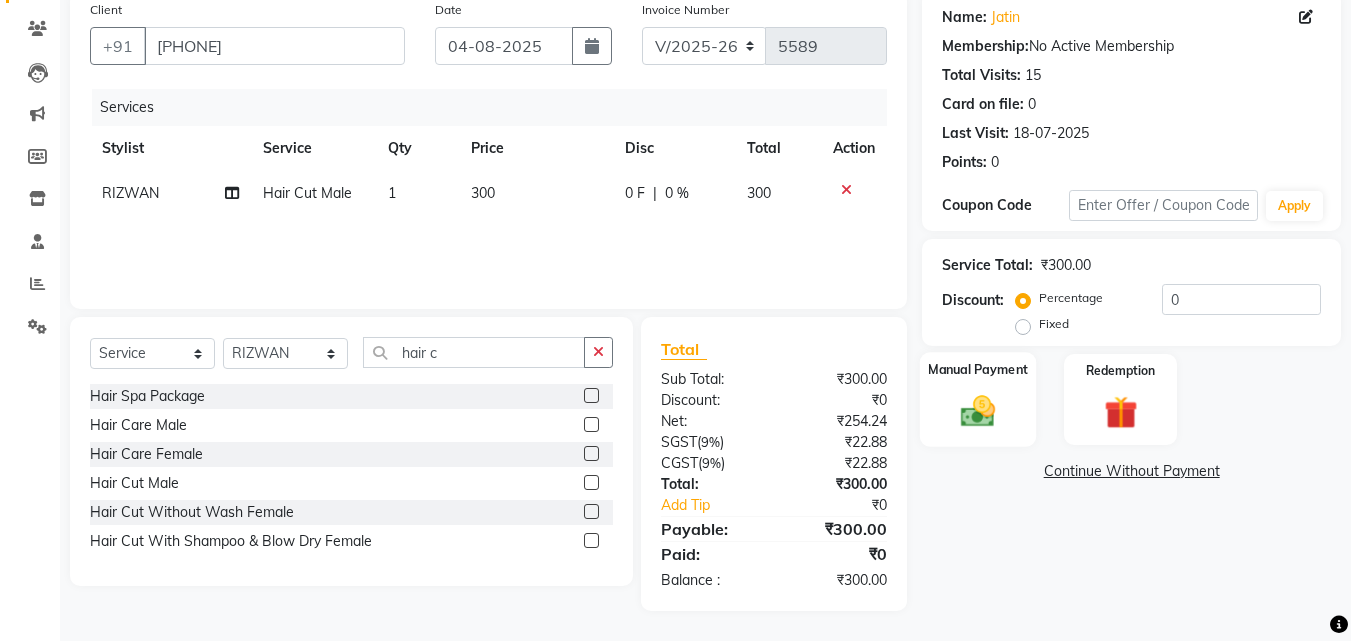 click 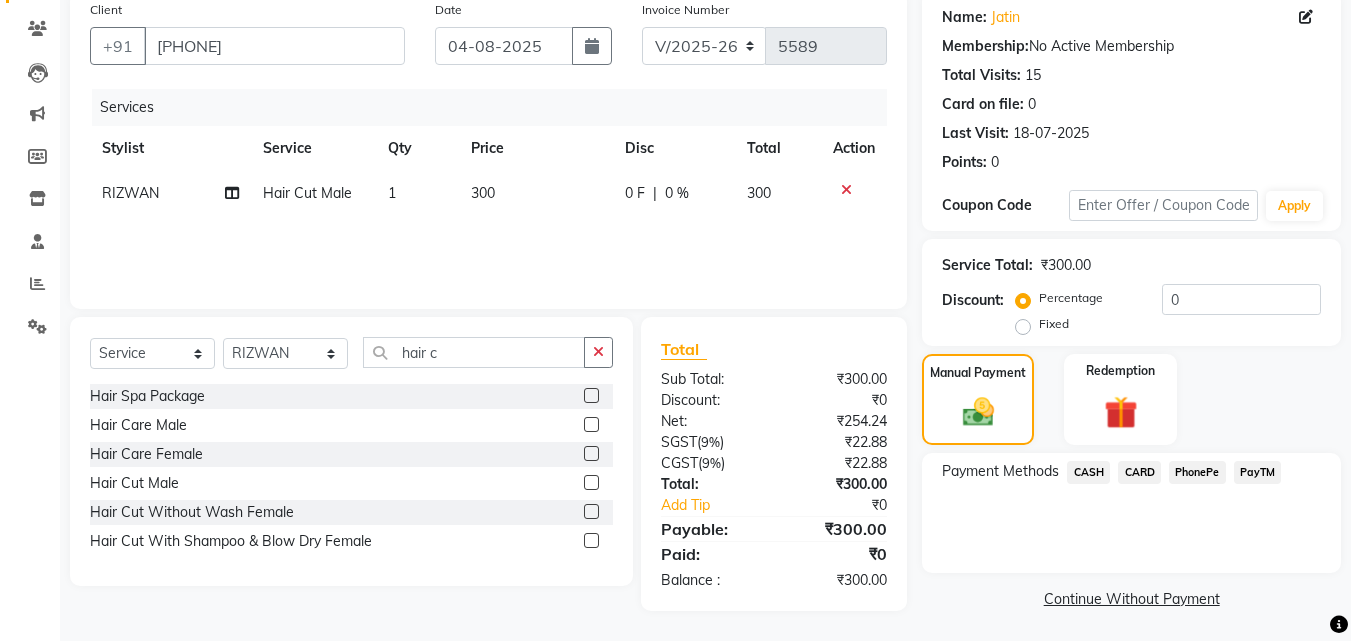 click on "Payment Methods  CASH   CARD   PhonePe   PayTM" 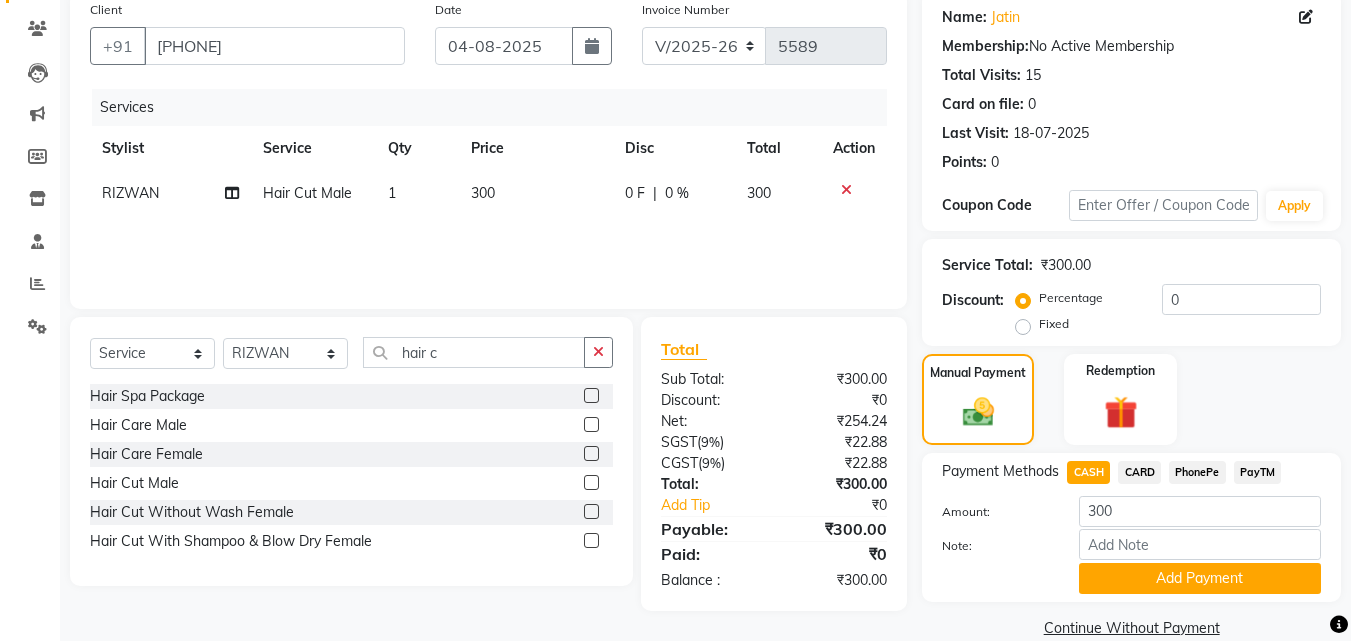 drag, startPoint x: 1183, startPoint y: 586, endPoint x: 1329, endPoint y: 556, distance: 149.05032 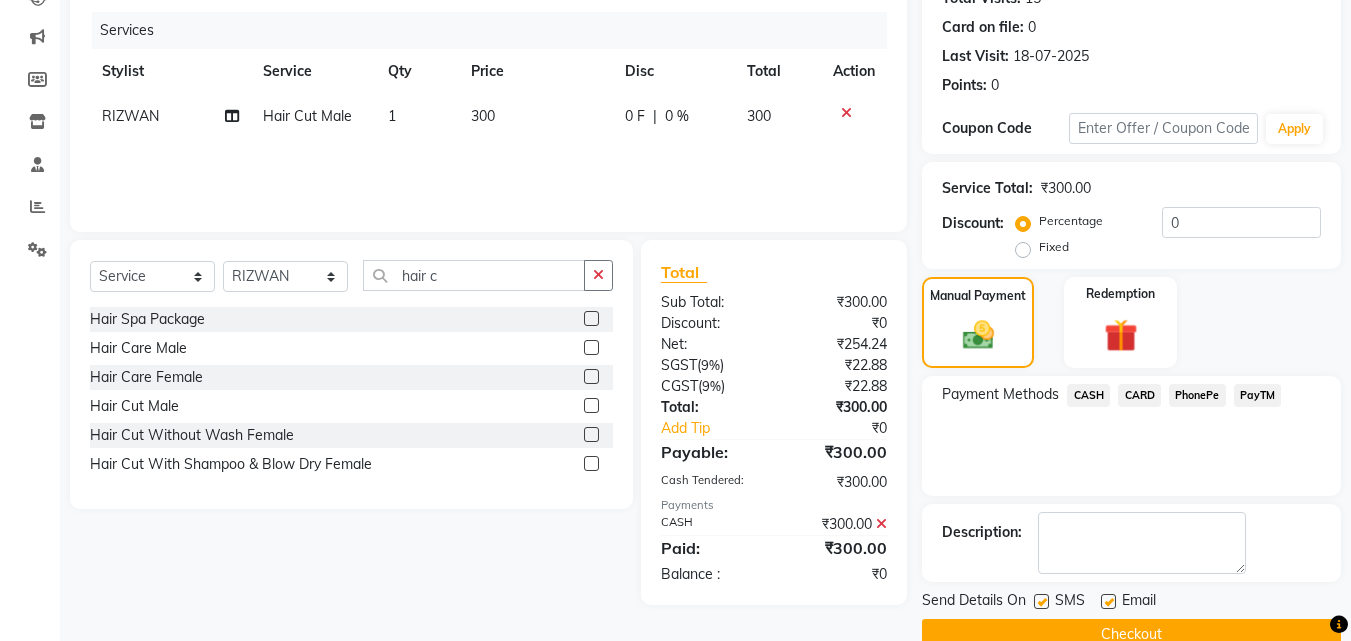 scroll, scrollTop: 275, scrollLeft: 0, axis: vertical 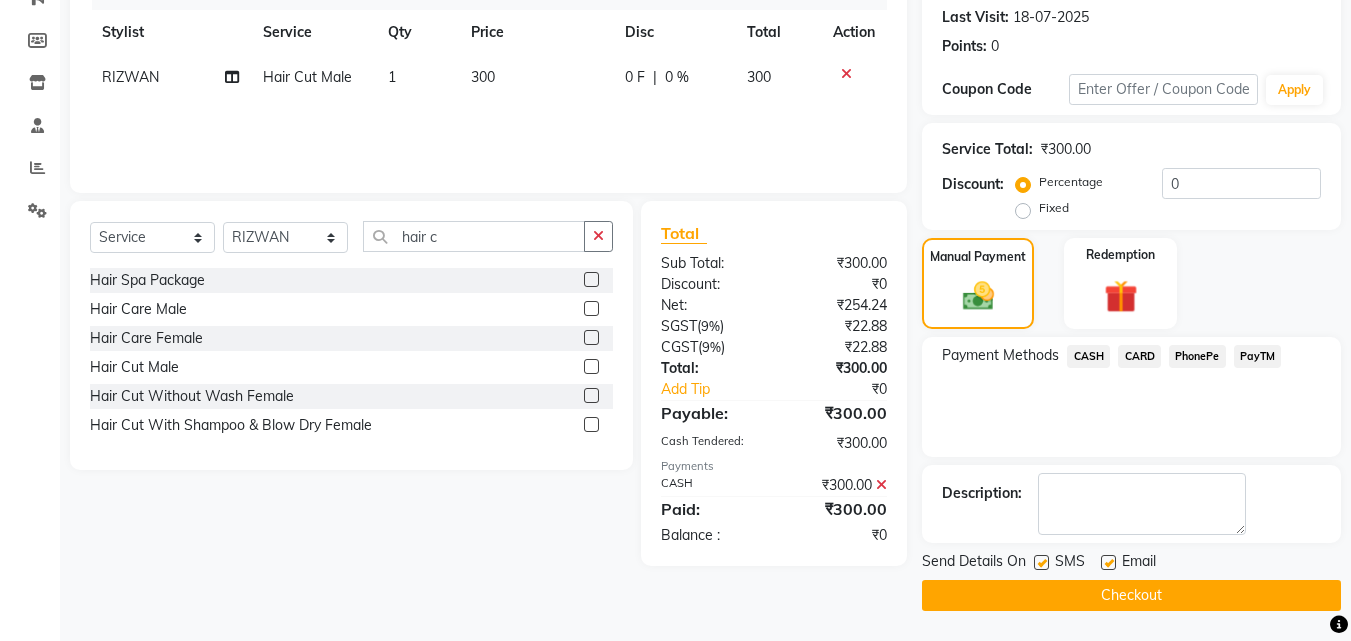 click on "Checkout" 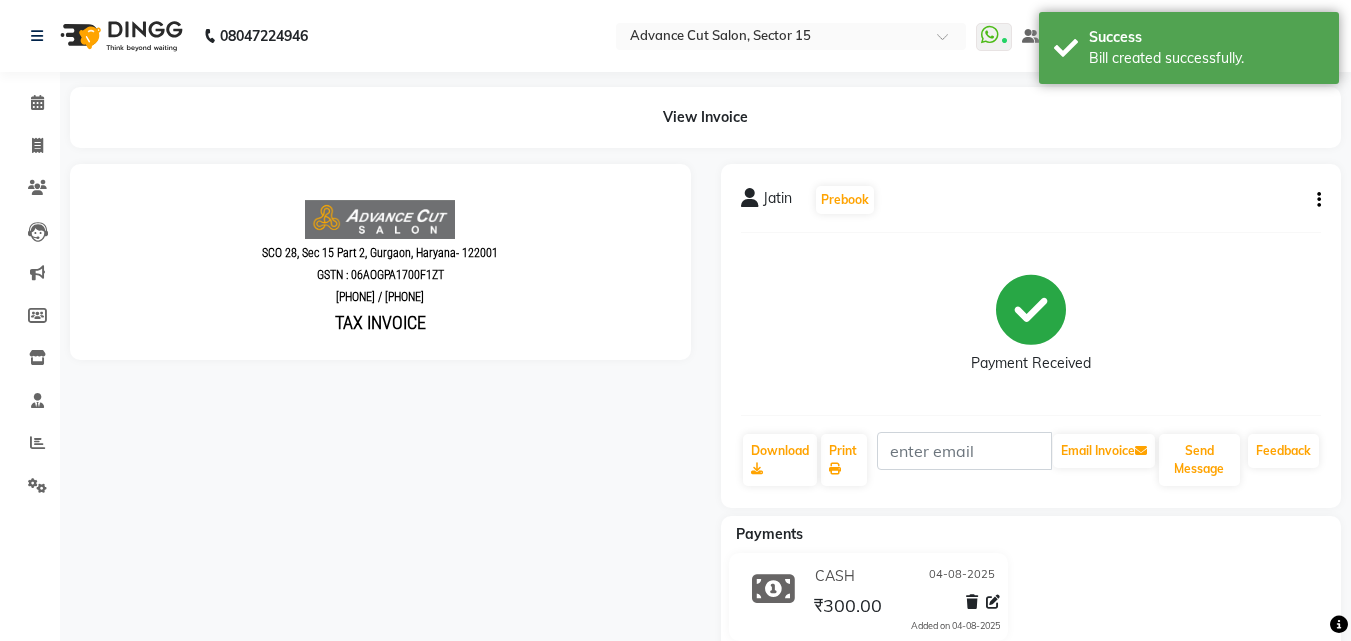 scroll, scrollTop: 0, scrollLeft: 0, axis: both 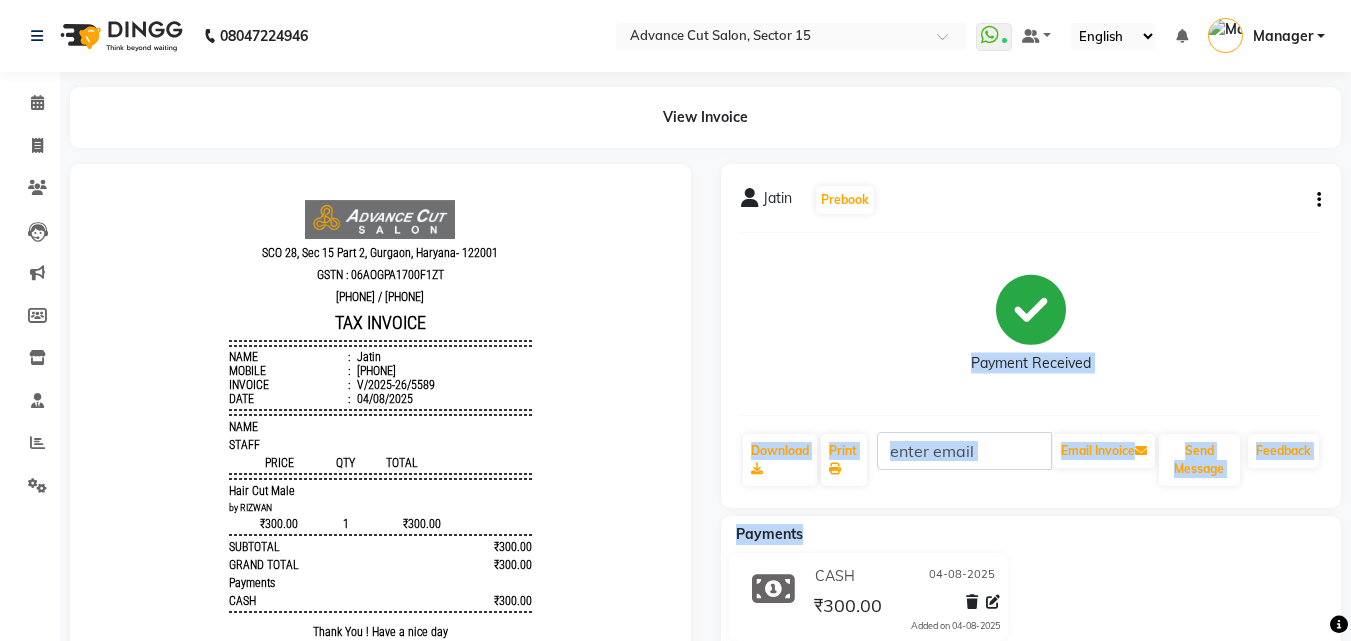 drag, startPoint x: 780, startPoint y: 432, endPoint x: 764, endPoint y: 420, distance: 20 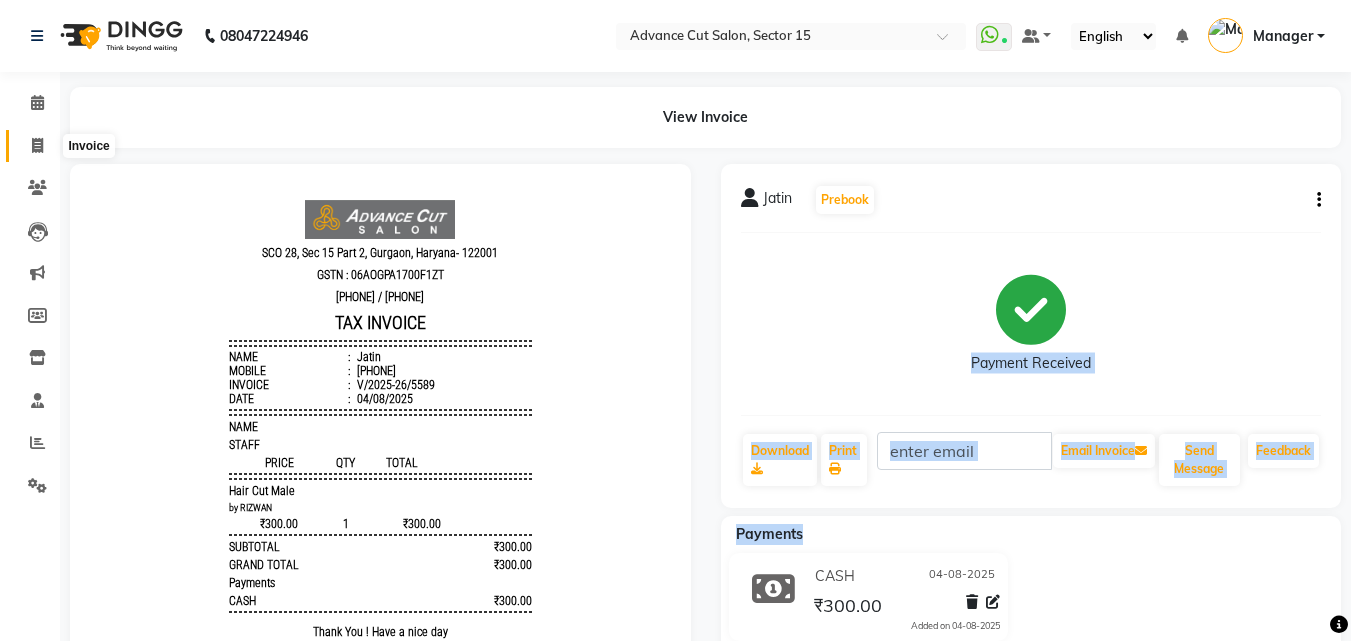 click on "Invoice" 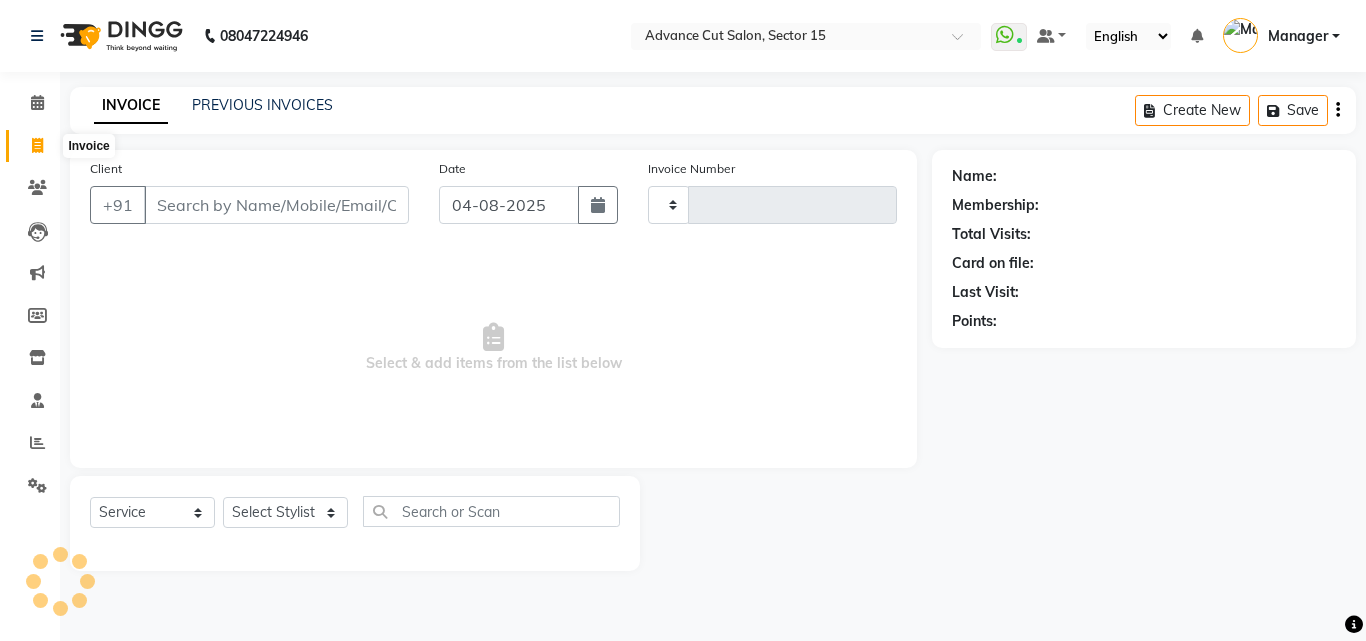click 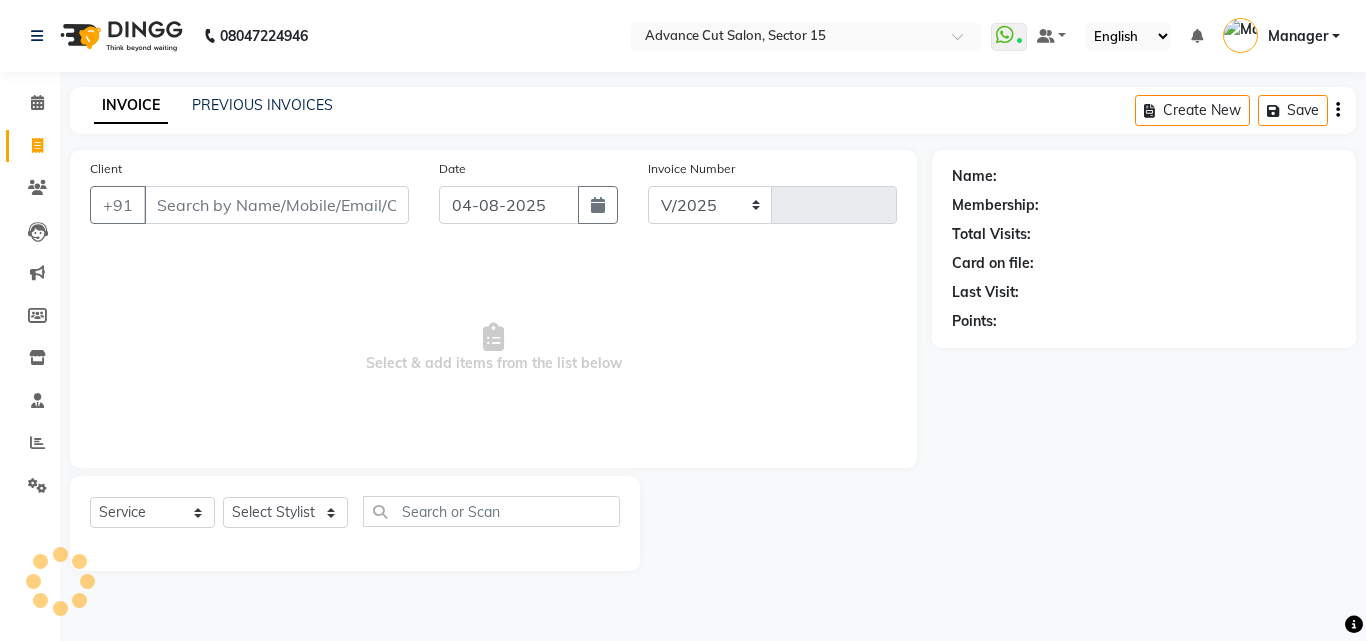 select on "6255" 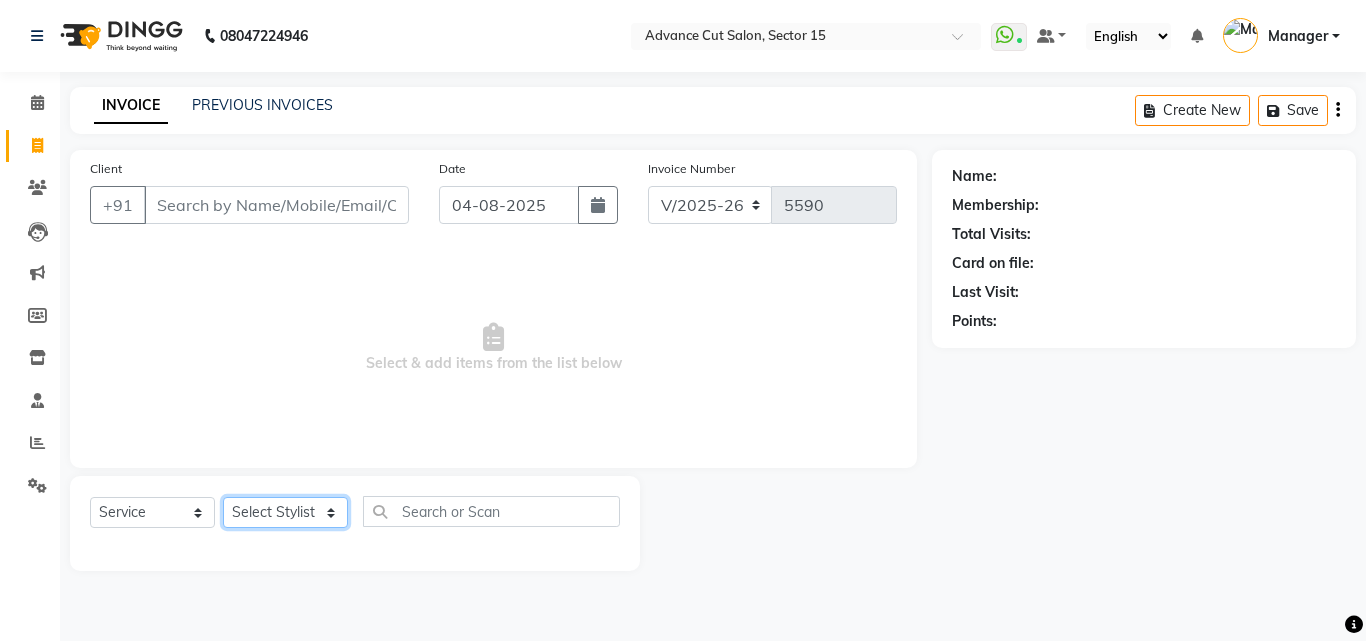 click on "Select Stylist Advance Cut  ASIF FARMAN HAIDER Iqbal KASHISH LUCKY Manager MANOJ NASEEM NASIR Nidhi Pooja  PRIYA RAEES RANI RASHID RIZWAN SACHIN SALMAN SANJAY Shahjad Shankar shuaib SONI" 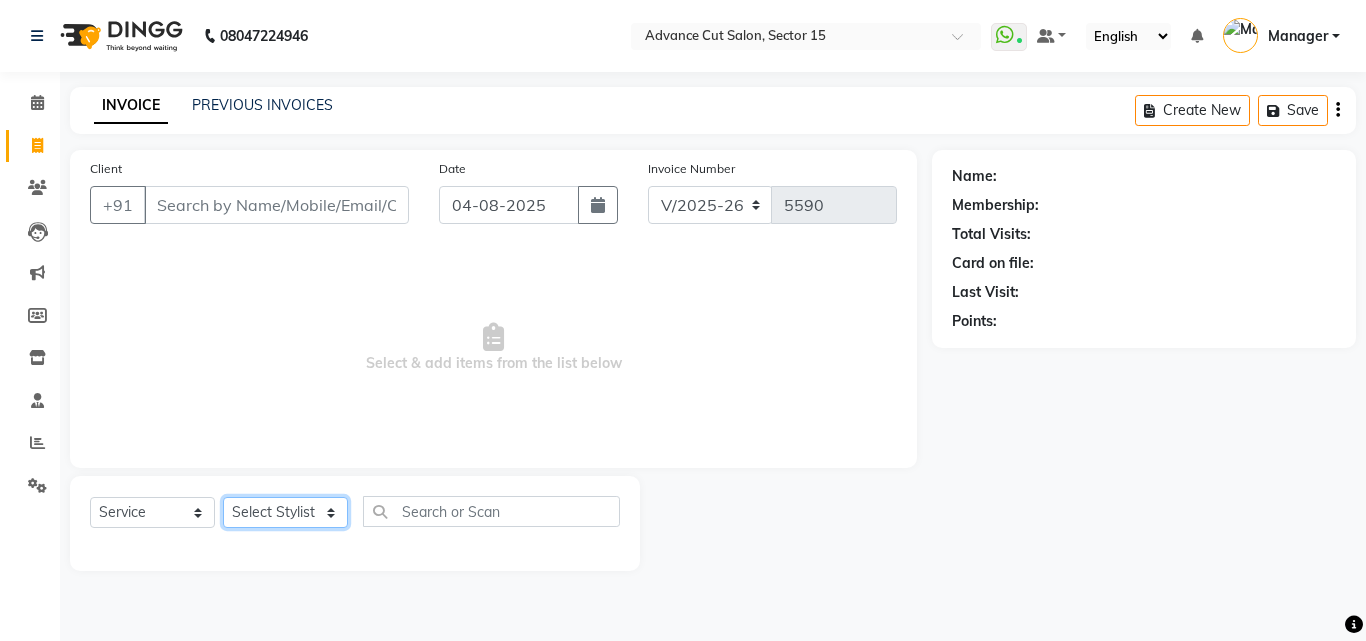 select on "46507" 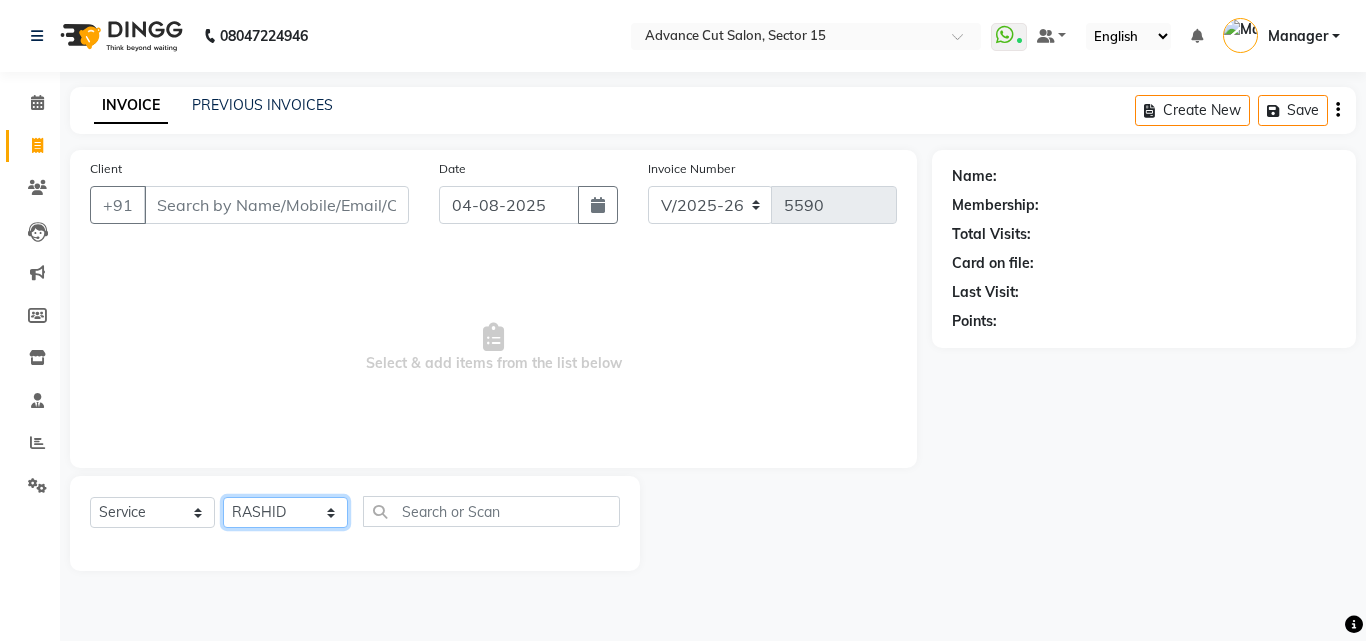 click on "Select Stylist Advance Cut  ASIF FARMAN HAIDER Iqbal KASHISH LUCKY Manager MANOJ NASEEM NASIR Nidhi Pooja  PRIYA RAEES RANI RASHID RIZWAN SACHIN SALMAN SANJAY Shahjad Shankar shuaib SONI" 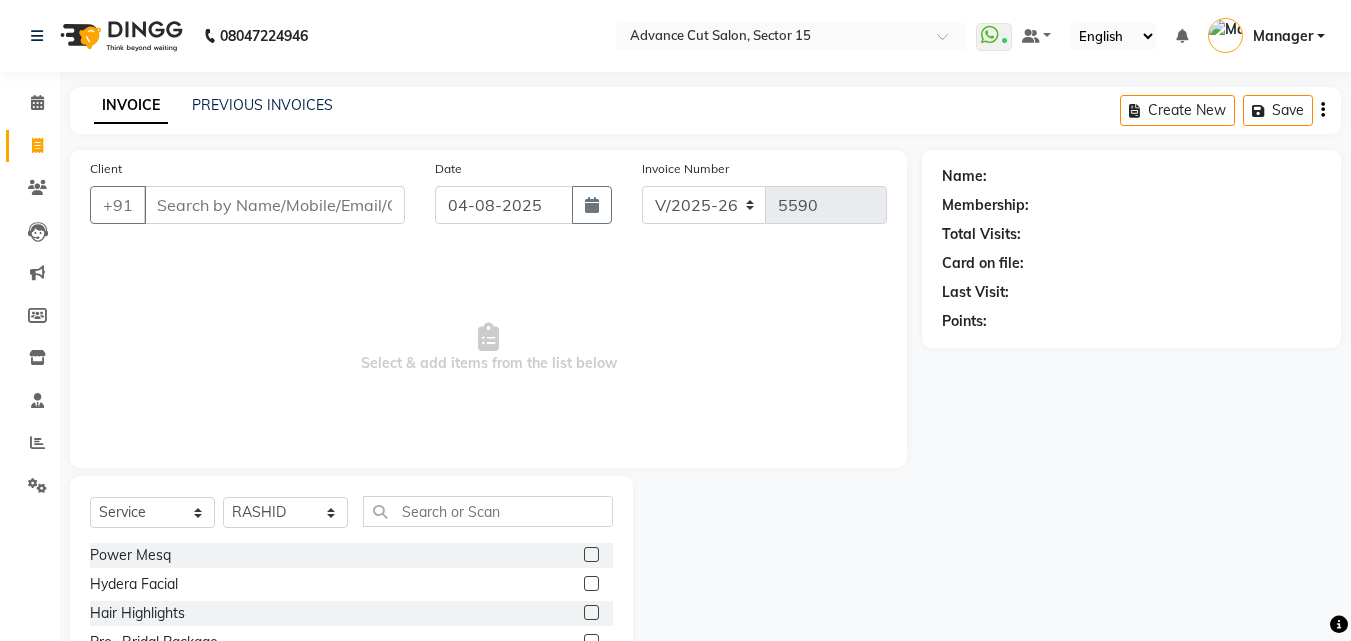 click on "Select  Service  Product  Membership  Package Voucher Prepaid Gift Card  Select Stylist Advance Cut  ASIF FARMAN HAIDER Iqbal KASHISH LUCKY Manager MANOJ NASEEM NASIR Nidhi Pooja  PRIYA RAEES RANI RASHID RIZWAN SACHIN SALMAN SANJAY Shahjad Shankar shuaib SONI Power Mesq  Hydera Facial  Hair Highlights  Pre- Bridal Package  Skin Care Treatment  Face Cleanup/ Organic Facial  Organic Radiance Facial  Body Massage  Body Dtan  Body Polishing  Balayage Color  Kanpeki Facial  Face De-Tan  Hair Spa Package  Skin Door Facial  Kara-Smooth  Groom Makeup  Hair Set  Package Male  Keratin Treatment  Package Female  Arms Trimming  Full Body Wax  Kanpeki Cleanup  Pro Longer Hair Treatment  Fiber Plex Hair Treatment  Foot Massage  Kera Shine Treatment  Metal Dx Hair Treatment  Nano Plastia  Beard Color  Aminexil  Botox Hair Treatment  Gel Nail Paint  Nail Extension  Nail Arts  Pre - Groom Package   Nail Removal   Pulpveda Facial  NanoGel Organic treatment   Ear wax   Nose wax  Pumming   Upper Lip Brazilian Wax Female" 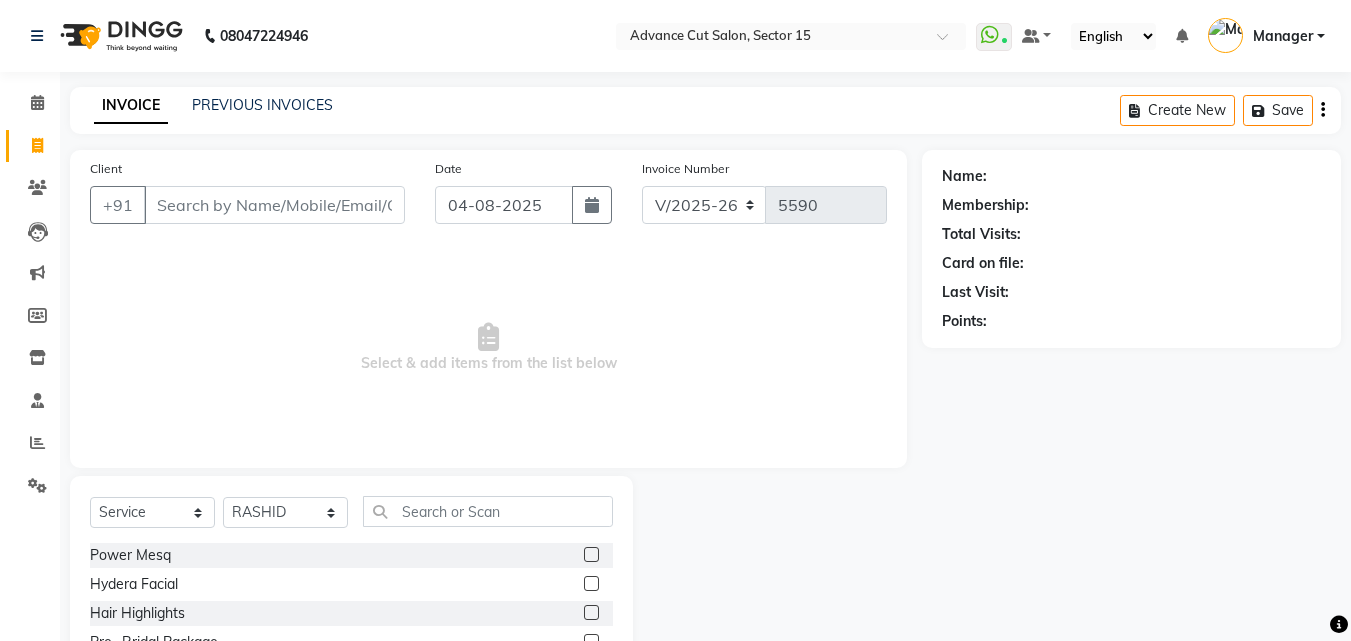 drag, startPoint x: 449, startPoint y: 490, endPoint x: 465, endPoint y: 497, distance: 17.464249 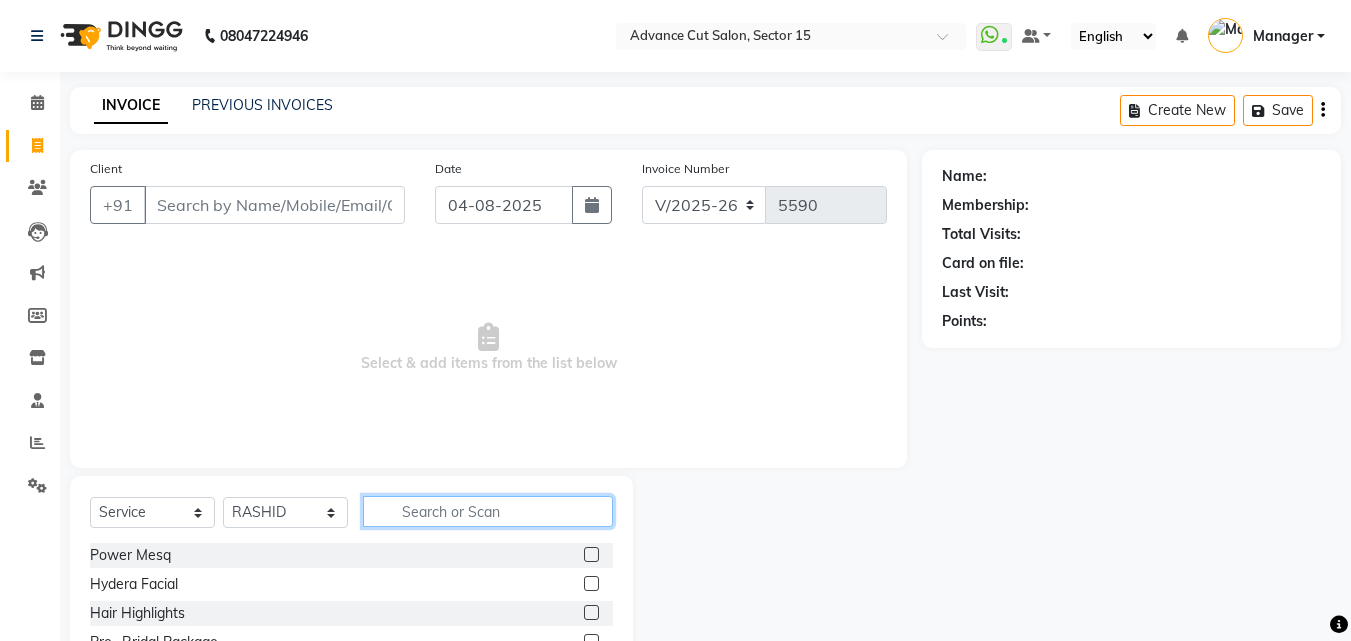 click 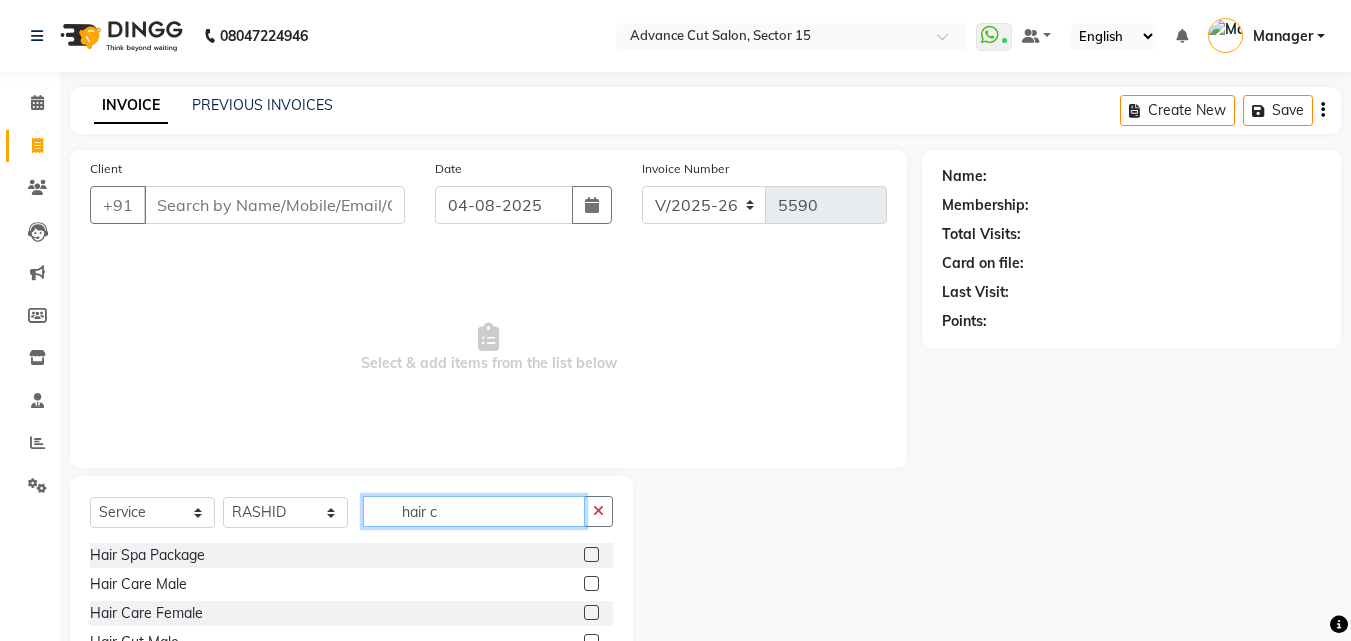 scroll, scrollTop: 134, scrollLeft: 0, axis: vertical 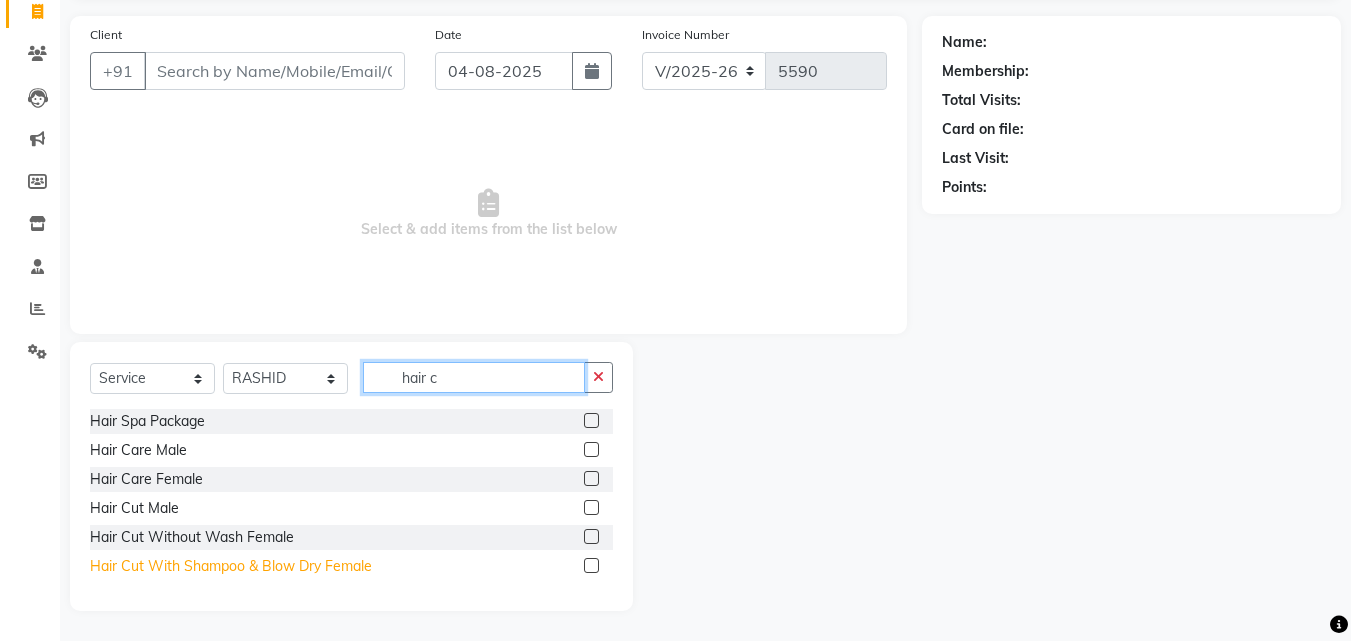 type on "hair c" 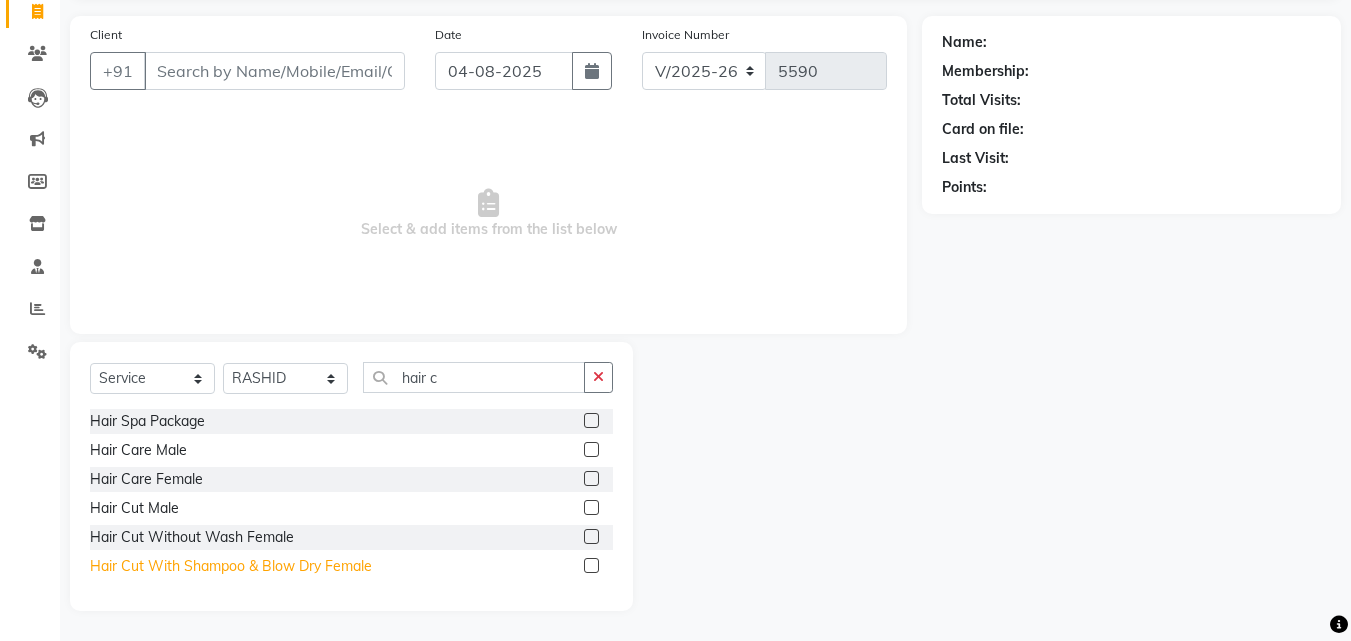 click on "Hair Cut With Shampoo & Blow Dry Female" 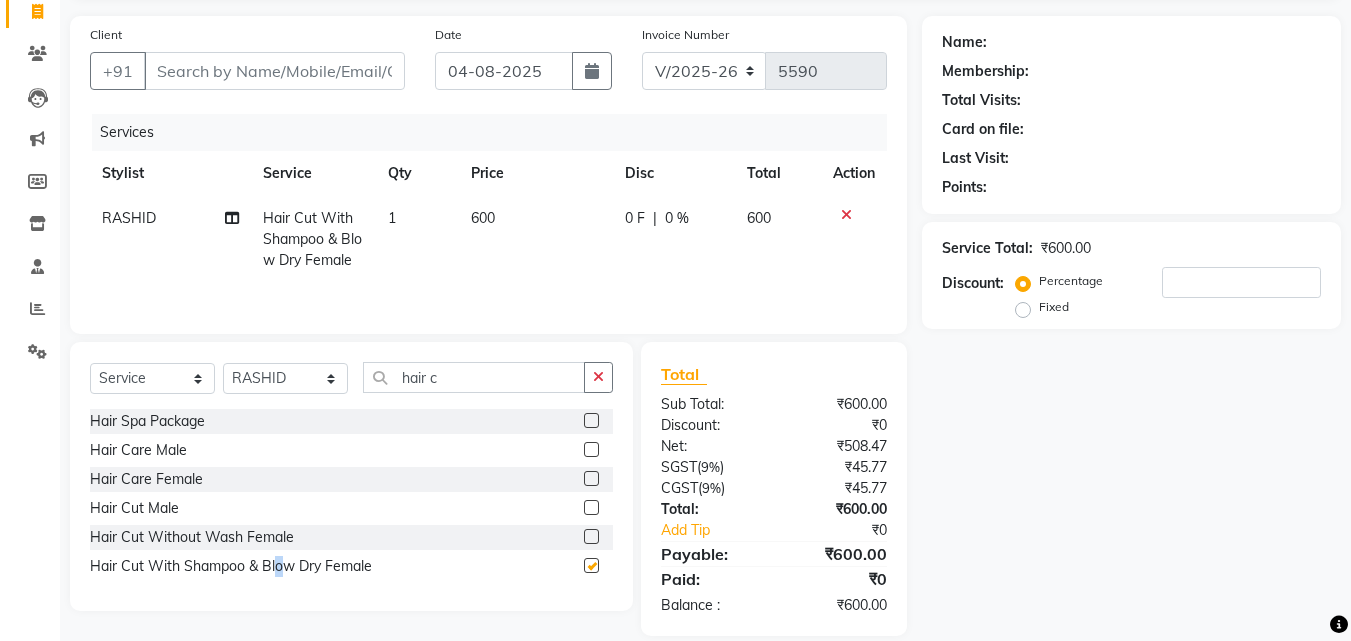 checkbox on "false" 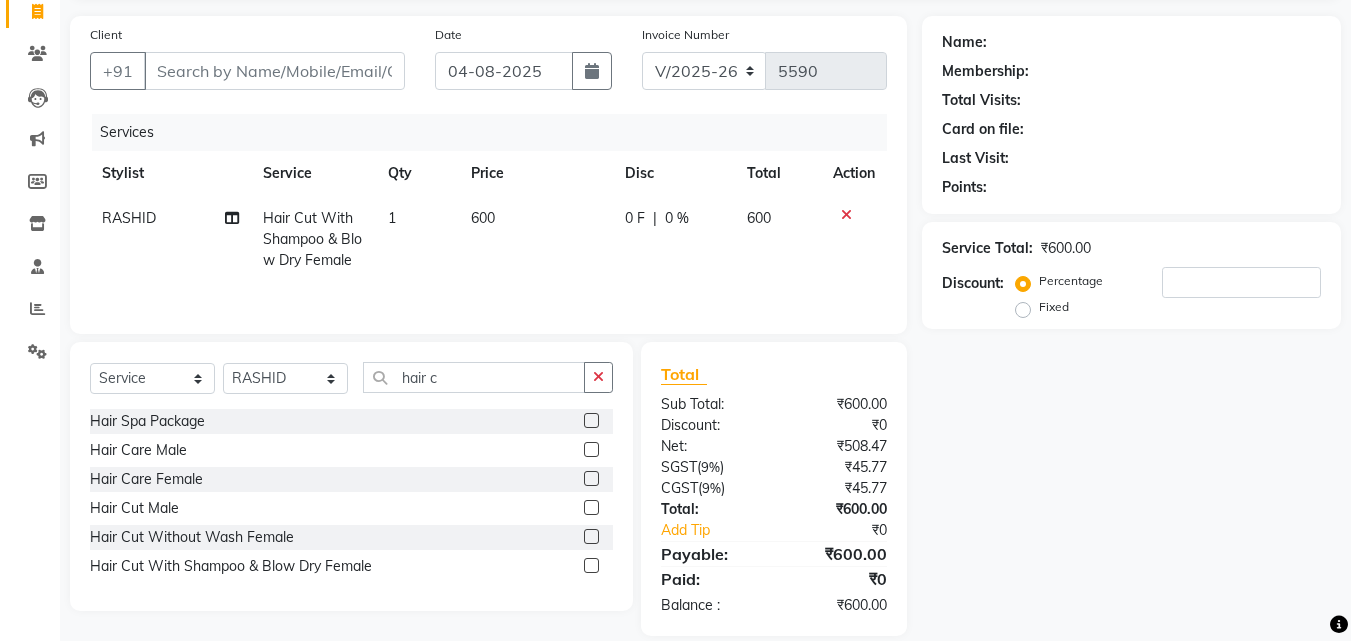 click on "Client +91" 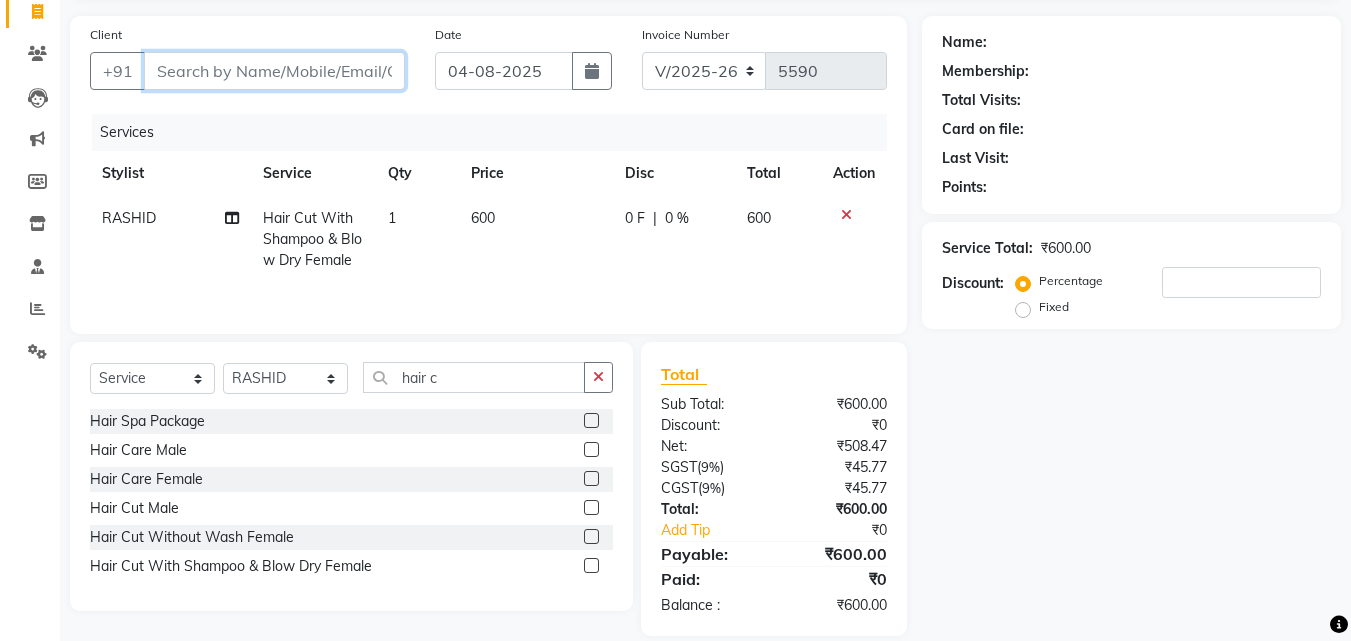 click on "Client" at bounding box center (274, 71) 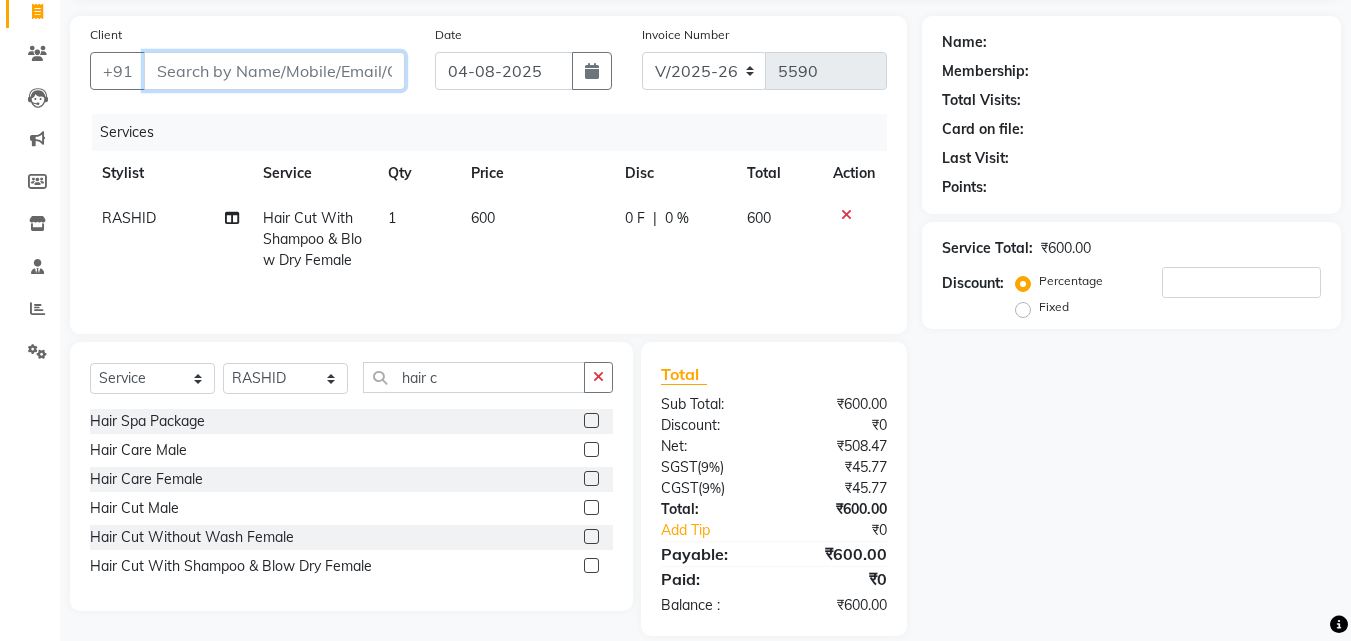 type on "9" 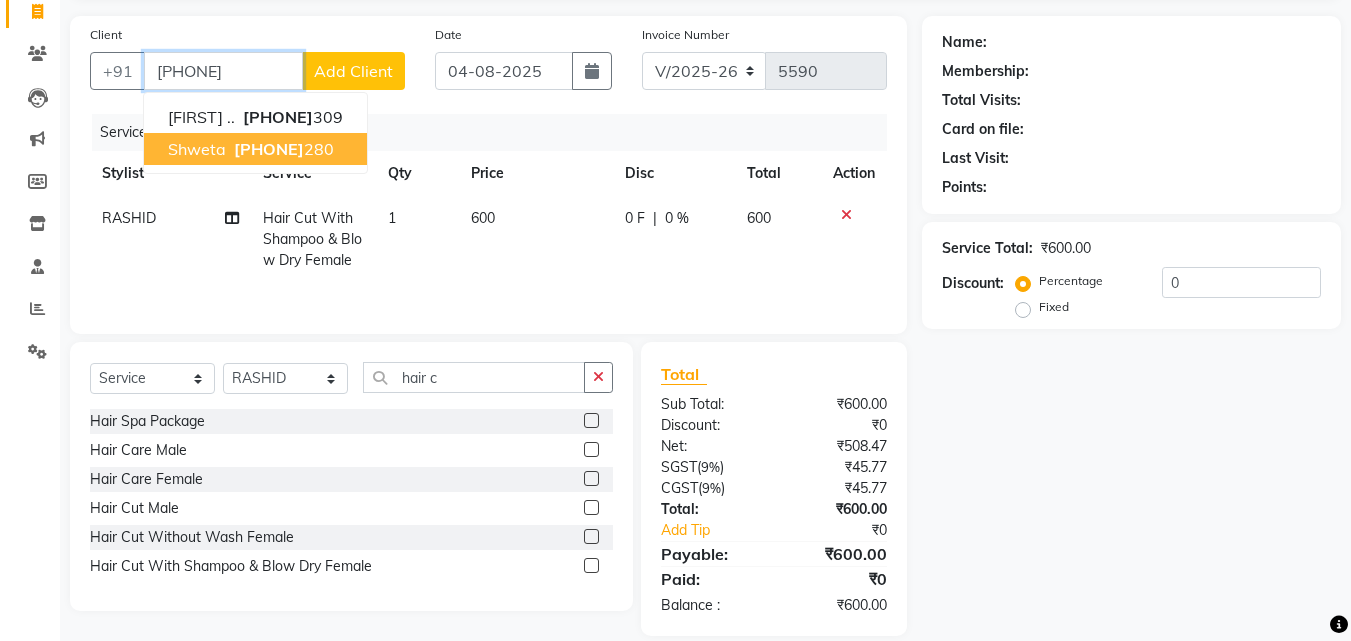 click on "9899933 280" at bounding box center [282, 149] 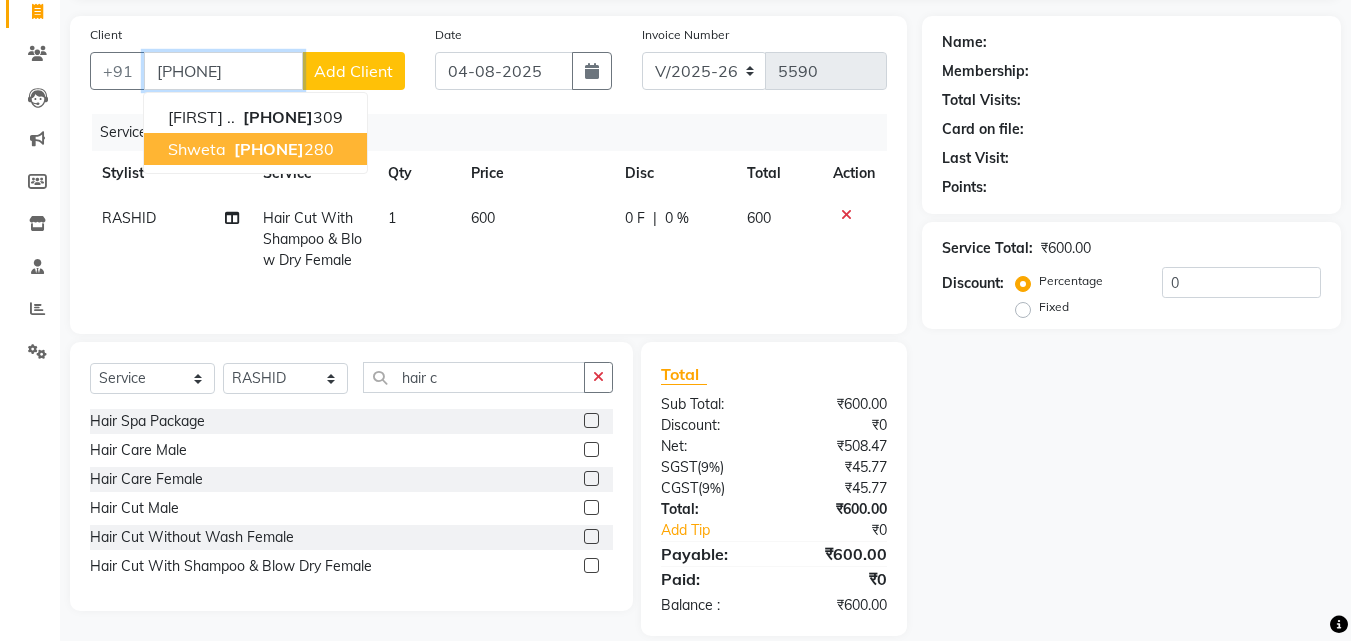 type on "9899933280" 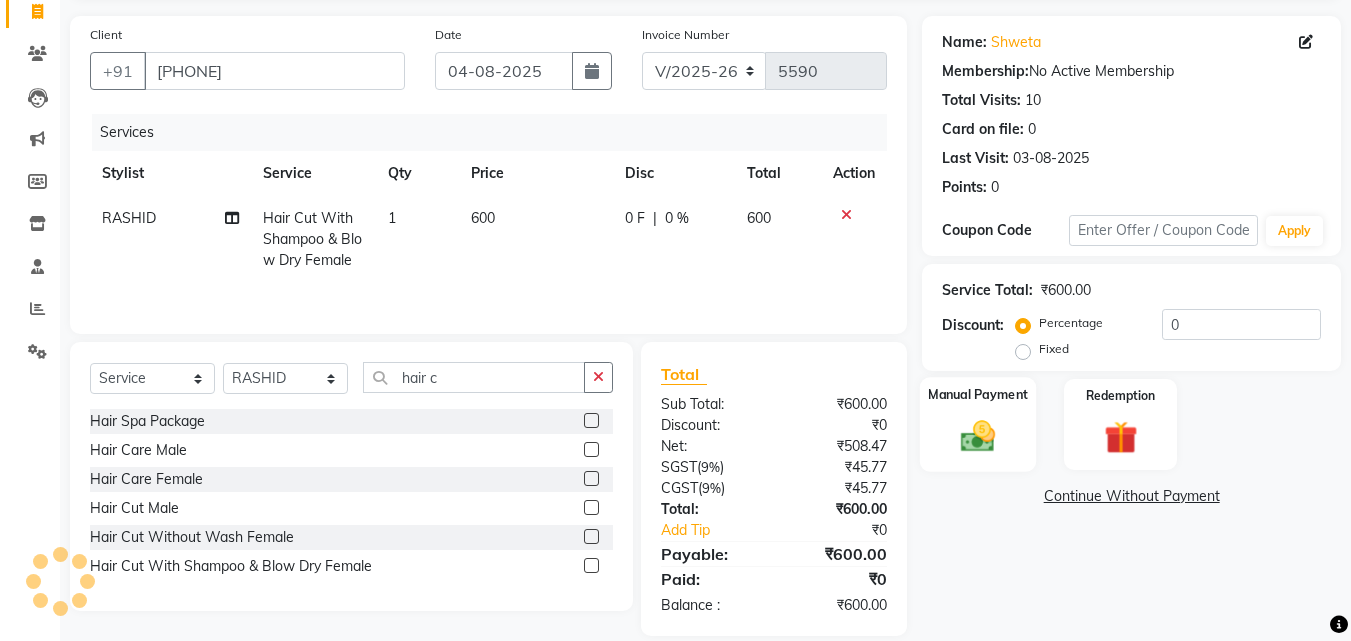 click 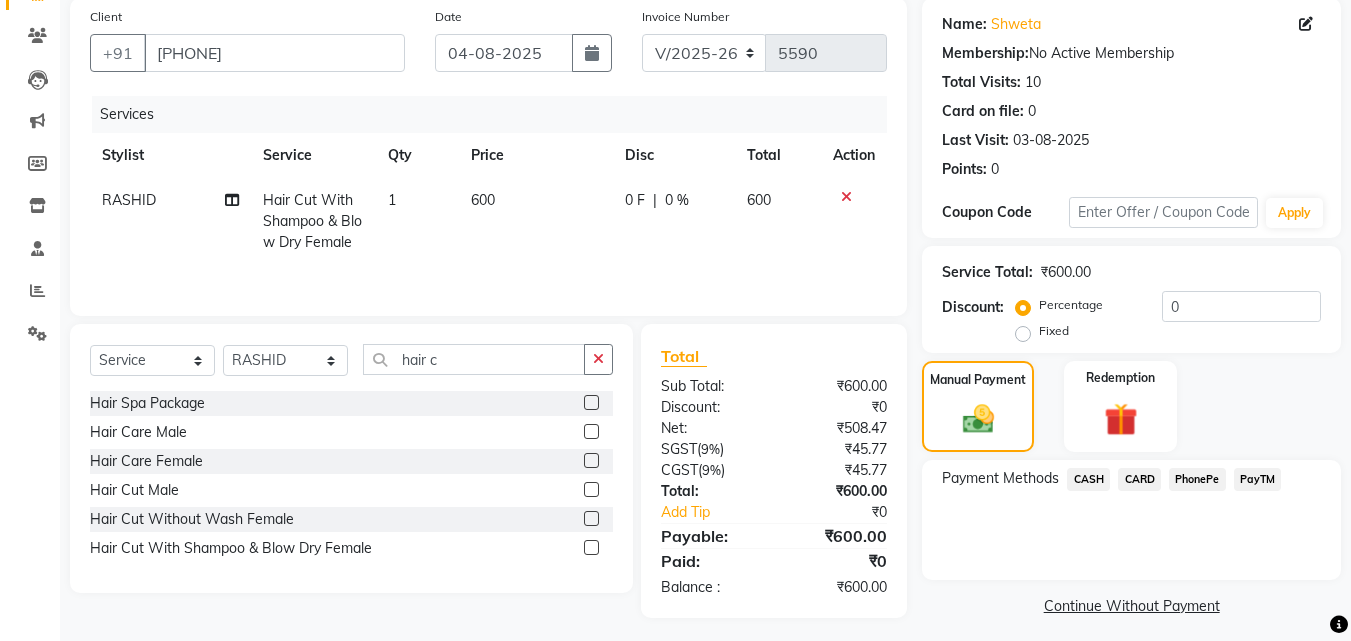 scroll, scrollTop: 162, scrollLeft: 0, axis: vertical 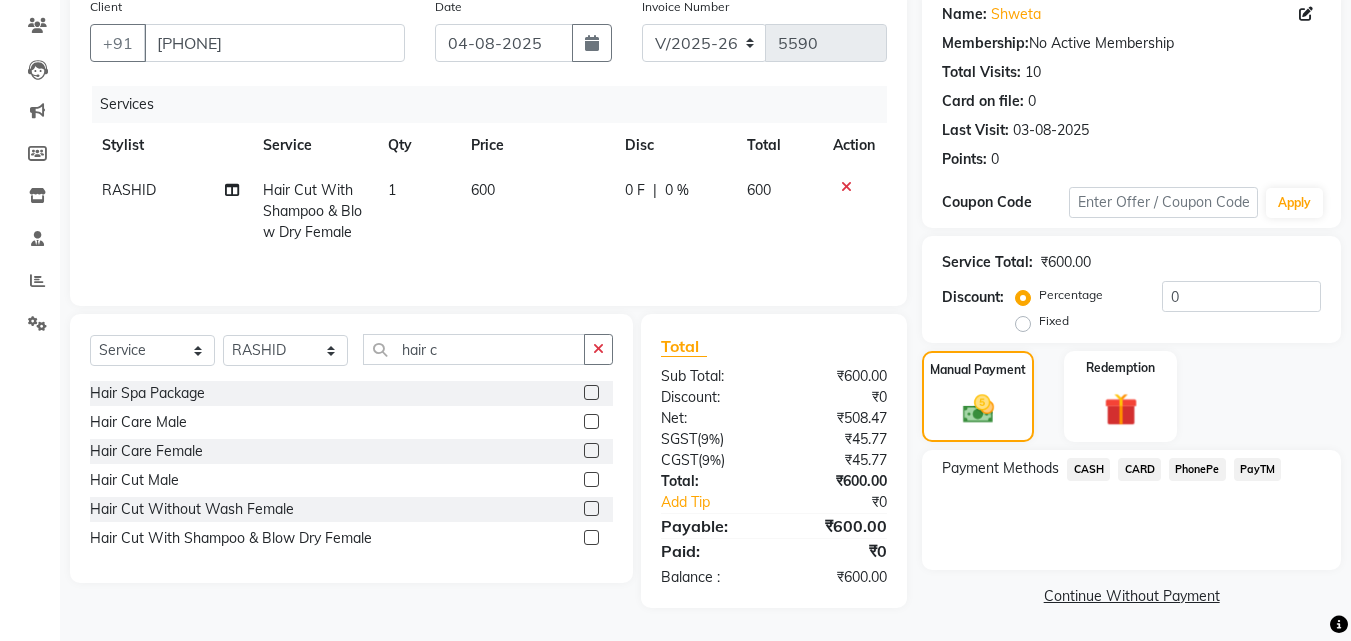 click on "PayTM" 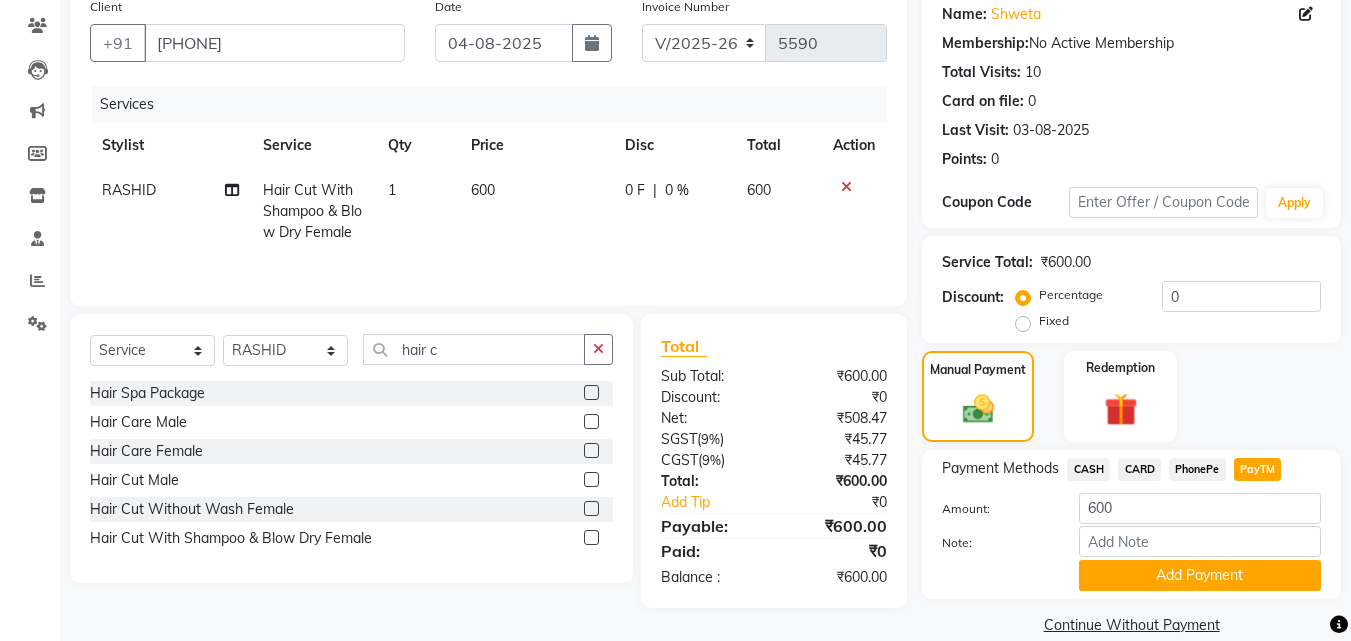 drag, startPoint x: 1274, startPoint y: 584, endPoint x: 1330, endPoint y: 561, distance: 60.53924 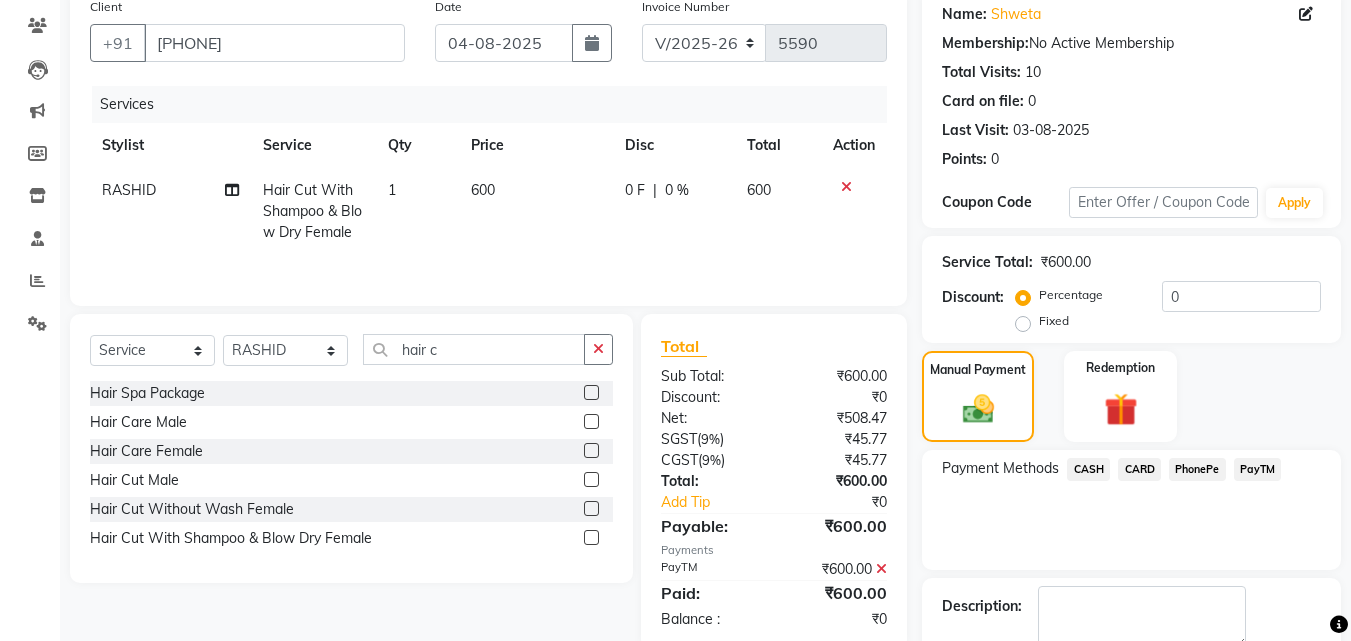 scroll, scrollTop: 275, scrollLeft: 0, axis: vertical 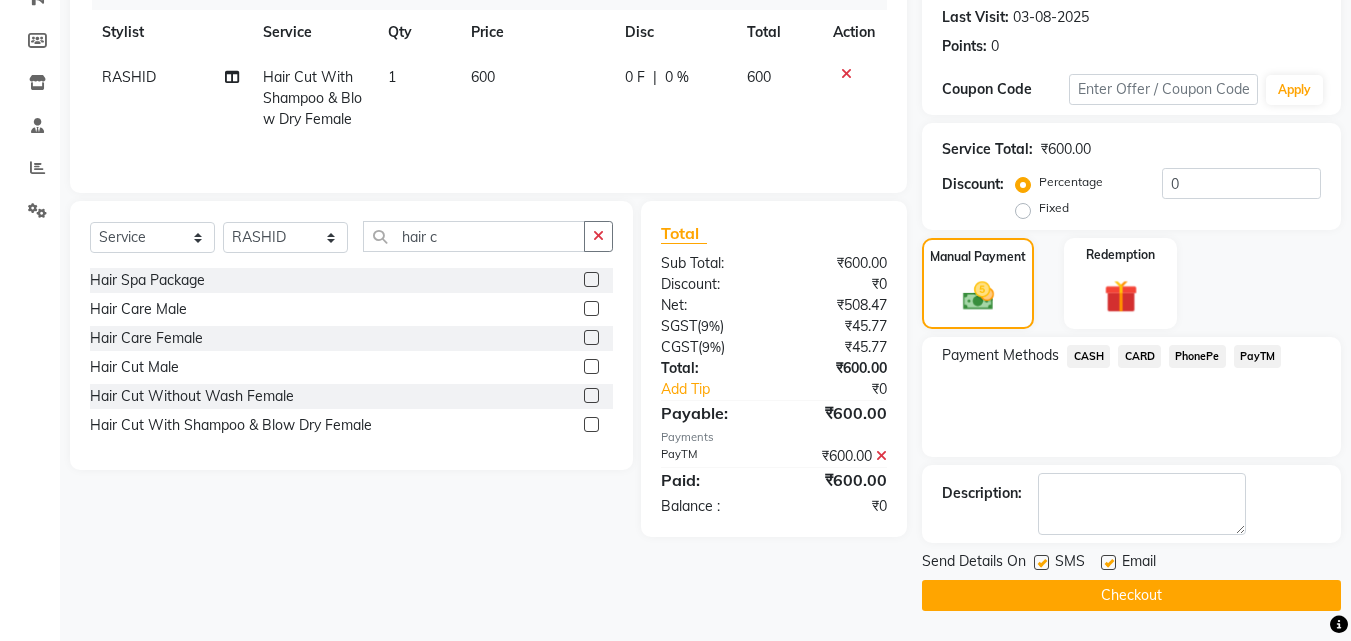click on "Email" 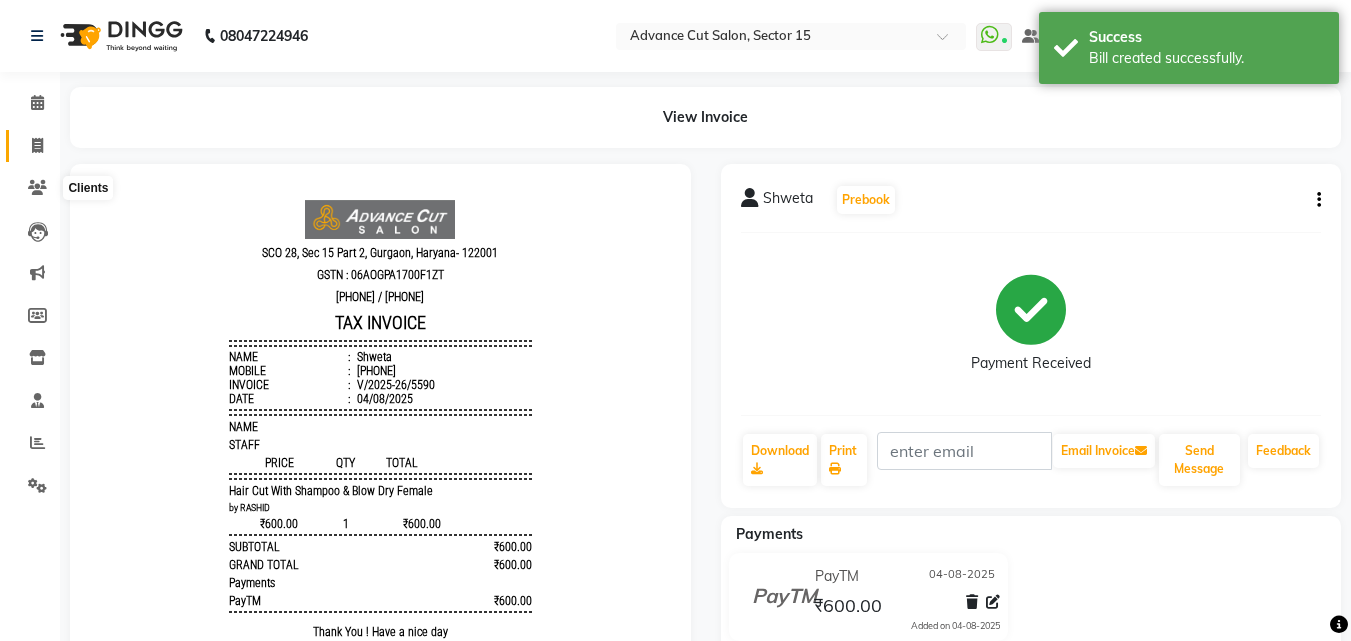 scroll, scrollTop: 0, scrollLeft: 0, axis: both 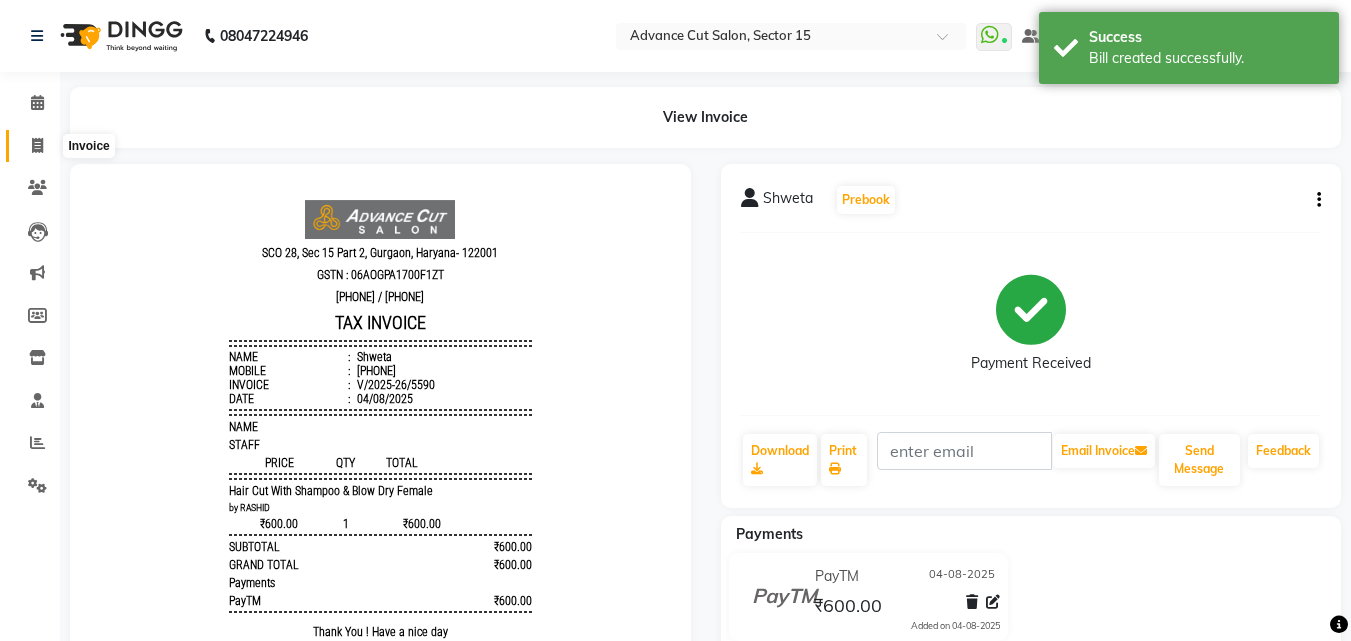 click 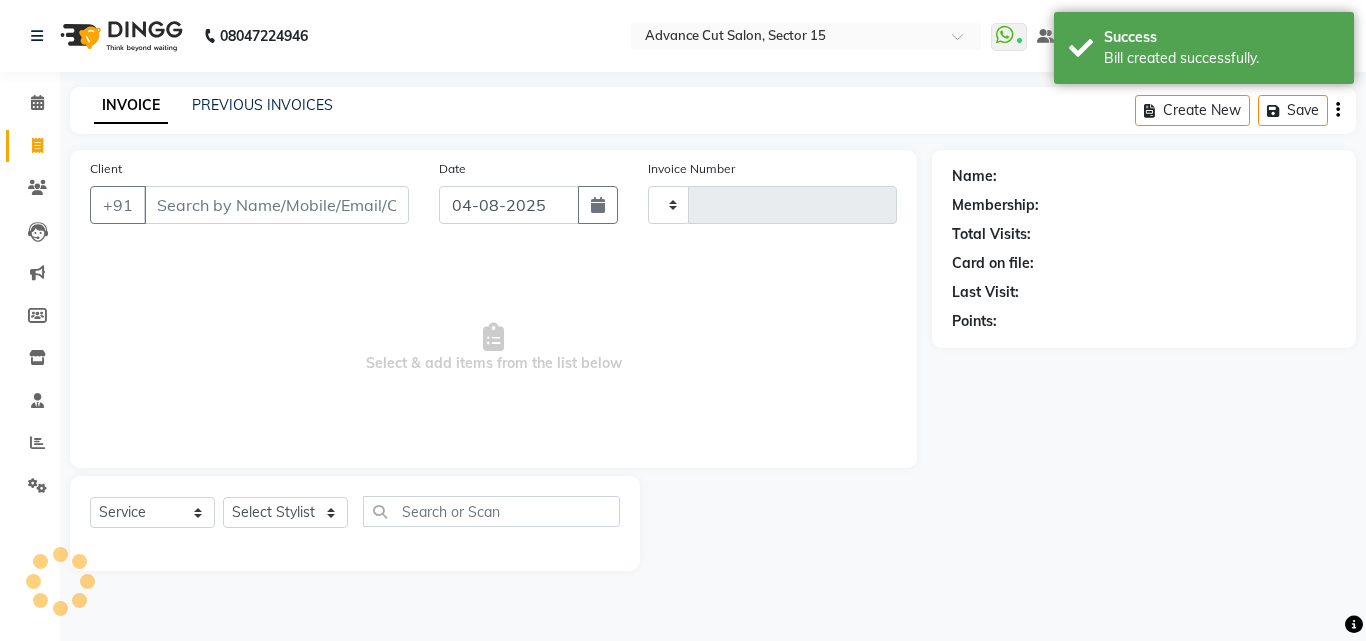 type on "5591" 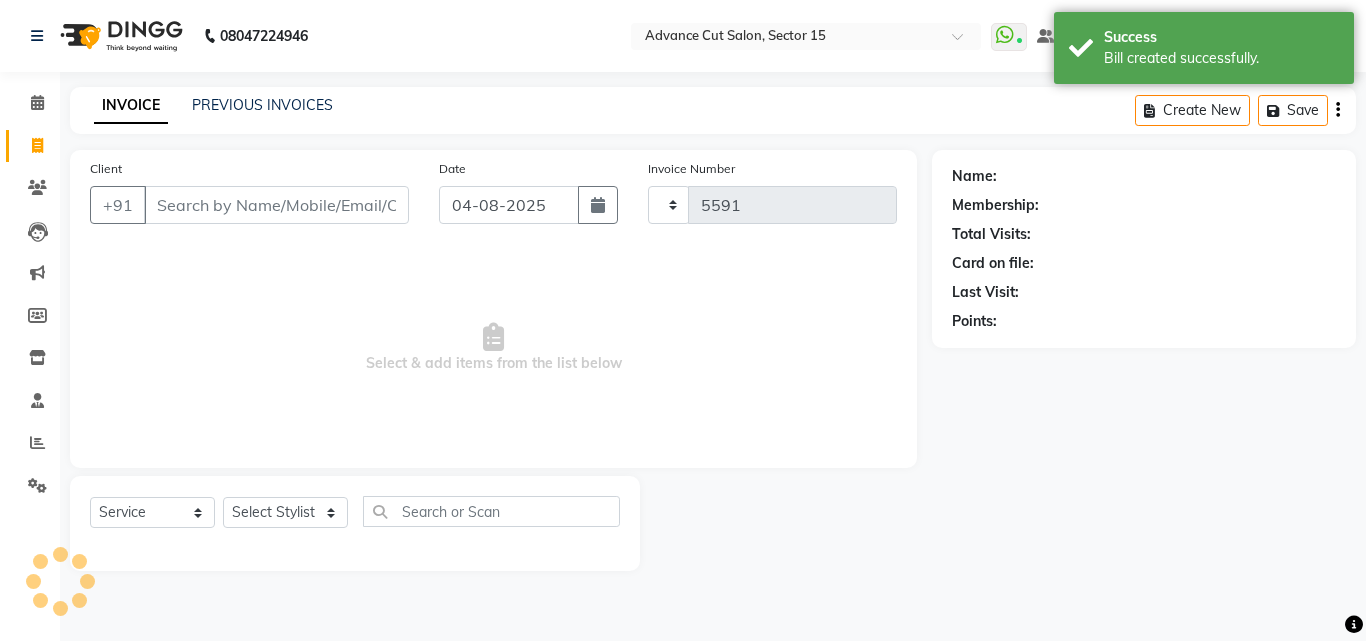 select on "6255" 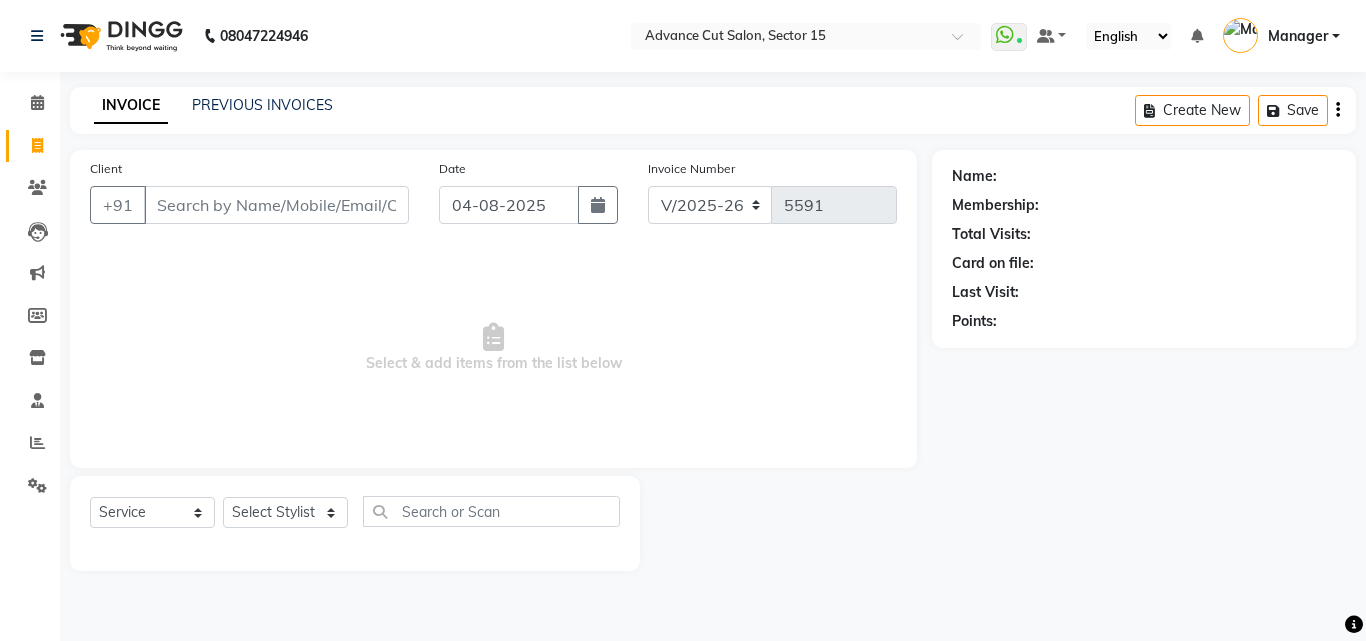 click on "Client" at bounding box center [276, 205] 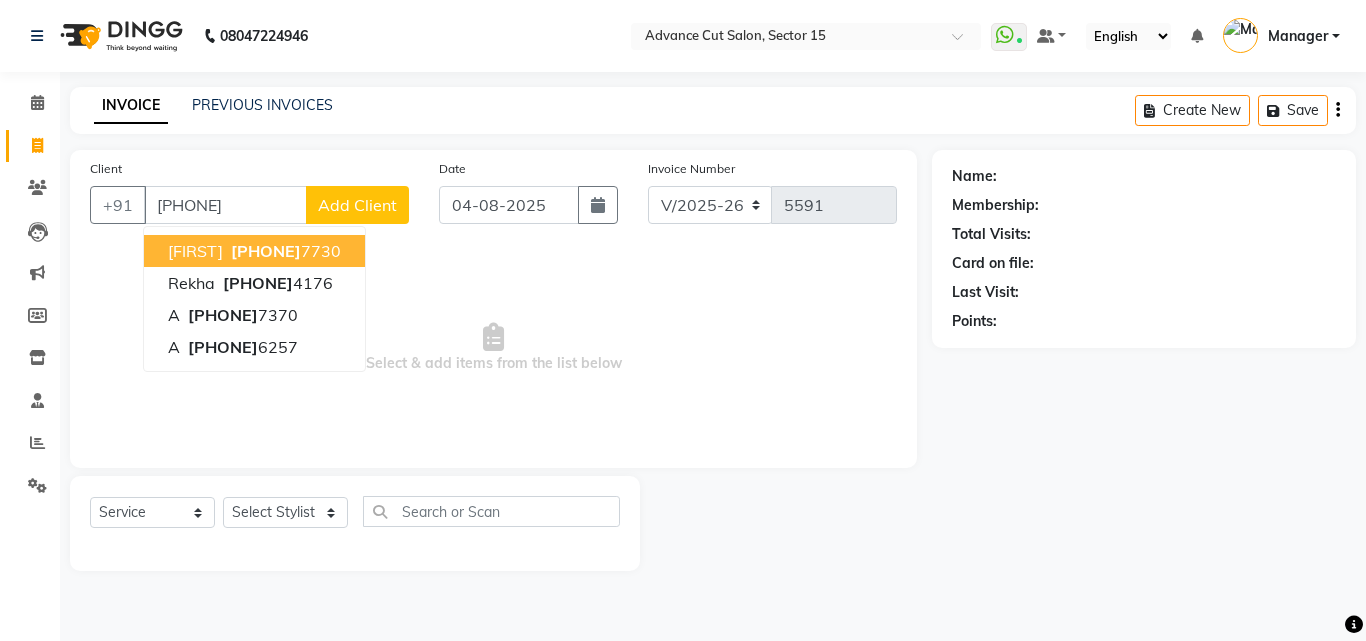 click on "991032" at bounding box center (266, 251) 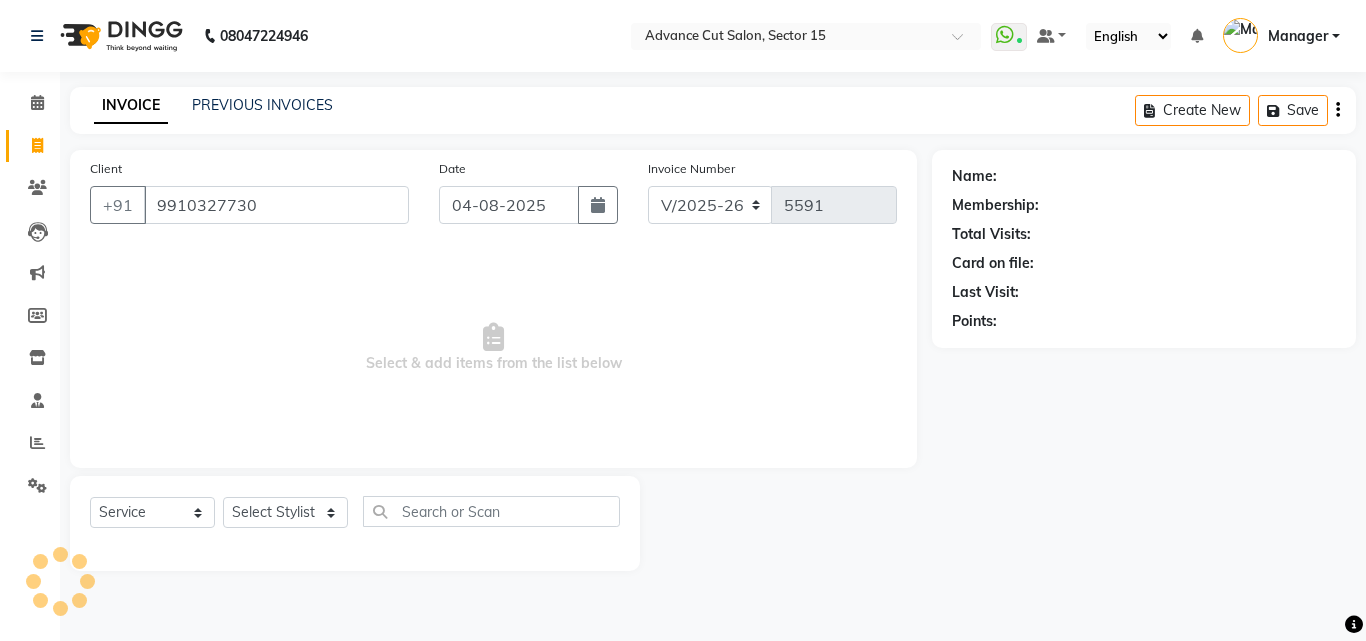 type on "9910327730" 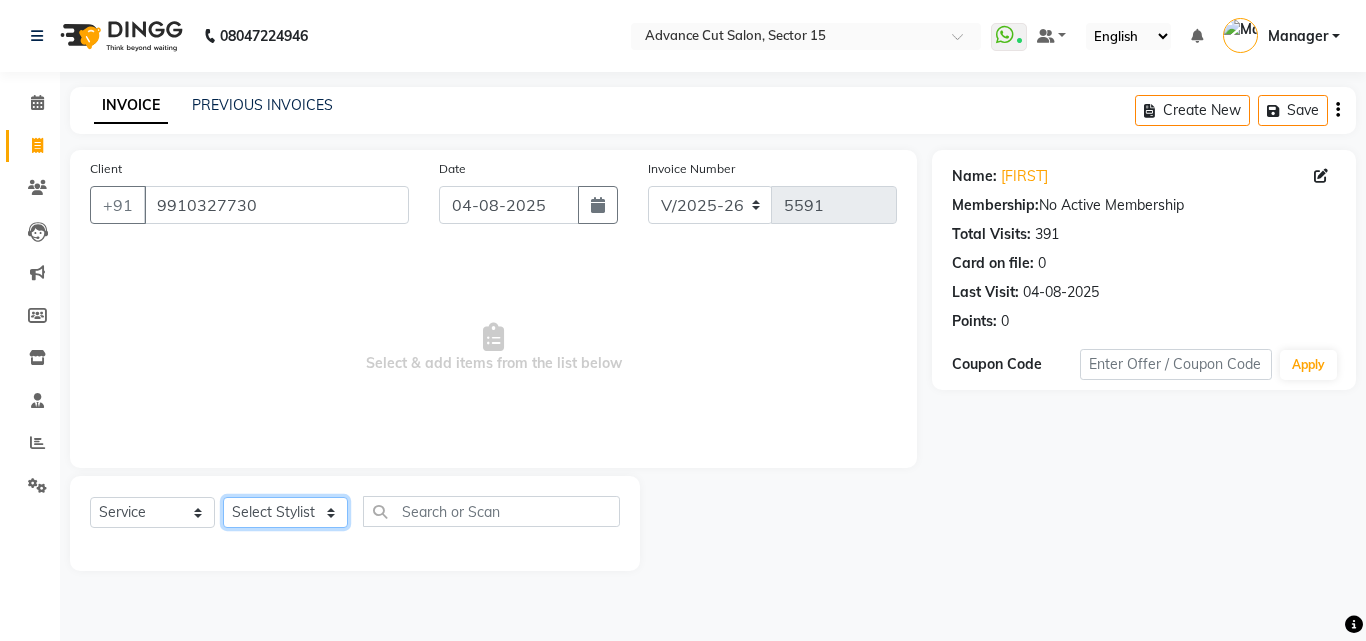 click on "Select Stylist Advance Cut  ASIF FARMAN HAIDER Iqbal KASHISH LUCKY Manager MANOJ NASEEM NASIR Nidhi Pooja  PRIYA RAEES RANI RASHID RIZWAN SACHIN SALMAN SANJAY Shahjad Shankar shuaib SONI" 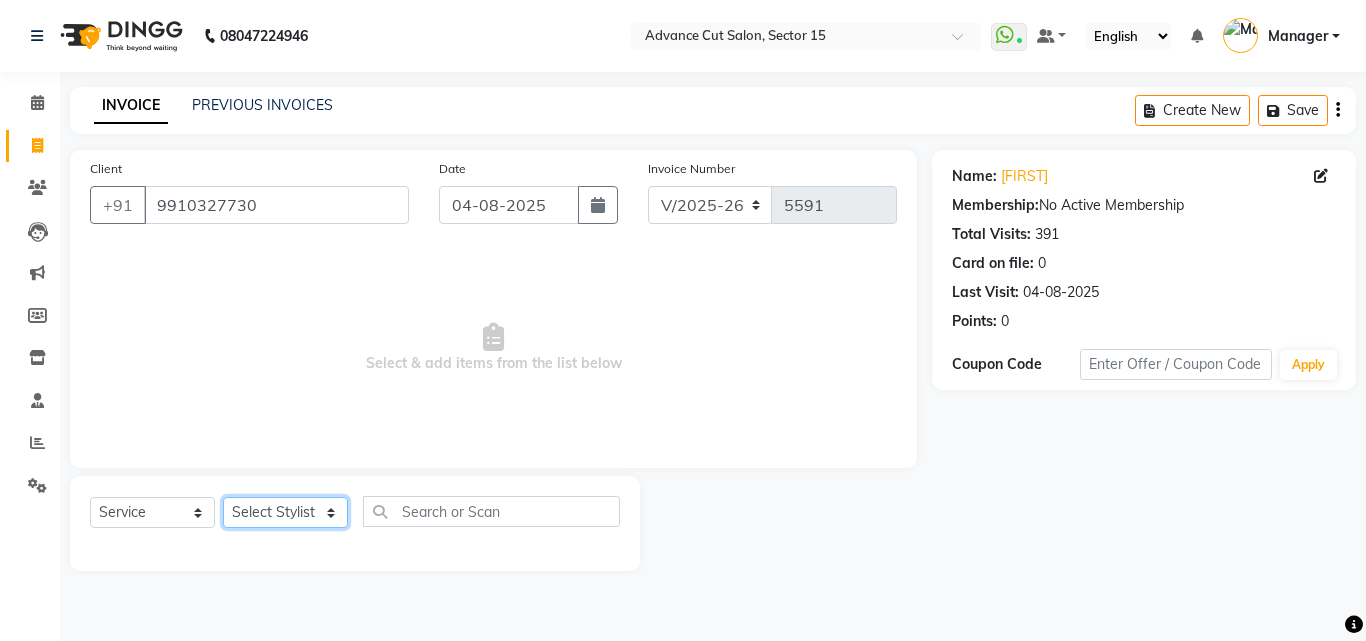 select on "80318" 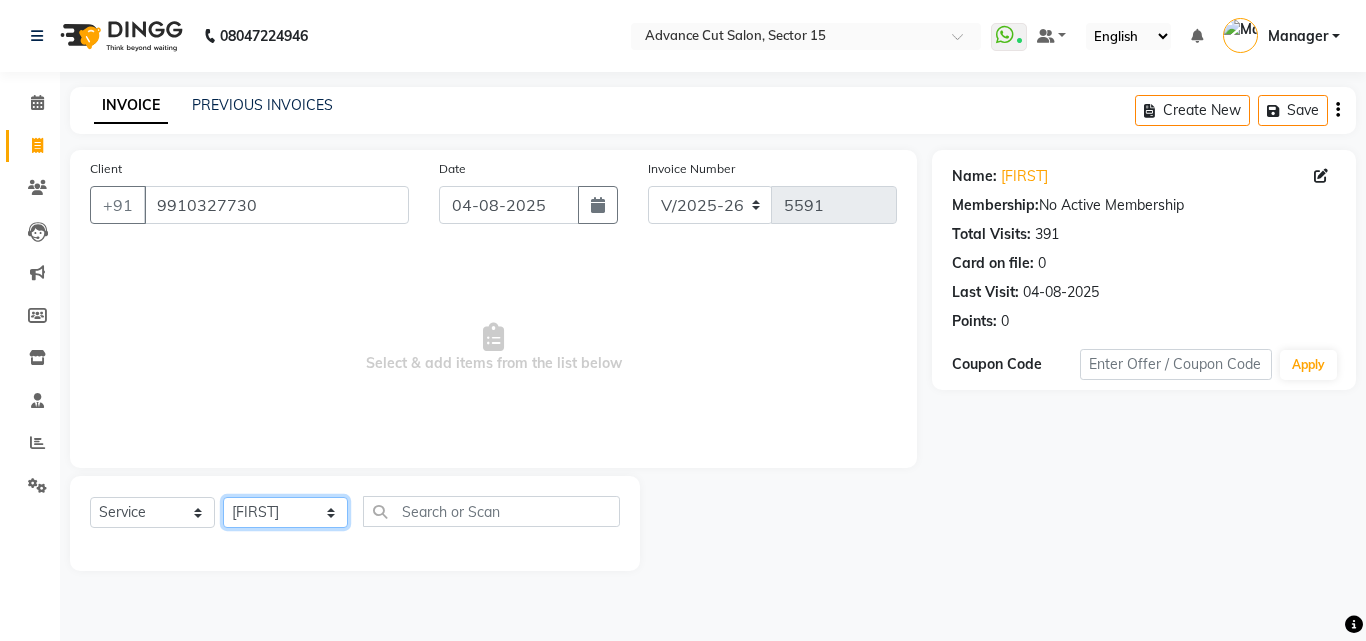 click on "Select Stylist Advance Cut  ASIF FARMAN HAIDER Iqbal KASHISH LUCKY Manager MANOJ NASEEM NASIR Nidhi Pooja  PRIYA RAEES RANI RASHID RIZWAN SACHIN SALMAN SANJAY Shahjad Shankar shuaib SONI" 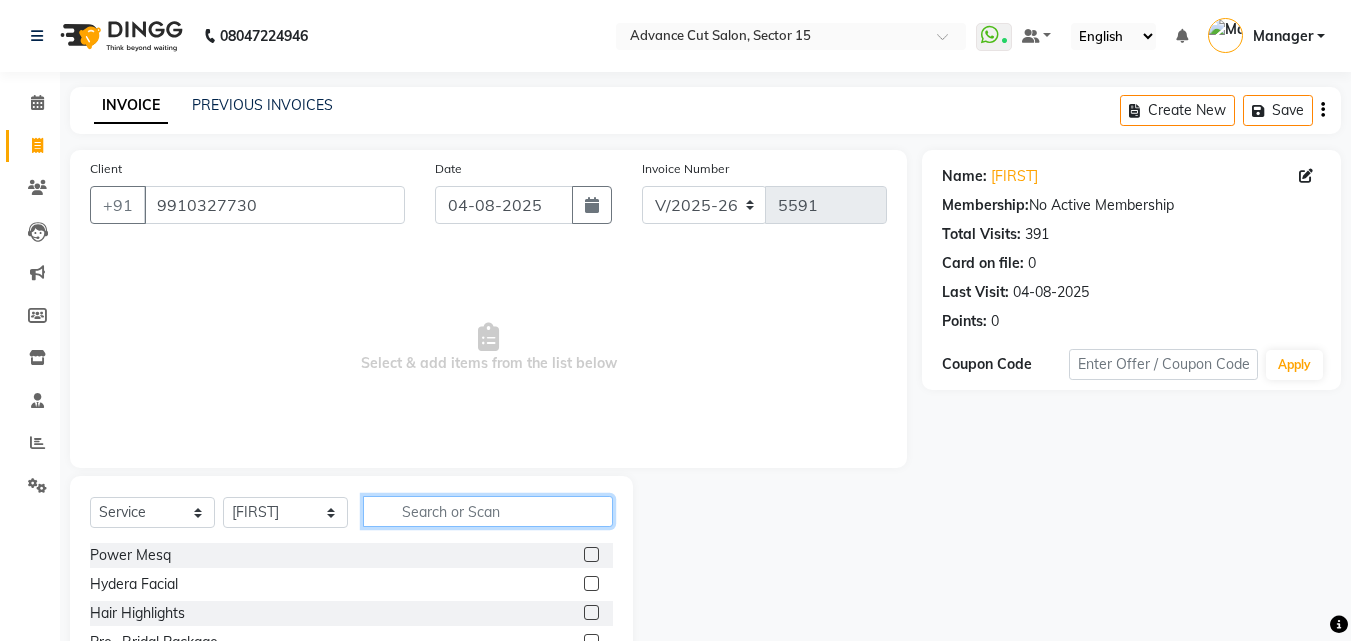 click 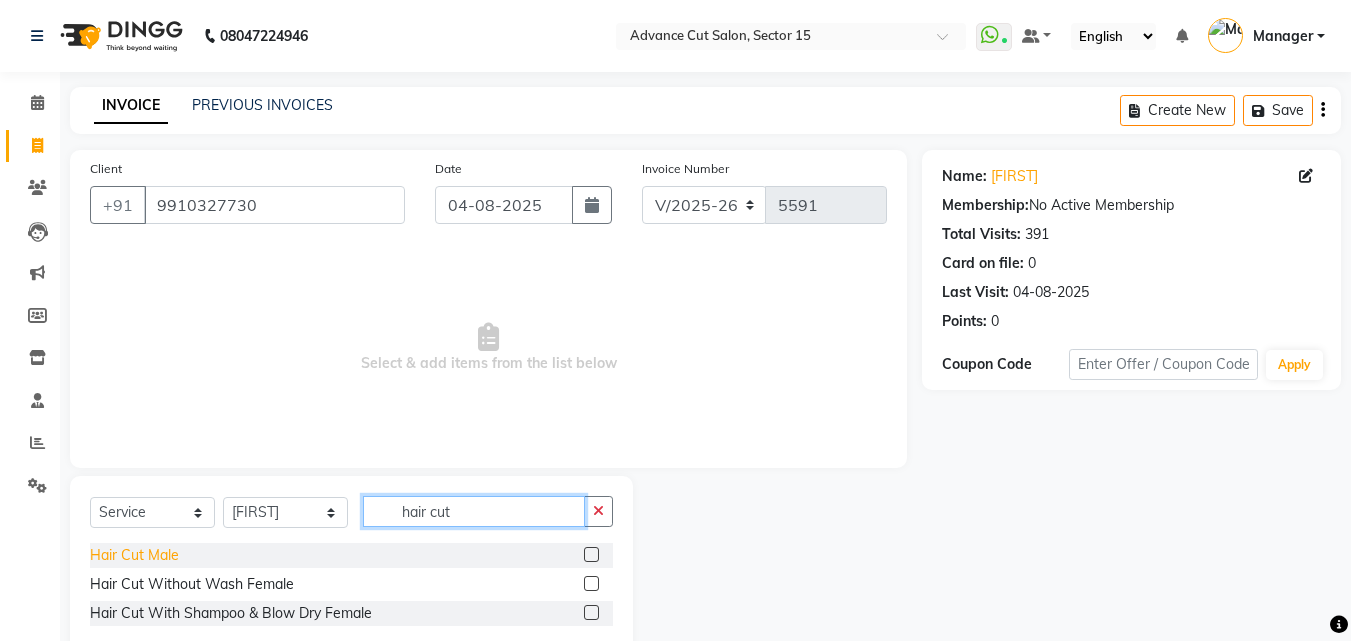 type on "hair cut" 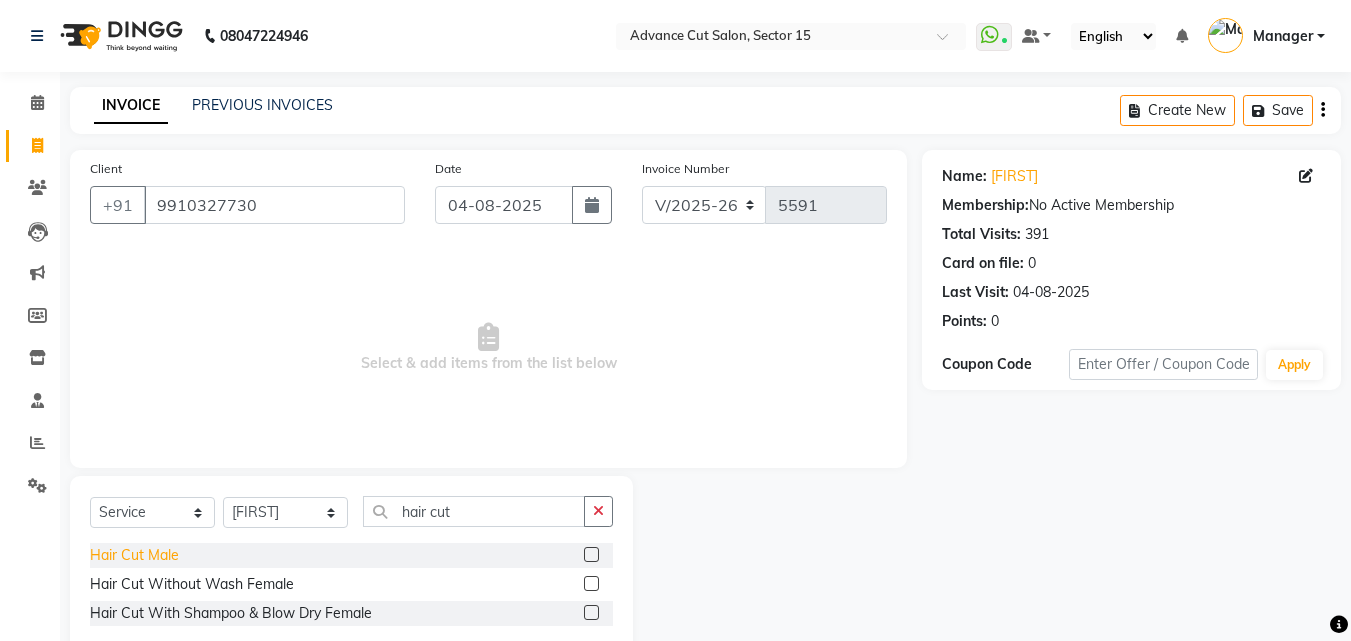 click on "Hair Cut  Male" 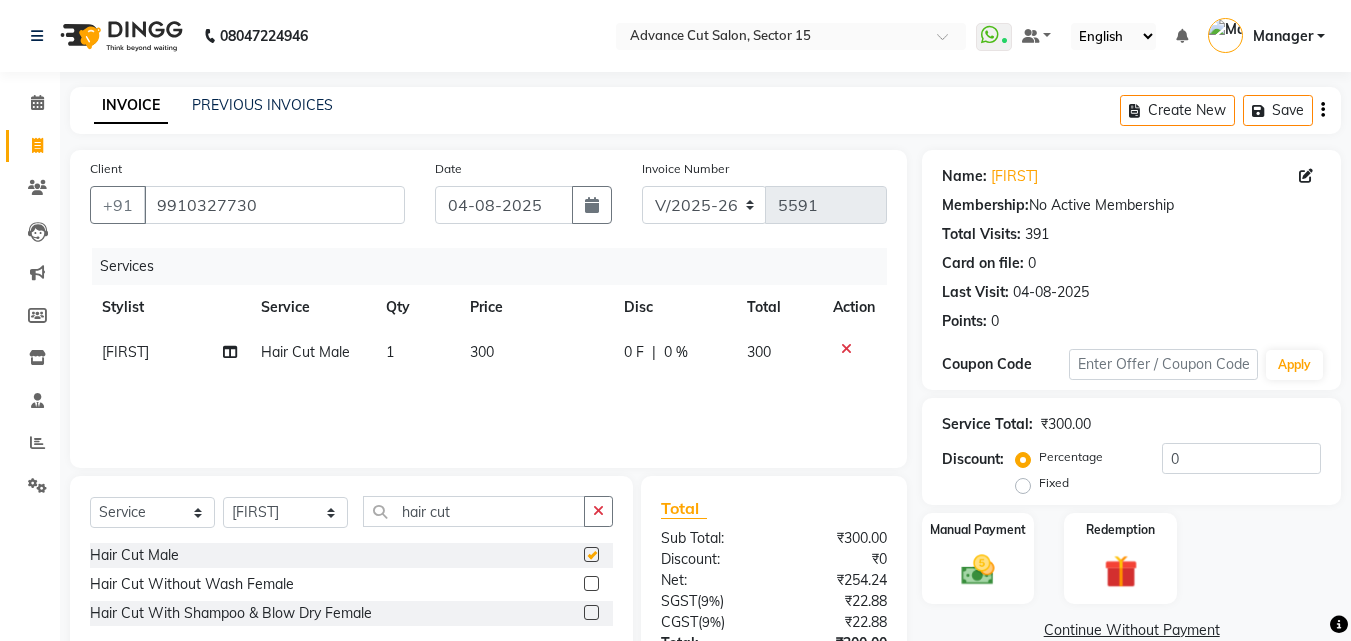checkbox on "false" 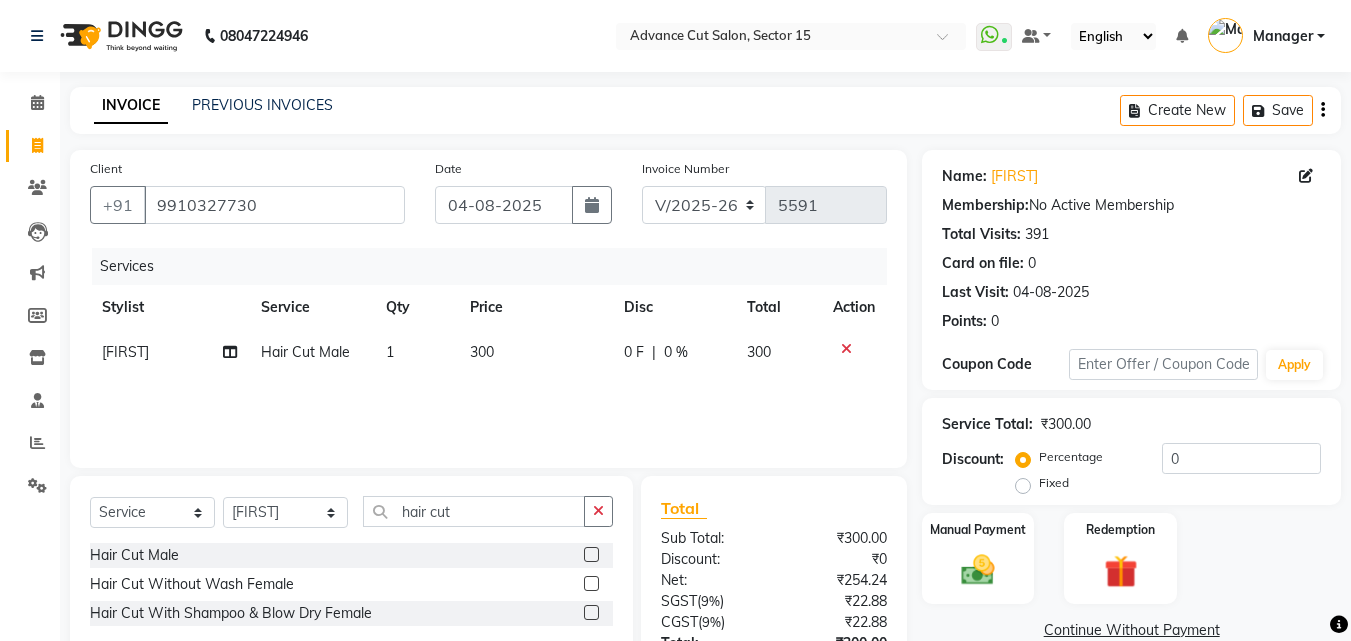 scroll, scrollTop: 159, scrollLeft: 0, axis: vertical 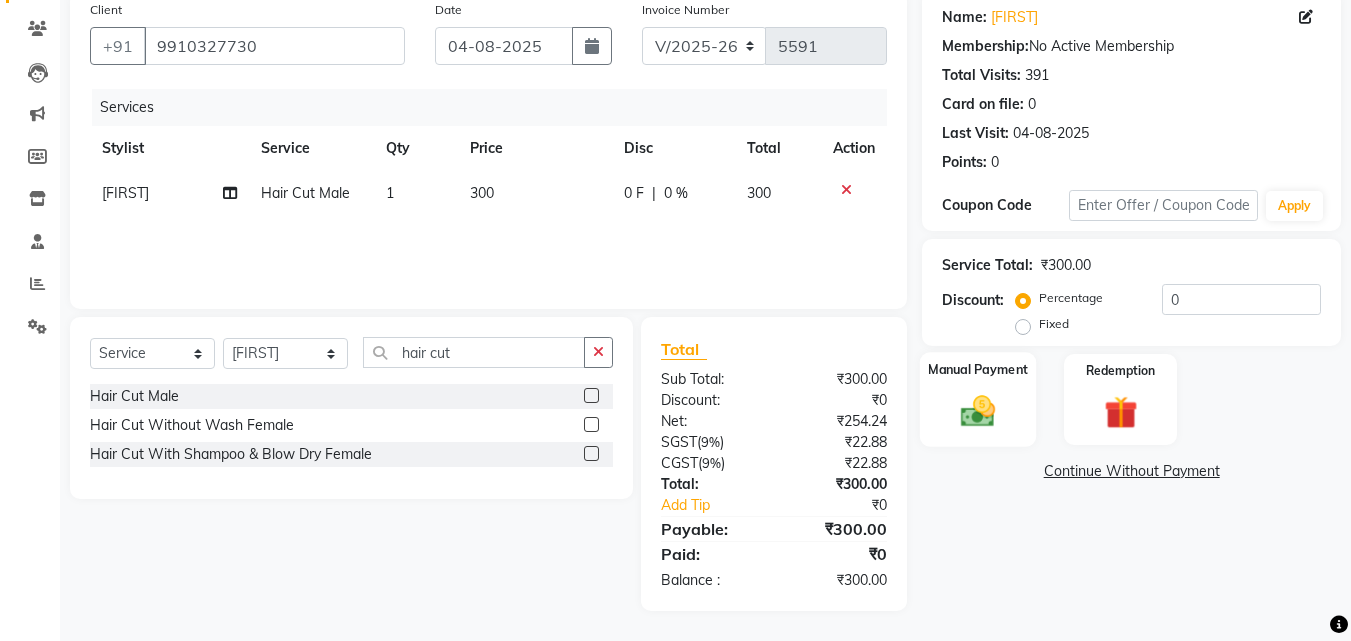 click 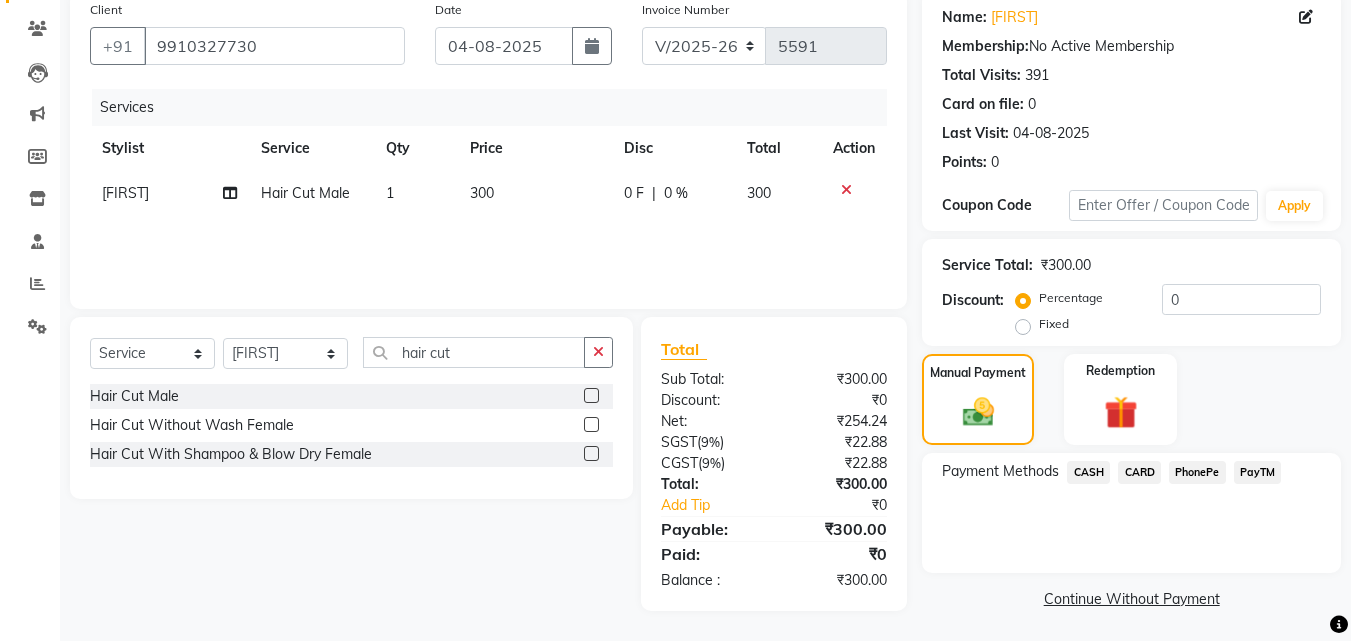 click on "CASH" 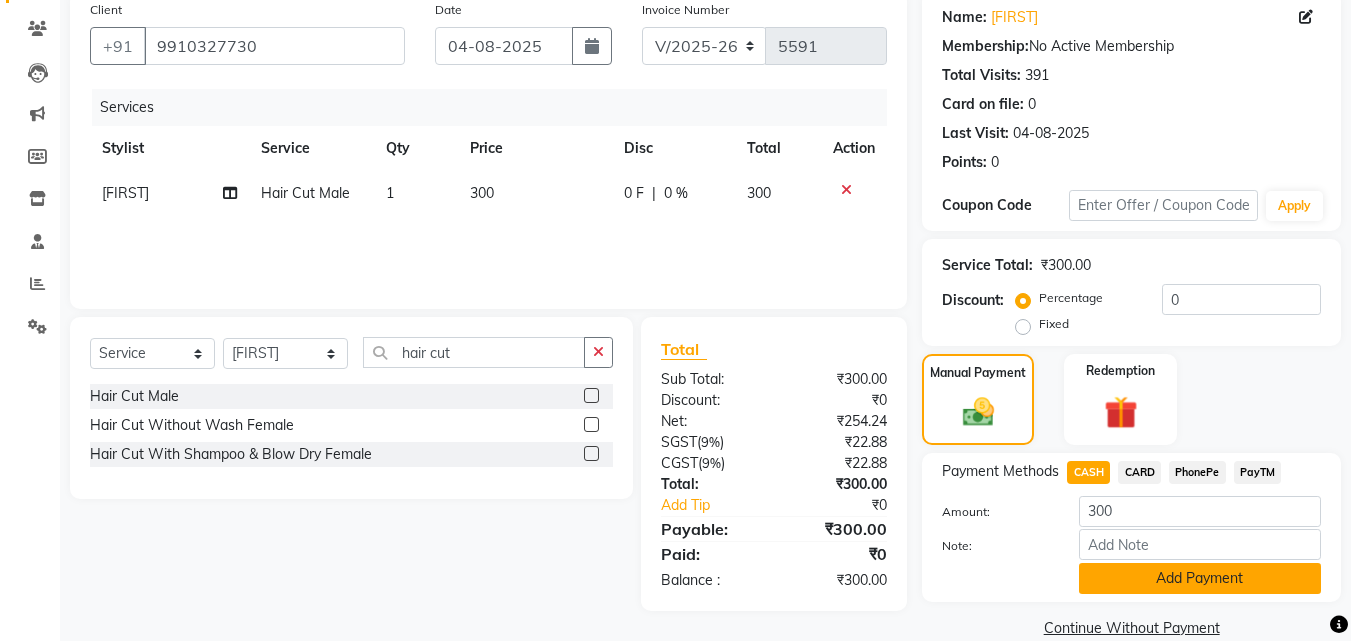 click on "Payment Methods  CASH   CARD   PhonePe   PayTM  Amount: 300 Note: Add Payment" 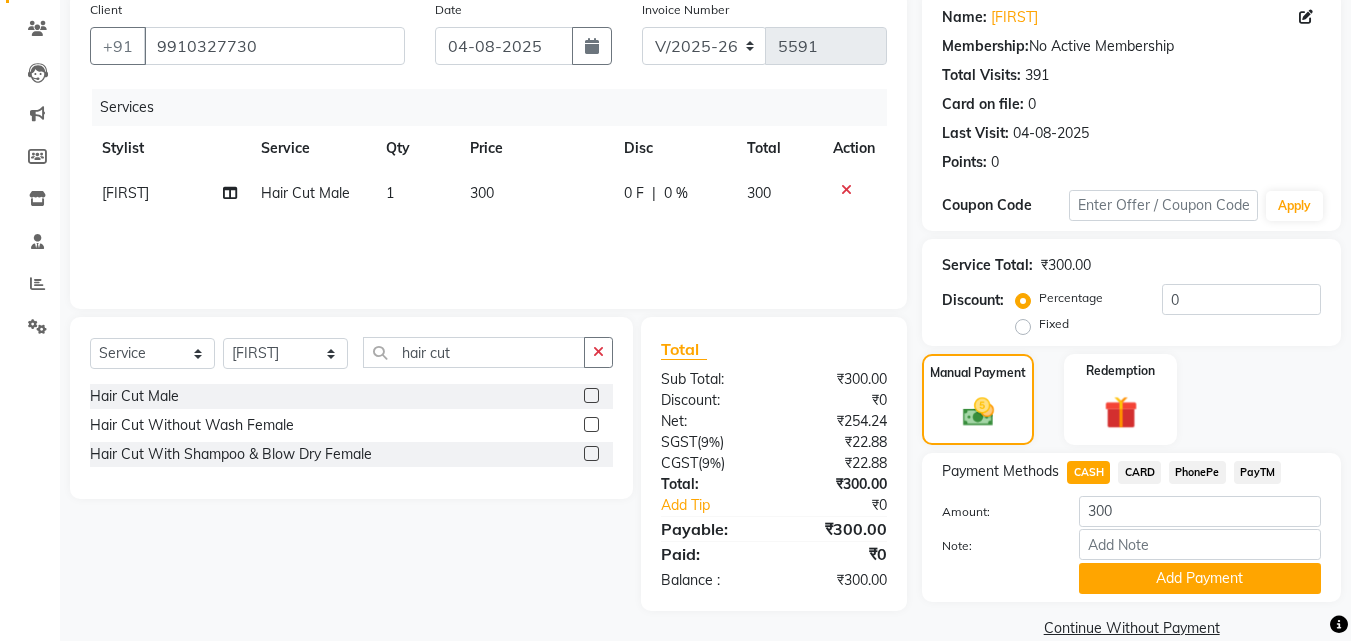 click on "Payment Methods  CASH   CARD   PhonePe   PayTM  Amount: 300 Note: Add Payment" 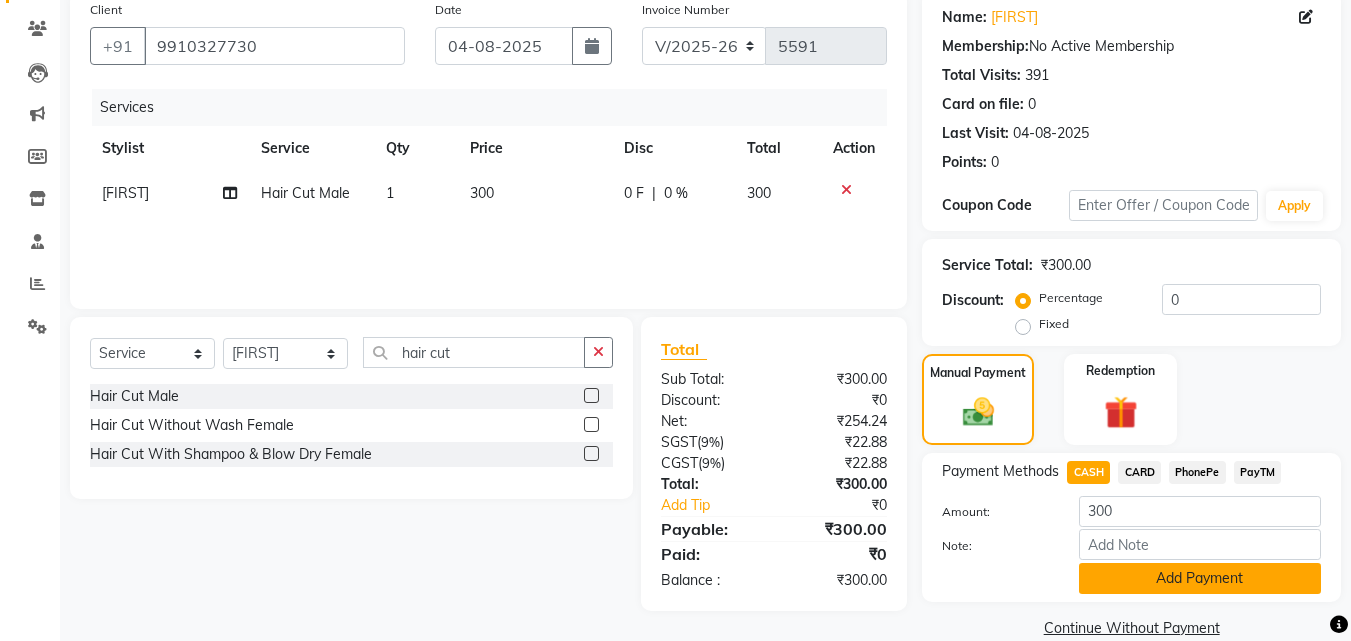 click on "Add Payment" 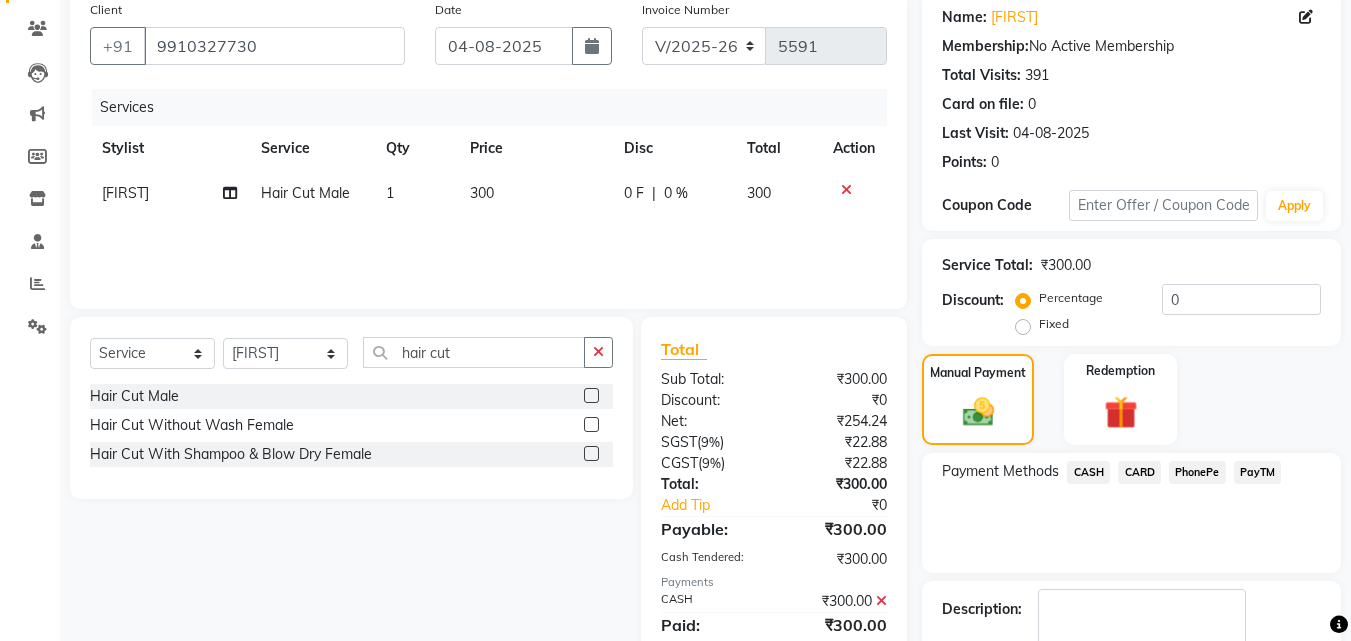 scroll, scrollTop: 275, scrollLeft: 0, axis: vertical 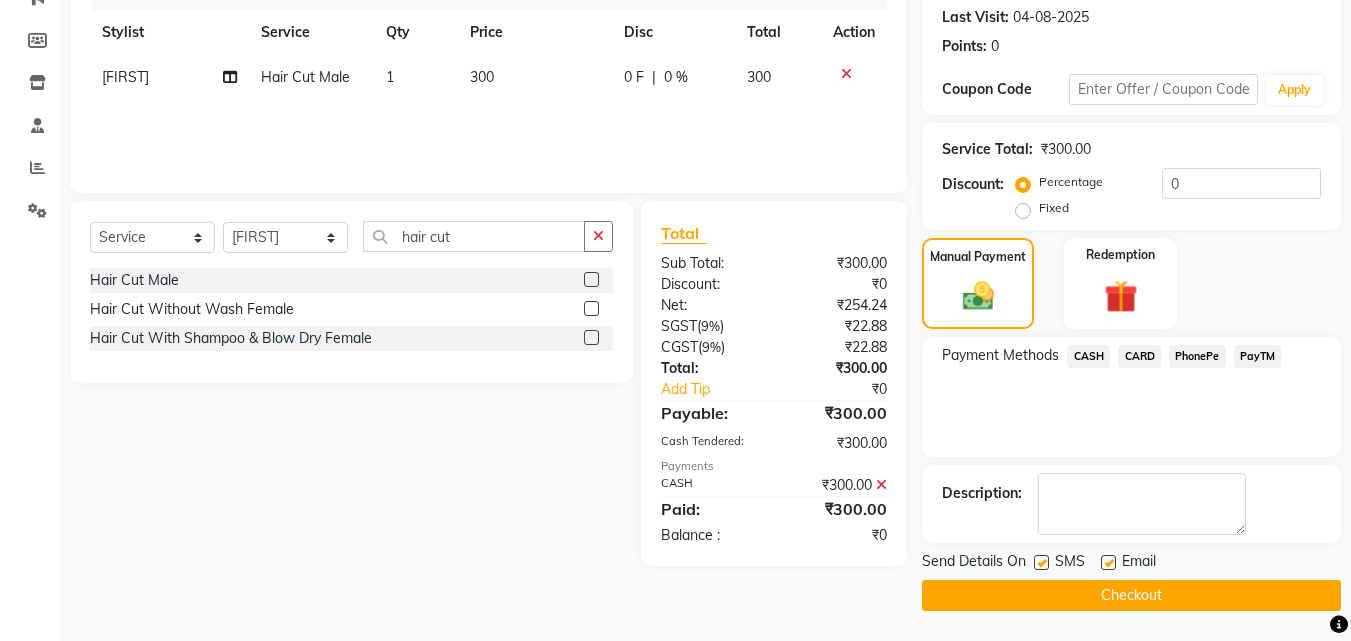 click 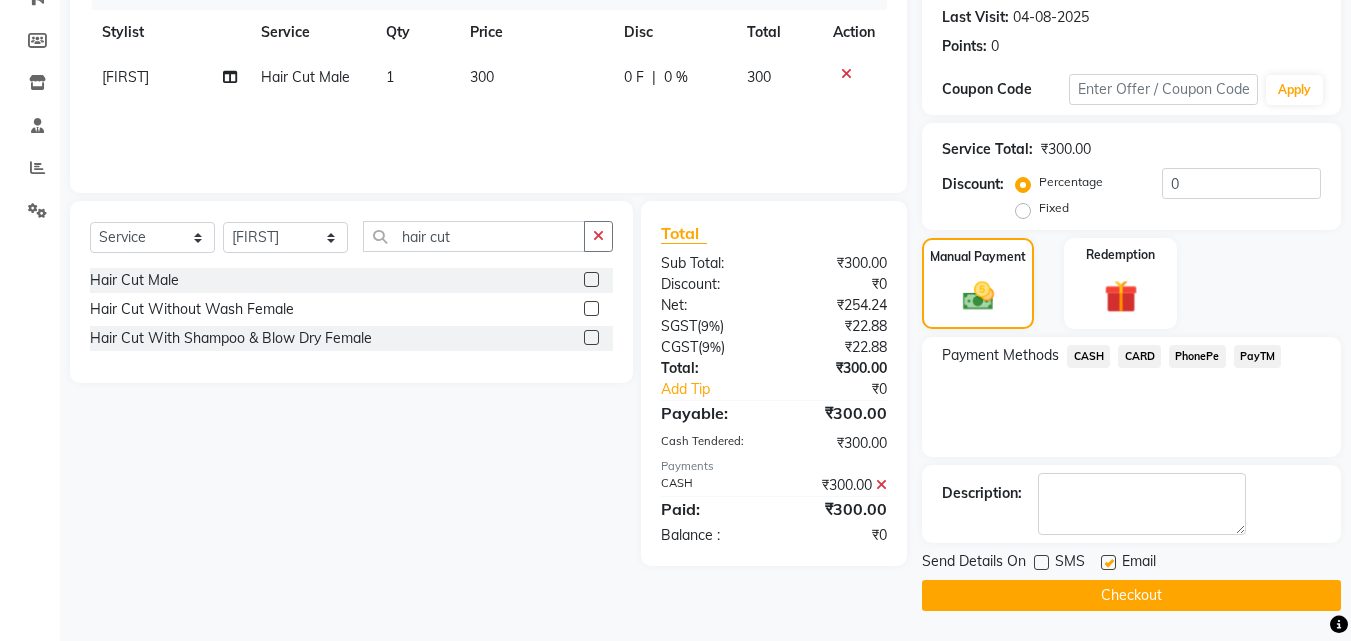 click 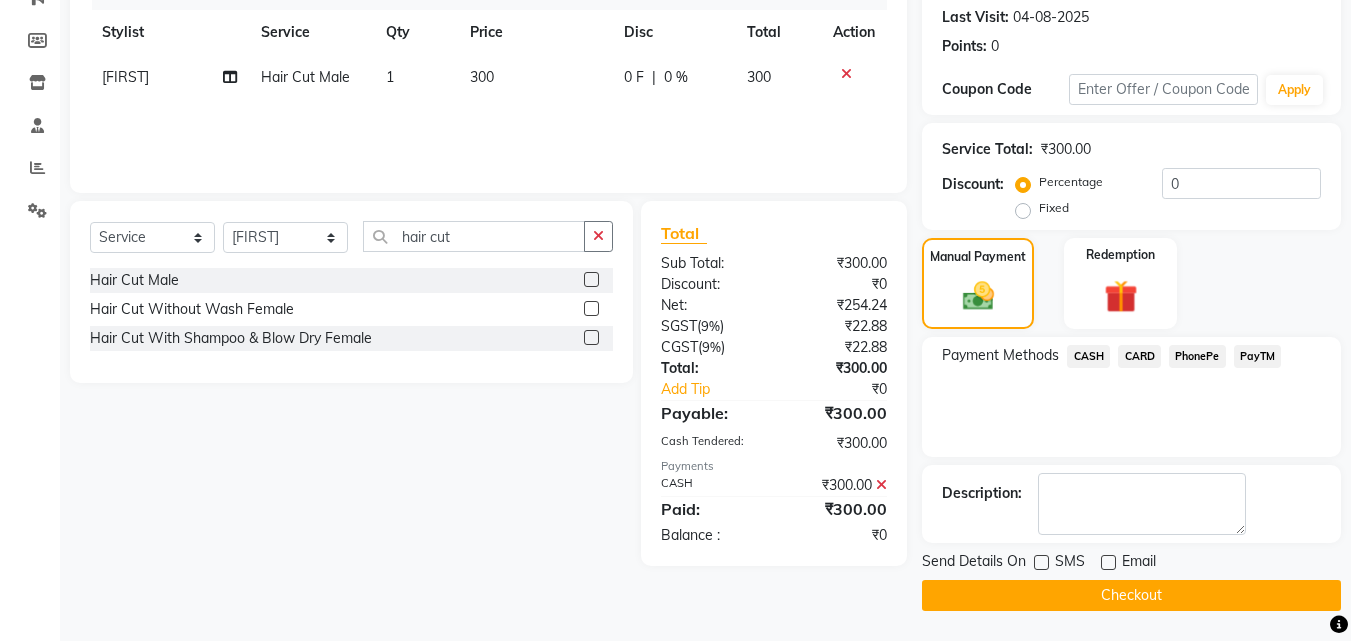 click on "Checkout" 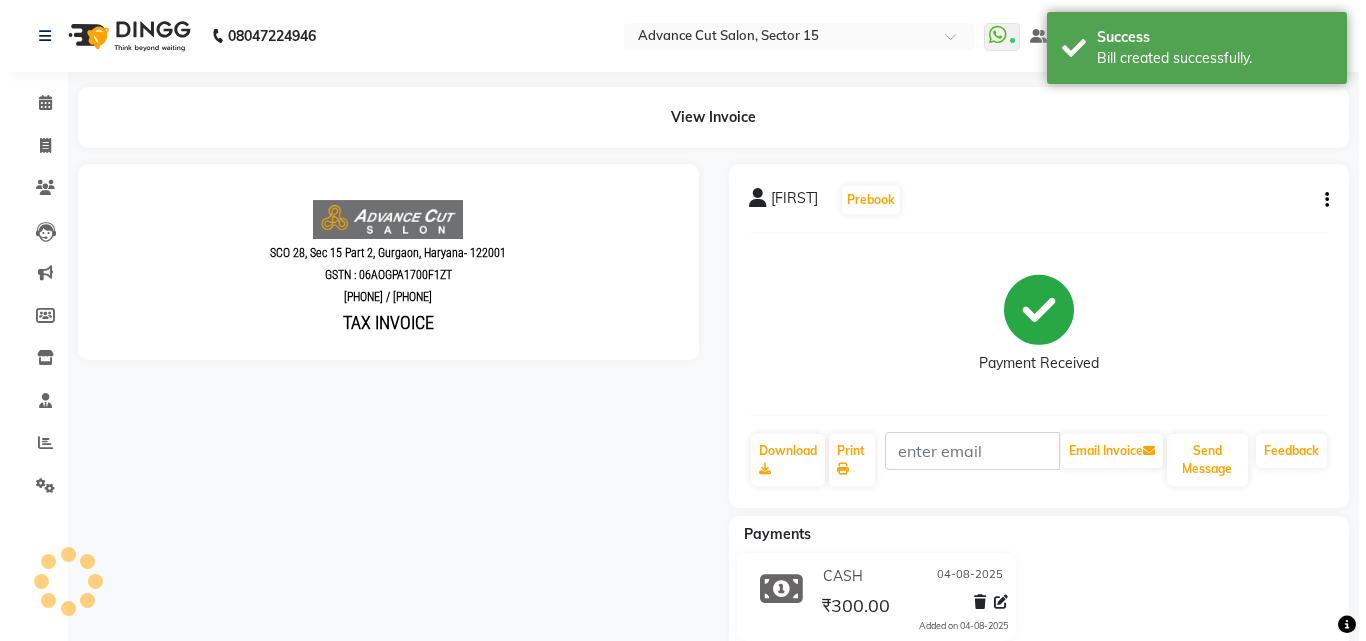 scroll, scrollTop: 0, scrollLeft: 0, axis: both 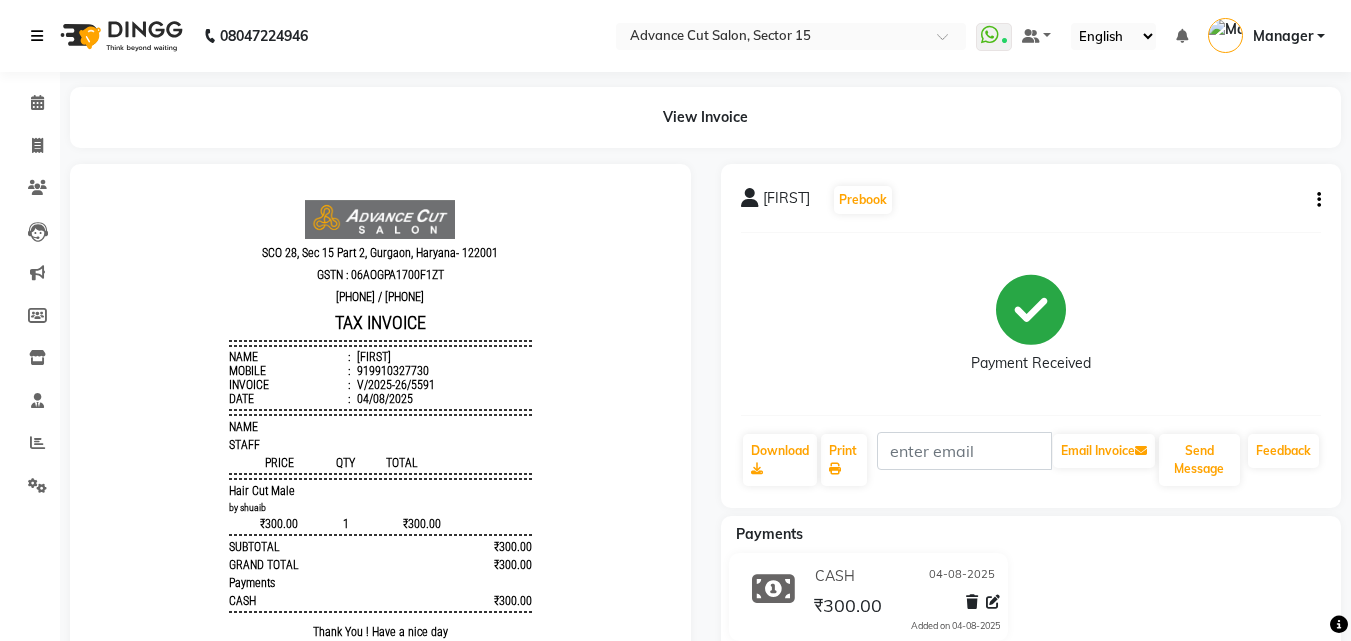 click at bounding box center (37, 36) 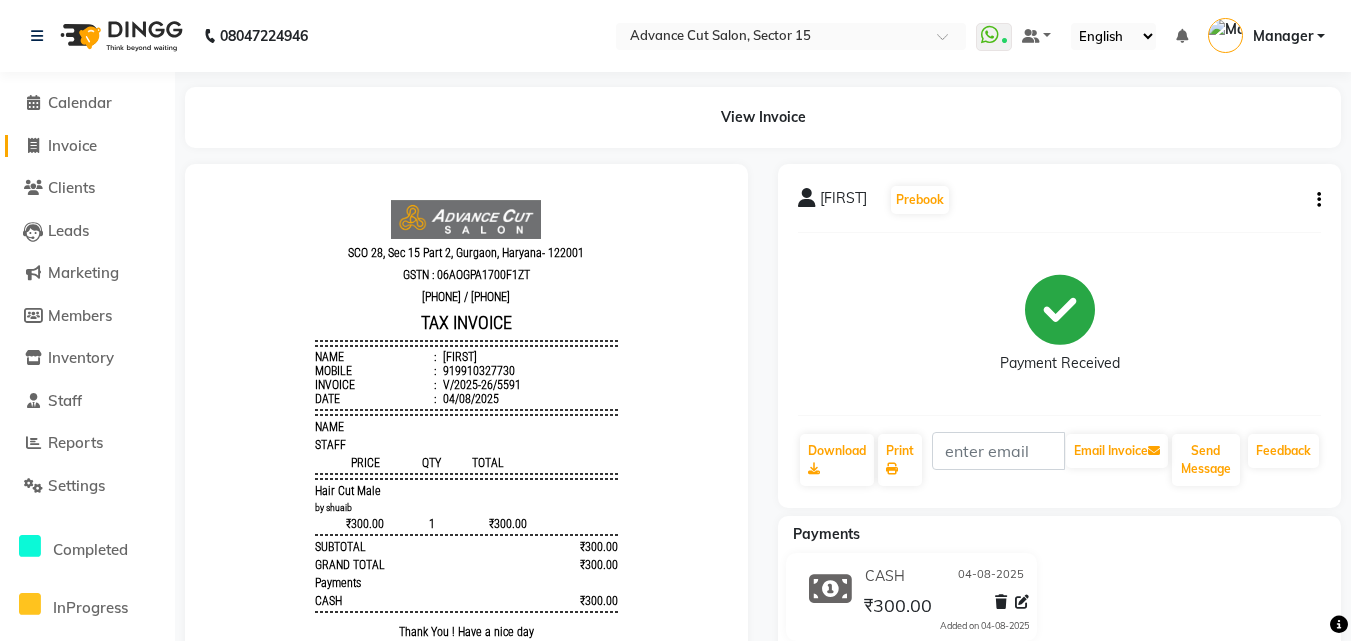 click on "Invoice" 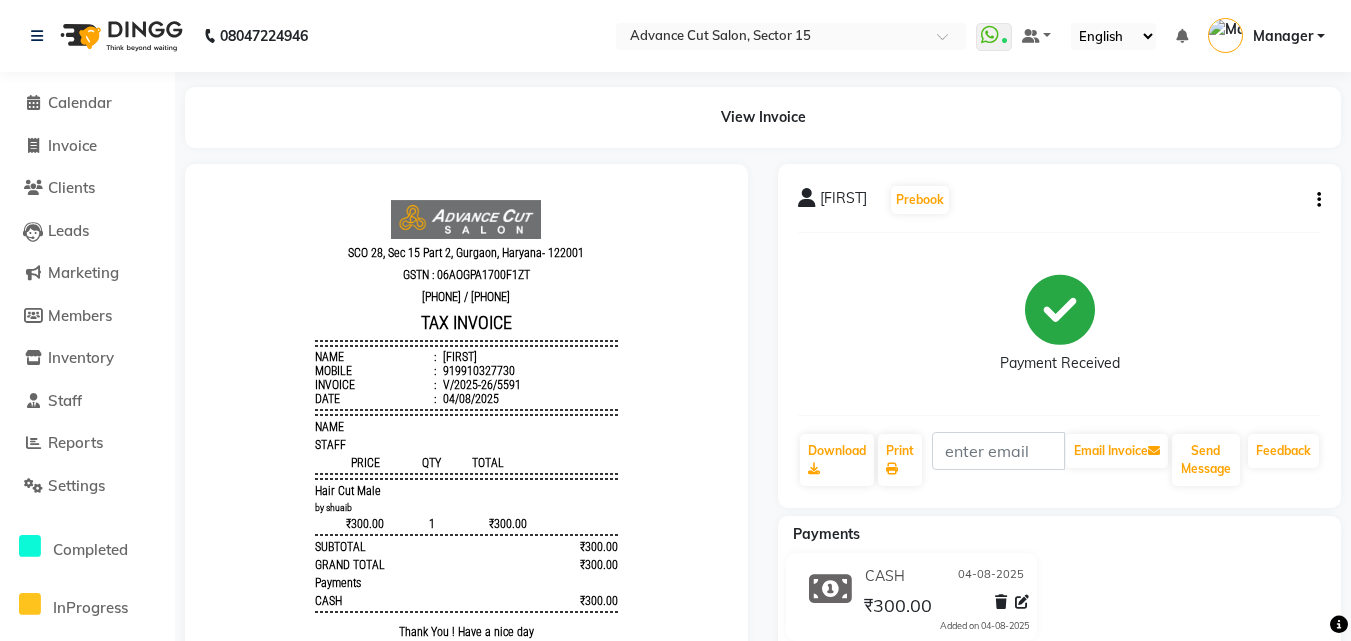 select on "service" 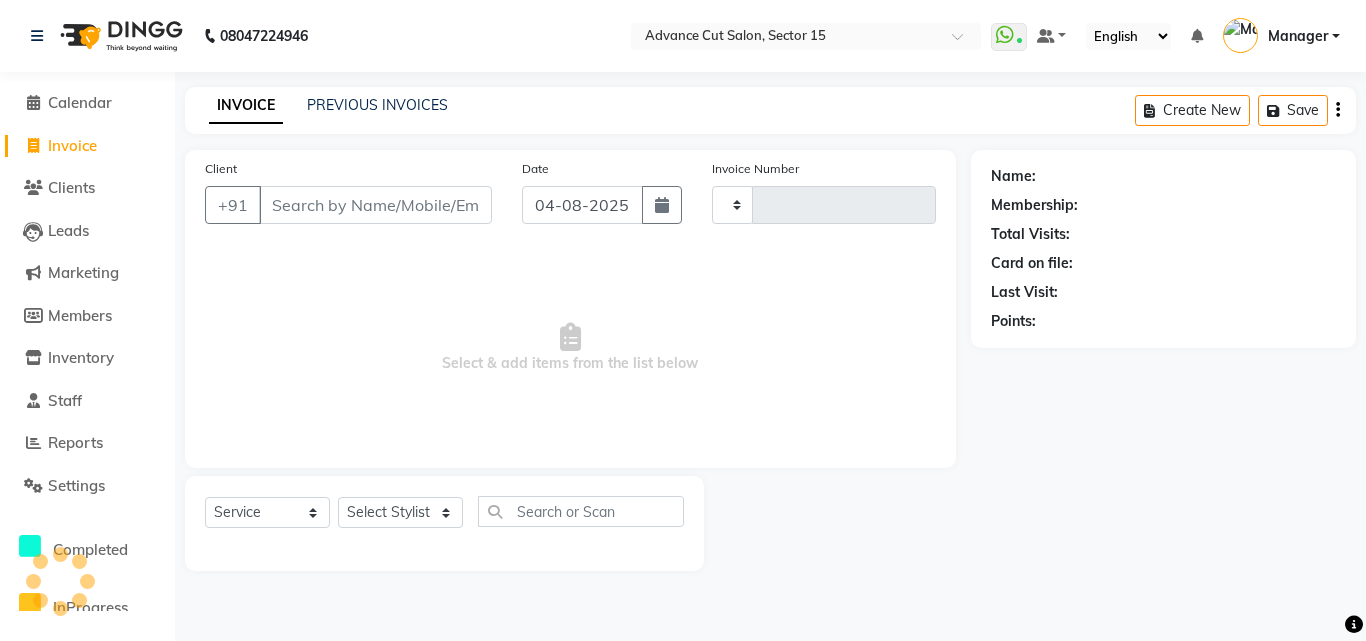 type on "5592" 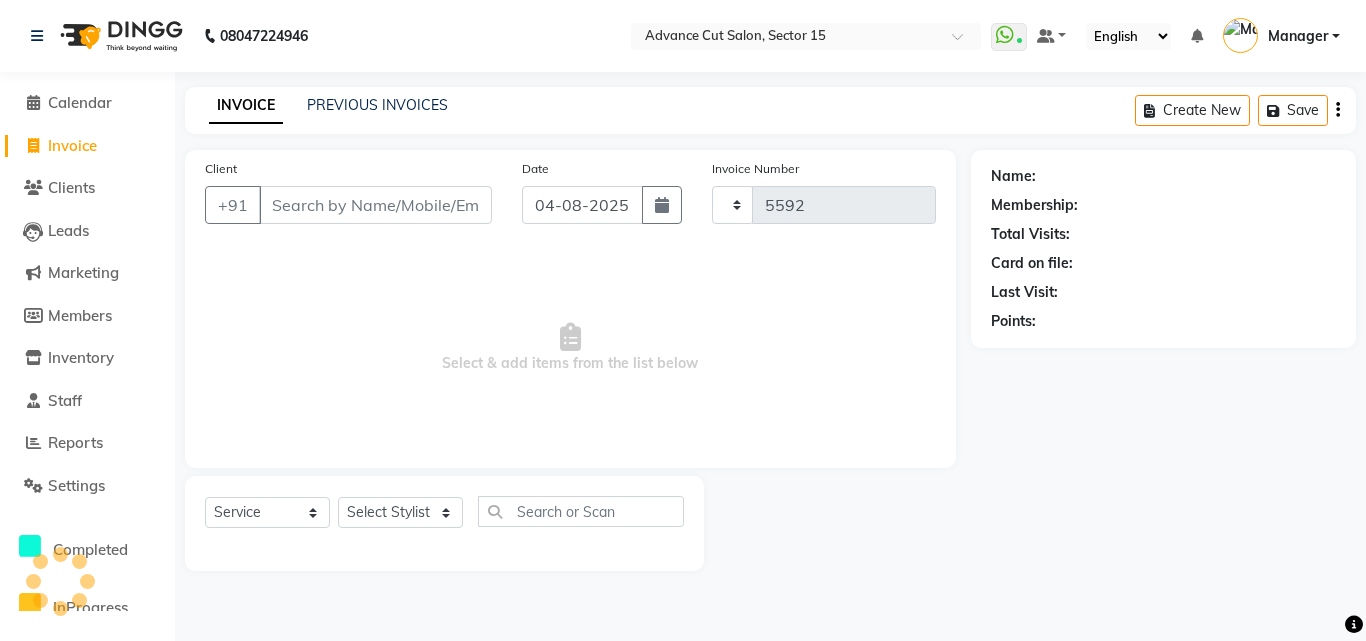 select on "6255" 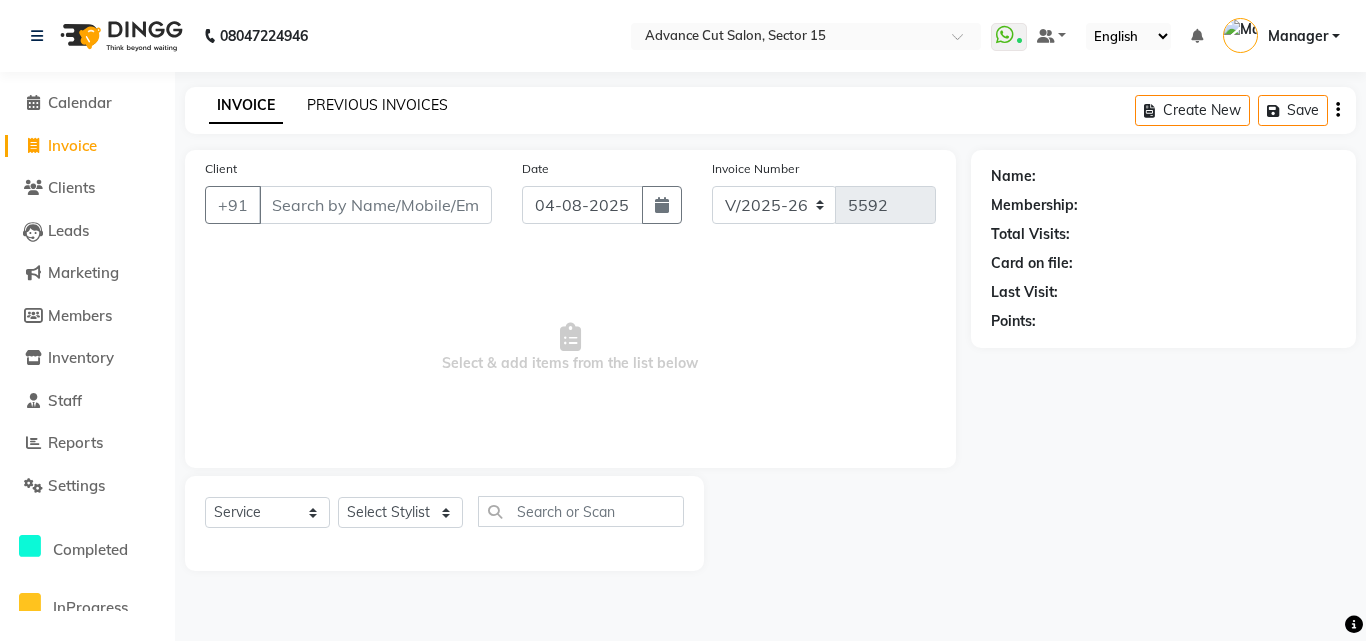 click on "PREVIOUS INVOICES" 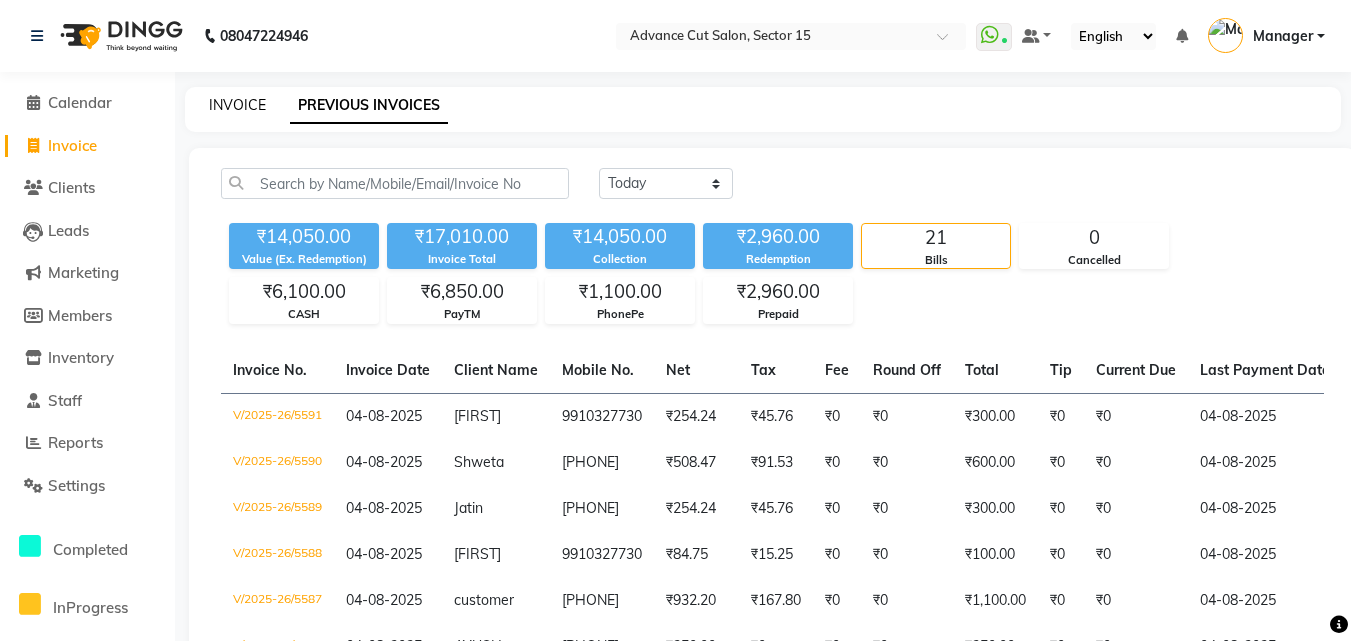 click on "INVOICE" 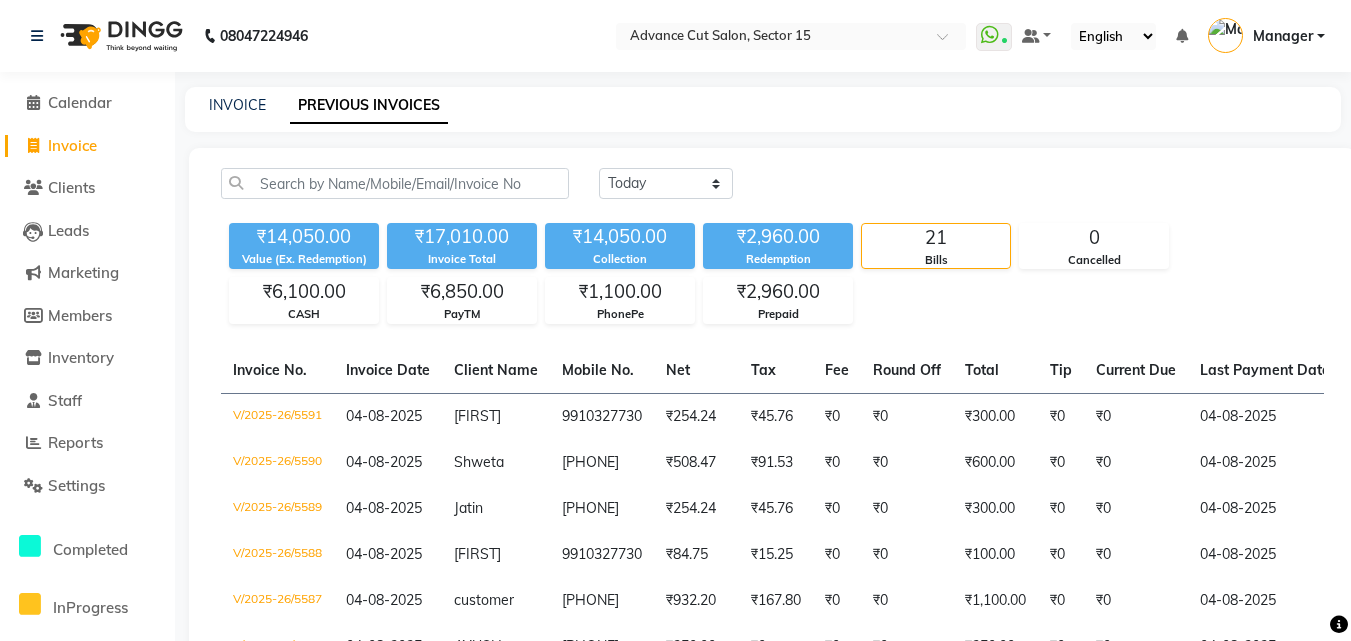 select on "service" 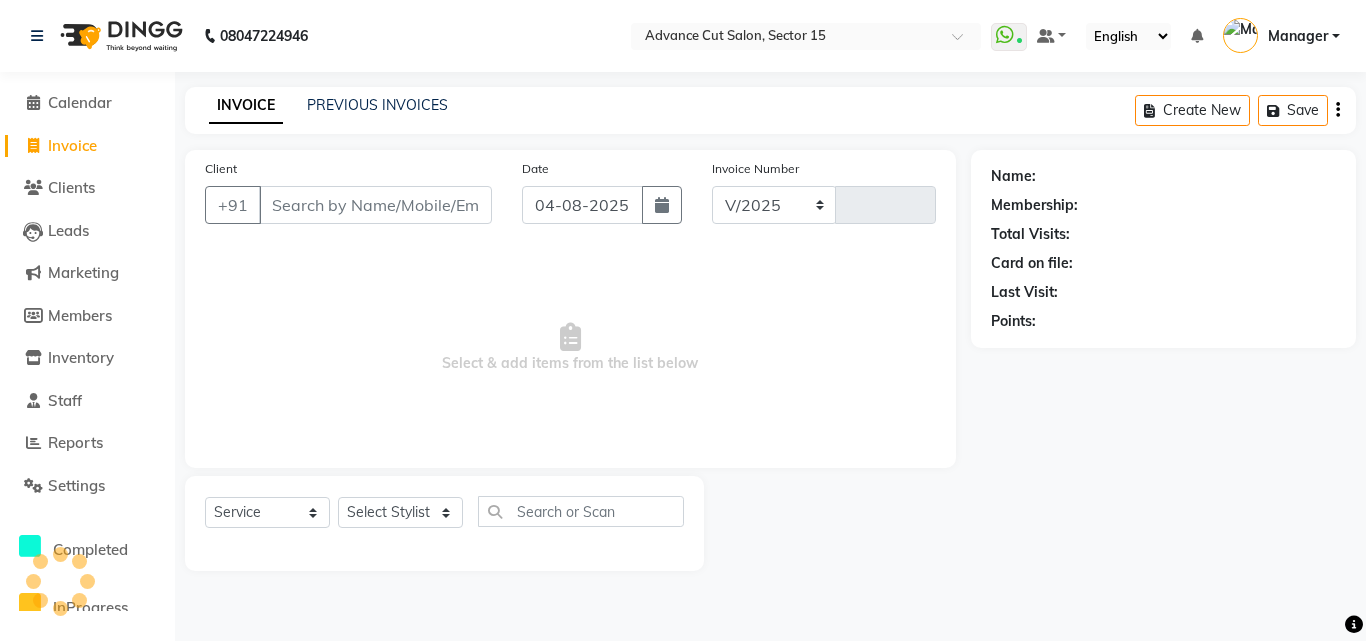 select on "6255" 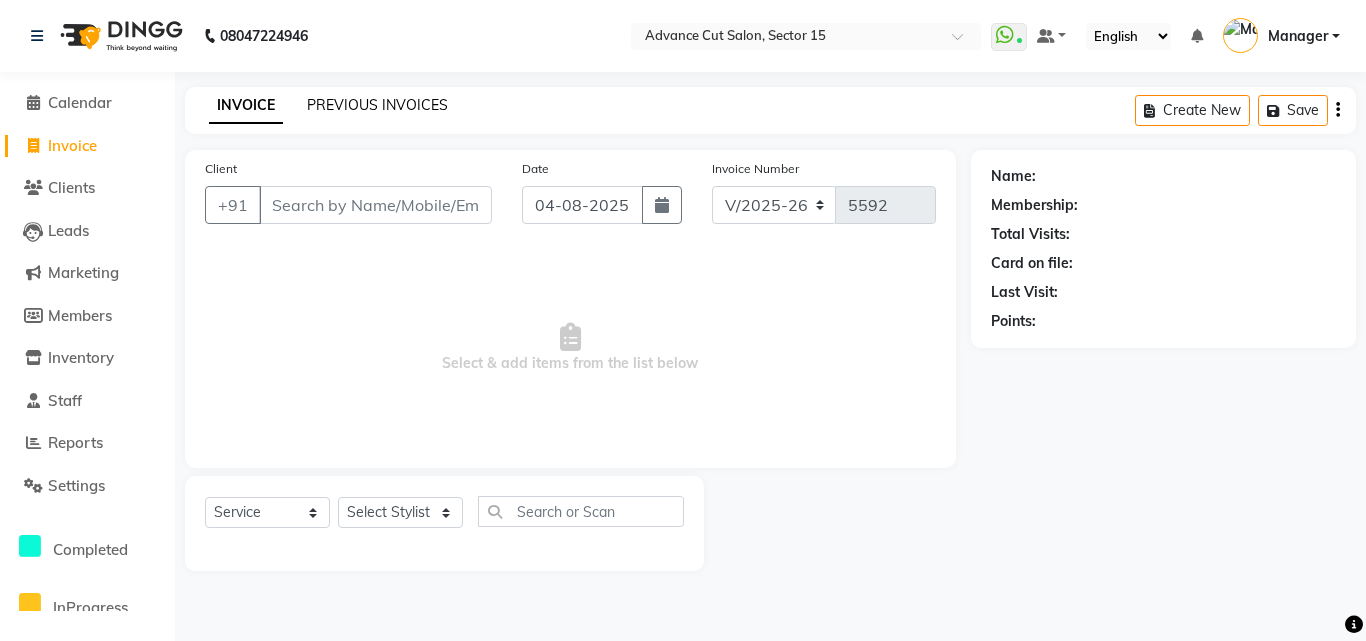 click on "PREVIOUS INVOICES" 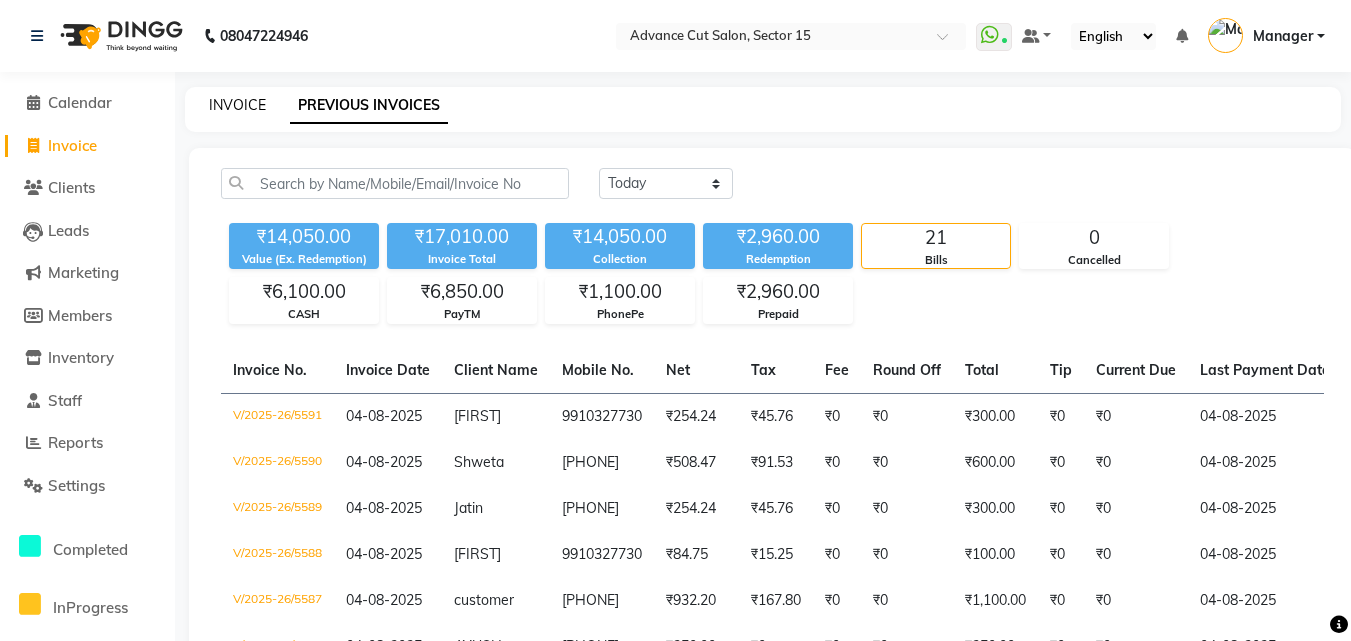 click on "INVOICE" 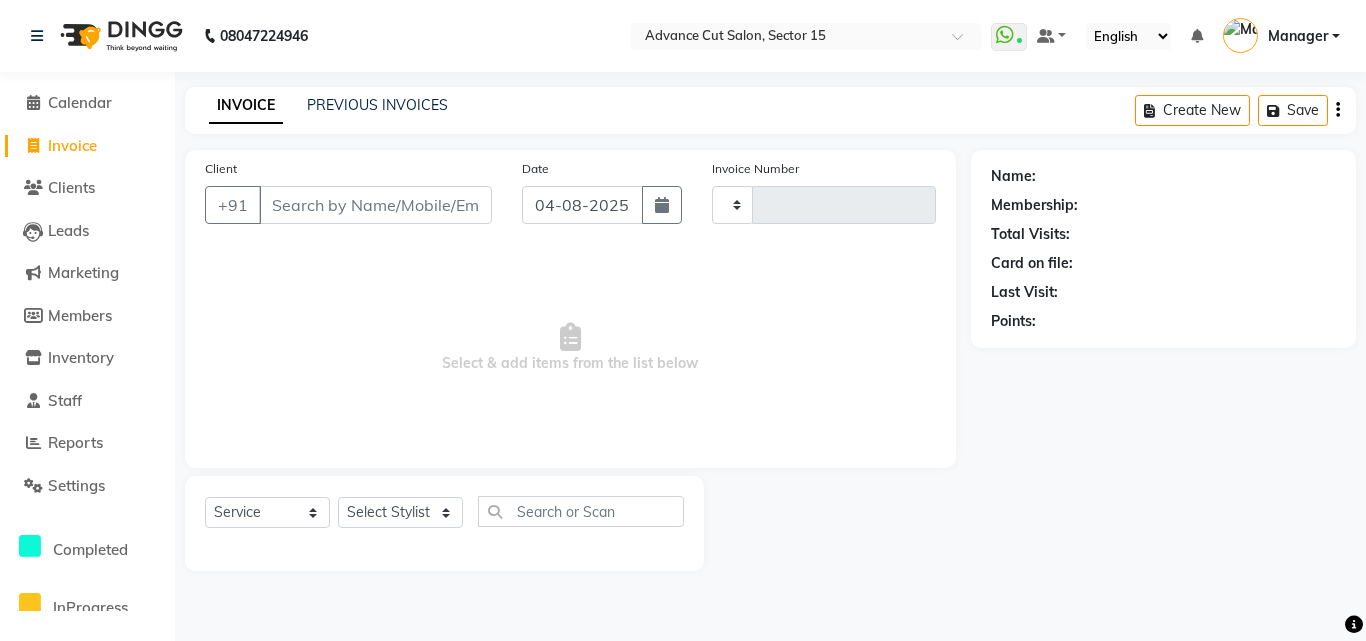 type on "5592" 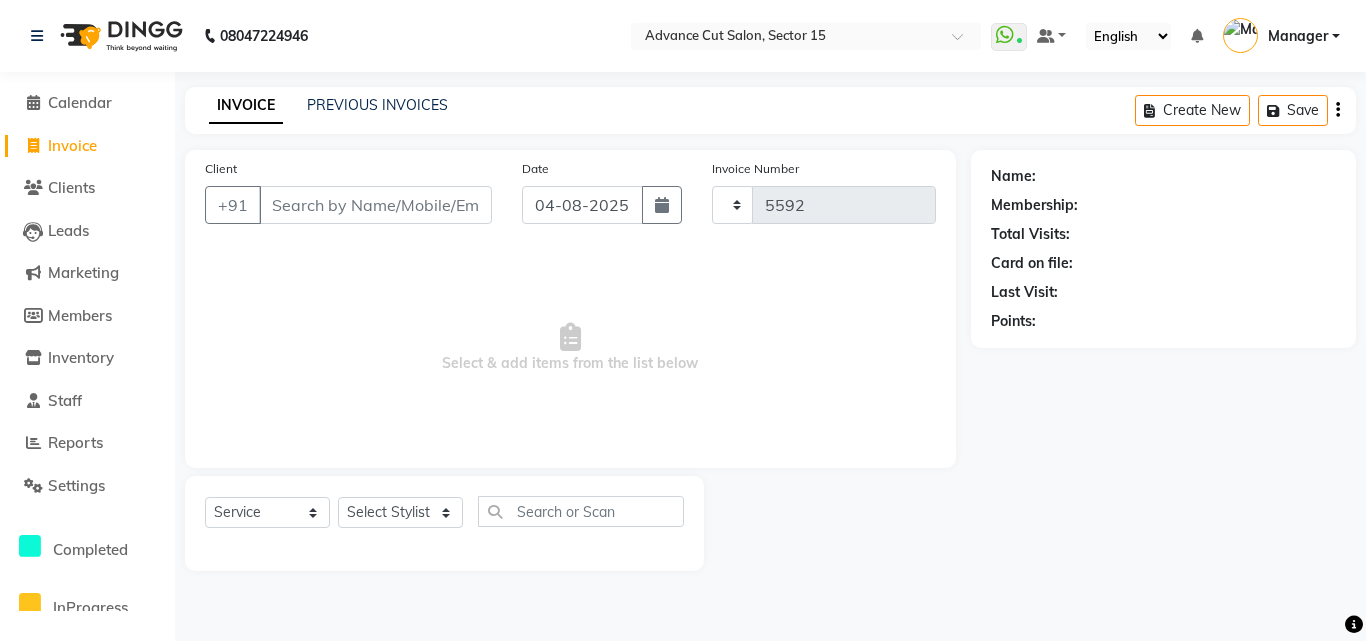 select on "6255" 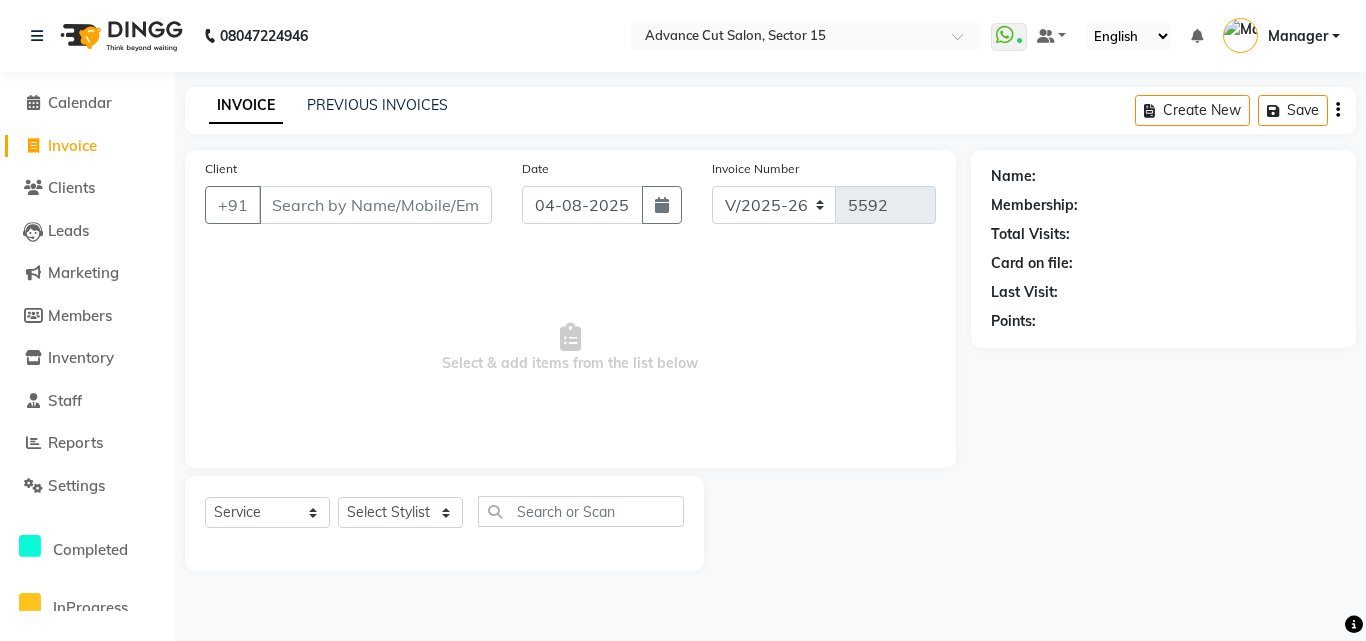 click on "Client" at bounding box center (375, 205) 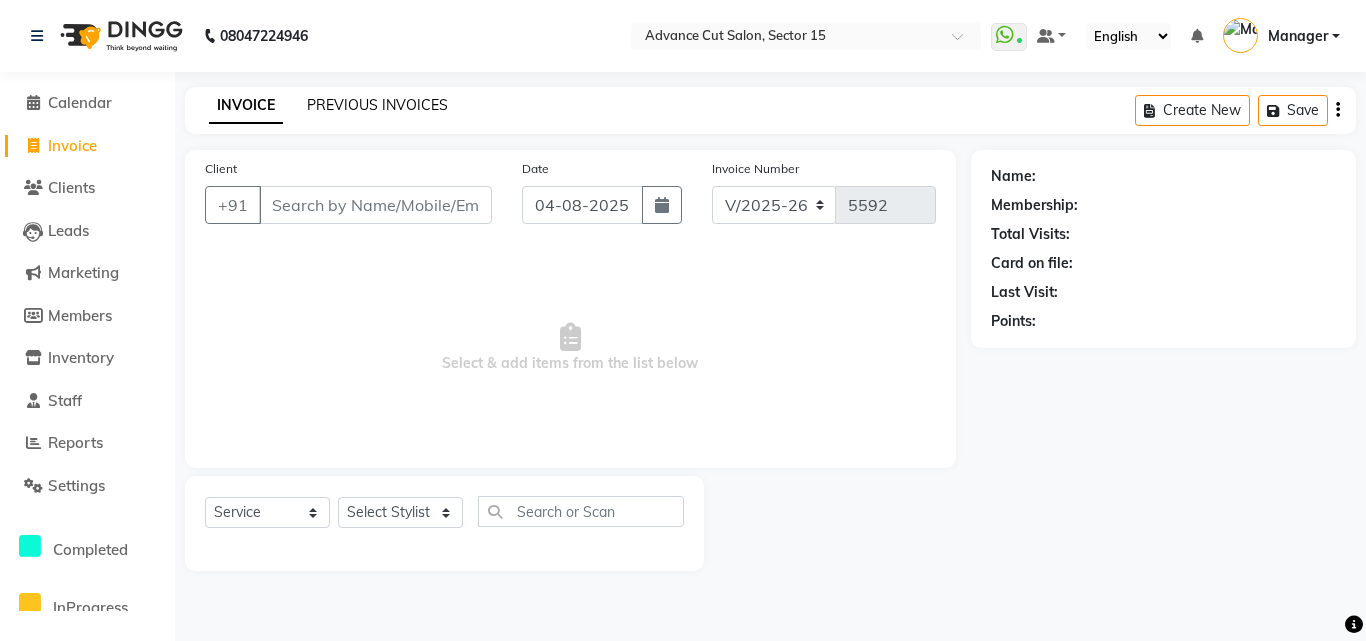 click on "PREVIOUS INVOICES" 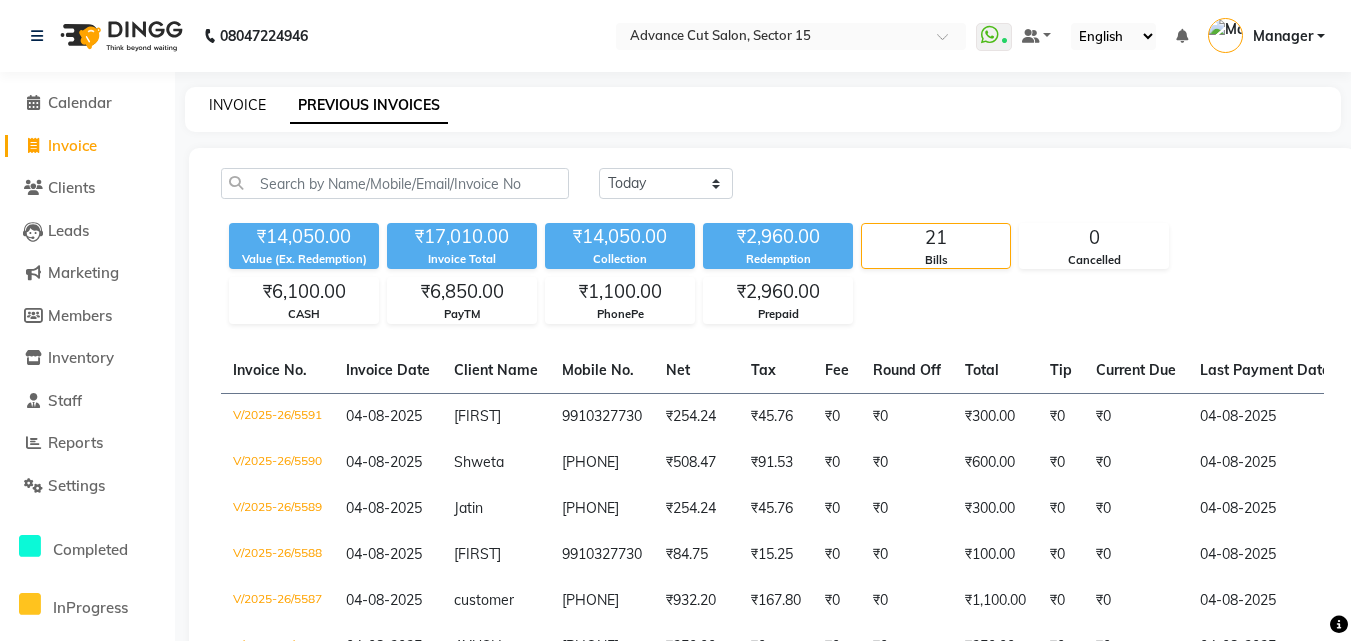 click on "INVOICE" 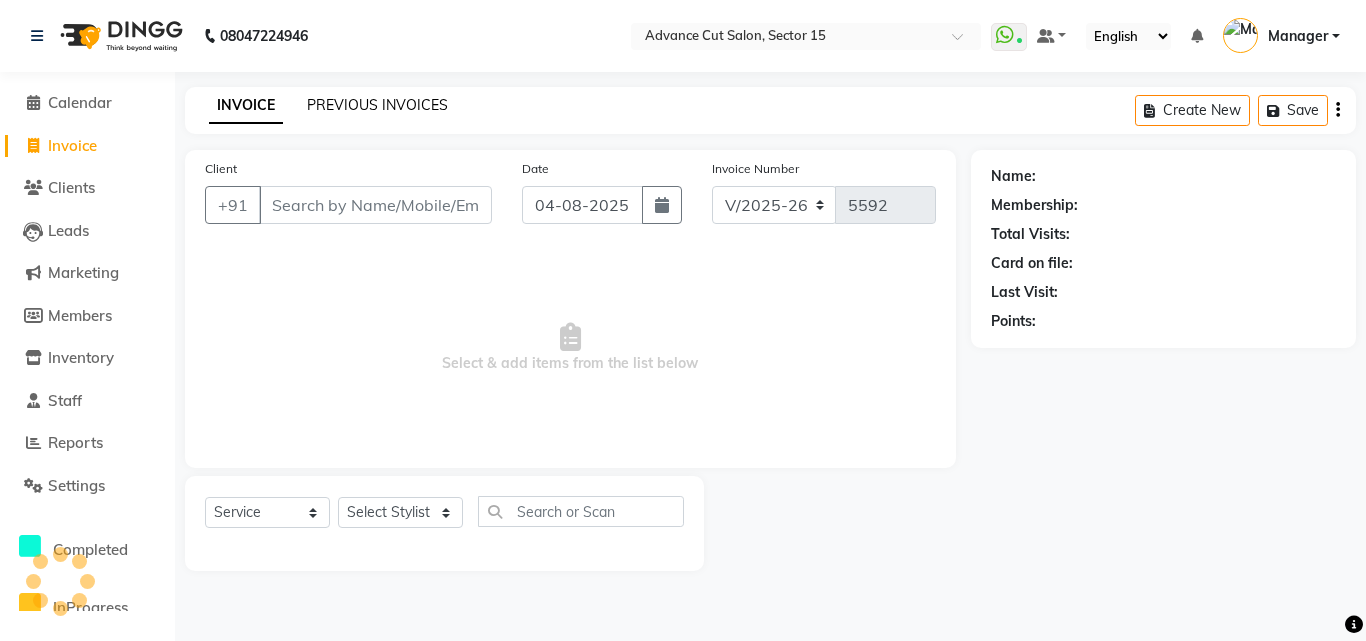 click on "PREVIOUS INVOICES" 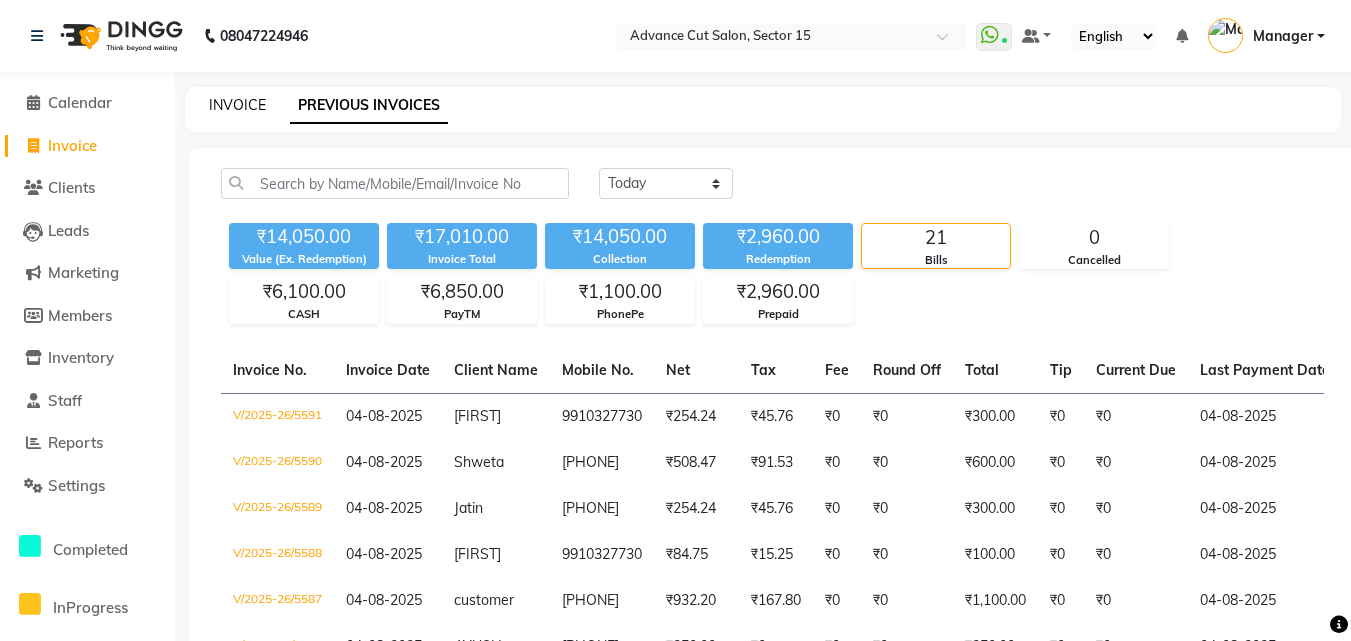 click on "INVOICE" 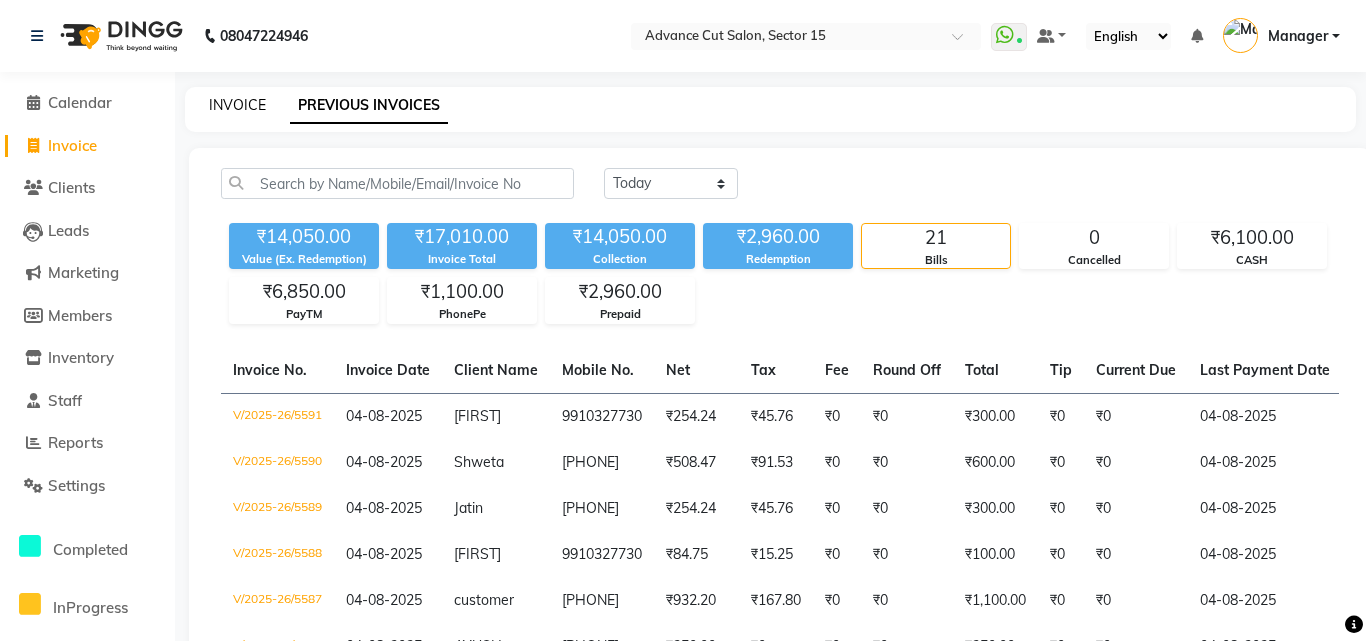 select on "6255" 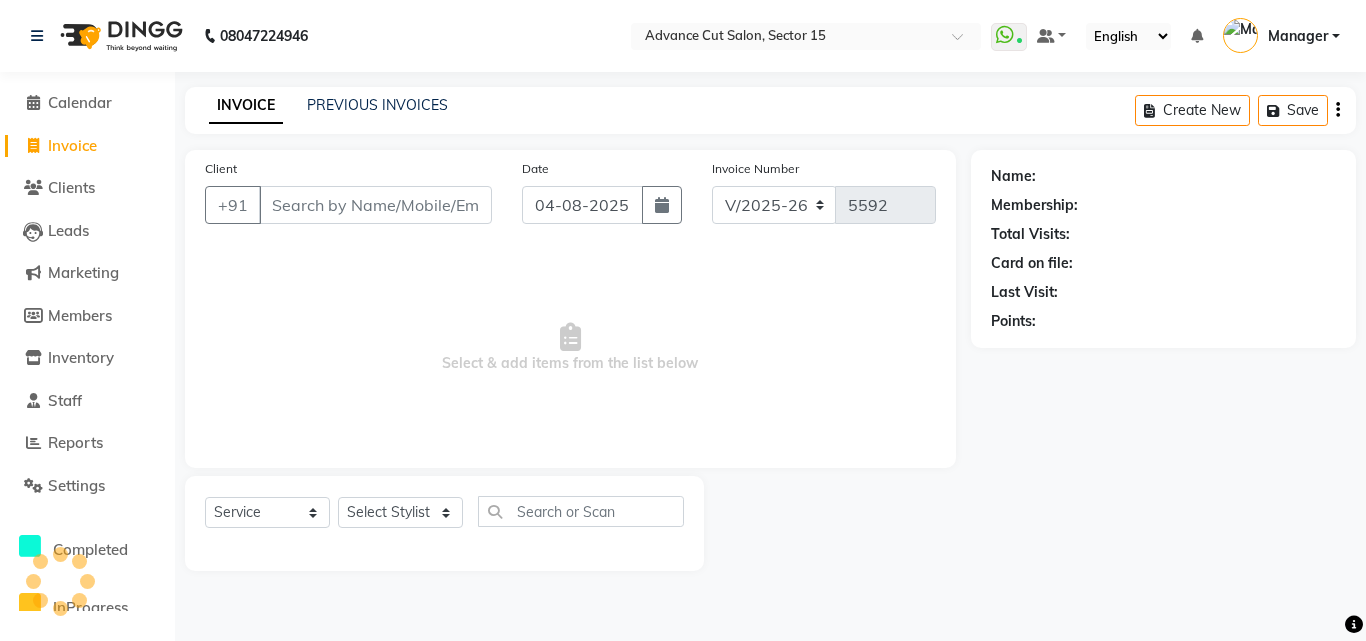 click on "INVOICE PREVIOUS INVOICES Create New   Save" 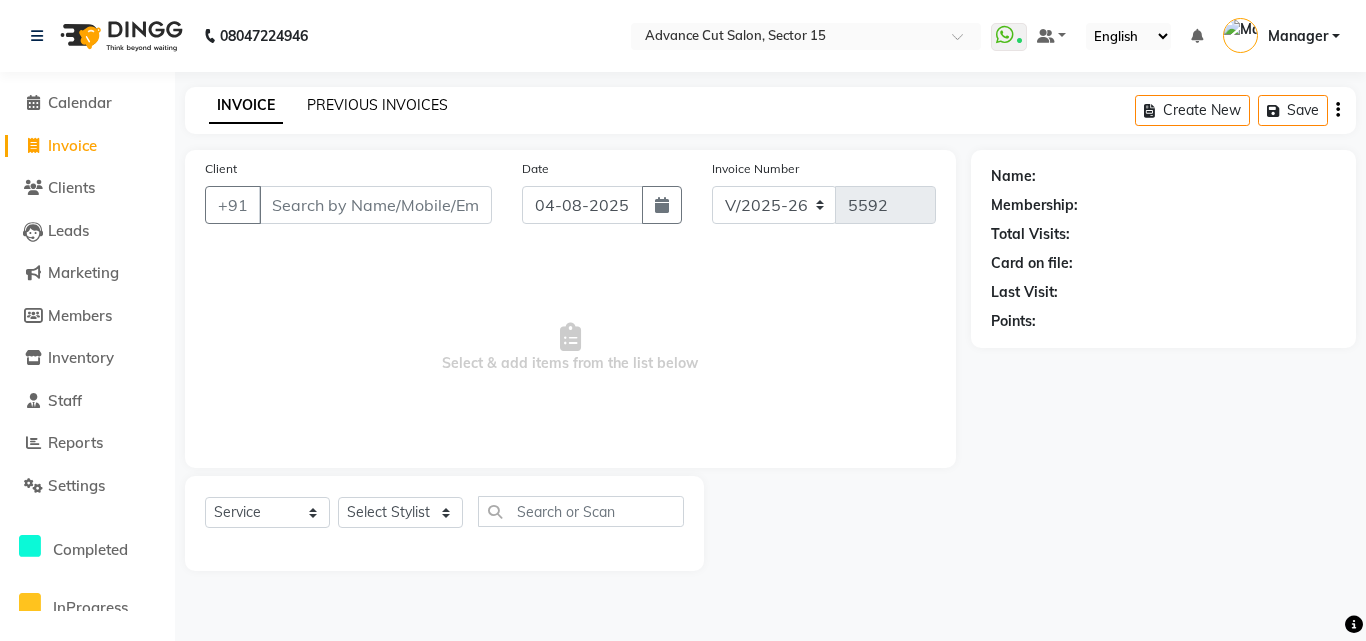 click on "PREVIOUS INVOICES" 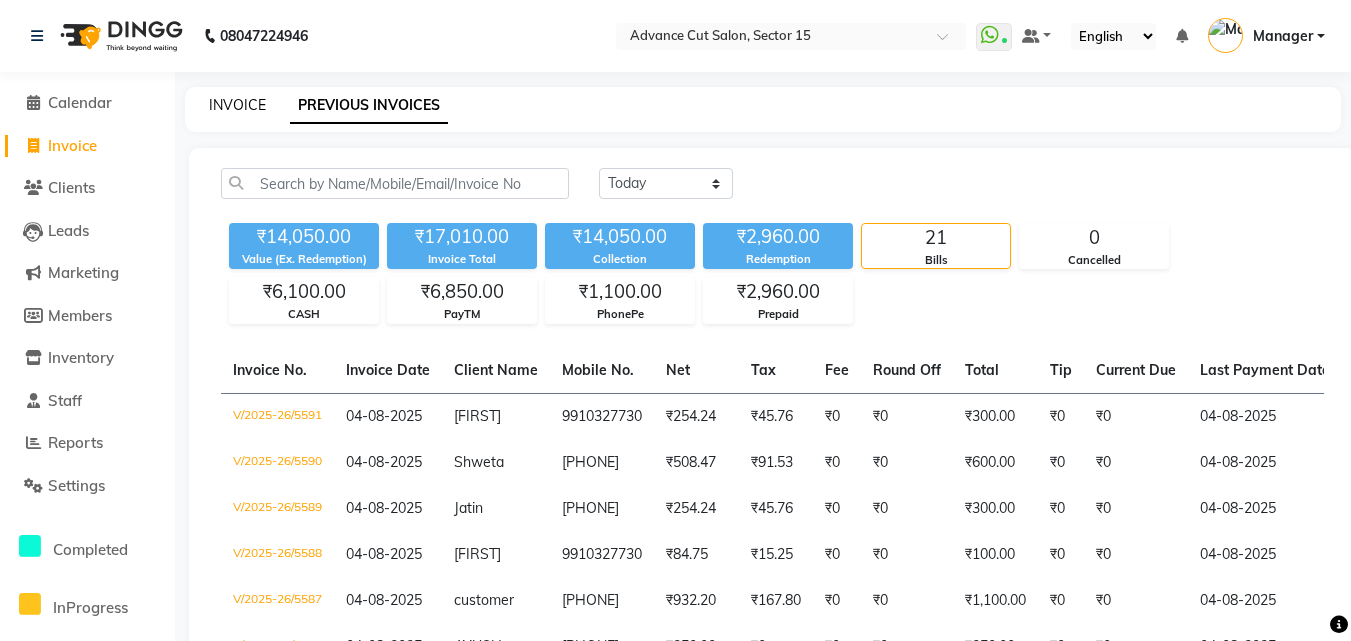 click on "INVOICE" 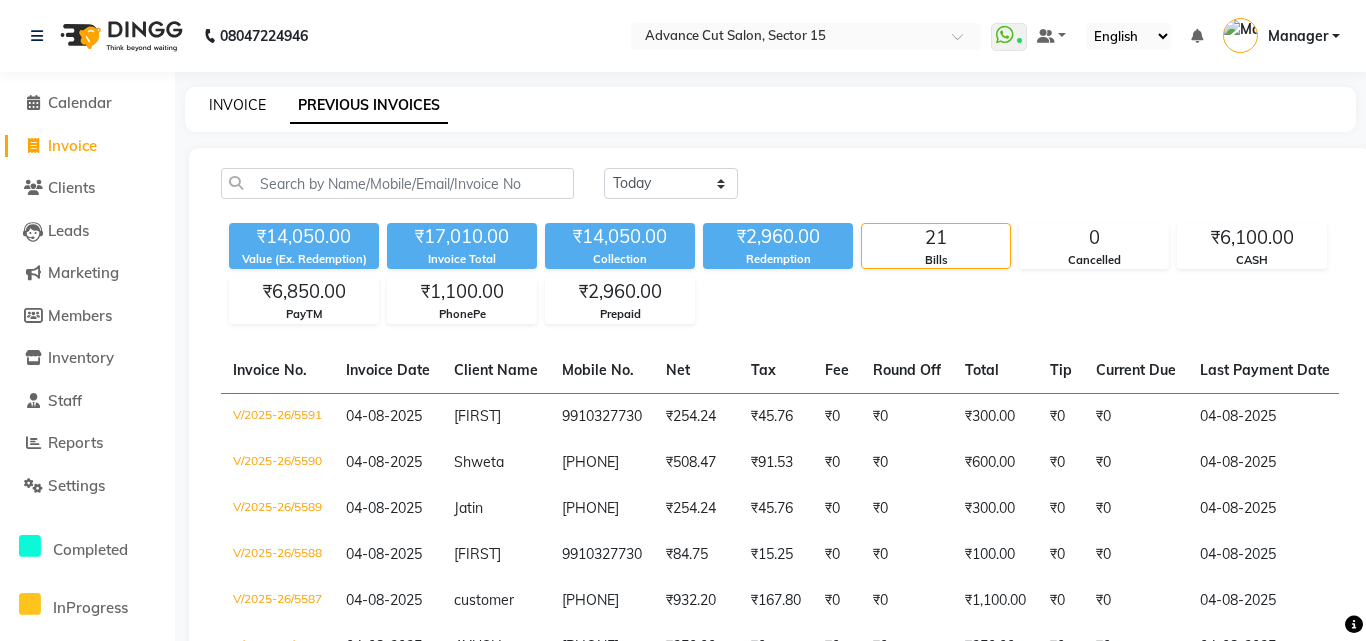 select on "6255" 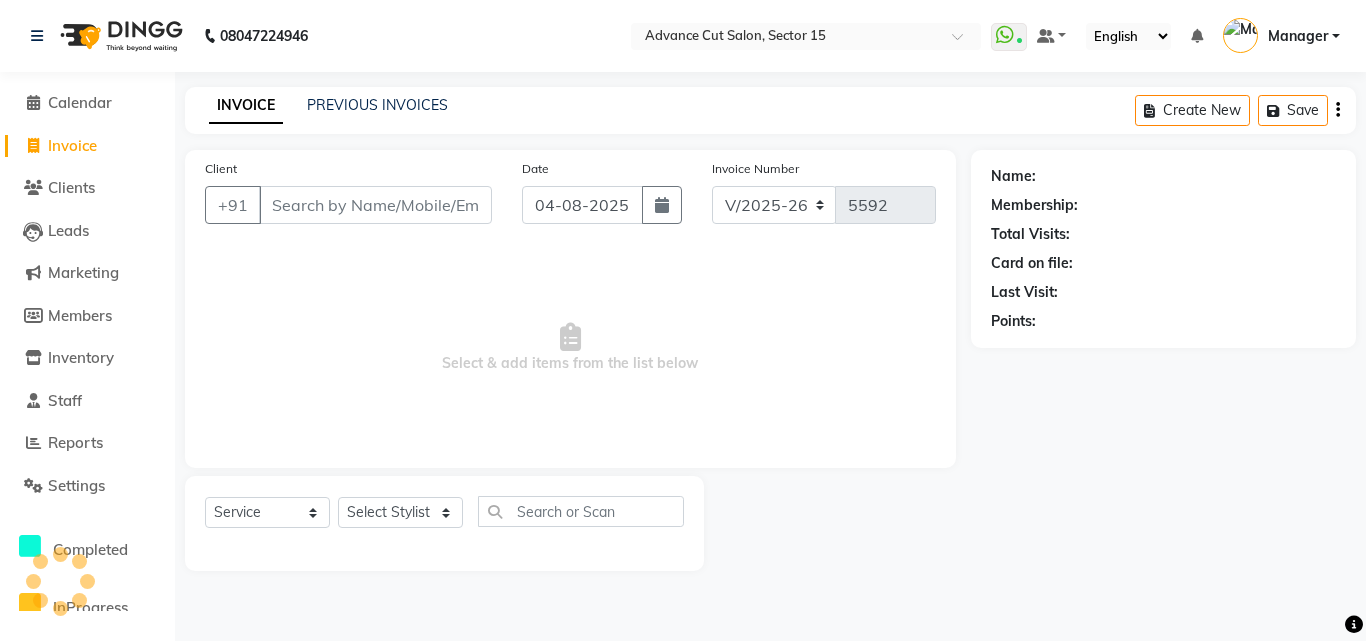 click on "Client" at bounding box center [375, 205] 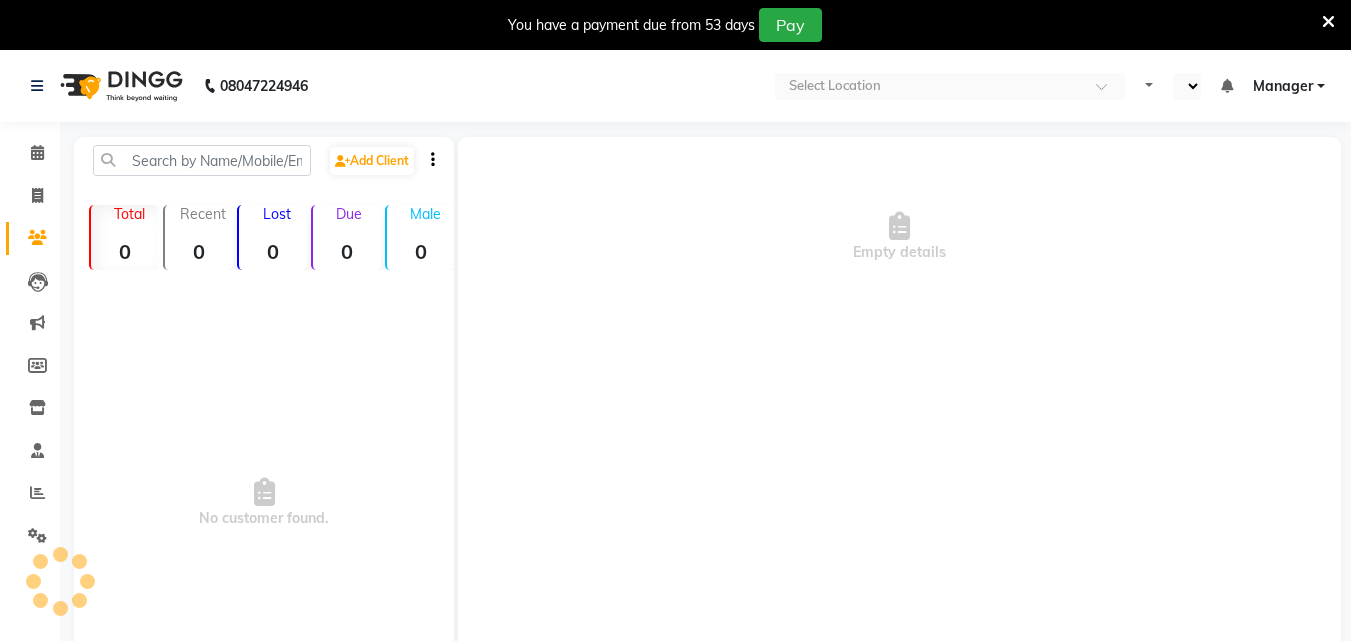 scroll, scrollTop: 0, scrollLeft: 0, axis: both 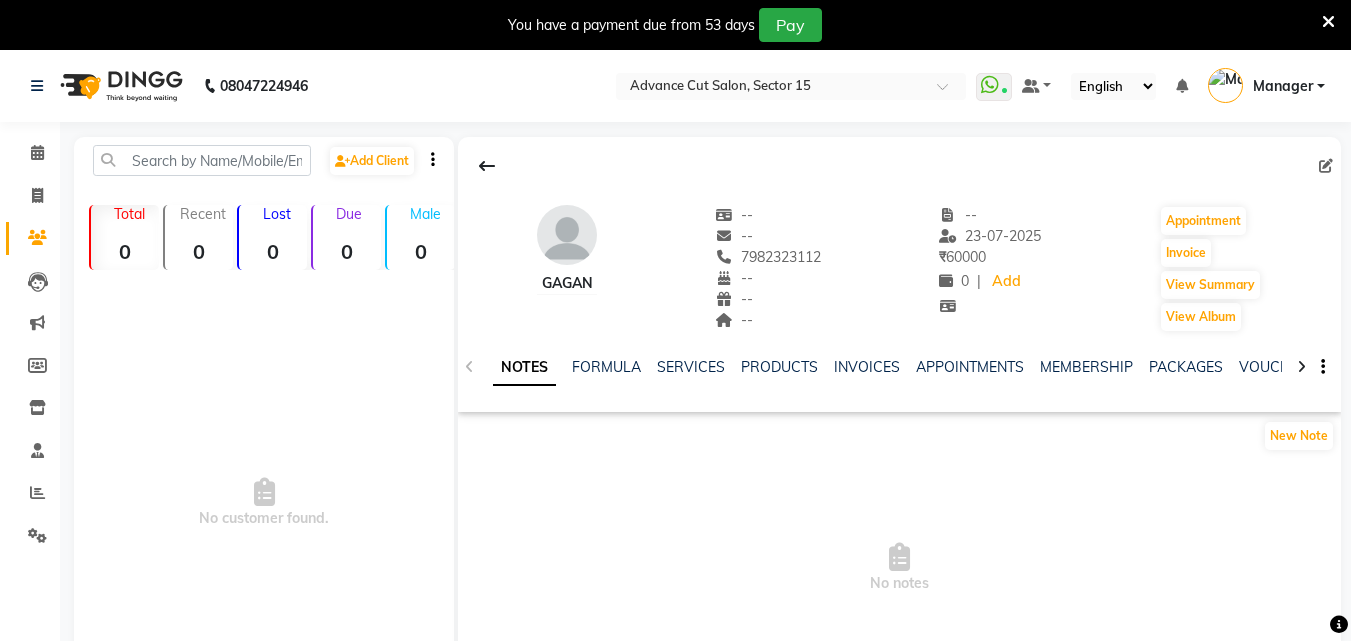 select on "en" 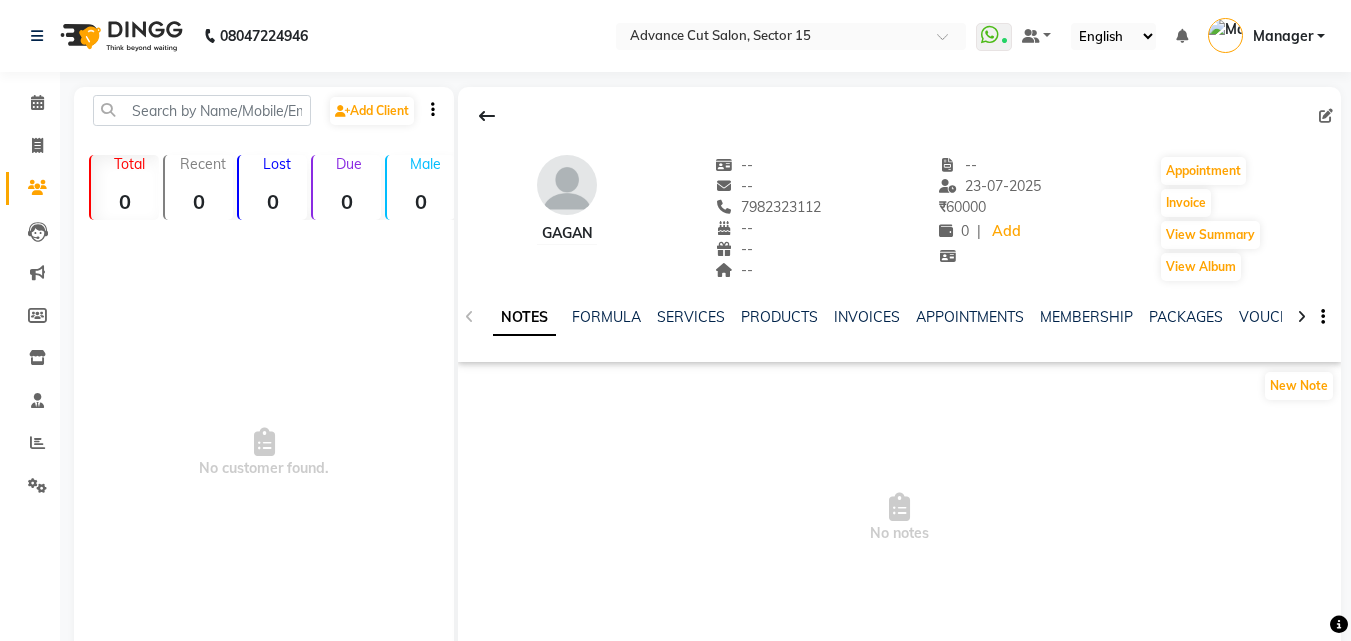 click on "Manager" at bounding box center (1266, 36) 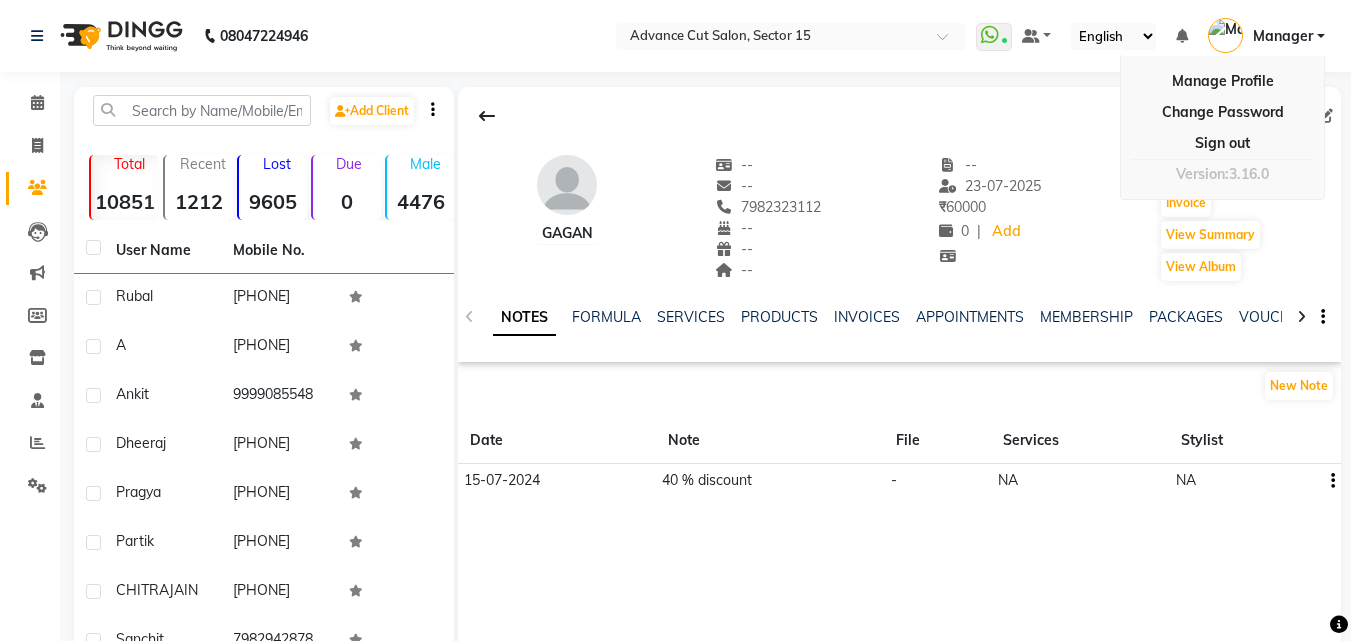 click on "SERVICES" 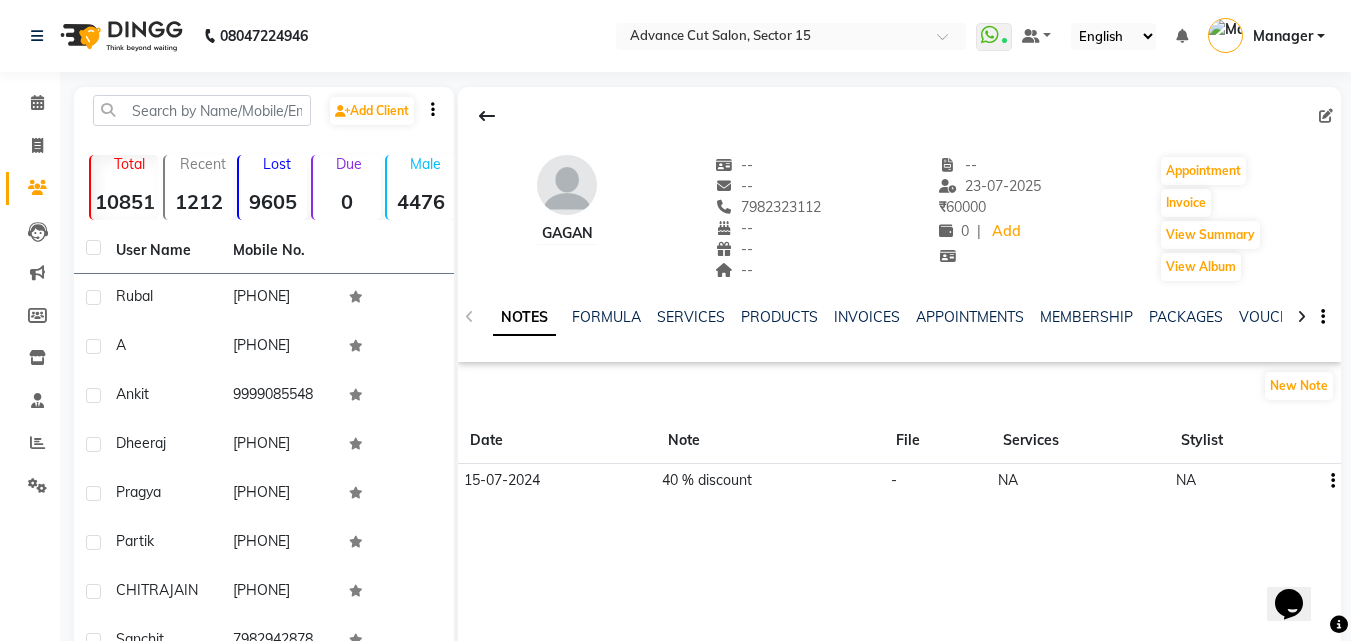 scroll, scrollTop: 0, scrollLeft: 0, axis: both 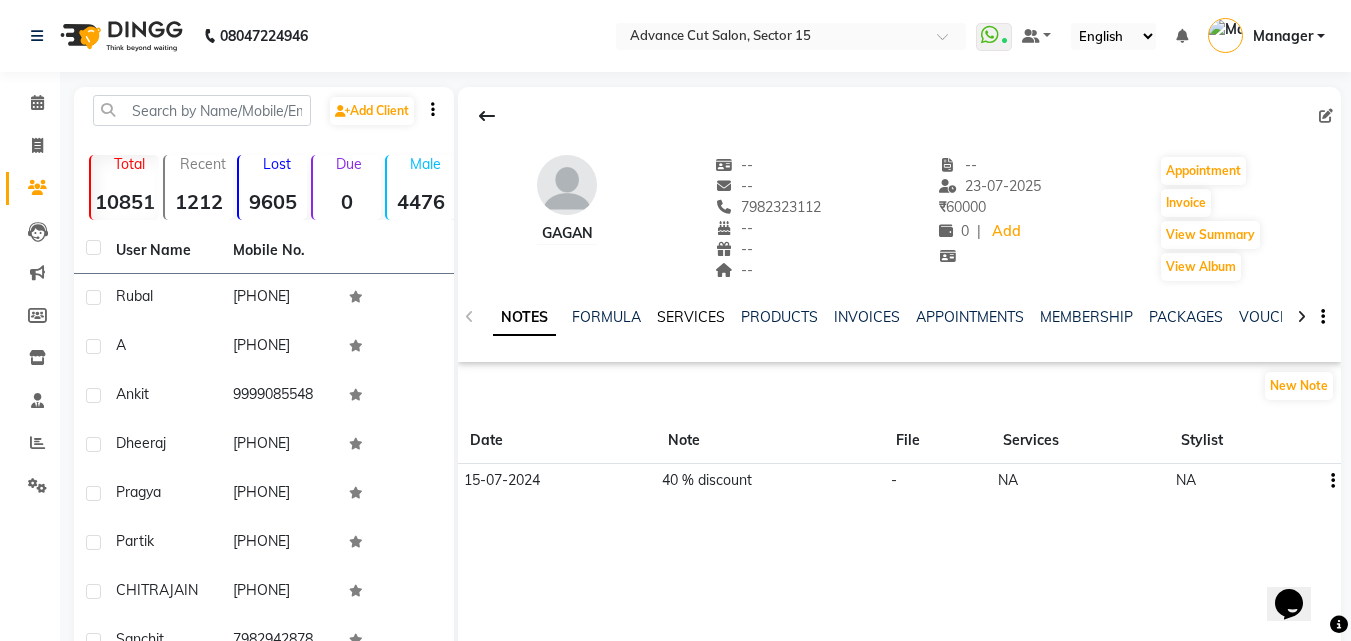 click on "SERVICES" 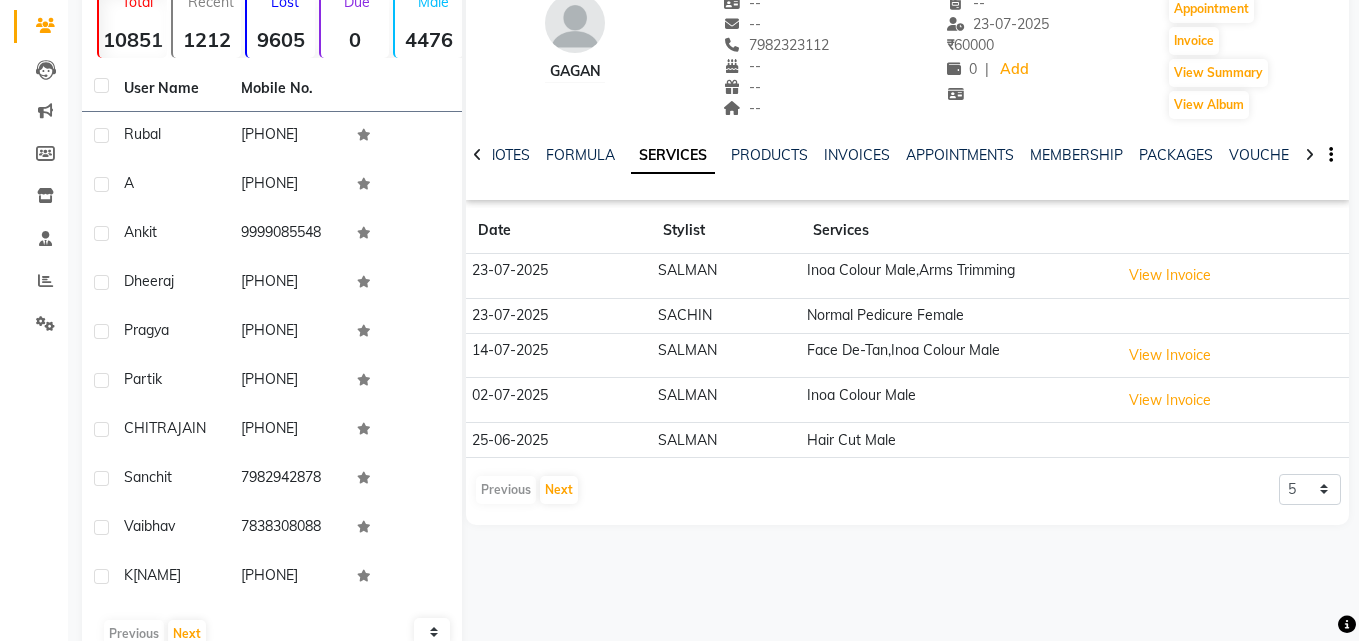 scroll, scrollTop: 209, scrollLeft: 0, axis: vertical 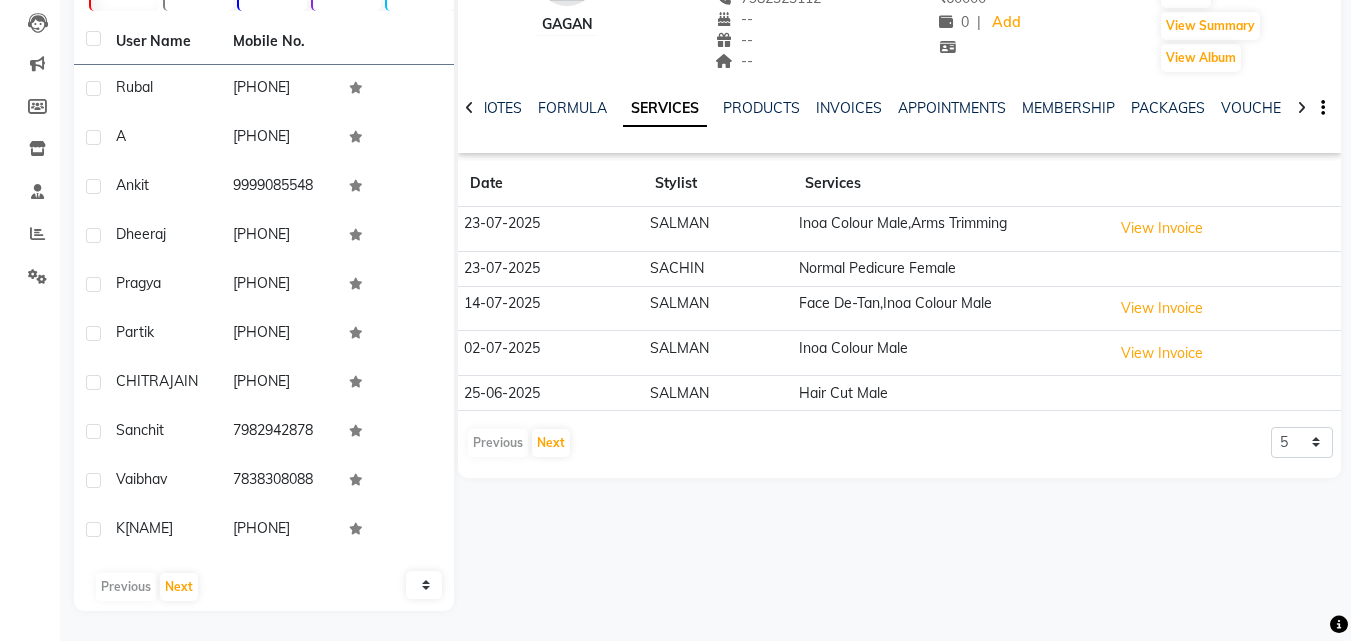 click on "Date Stylist Services 23-07-2025 SALMAN Inoa Colour Male,Arms Trimming  View Invoice  23-07-2025 SACHIN Normal Pedicure Female 14-07-2025 SALMAN Face De-Tan,Inoa Colour Male  View Invoice  02-07-2025 SALMAN Inoa Colour Male  View Invoice  25-06-2025 SALMAN Hair Cut  Male  Previous   Next  5 10 50 100 500" 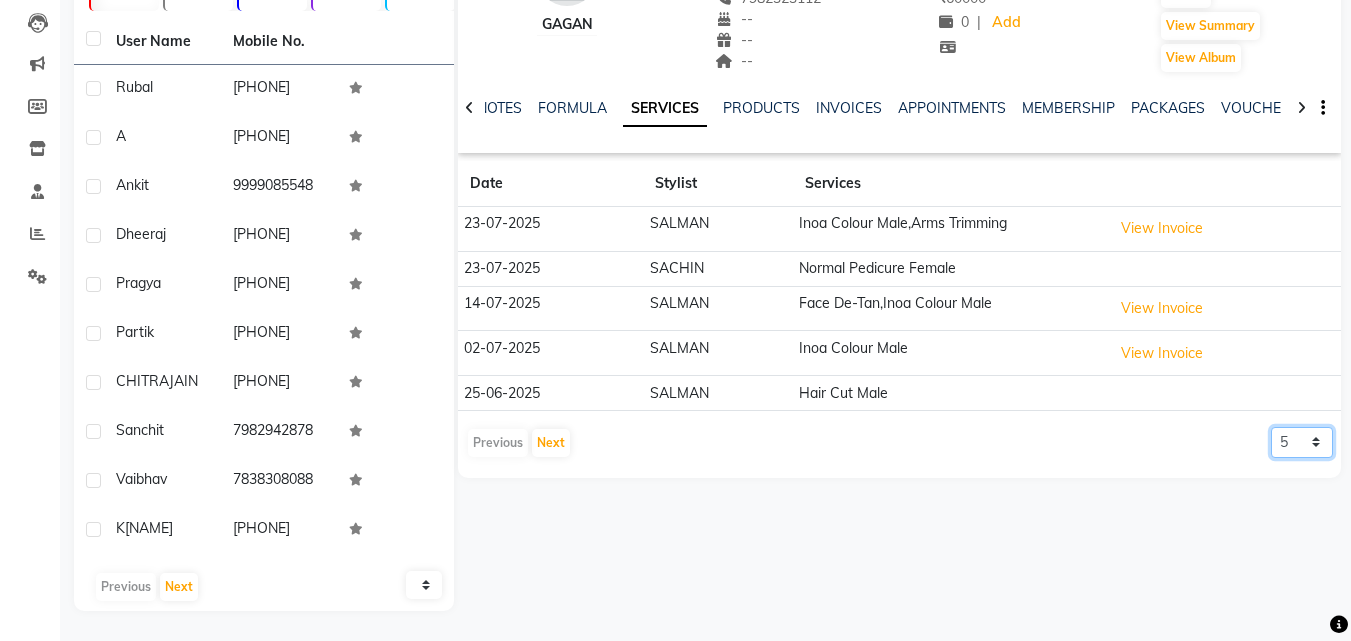 click on "5 10 50 100 500" 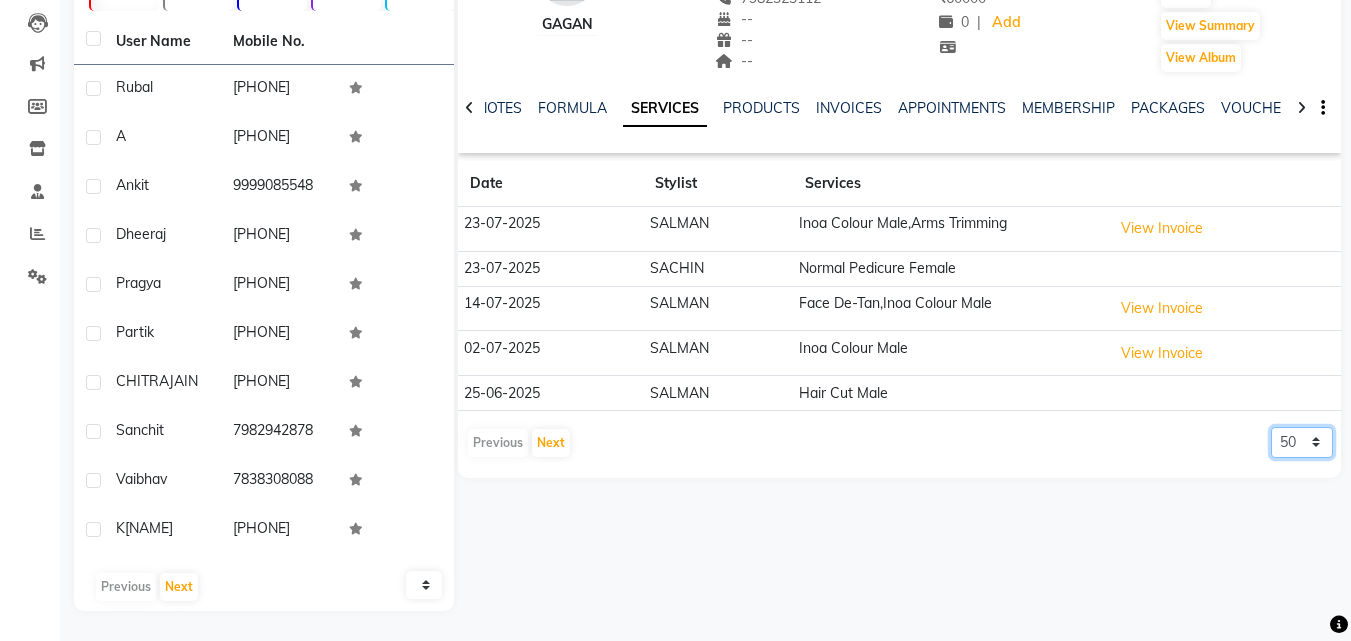 click on "5 10 50 100 500" 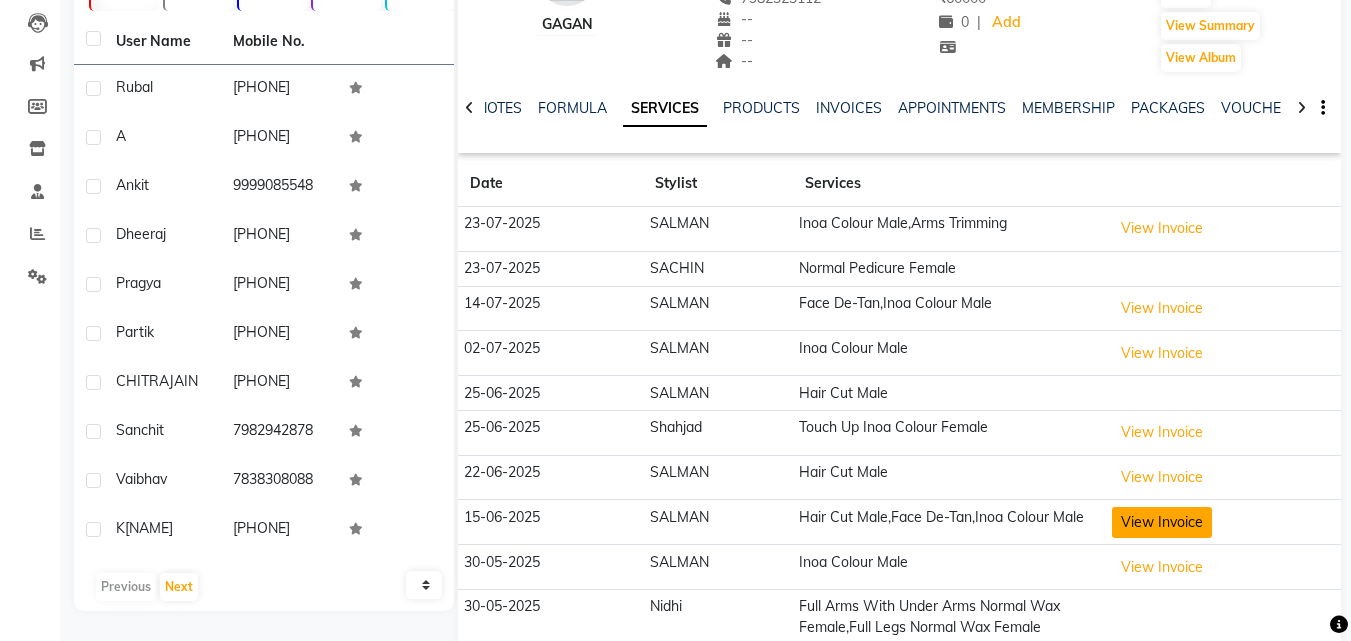 click on "View Invoice" 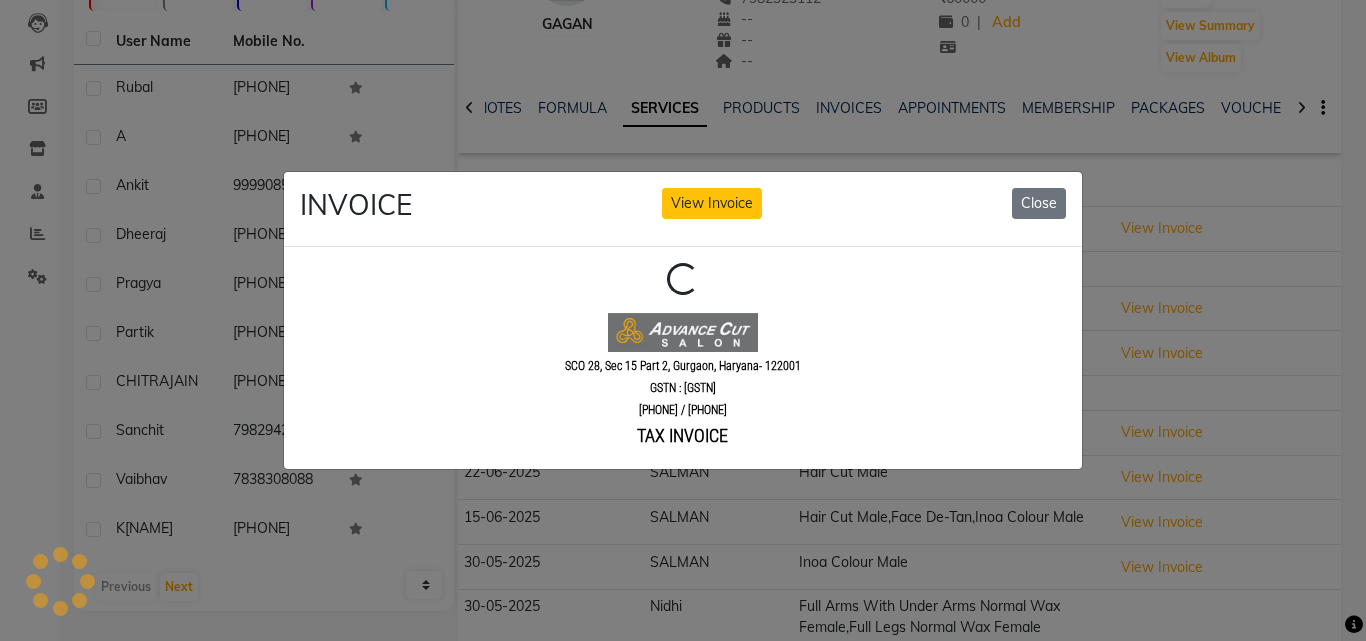 scroll, scrollTop: 0, scrollLeft: 0, axis: both 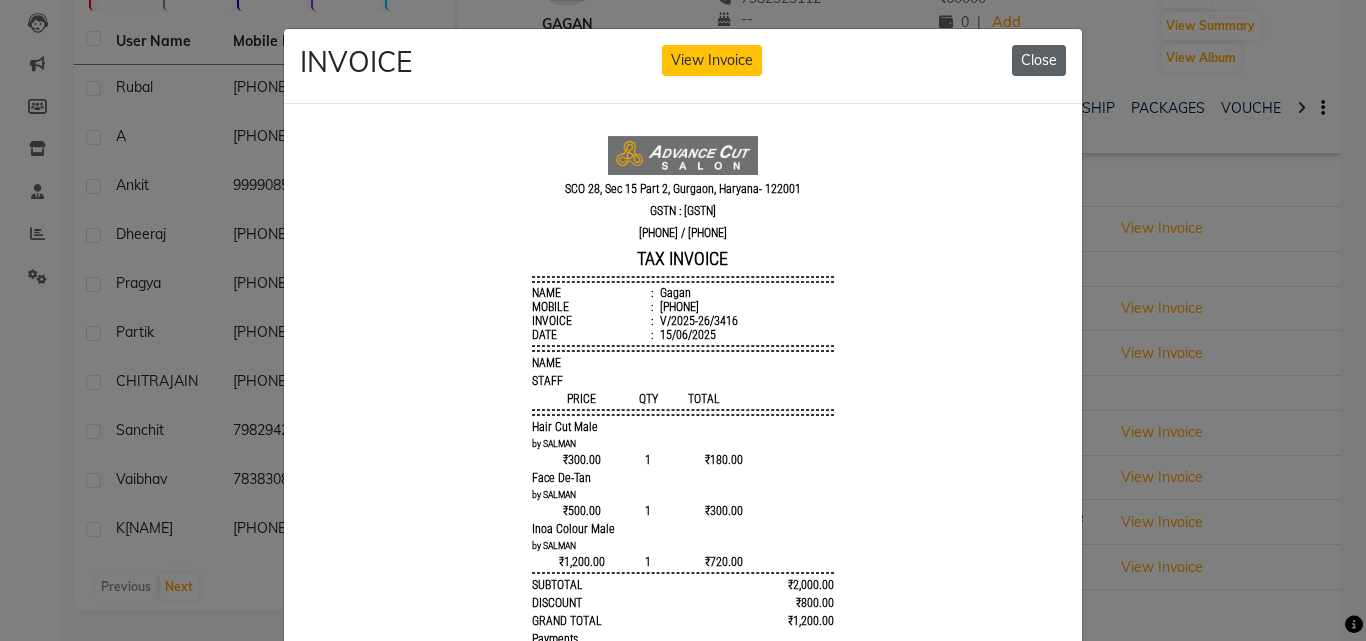 click on "Close" 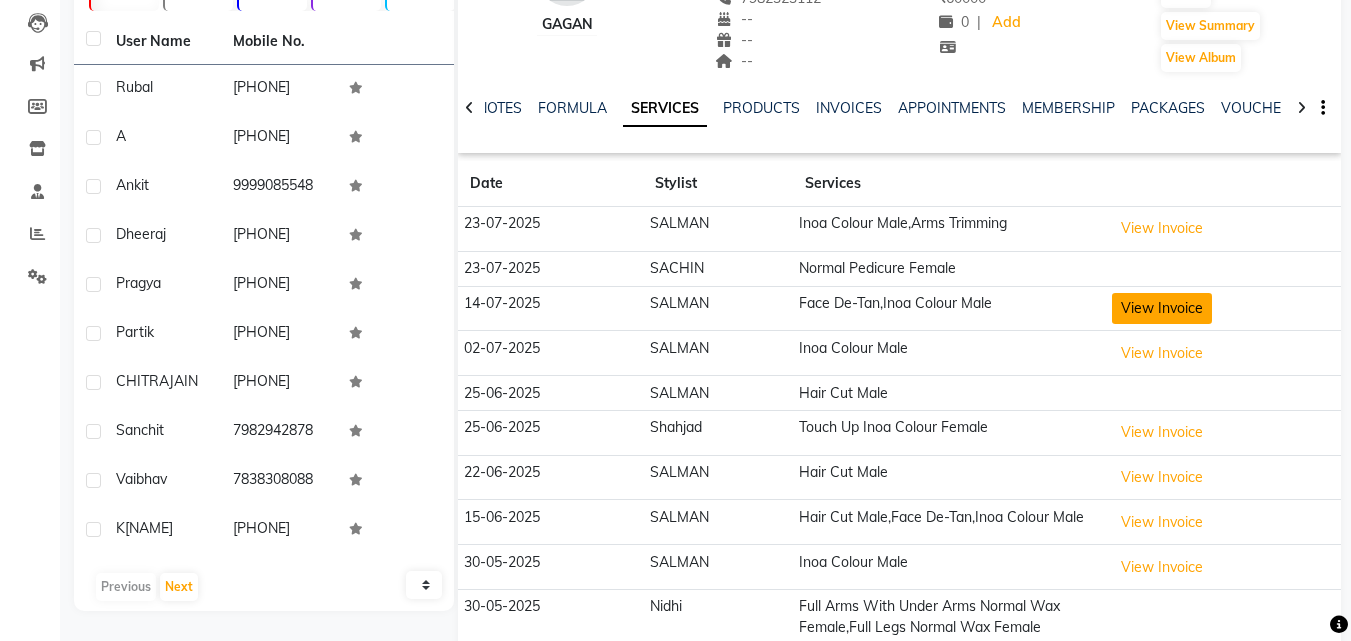 click on "View Invoice" 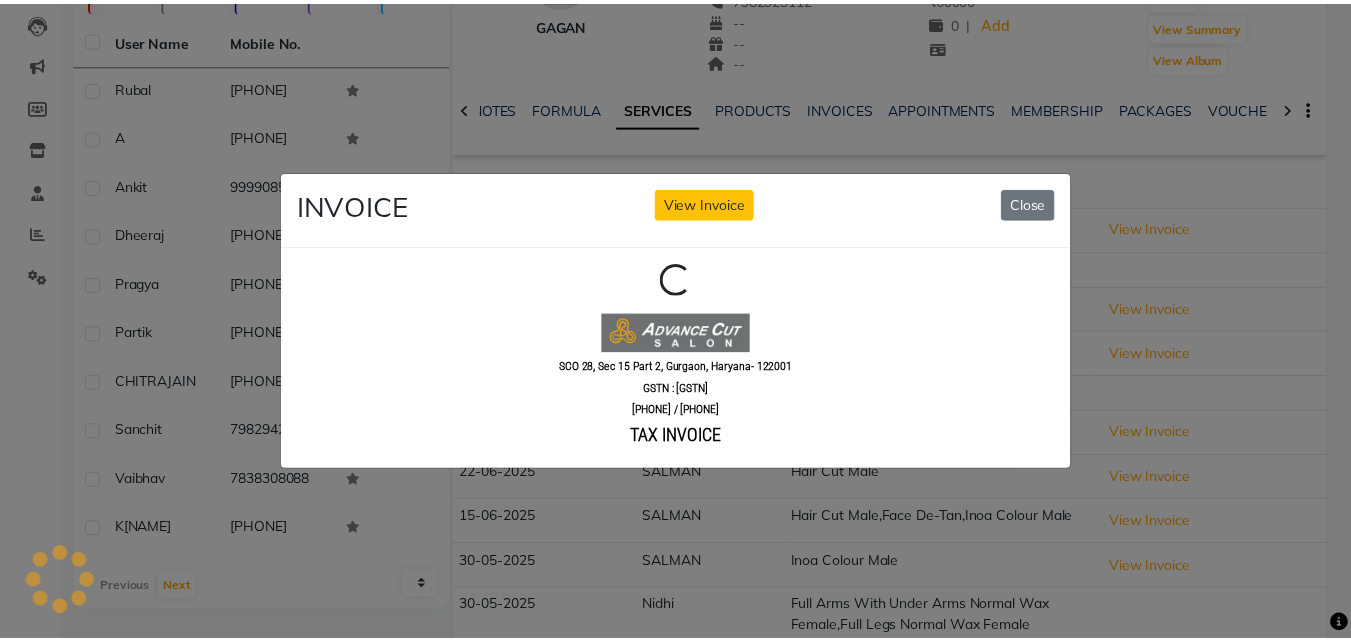 scroll, scrollTop: 0, scrollLeft: 0, axis: both 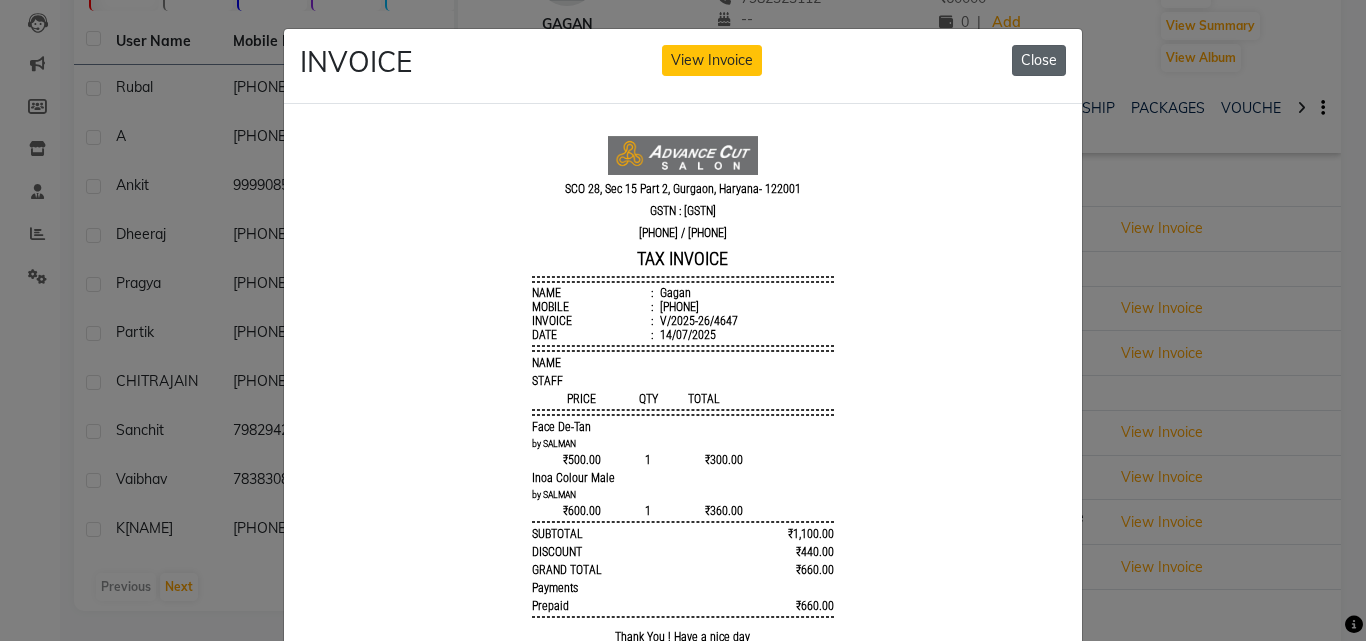 click on "Close" 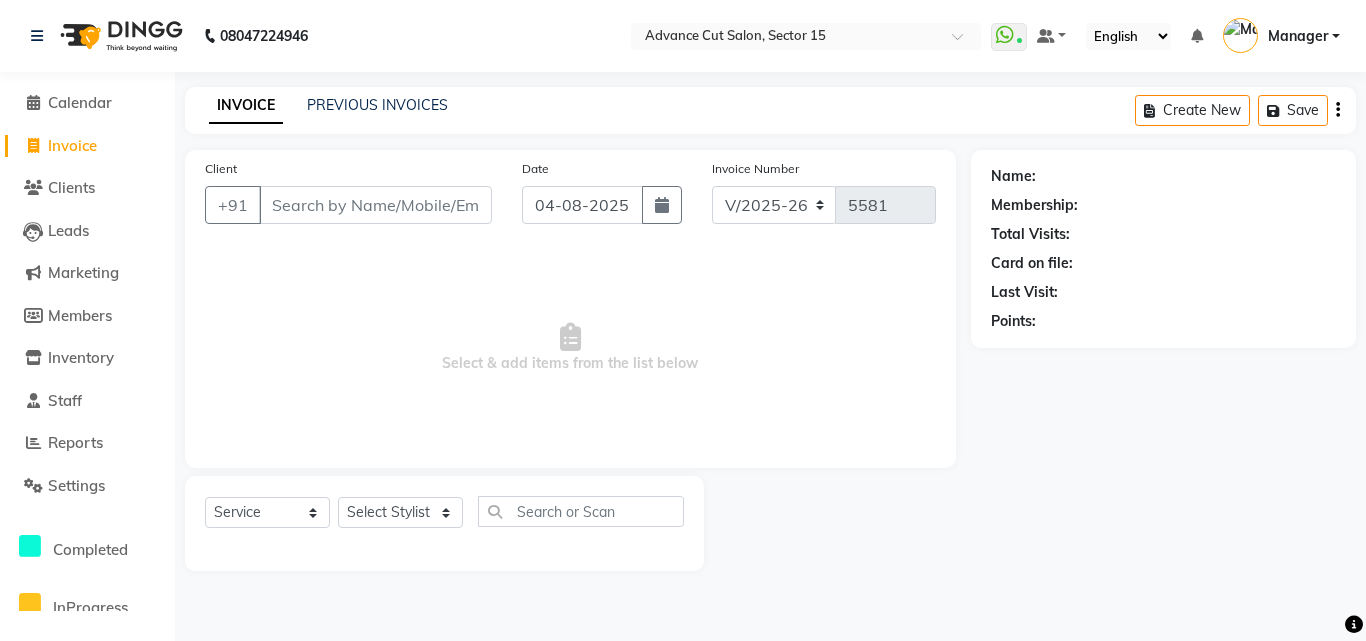 select on "6255" 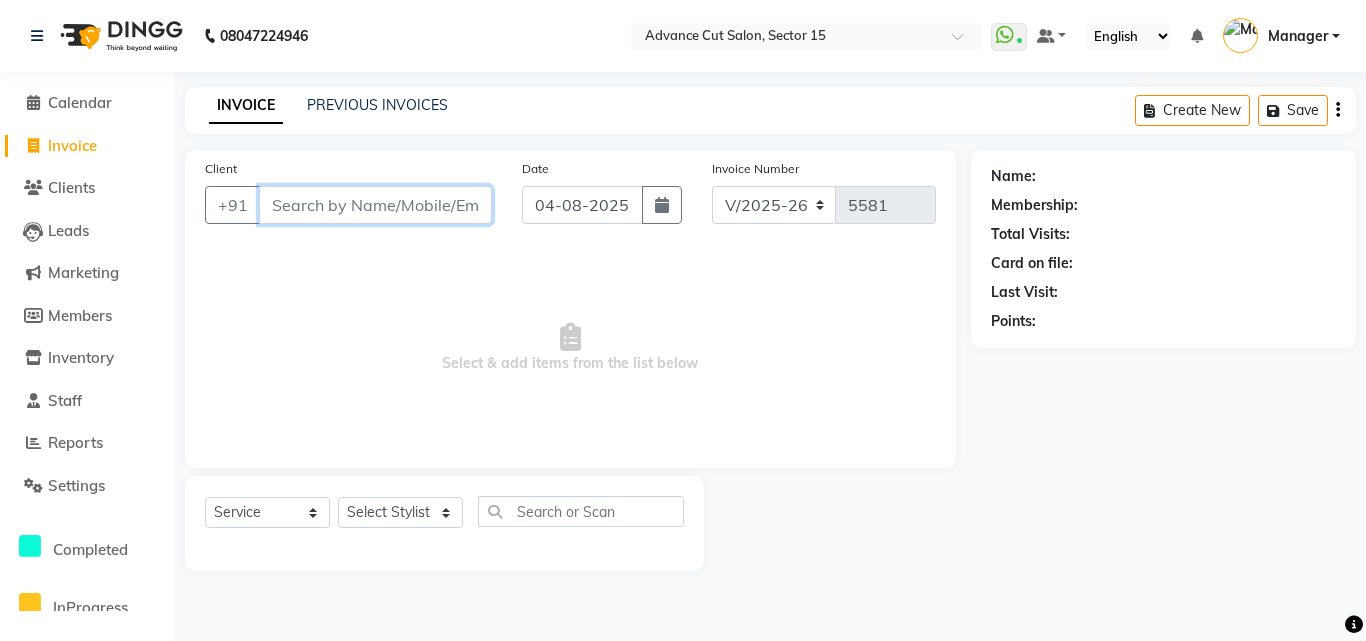 scroll, scrollTop: 0, scrollLeft: 0, axis: both 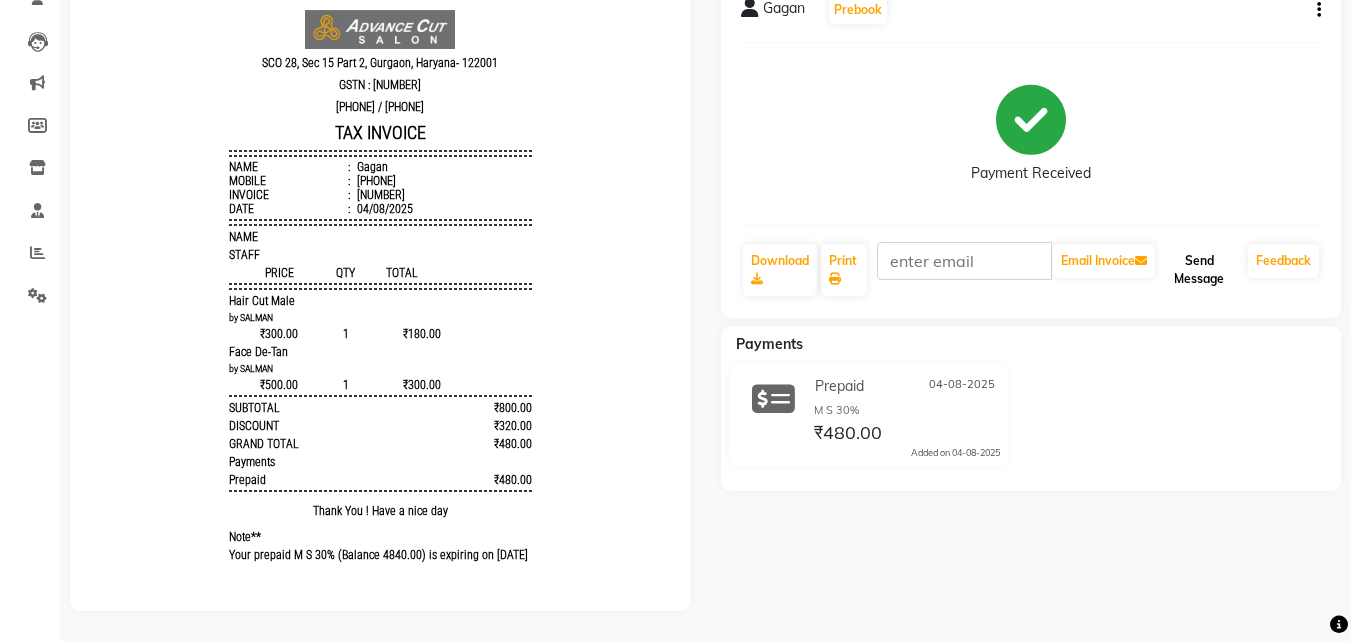 click on "Send Message" 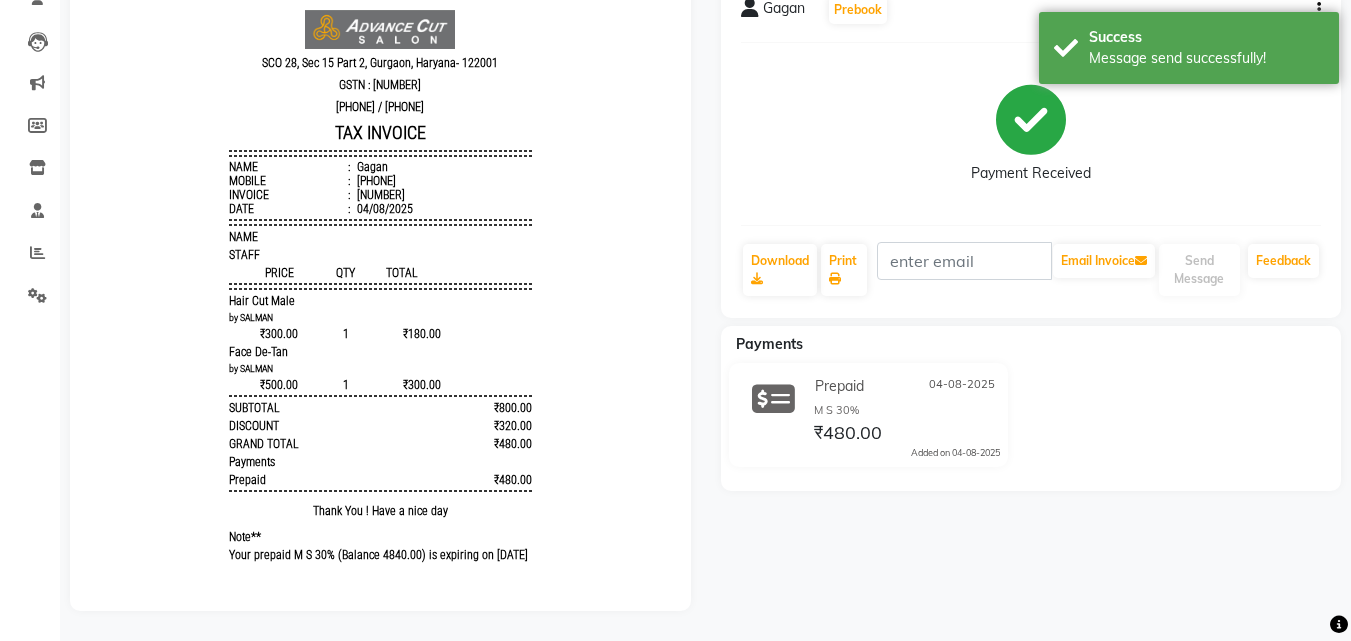 scroll, scrollTop: 0, scrollLeft: 0, axis: both 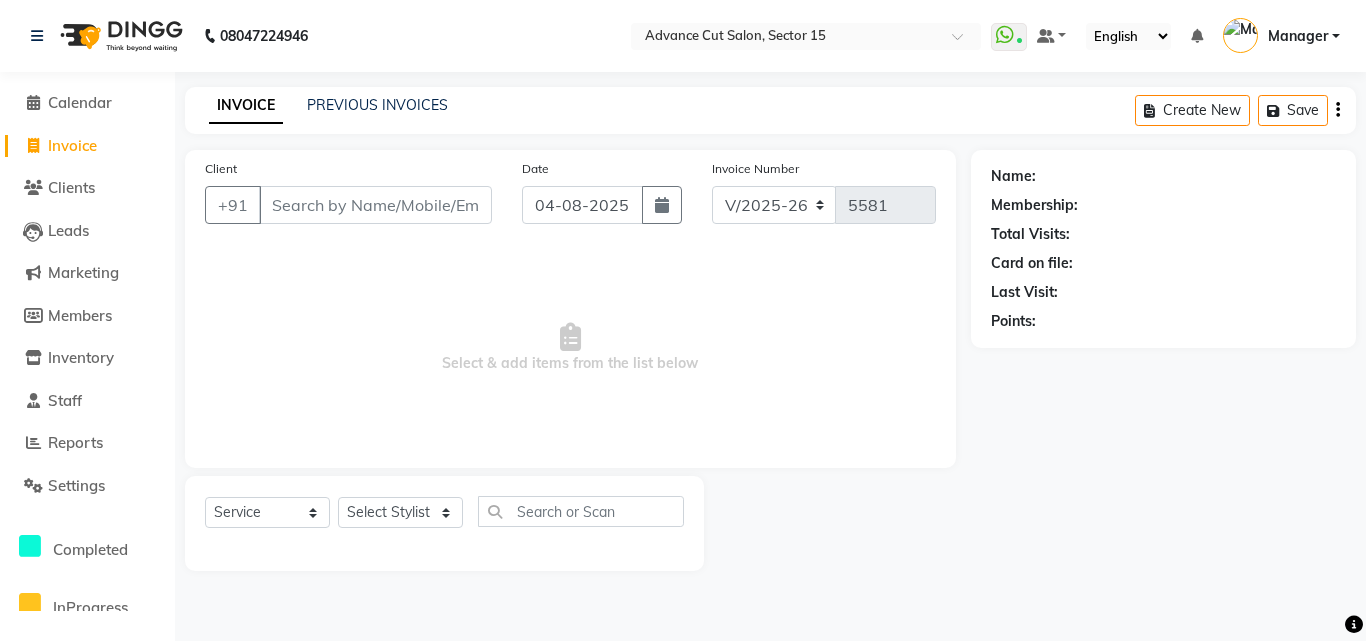 select on "6255" 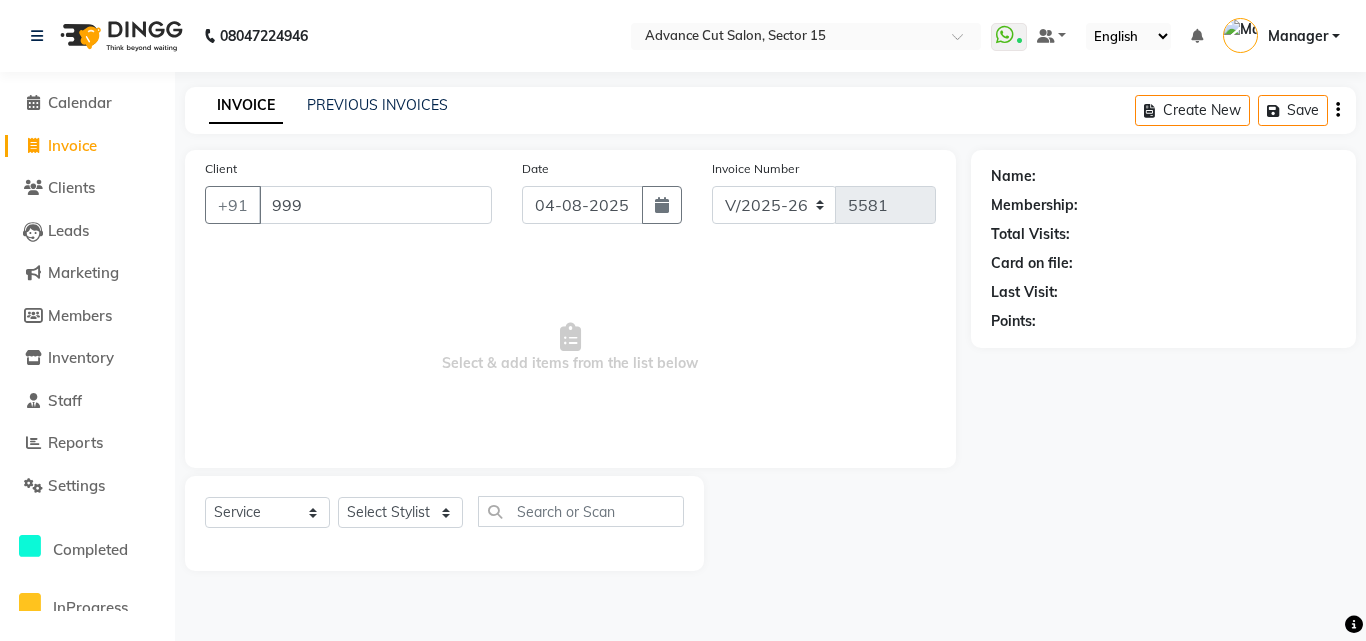 scroll, scrollTop: 0, scrollLeft: 0, axis: both 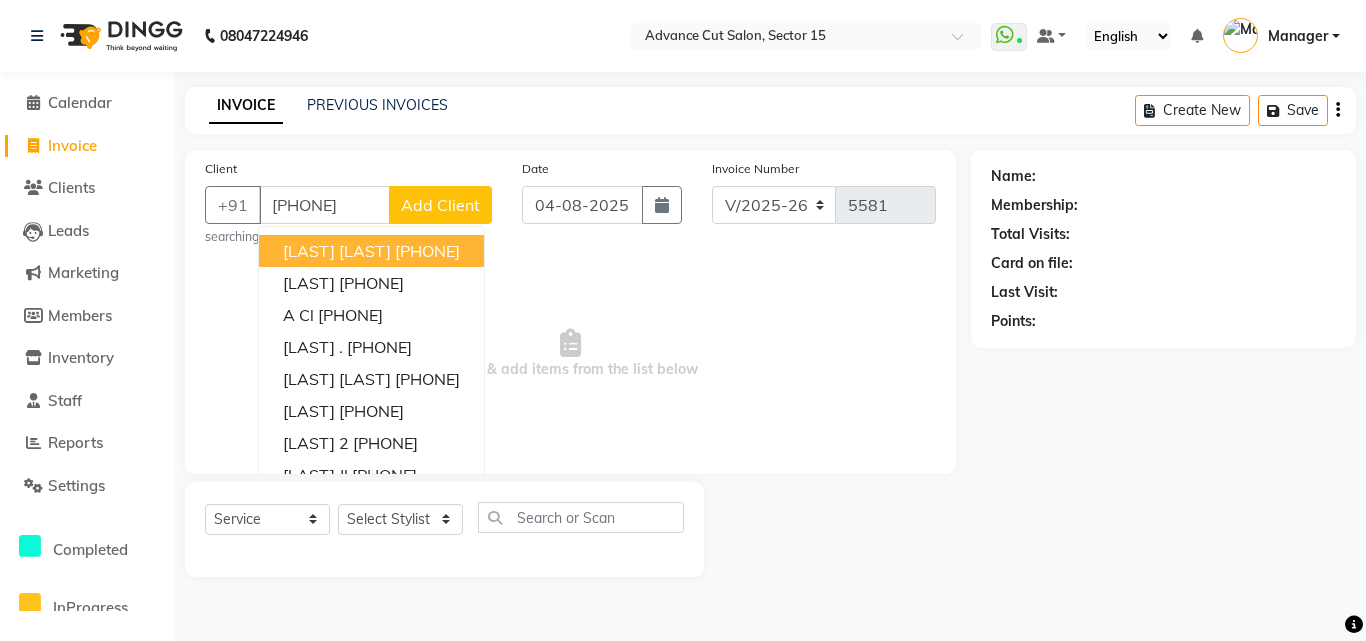 type on "[PHONE]" 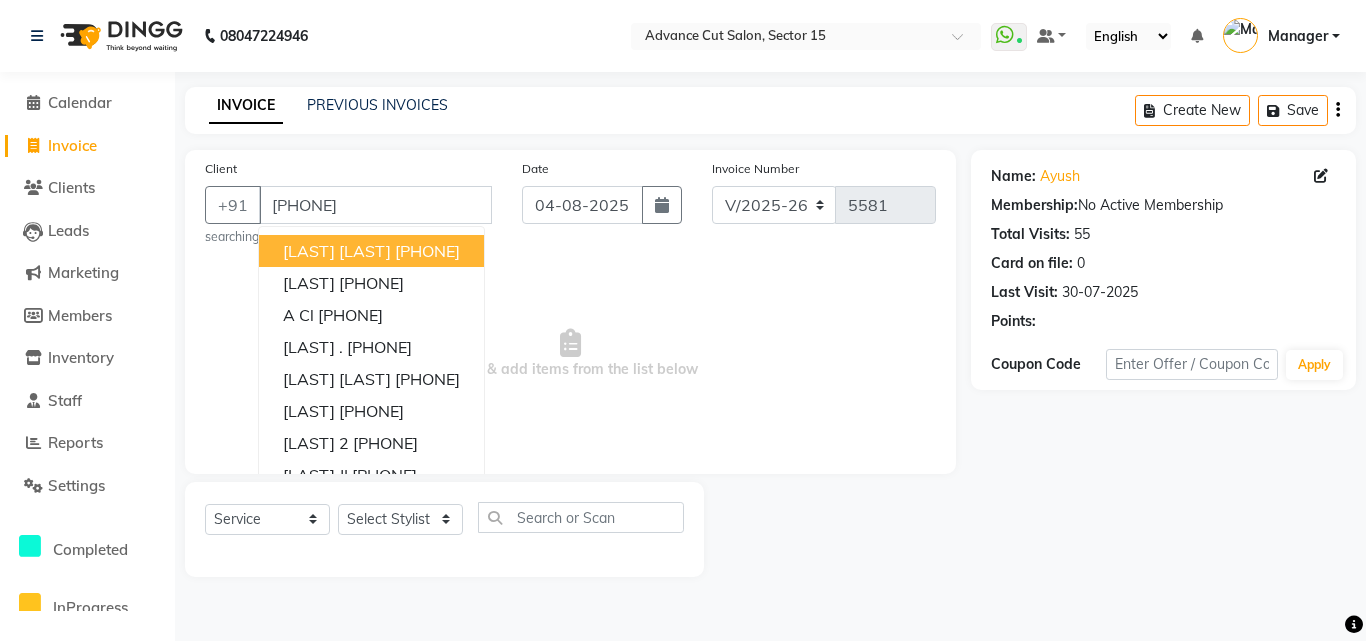 click on "Select & add items from the list below" at bounding box center (570, 354) 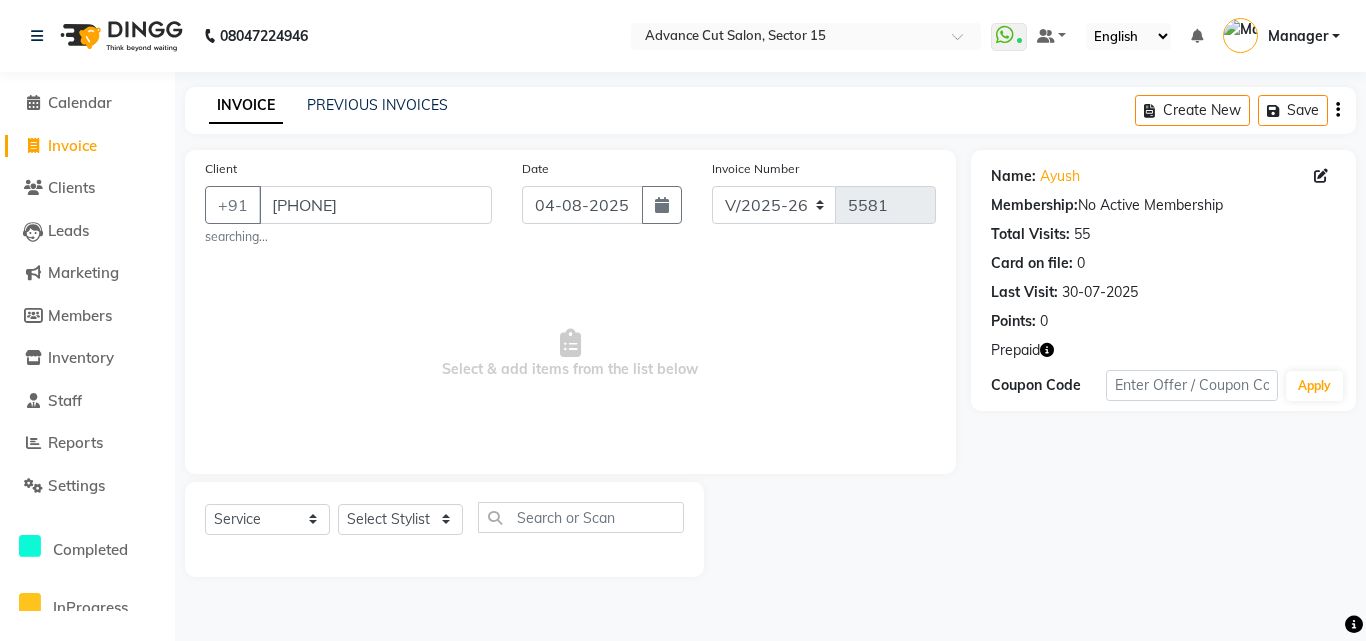click on "Select  Service  Product  Membership  Package Voucher Prepaid Gift Card  Select Stylist Advance Cut  ASIF FARMAN HAIDER Iqbal KASHISH LUCKY Manager MANOJ NASEEM NASIR Nidhi Pooja  PRIYA RAEES RANI RASHID RIZWAN SACHIN SALMAN SANJAY Shahjad Shankar shuaib SONI" 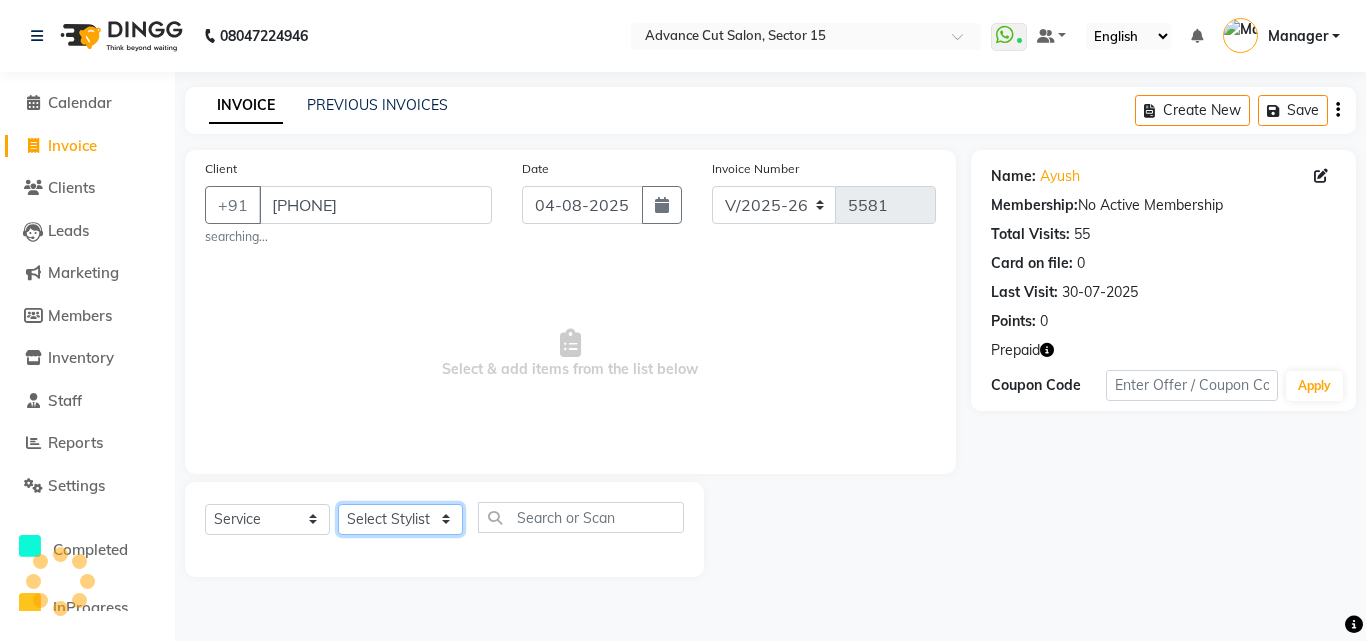 click on "Select Stylist Advance Cut  ASIF FARMAN HAIDER Iqbal KASHISH LUCKY Manager MANOJ NASEEM NASIR Nidhi Pooja  PRIYA RAEES RANI RASHID RIZWAN SACHIN SALMAN SANJAY Shahjad Shankar shuaib SONI" 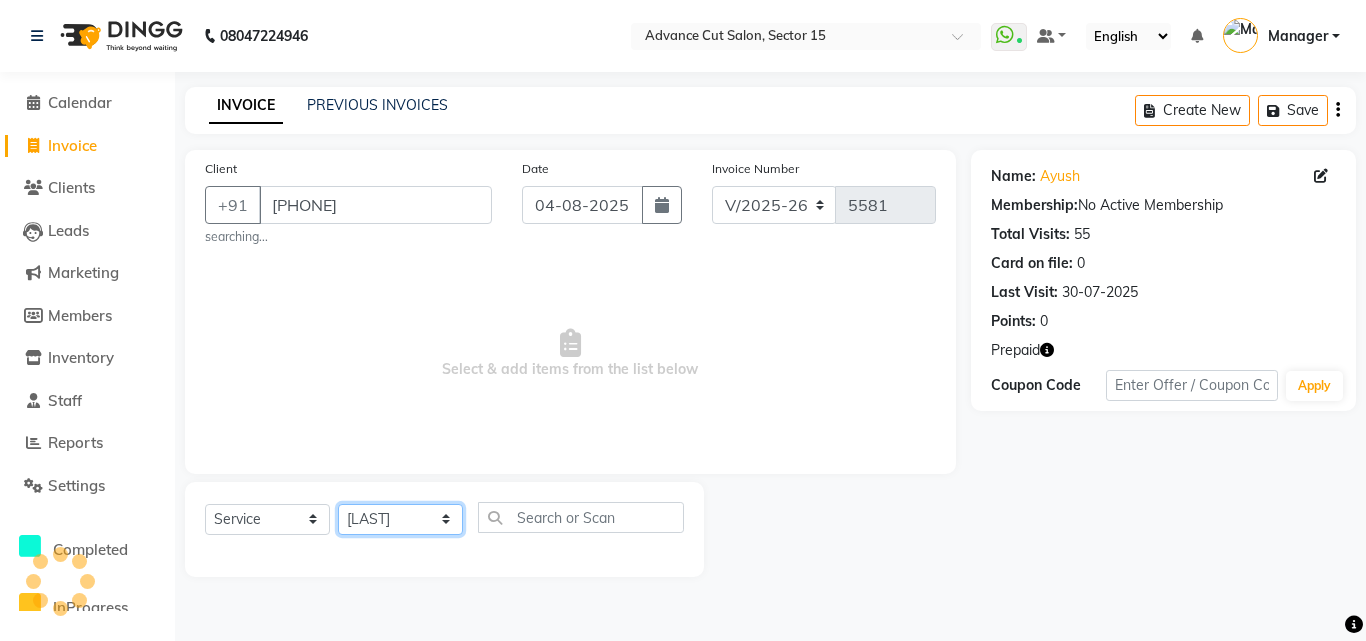 click on "Select Stylist Advance Cut  ASIF FARMAN HAIDER Iqbal KASHISH LUCKY Manager MANOJ NASEEM NASIR Nidhi Pooja  PRIYA RAEES RANI RASHID RIZWAN SACHIN SALMAN SANJAY Shahjad Shankar shuaib SONI" 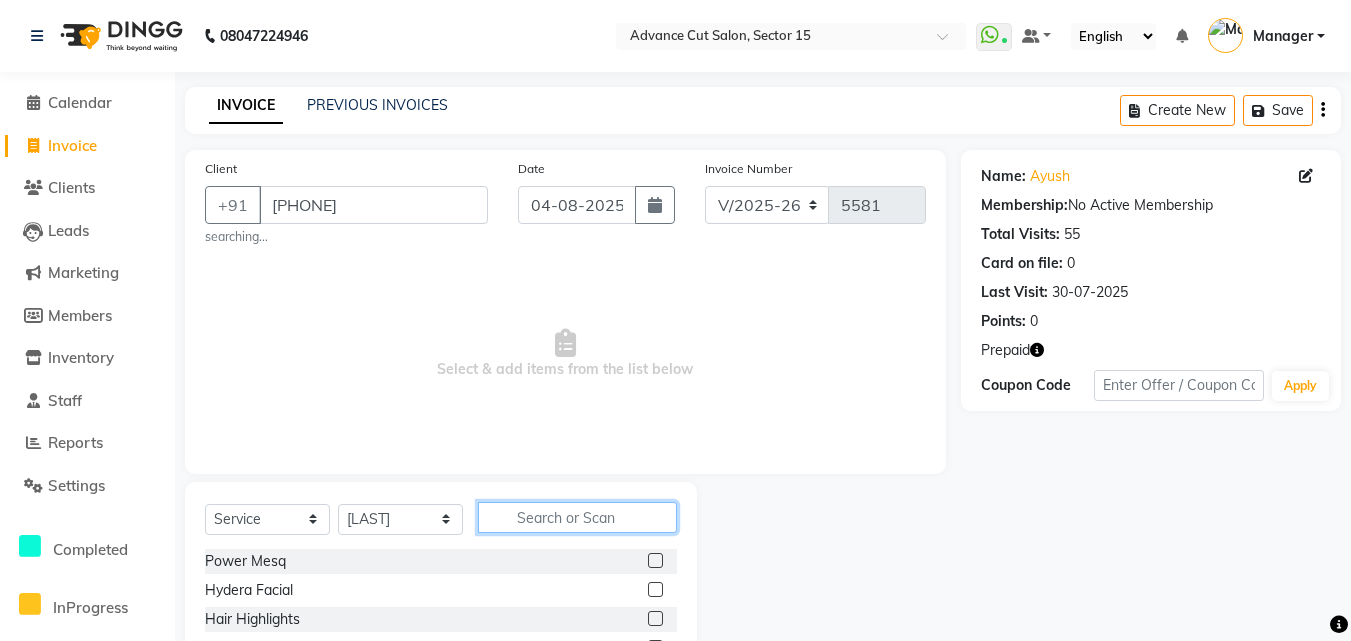 click 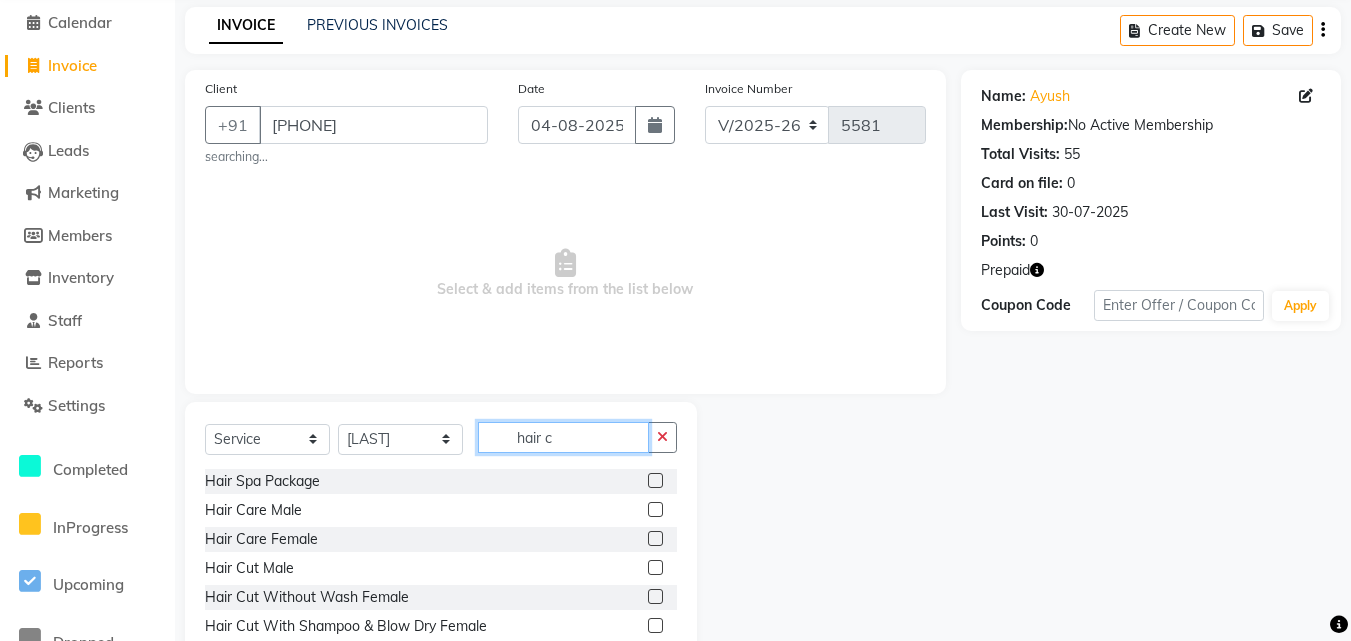 scroll, scrollTop: 140, scrollLeft: 0, axis: vertical 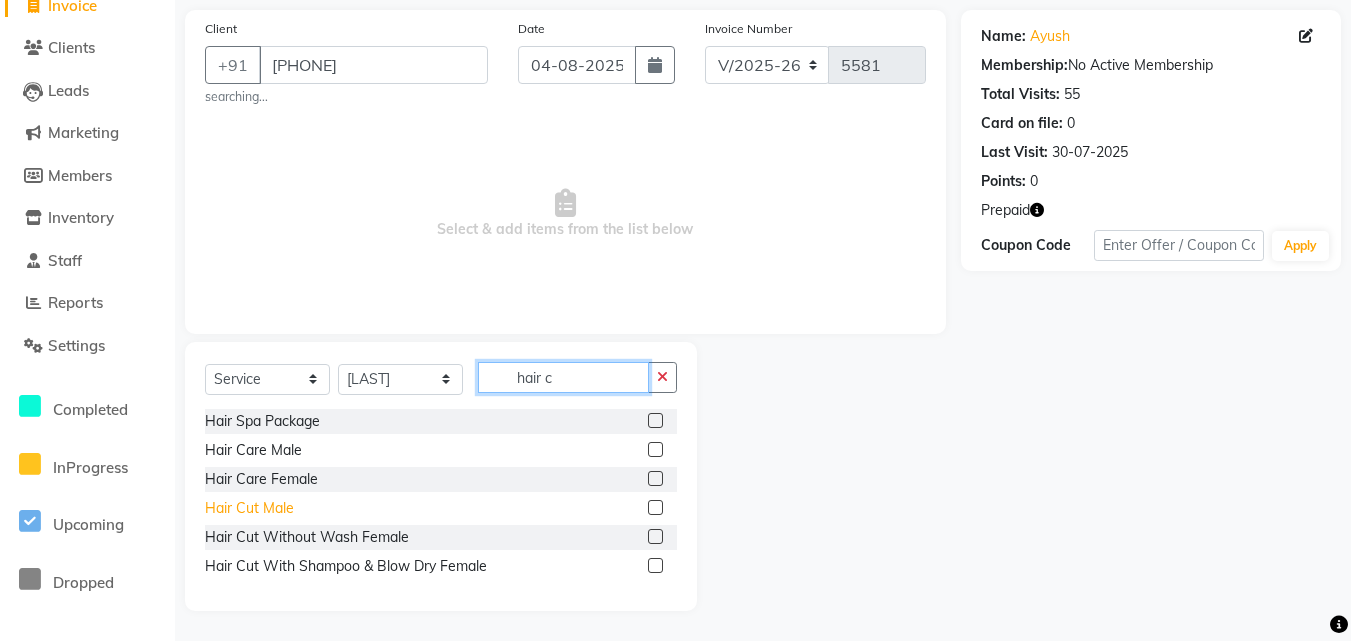 type on "hair c" 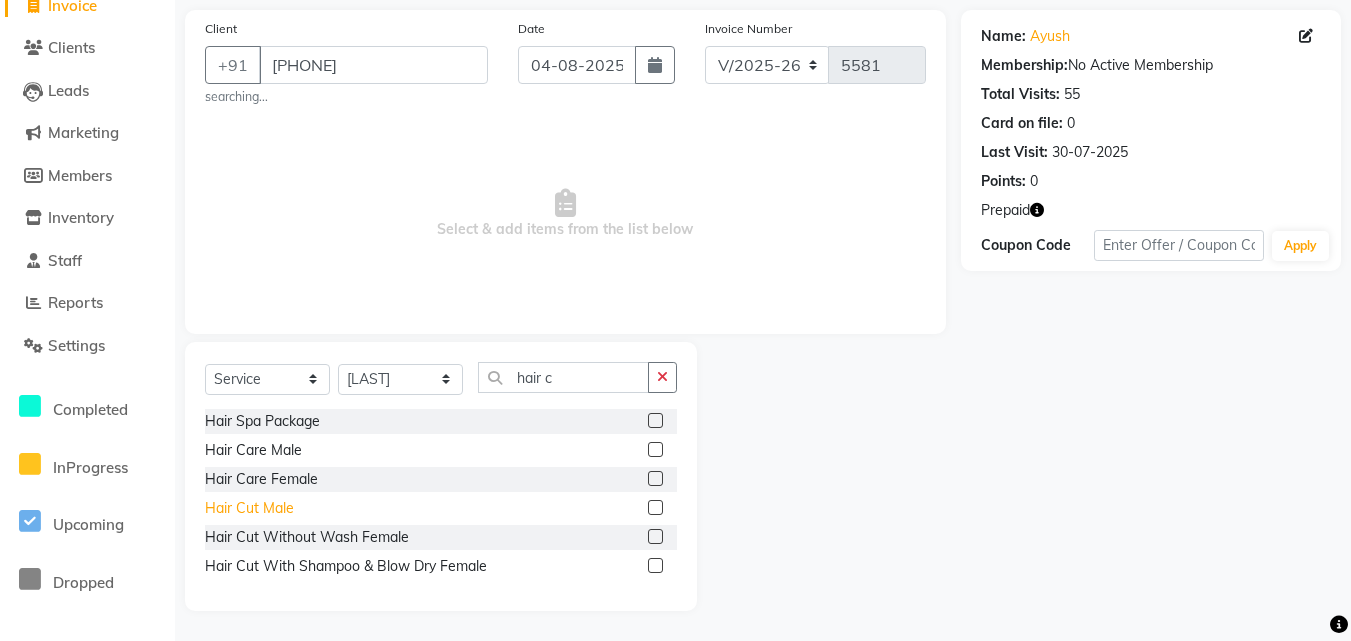 click on "Hair Cut  Male" 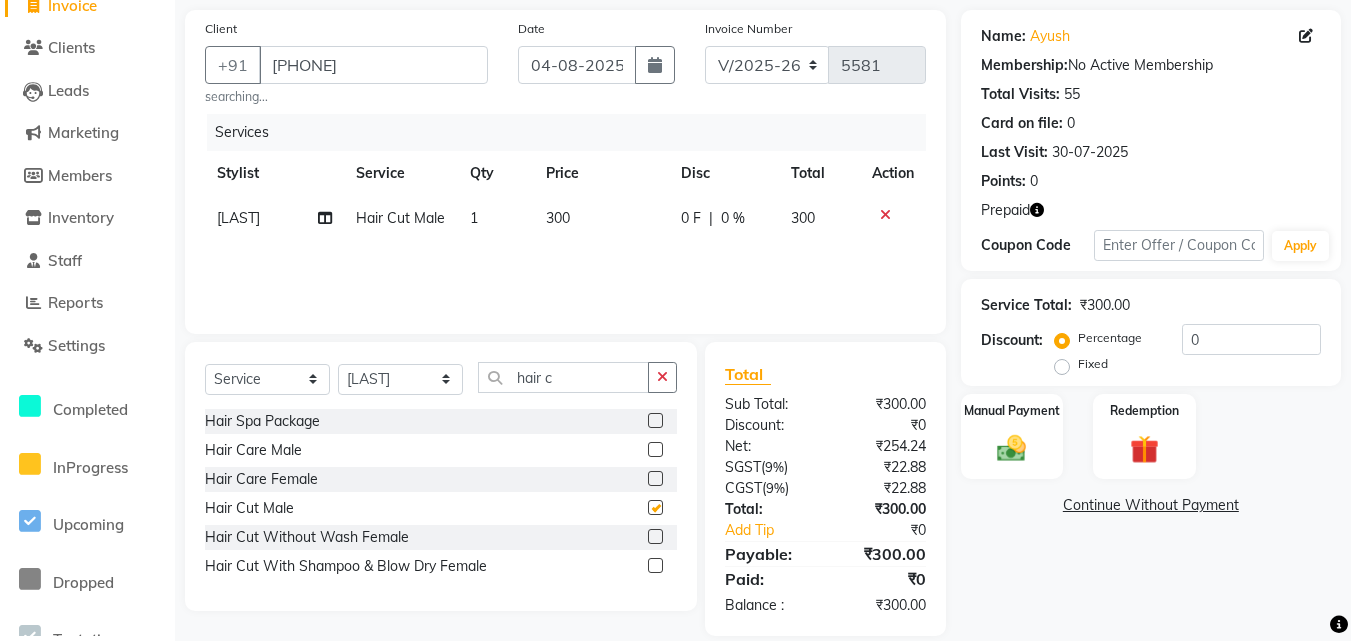 checkbox on "false" 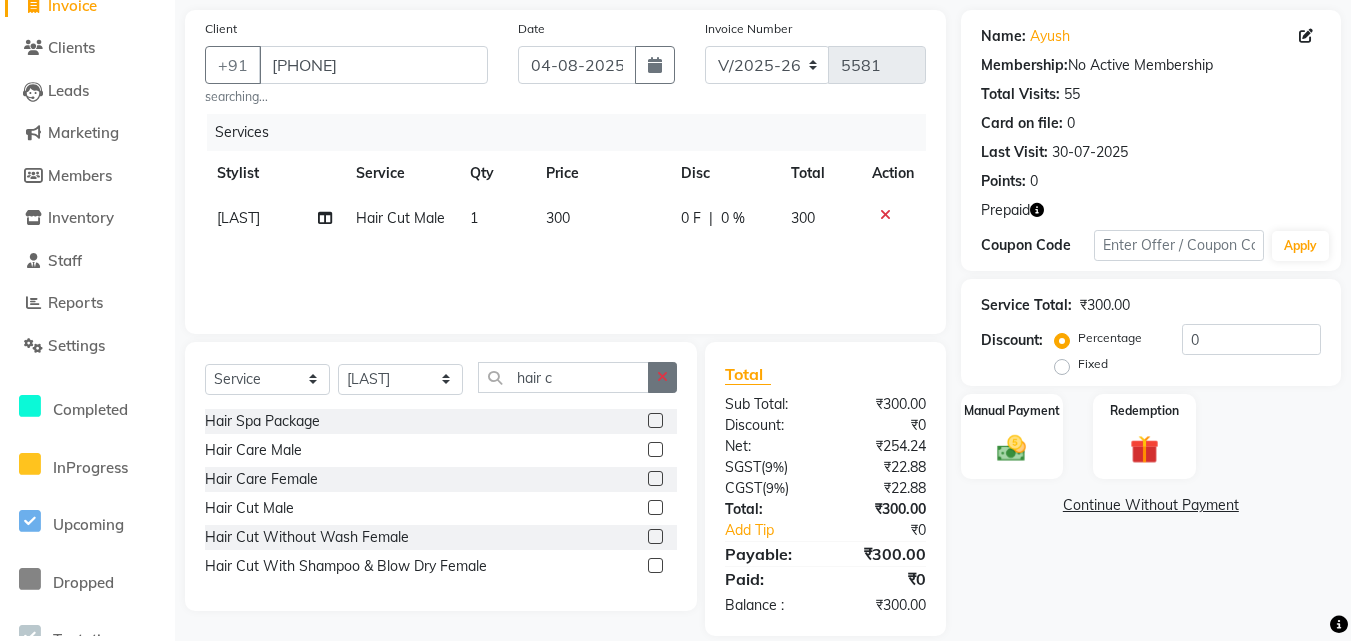click 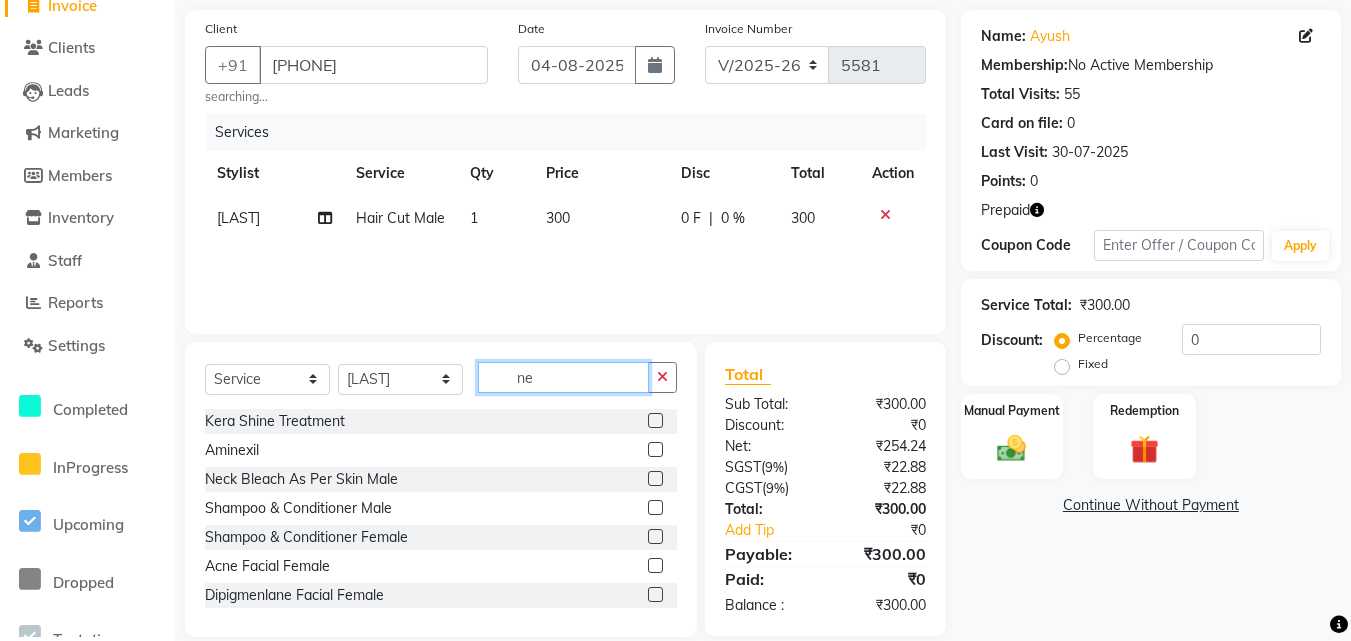 type on "n" 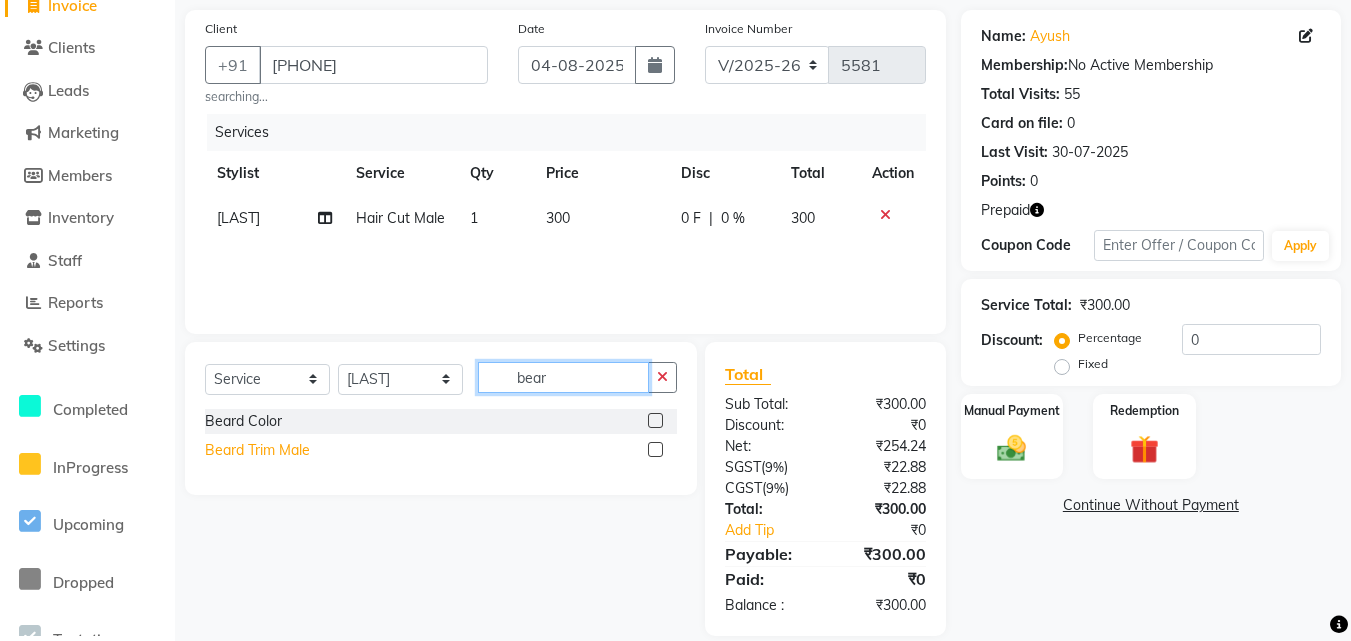 type on "bear" 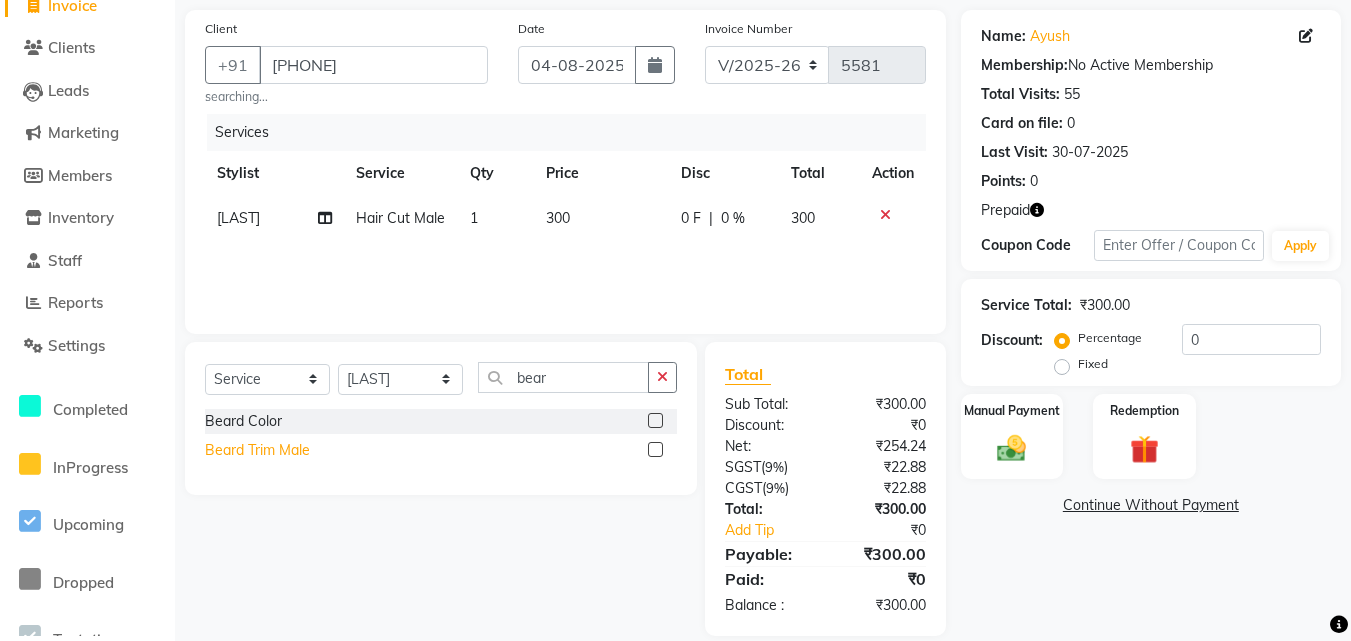 click on "Beard Trim Male" 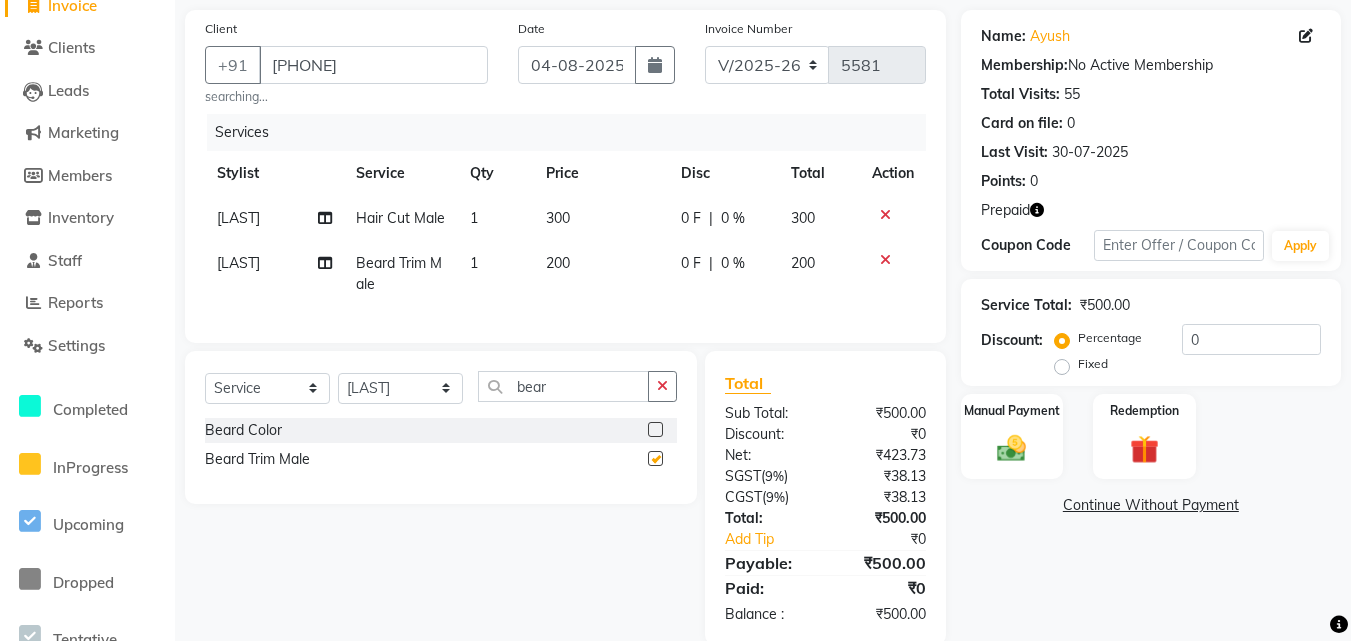 checkbox on "false" 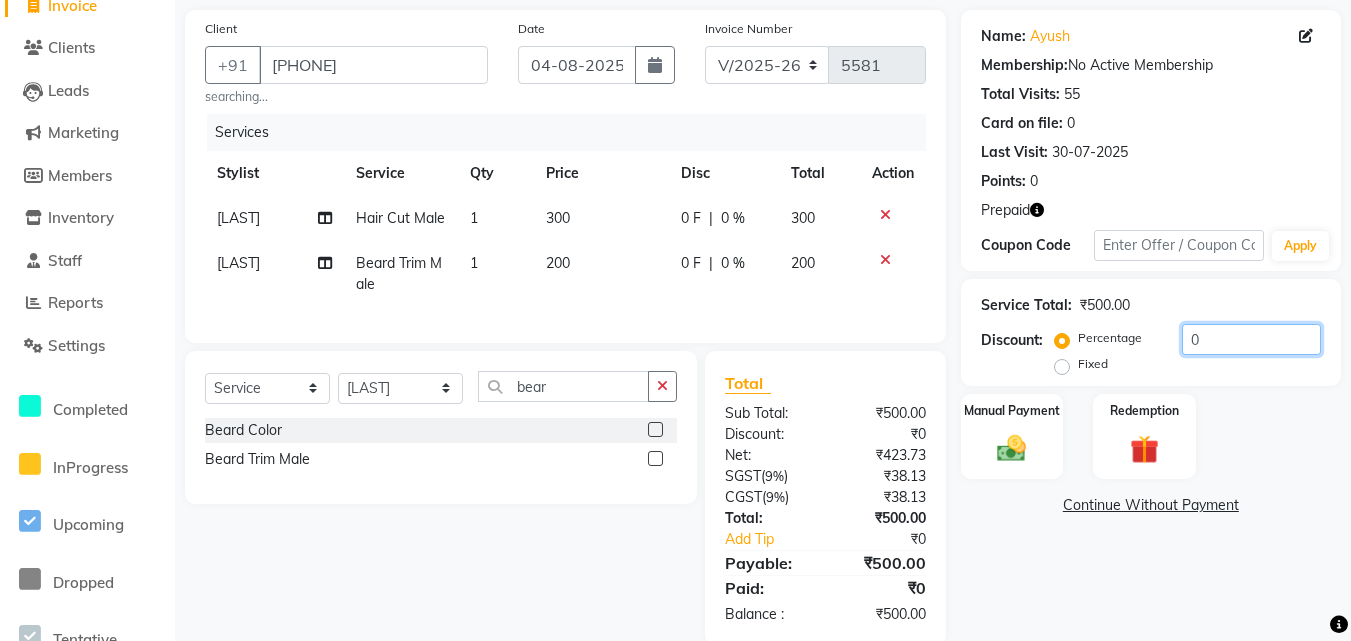 click on "0" 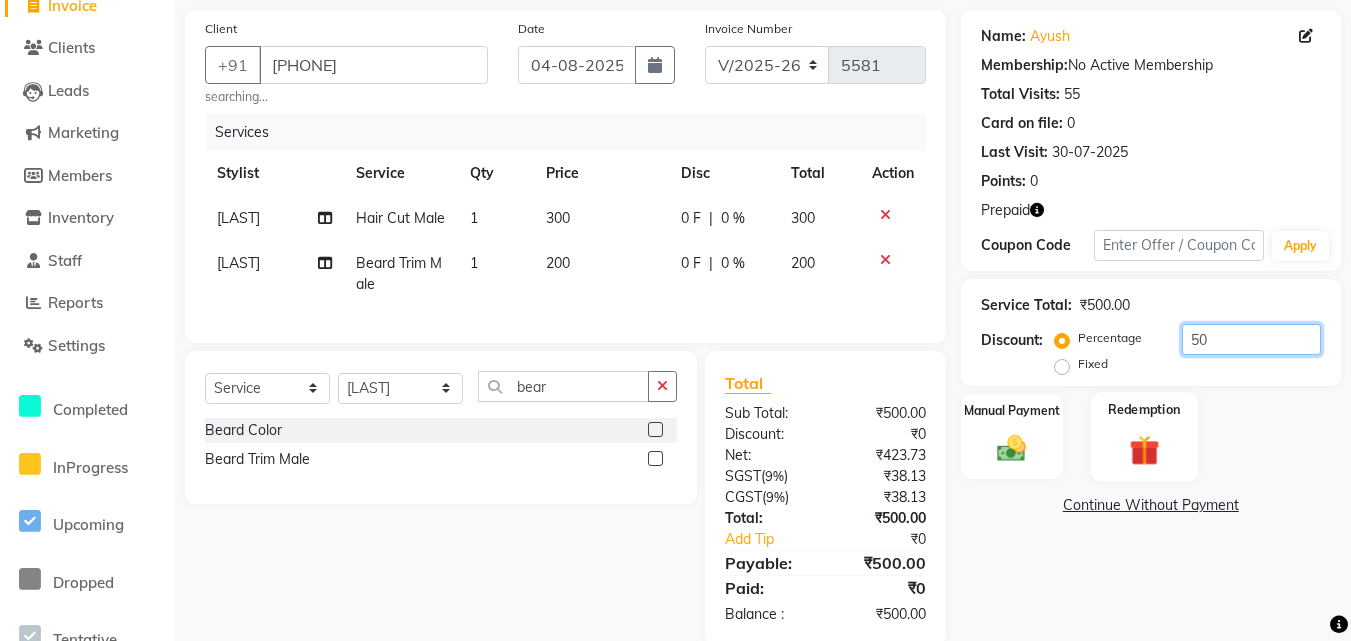 type on "50" 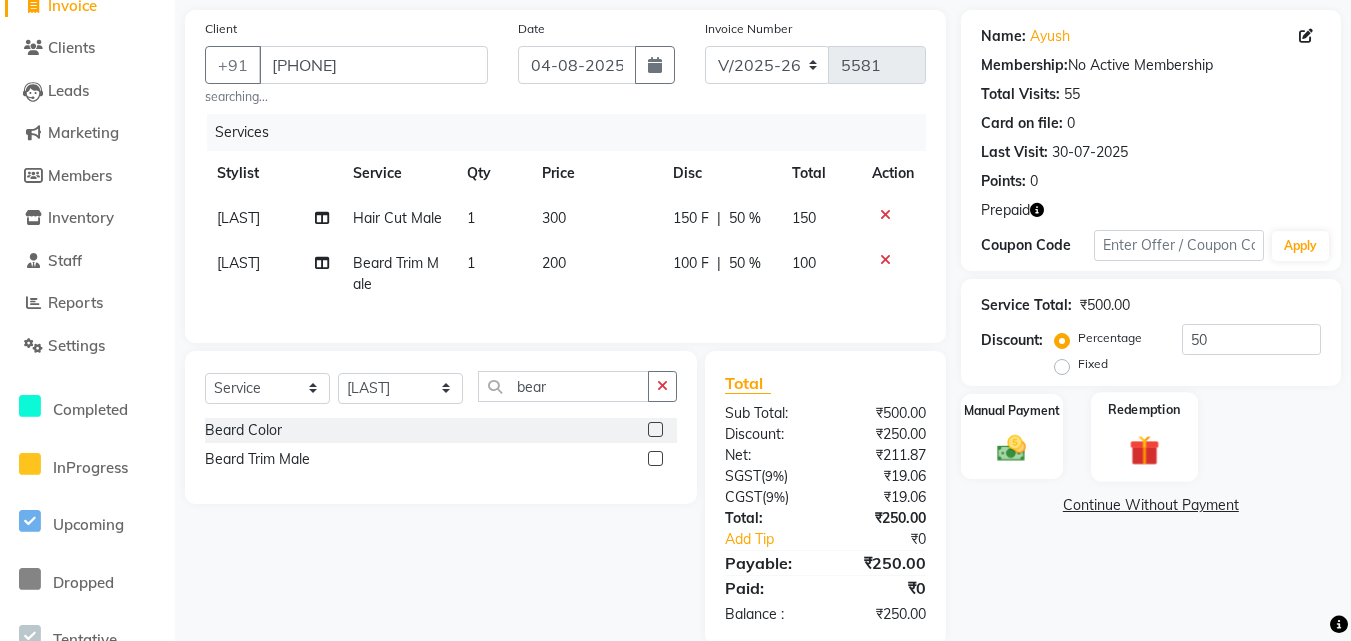 click on "Redemption" 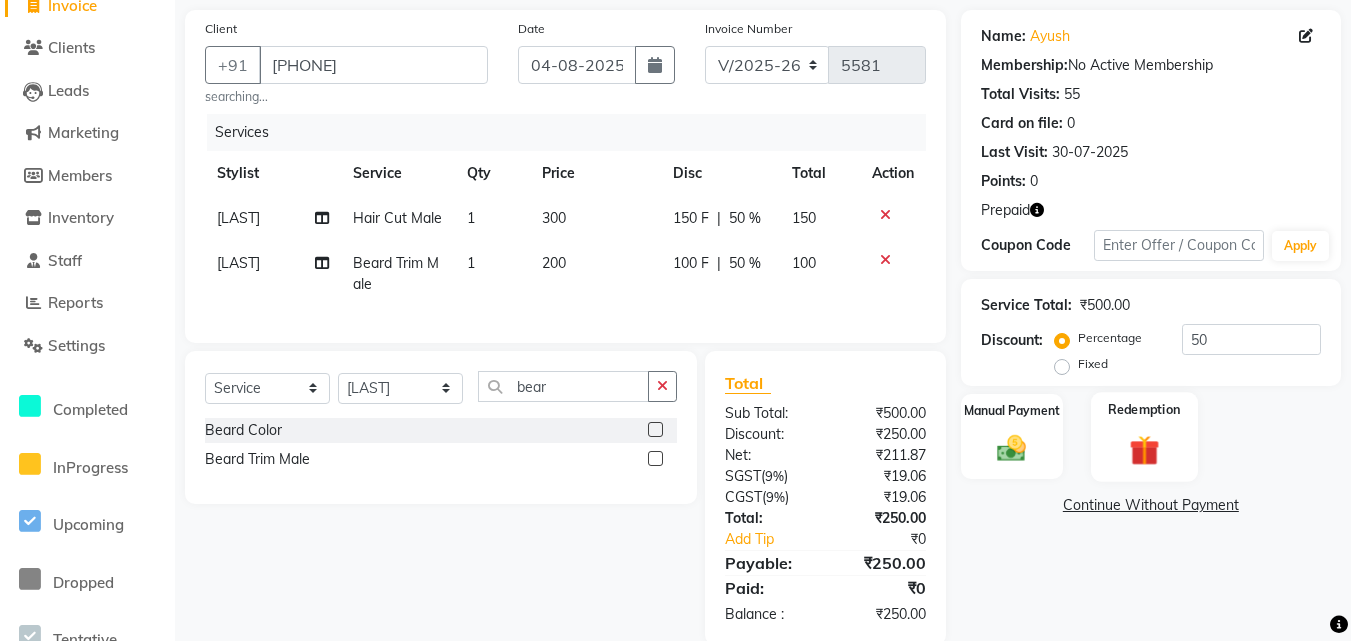 click on "Redemption" 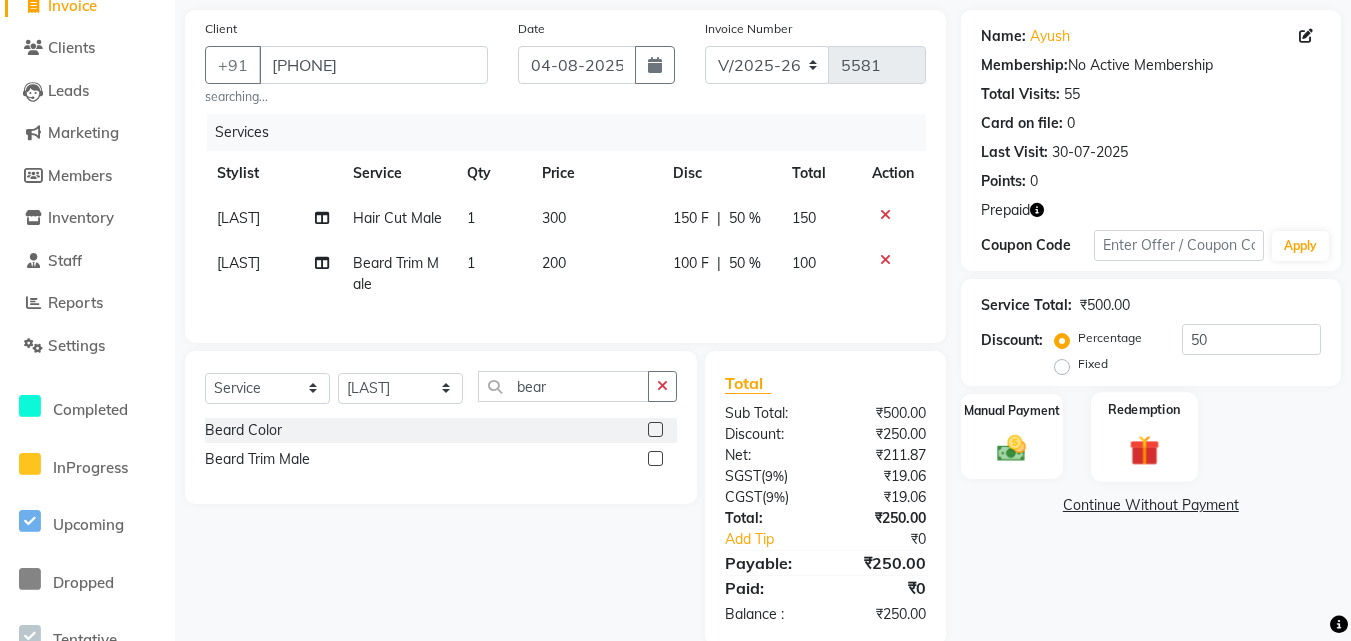 click on "Redemption" 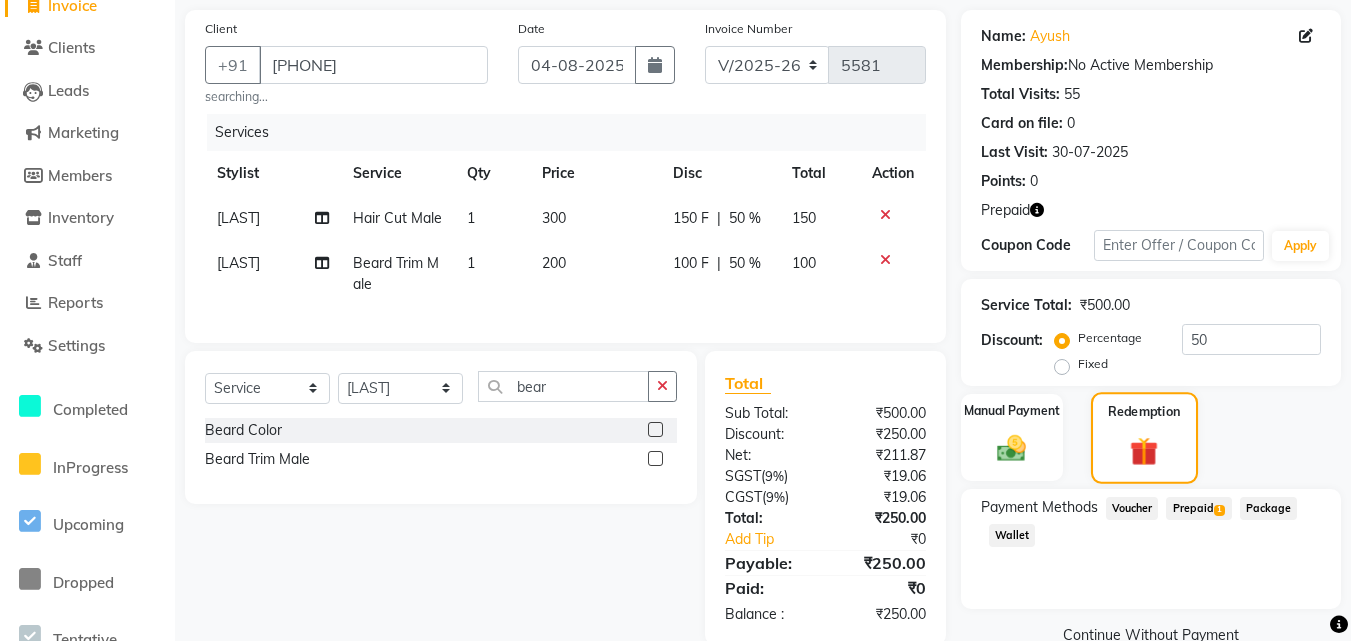 scroll, scrollTop: 189, scrollLeft: 0, axis: vertical 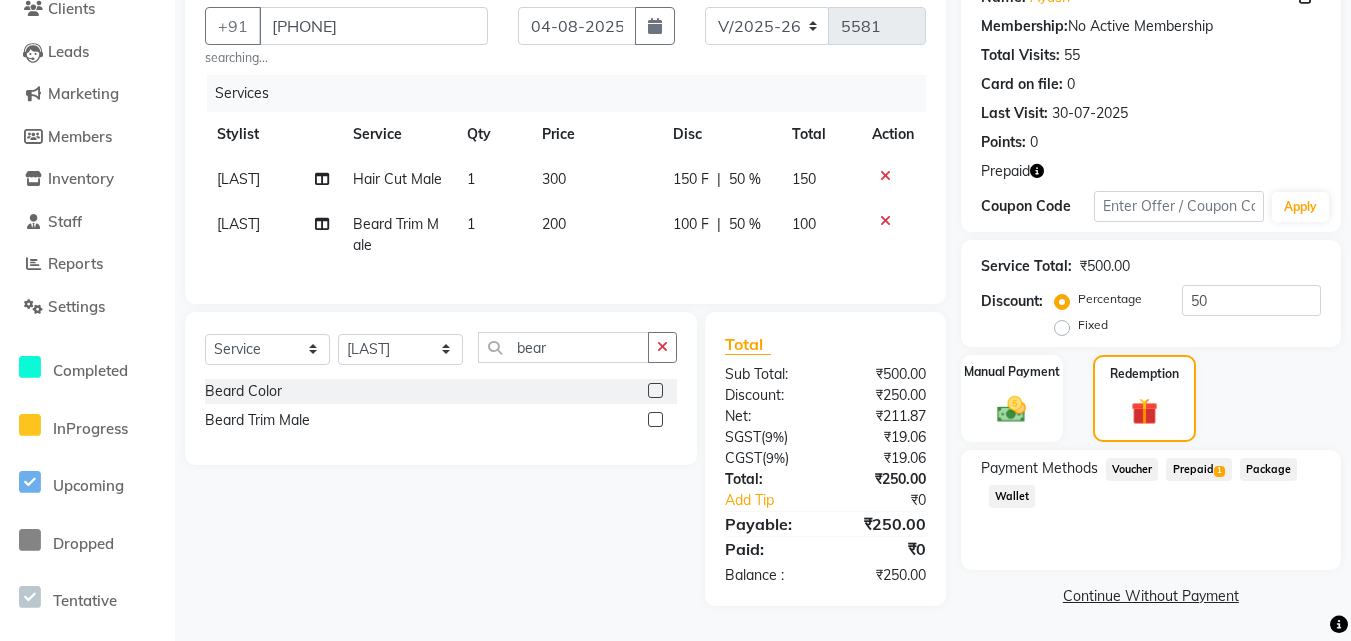 click on "Prepaid  1" 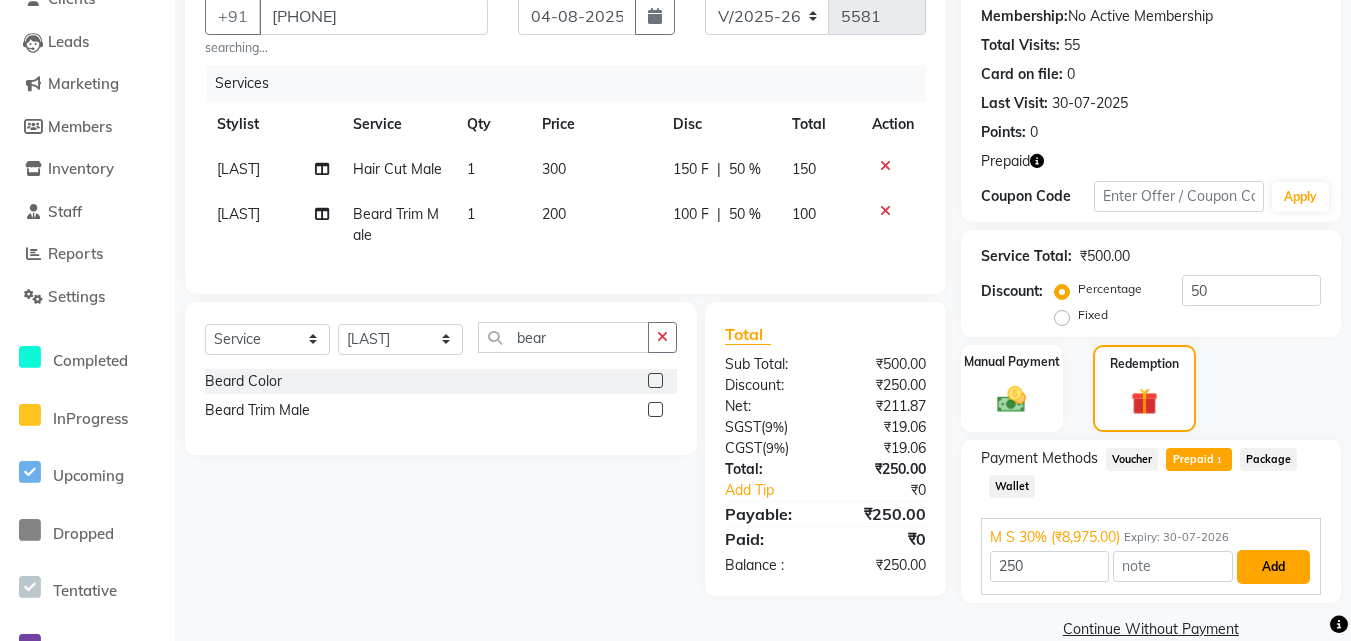 click on "Add" at bounding box center [1273, 567] 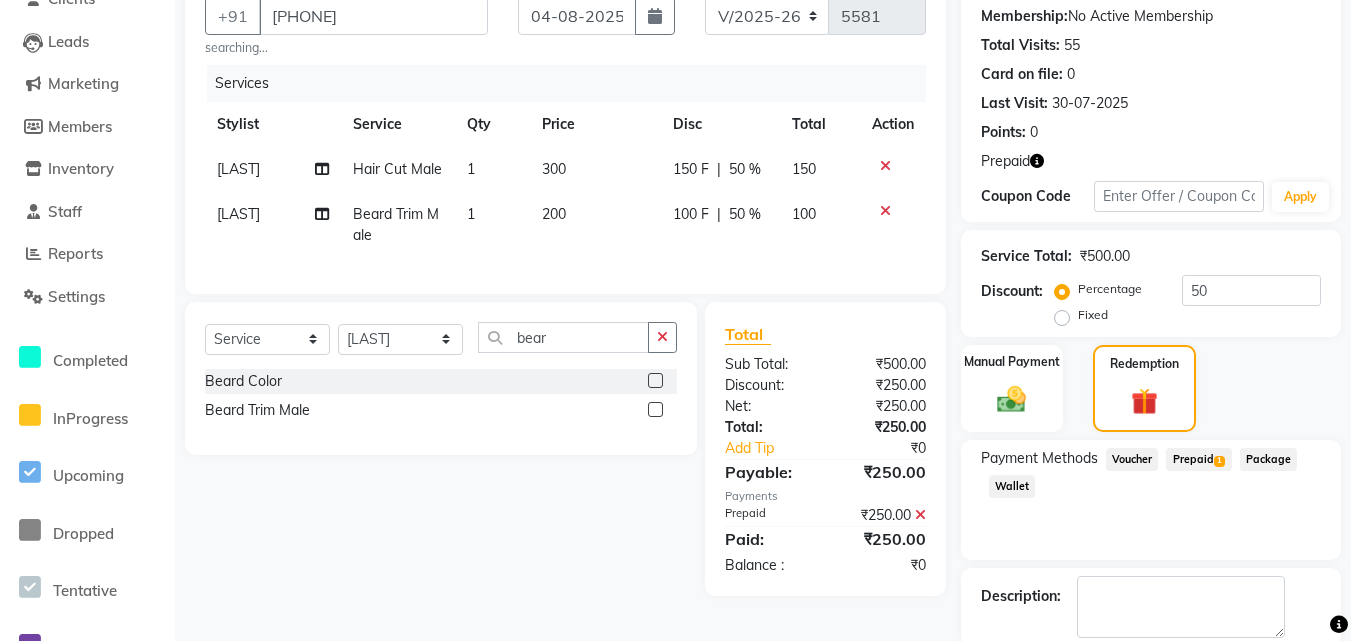 scroll, scrollTop: 292, scrollLeft: 0, axis: vertical 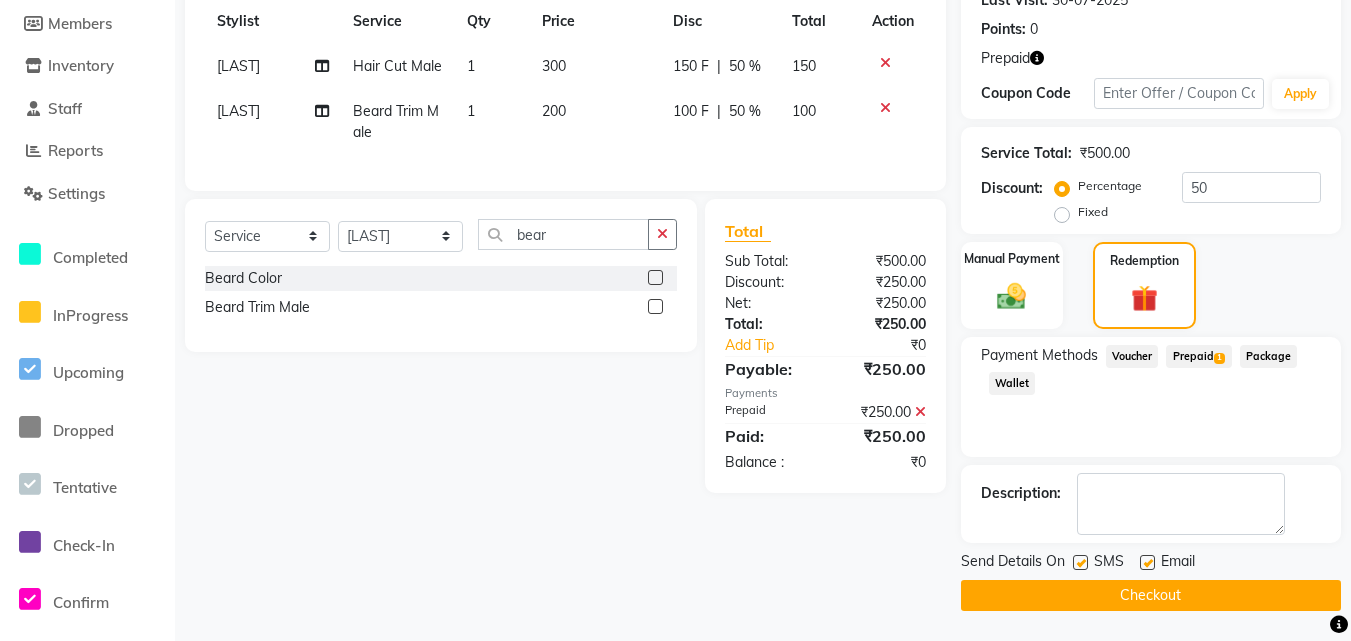 click on "Checkout" 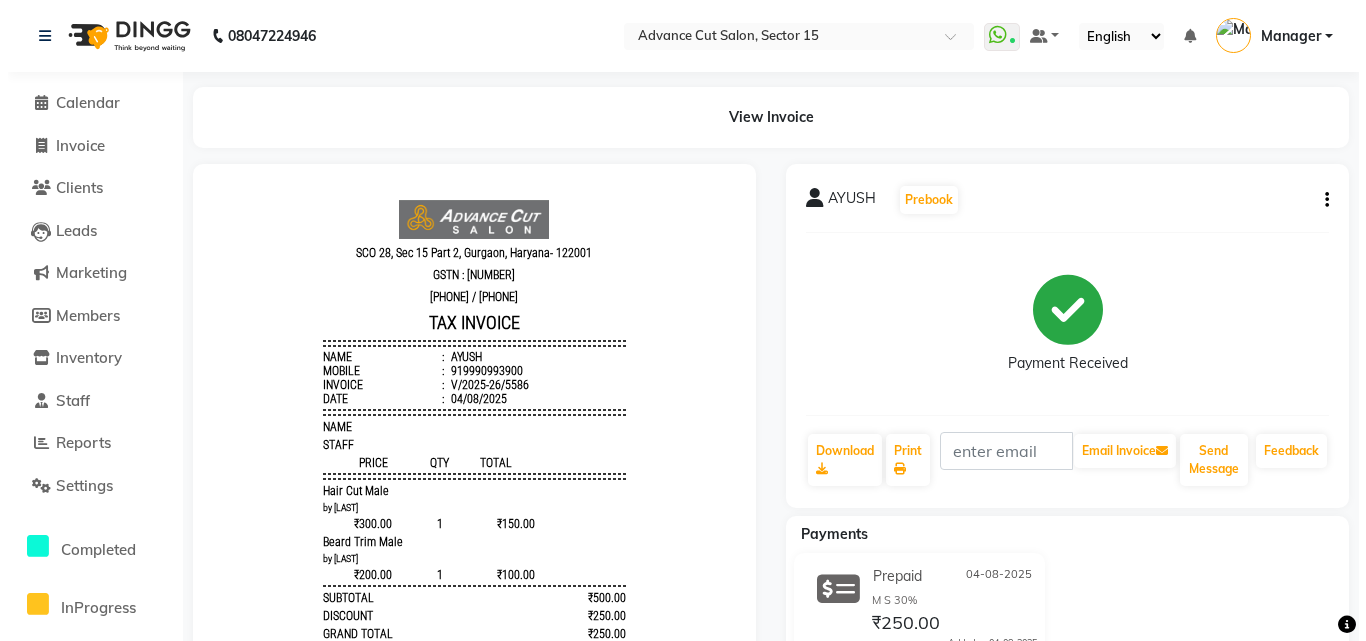 scroll, scrollTop: 0, scrollLeft: 0, axis: both 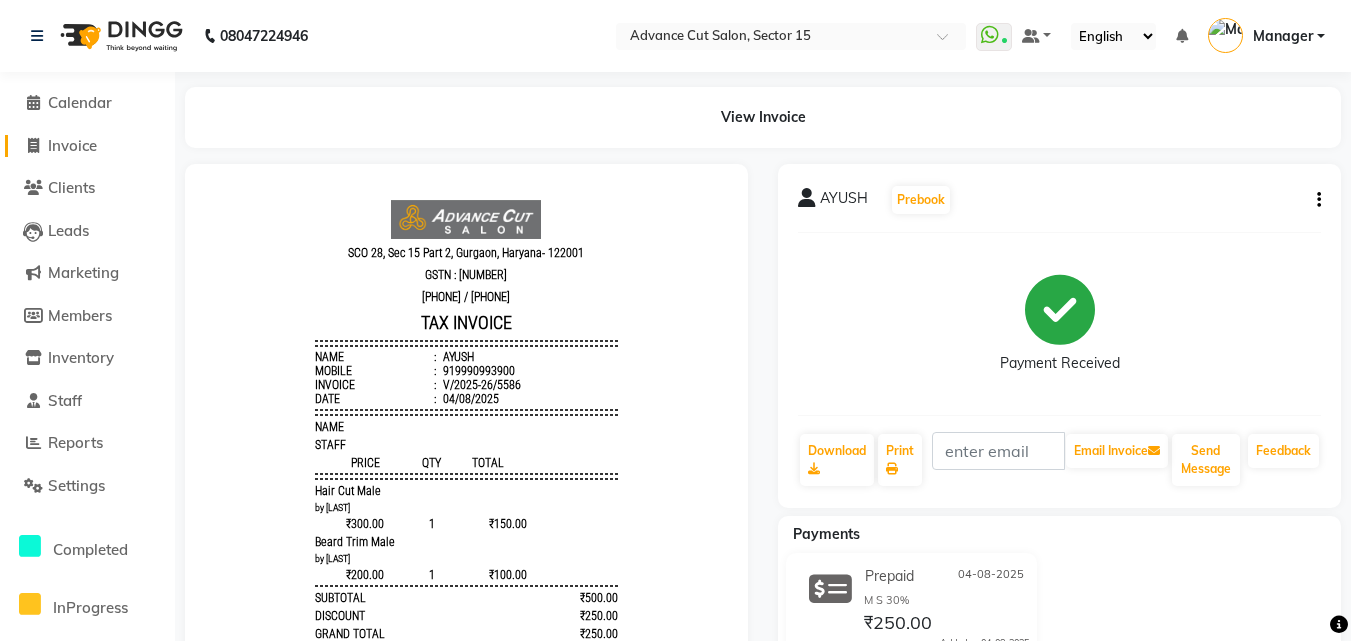 click 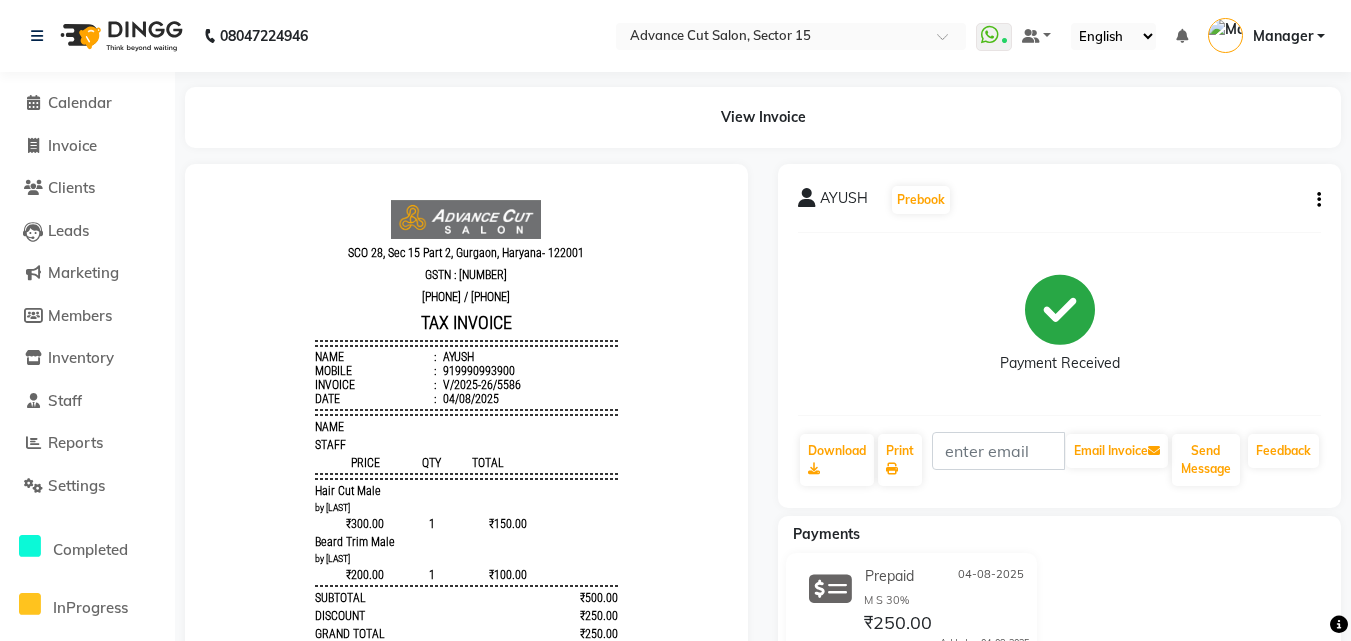 select on "6255" 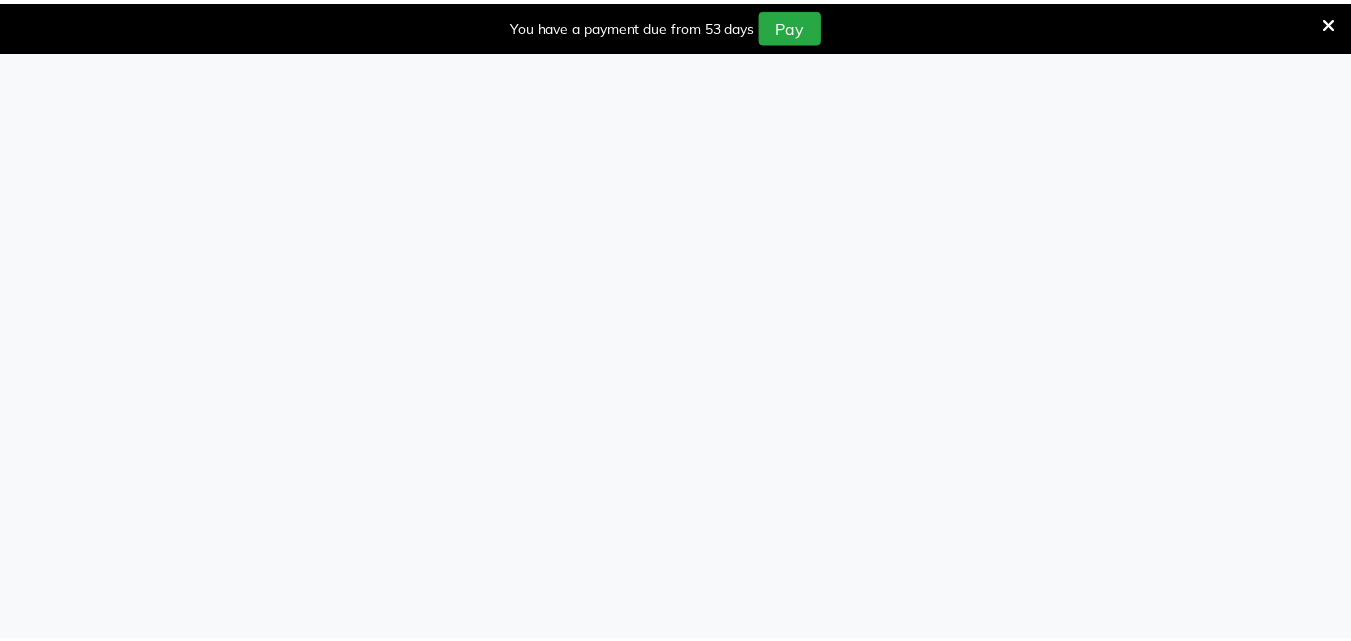 scroll, scrollTop: 0, scrollLeft: 0, axis: both 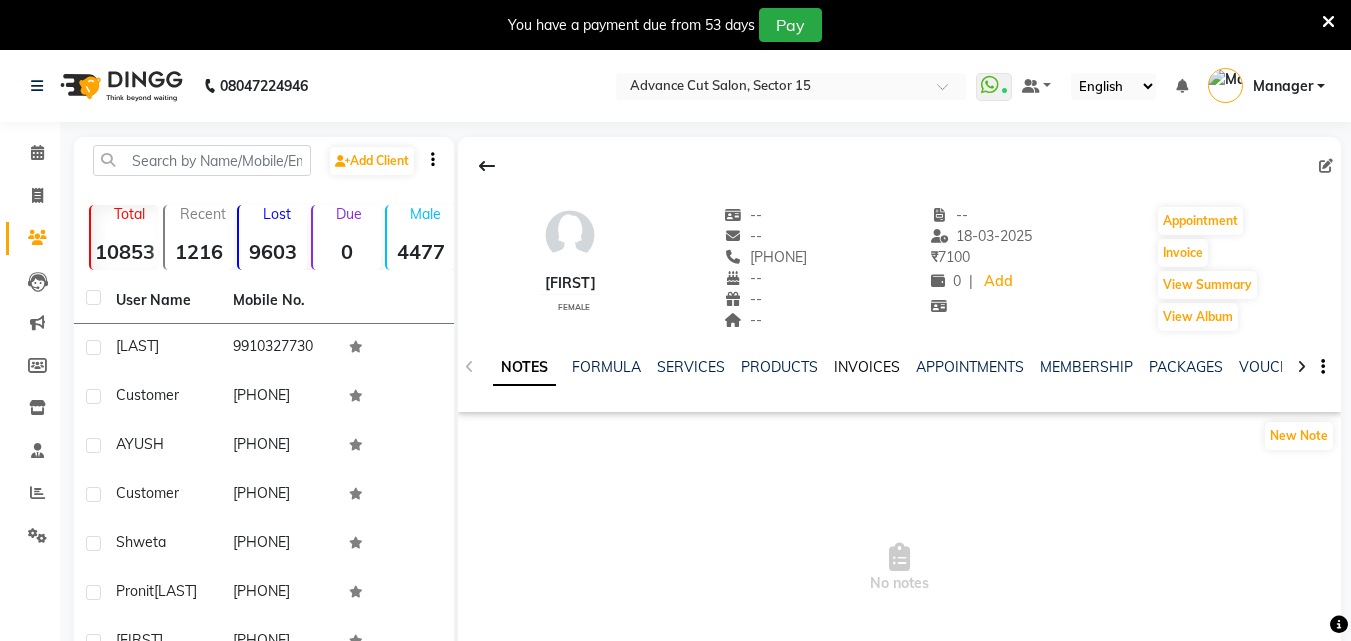 click on "INVOICES" 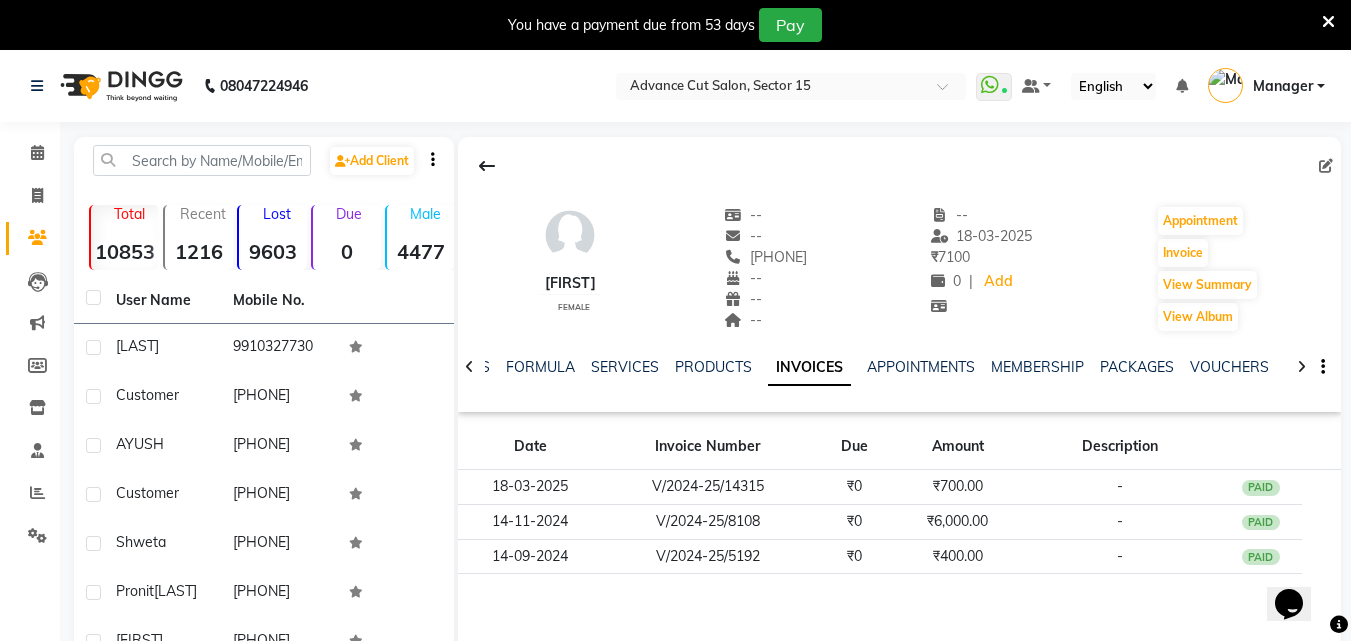 scroll, scrollTop: 0, scrollLeft: 0, axis: both 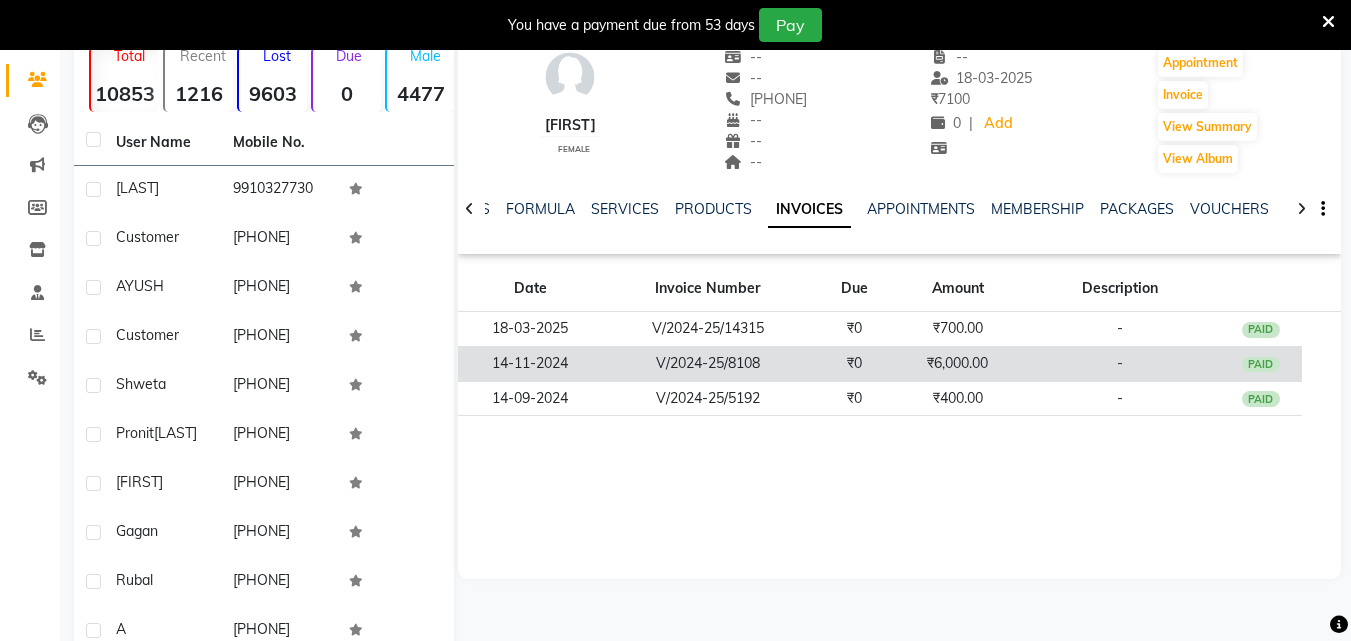 click on "₹6,000.00" 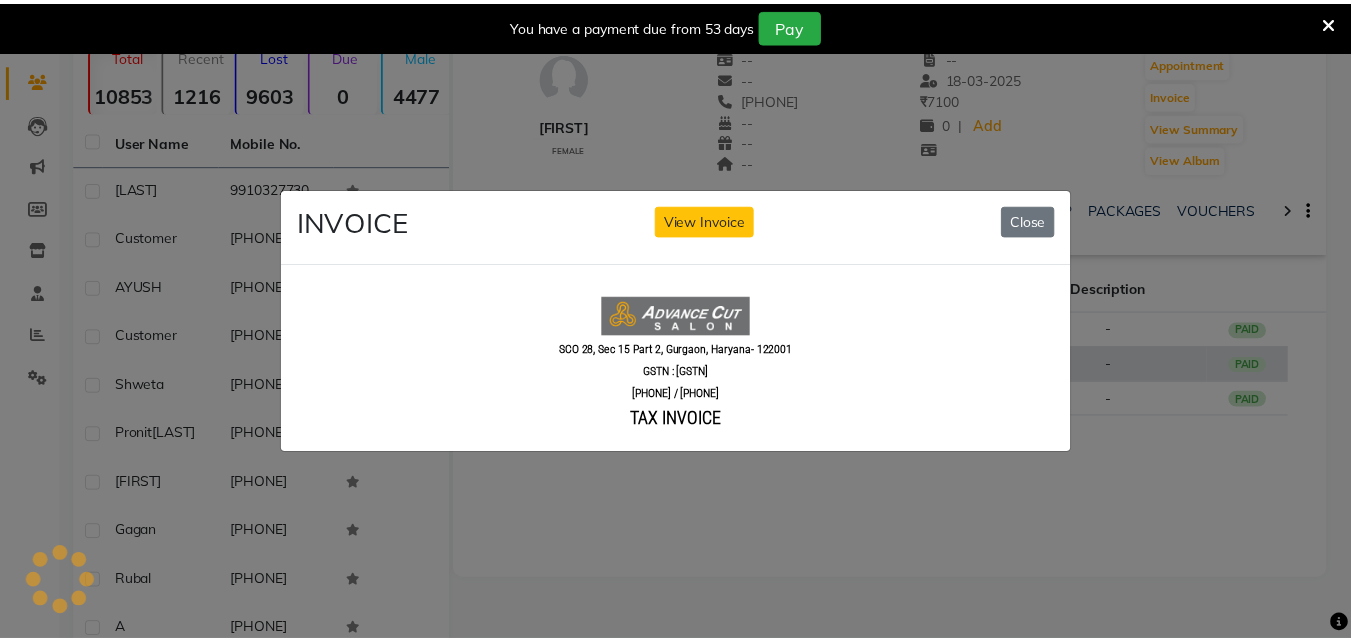 scroll, scrollTop: 0, scrollLeft: 0, axis: both 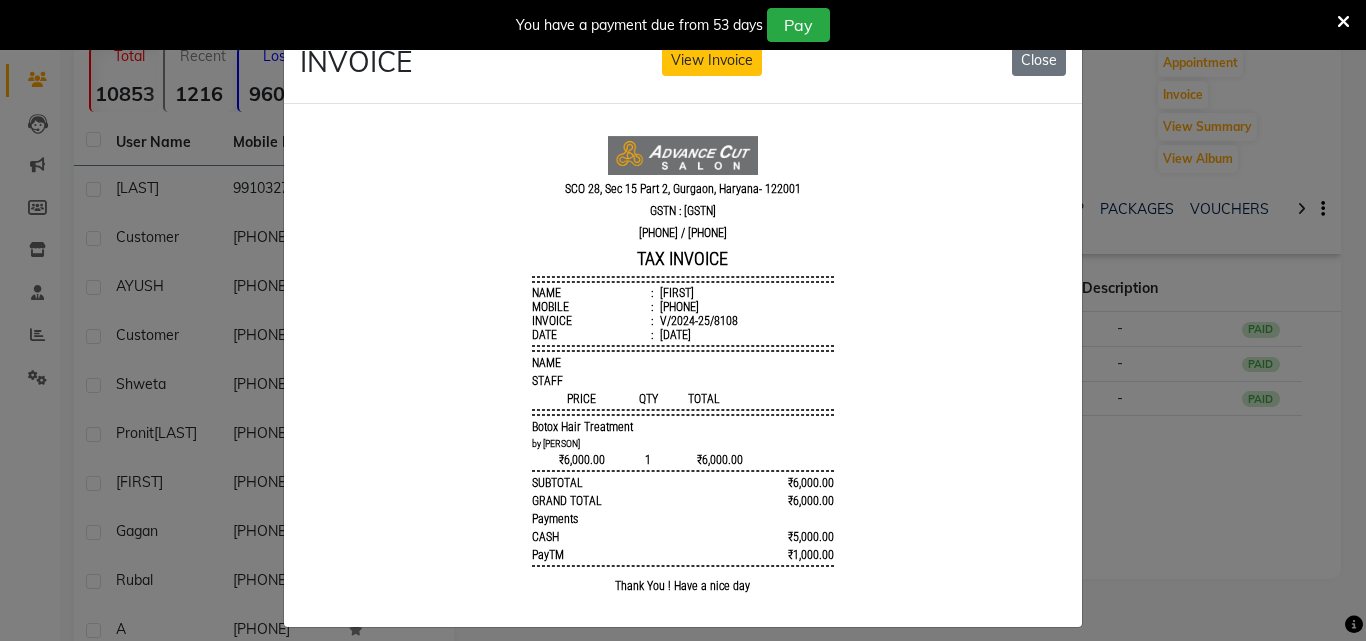 click on "SCO 28, Sec 15 Part 2, [CITY], [STATE]- 122001
GSTN : [GSTN]
[PHONE] / [PHONE]
TAX INVOICE
Name  :
[FIRST]
Mobile :
[PHONE]
Invoice  :
V/2024-25/8108
Date  :
[DATE]" at bounding box center (683, 369) 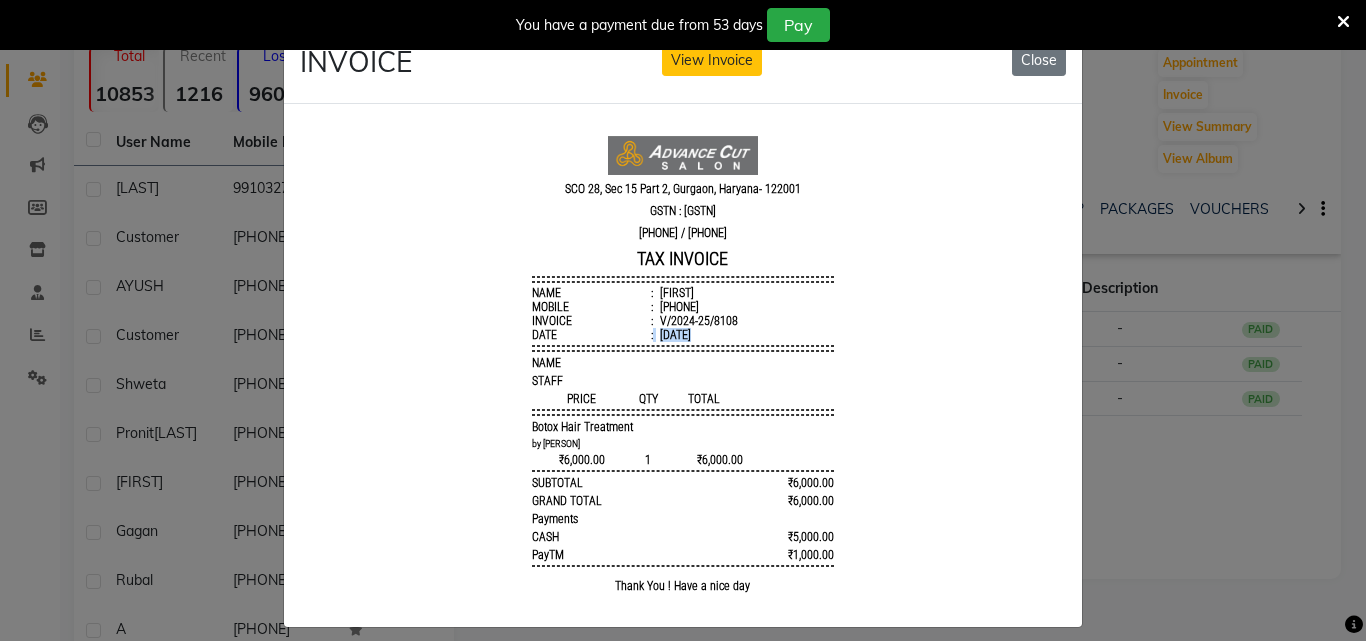 click on "[DATE]" at bounding box center (673, 334) 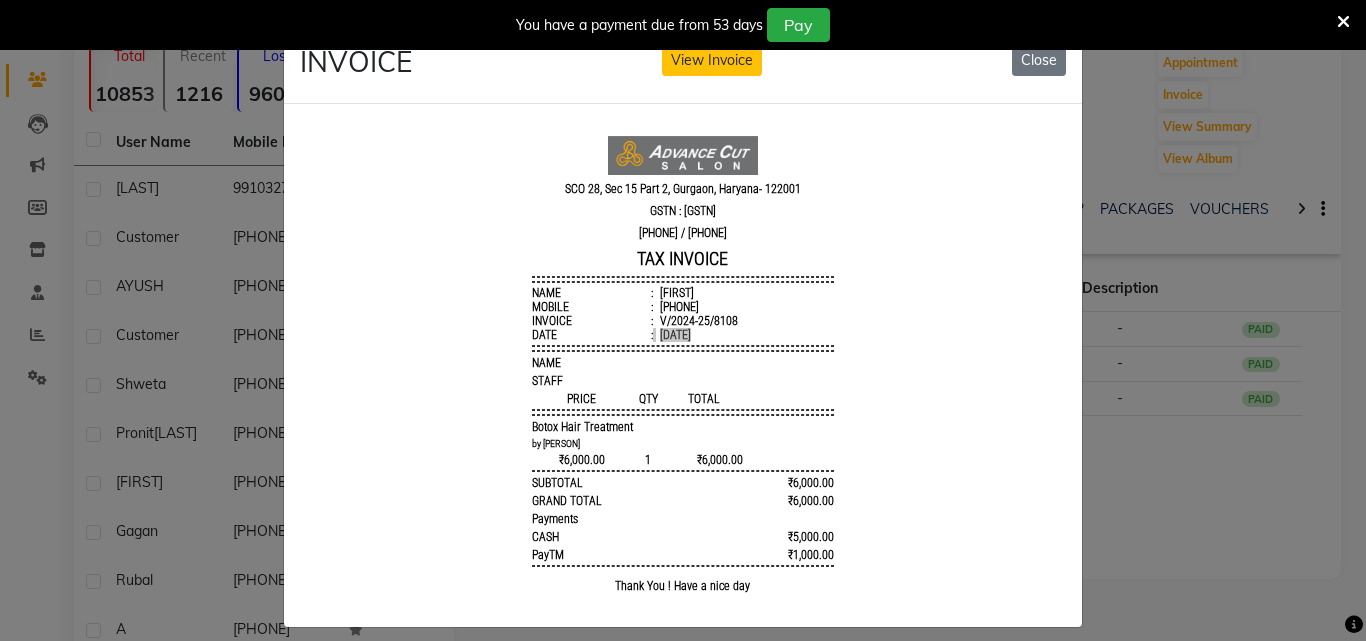 click at bounding box center [1343, 22] 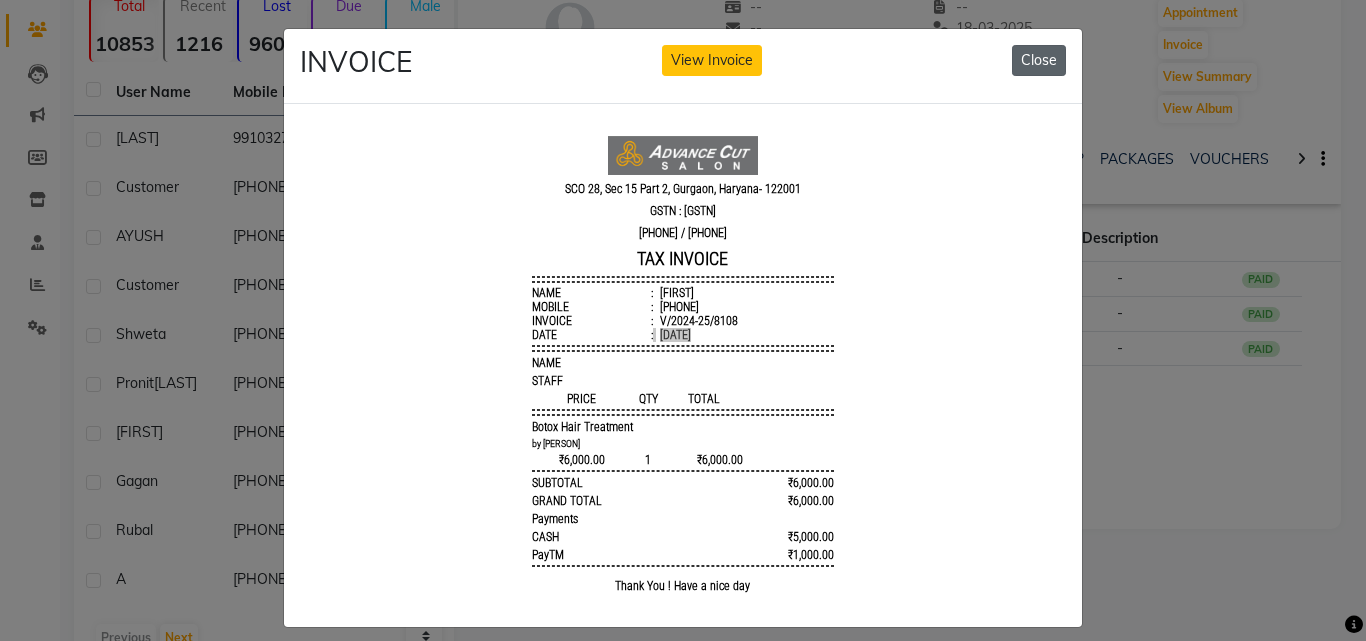 click on "Close" 